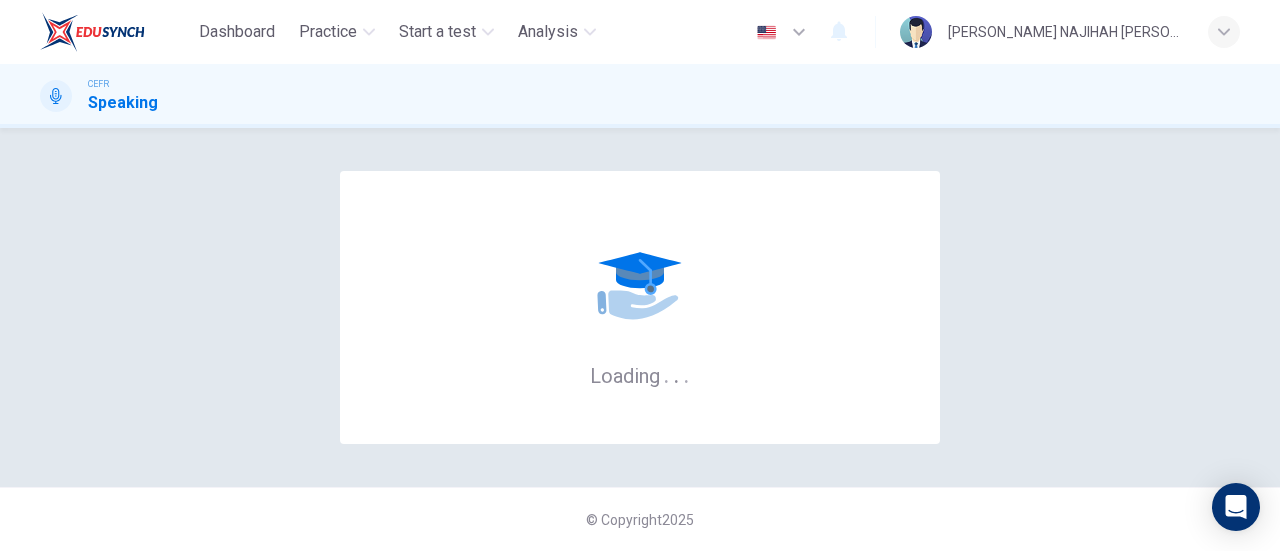 scroll, scrollTop: 0, scrollLeft: 0, axis: both 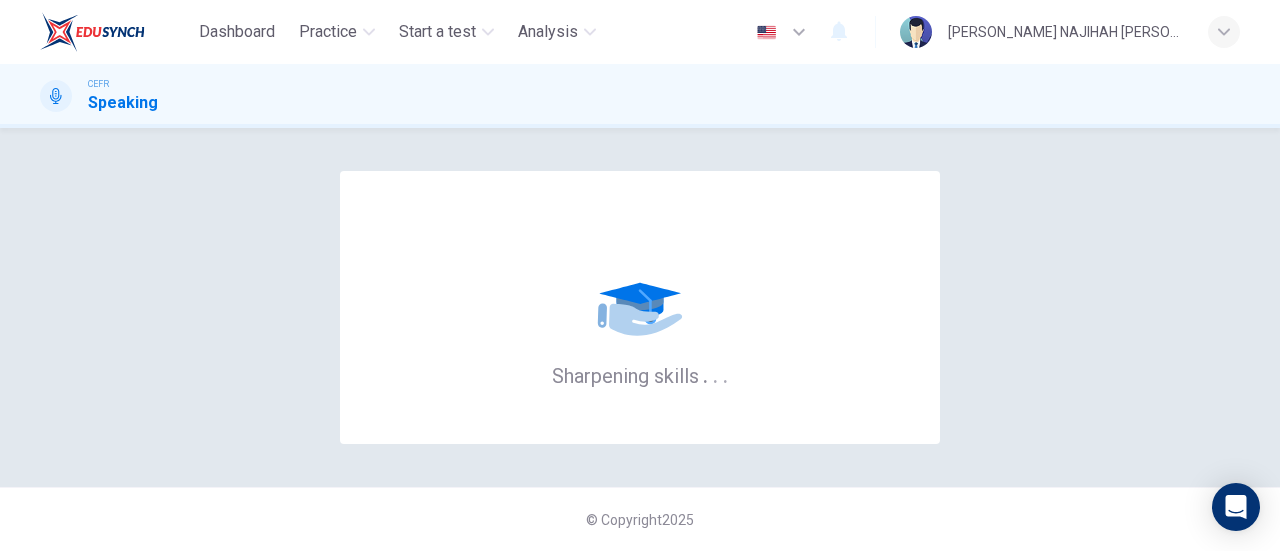 drag, startPoint x: 0, startPoint y: 0, endPoint x: 724, endPoint y: 319, distance: 791.1618 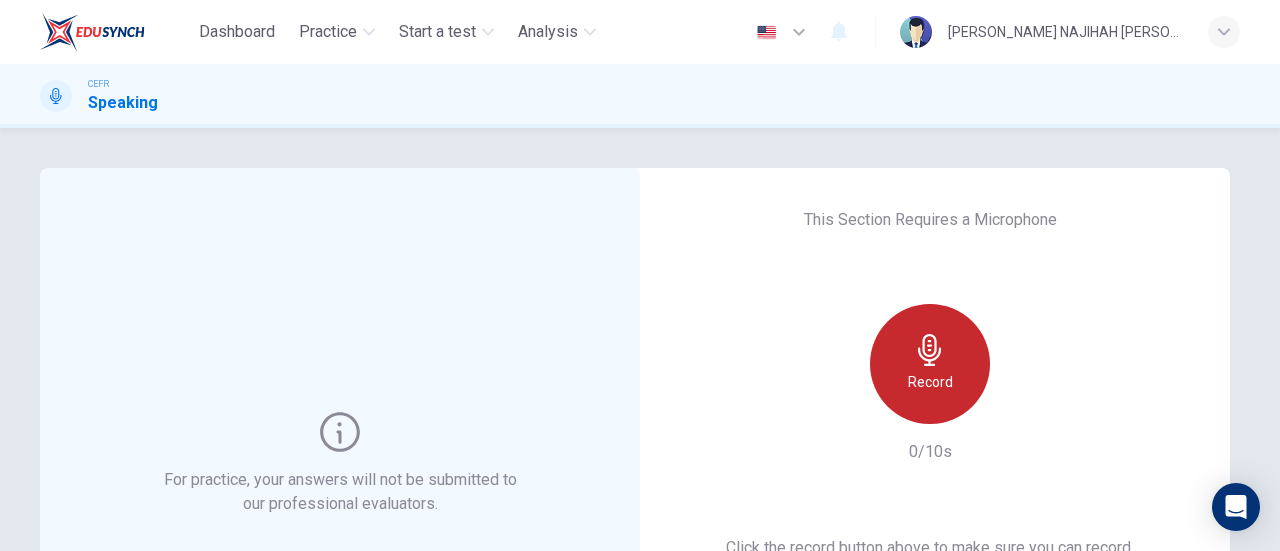 click on "Record" at bounding box center [930, 382] 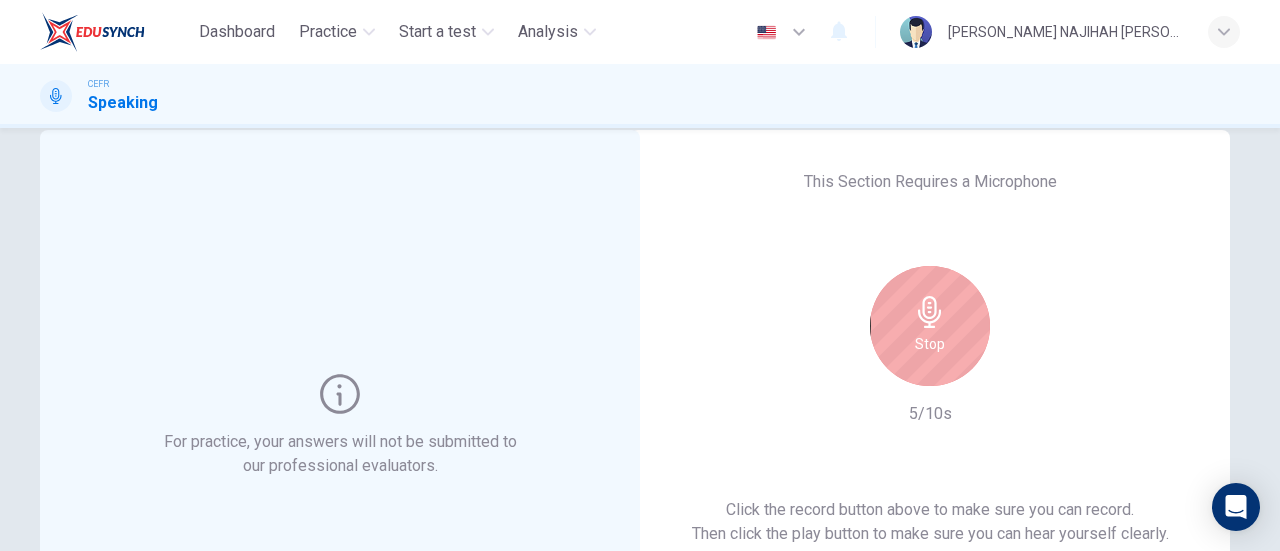 scroll, scrollTop: 46, scrollLeft: 0, axis: vertical 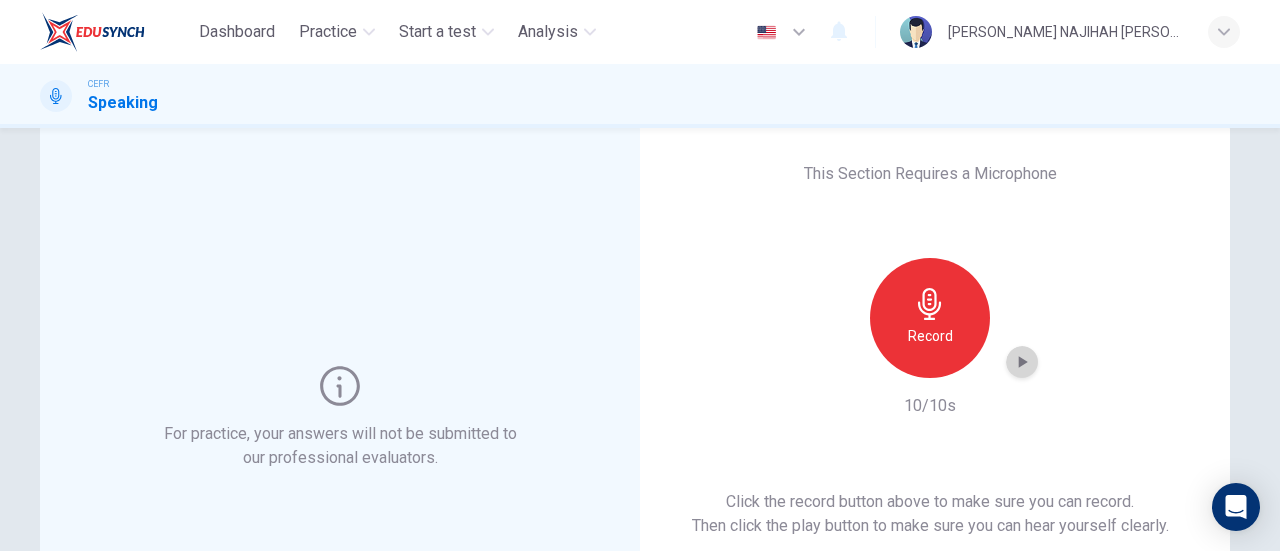 click 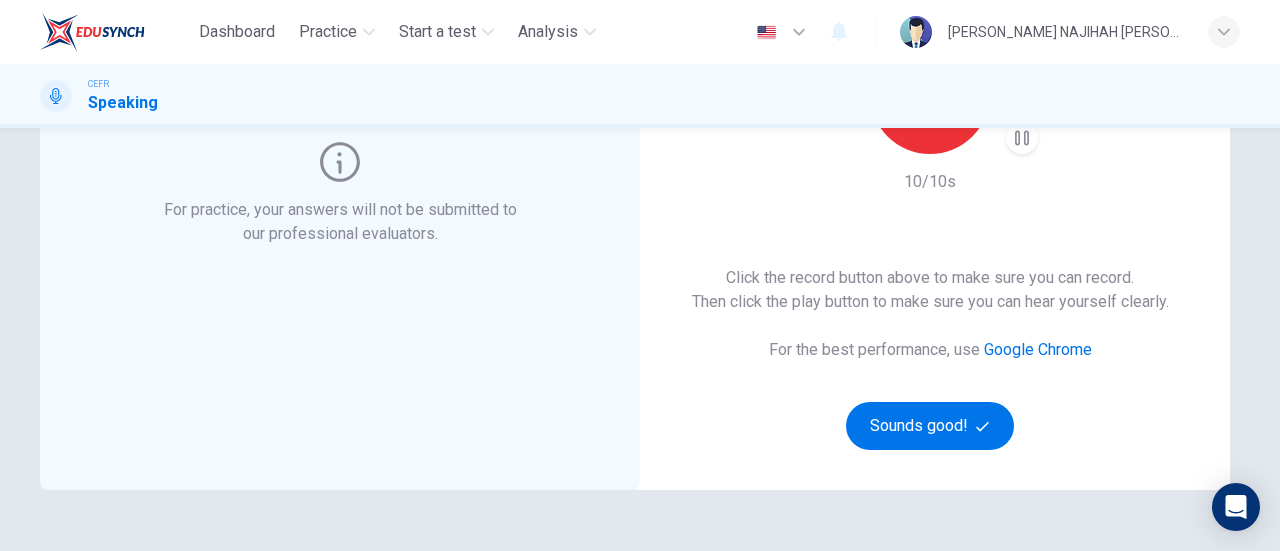 scroll, scrollTop: 262, scrollLeft: 0, axis: vertical 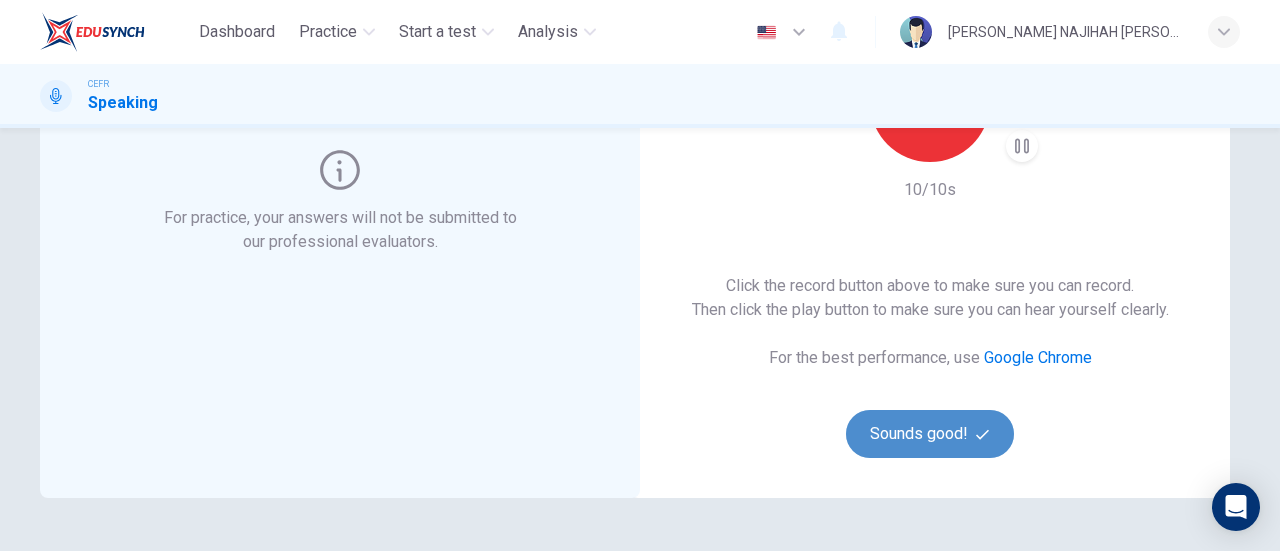 click on "Sounds good!" at bounding box center (930, 434) 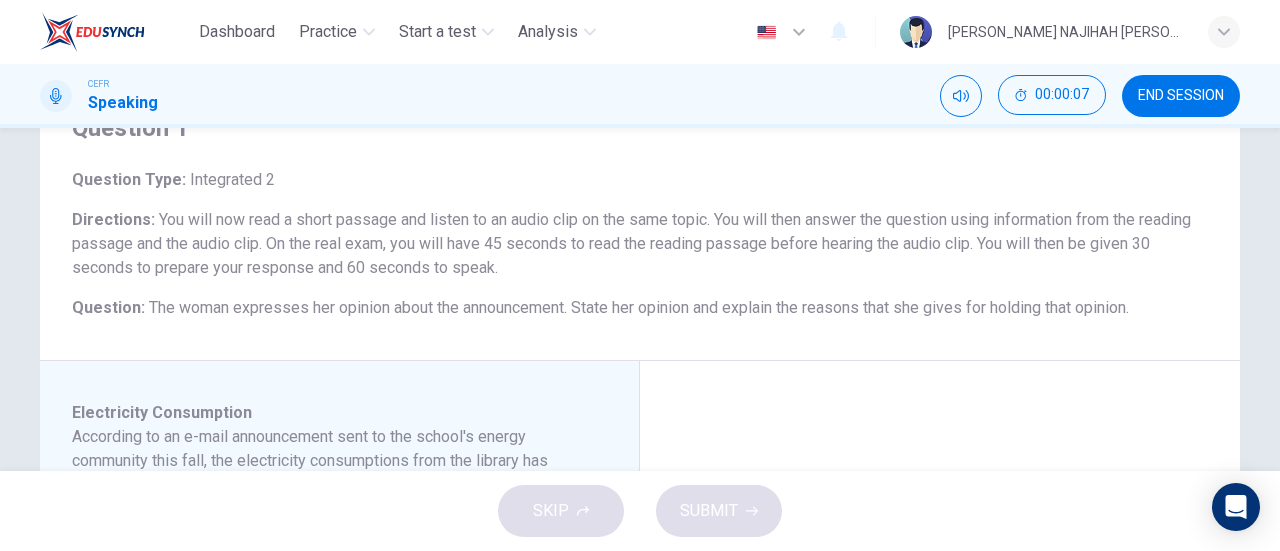 scroll, scrollTop: 85, scrollLeft: 0, axis: vertical 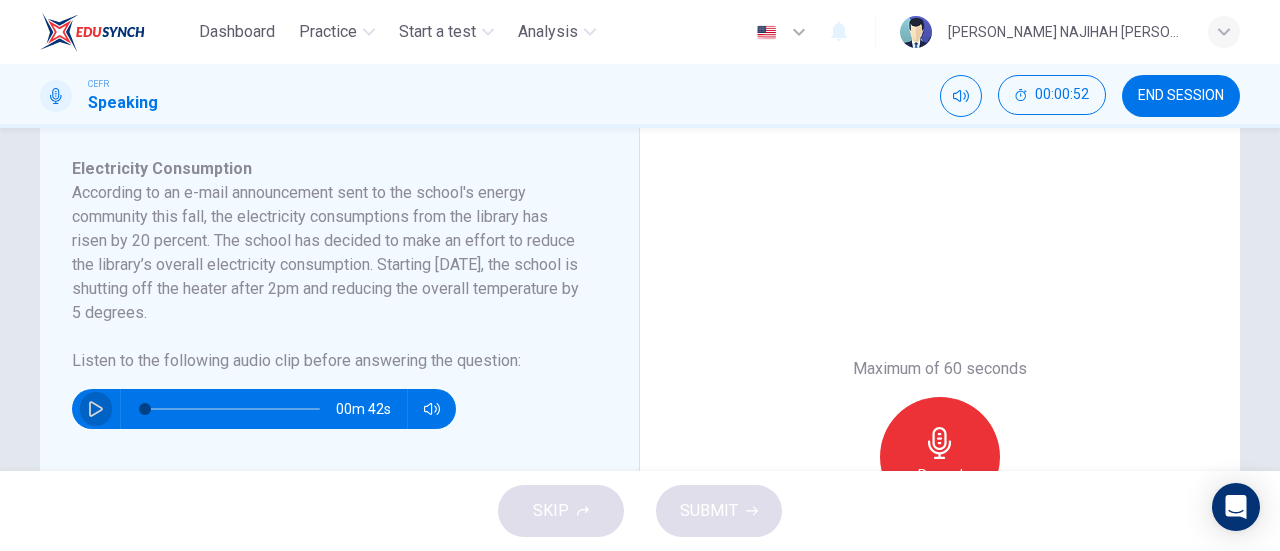 click 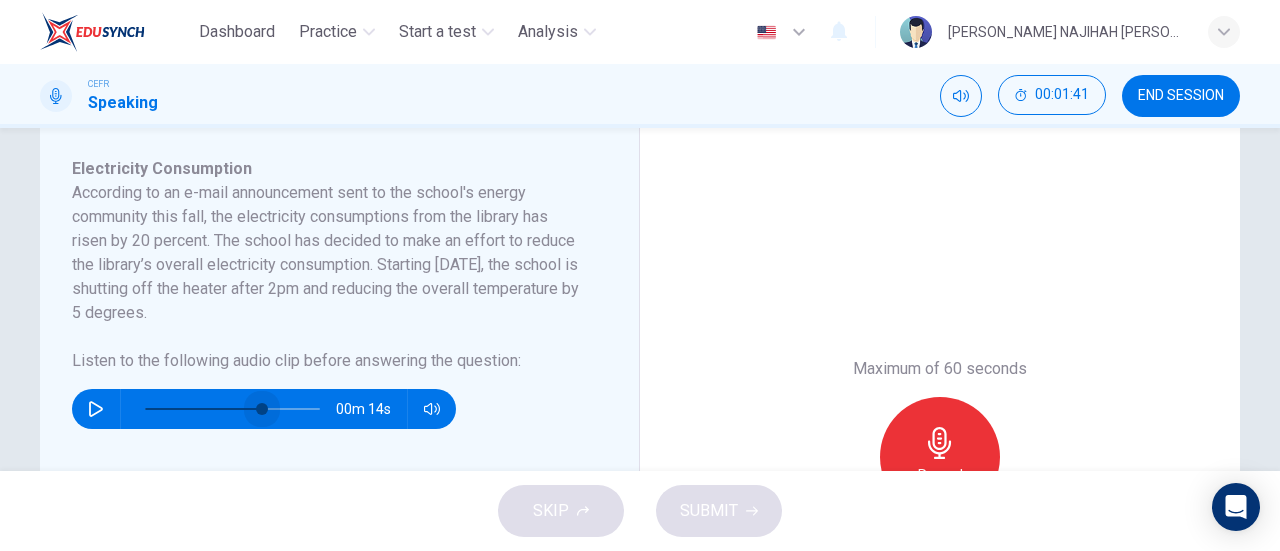 click at bounding box center (232, 409) 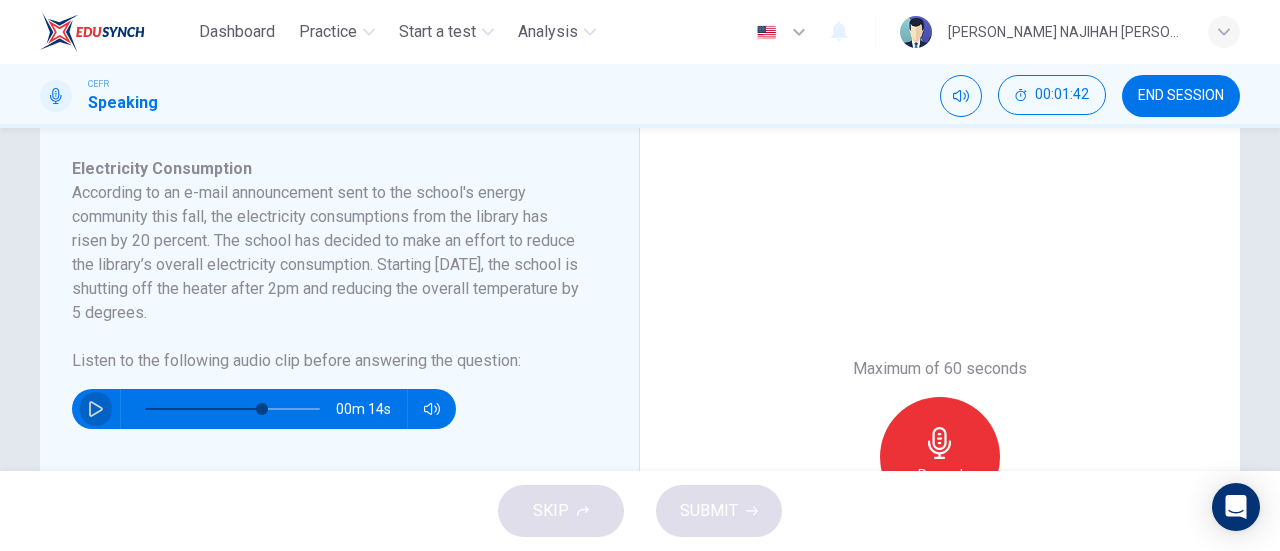 click 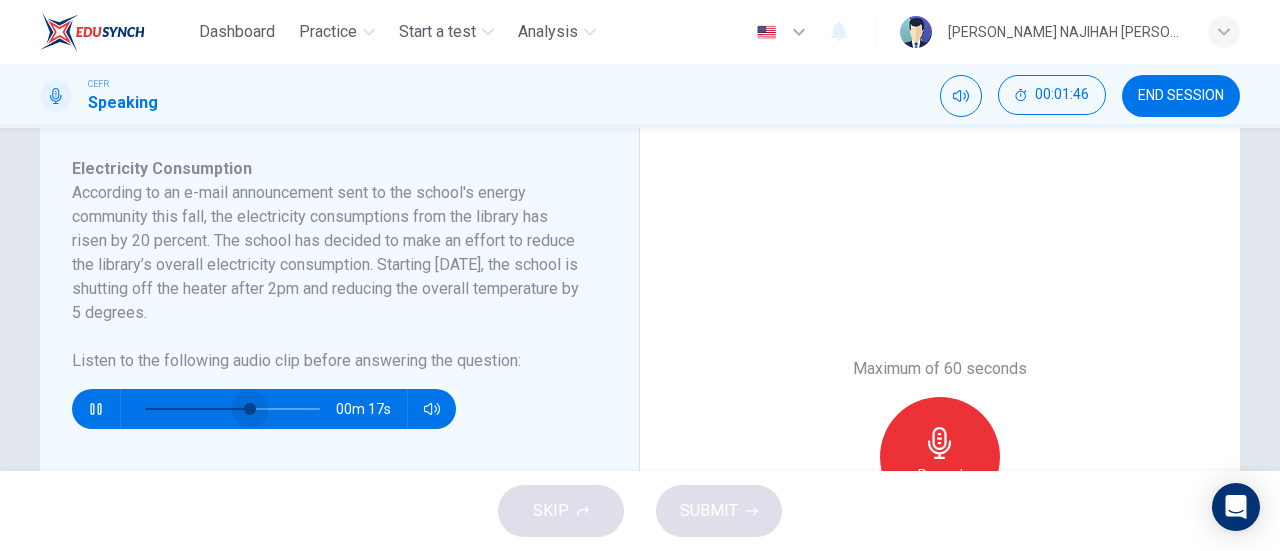 click at bounding box center [232, 409] 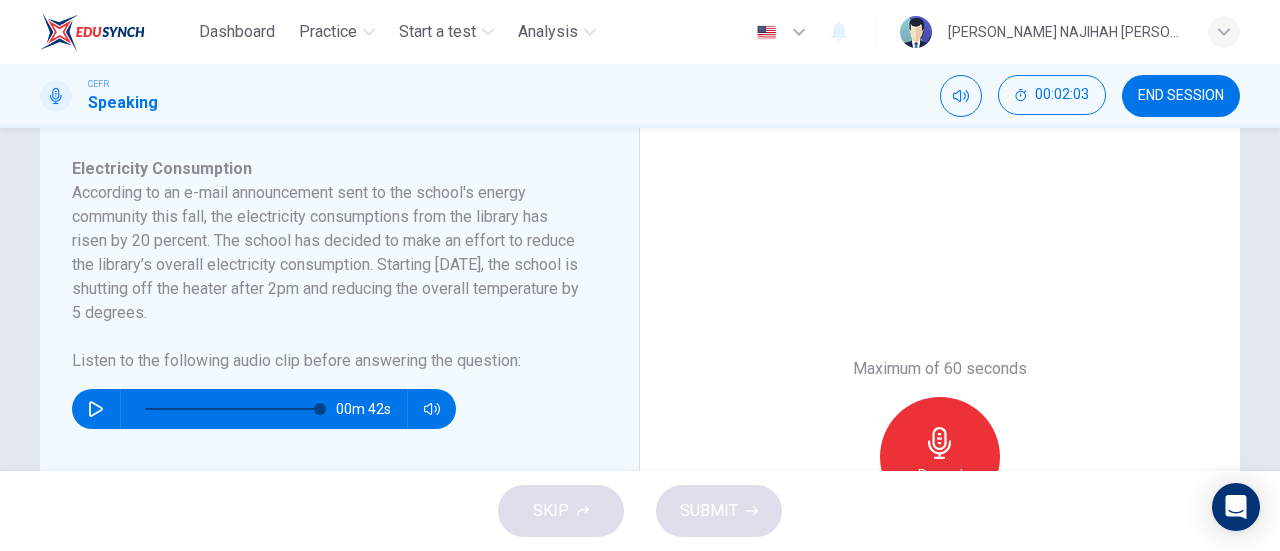 type on "0" 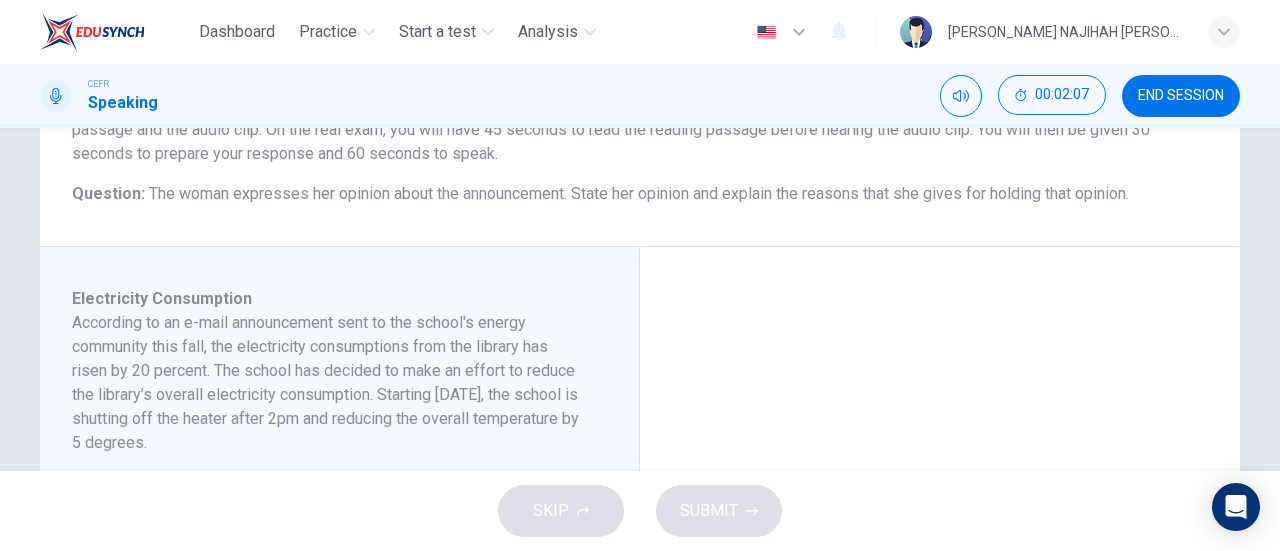 scroll, scrollTop: 206, scrollLeft: 0, axis: vertical 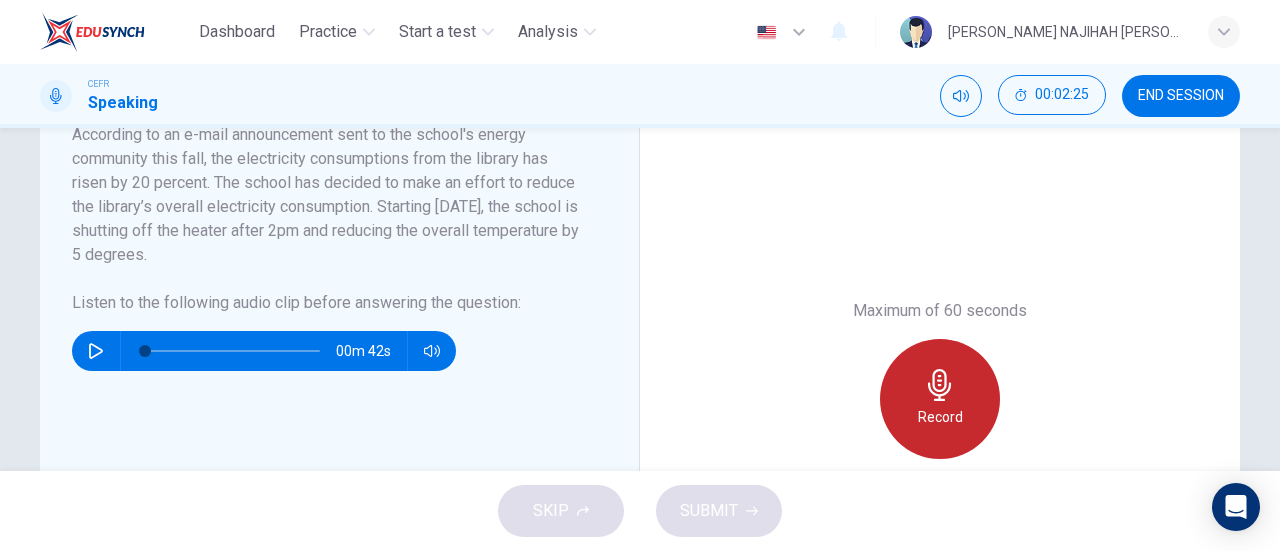click on "Record" at bounding box center (940, 399) 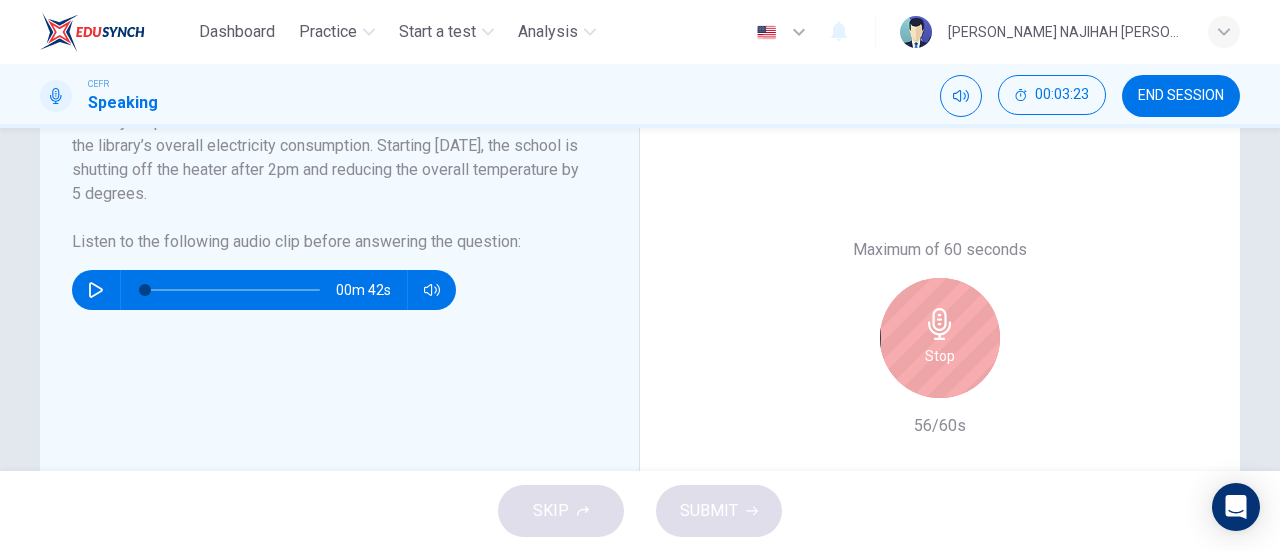 scroll, scrollTop: 456, scrollLeft: 0, axis: vertical 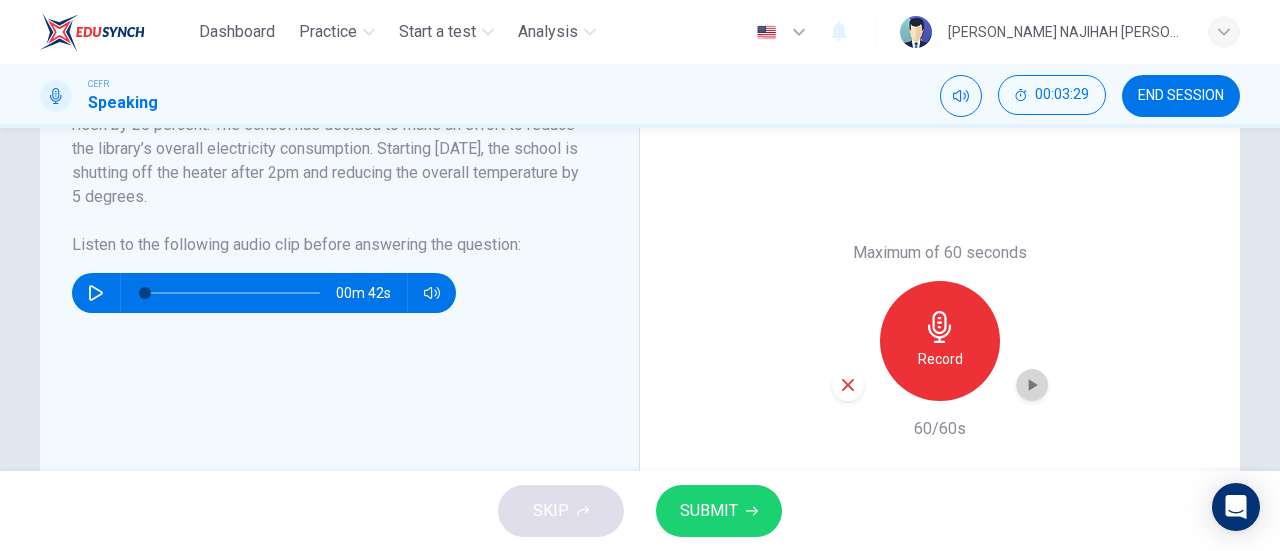 click 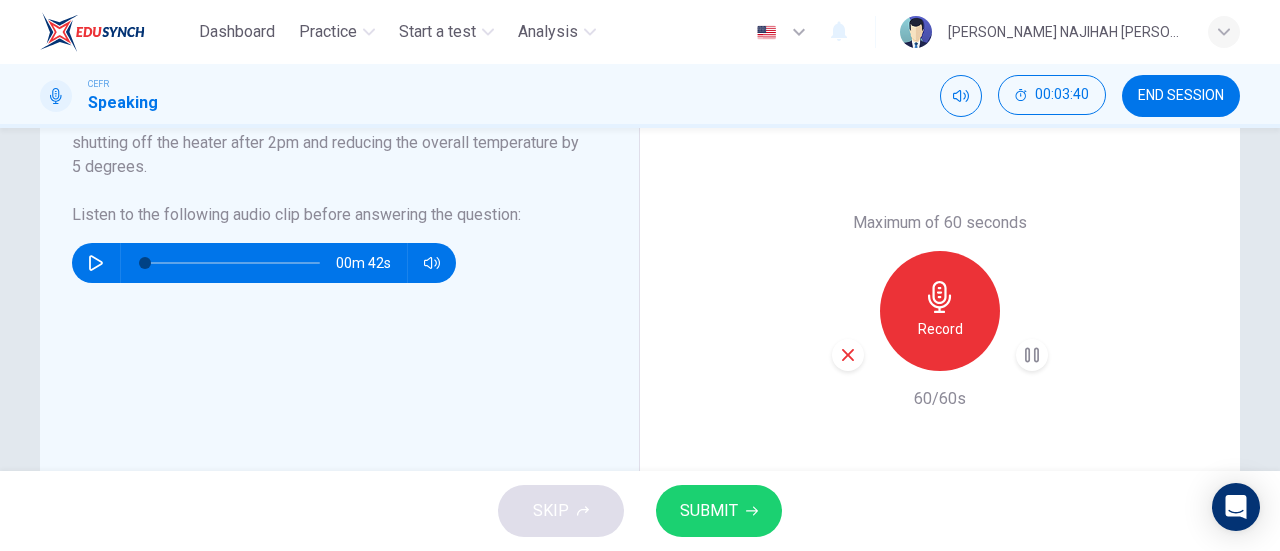 scroll, scrollTop: 497, scrollLeft: 0, axis: vertical 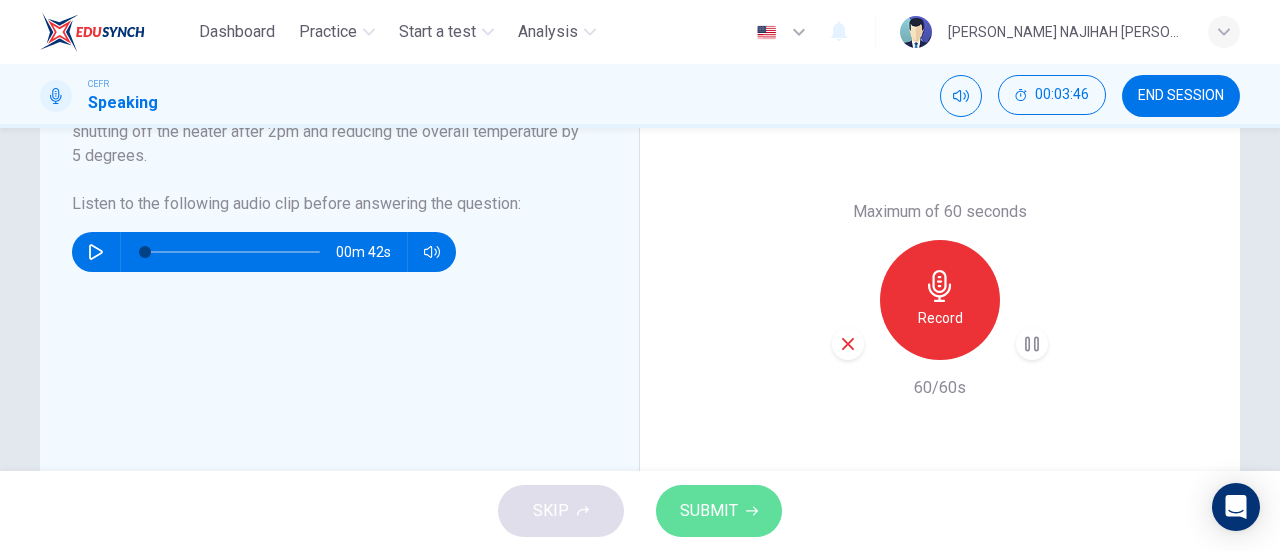 click on "SUBMIT" at bounding box center (709, 511) 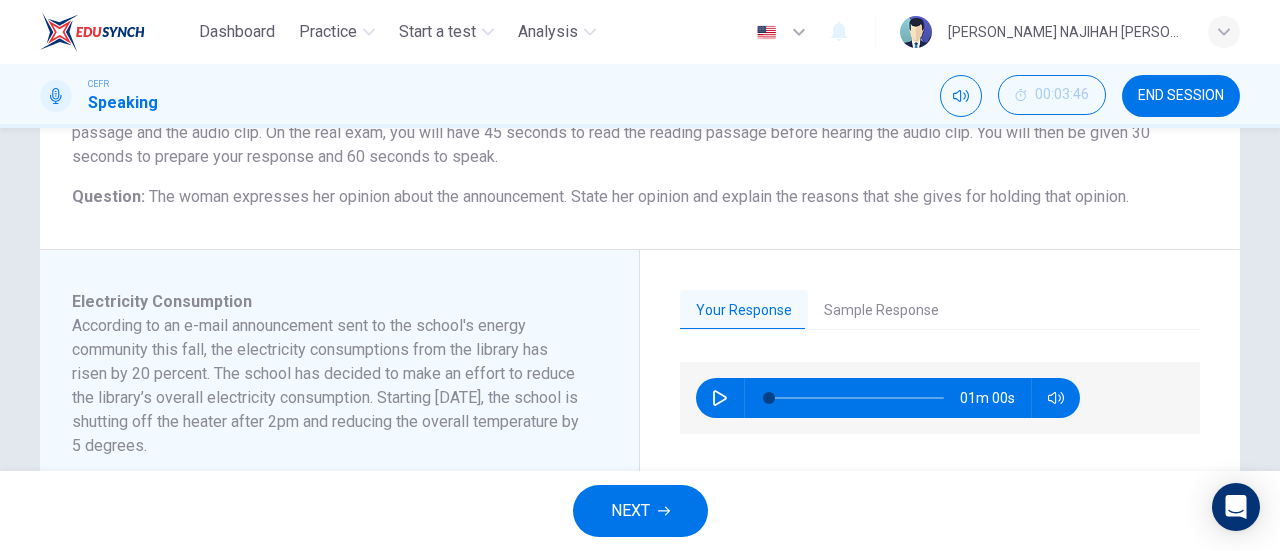 scroll, scrollTop: 204, scrollLeft: 0, axis: vertical 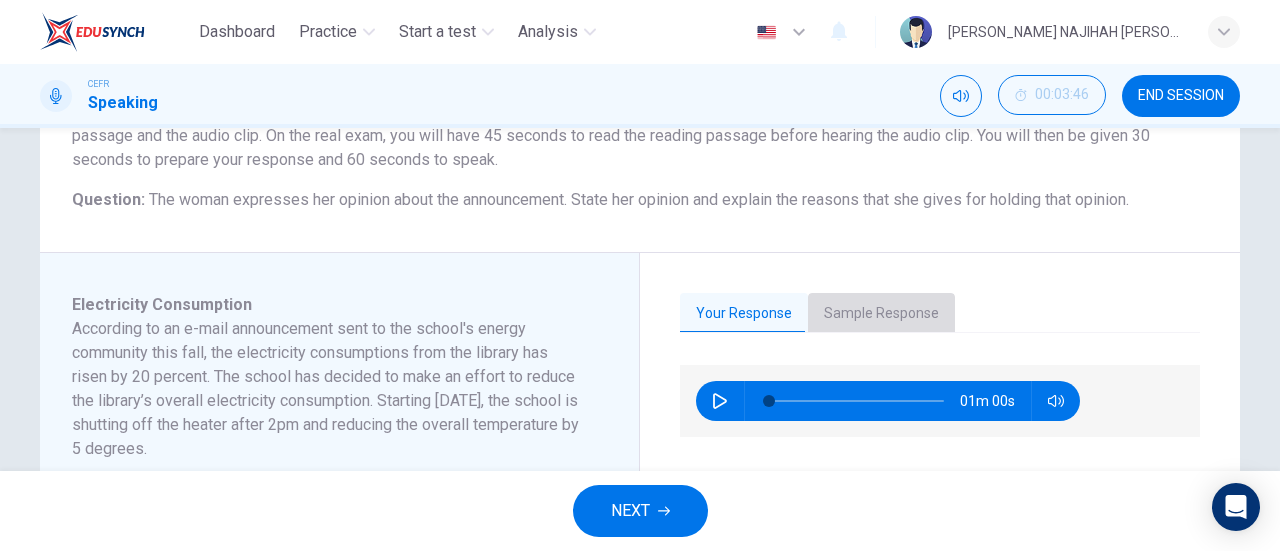 click on "Sample Response" at bounding box center [881, 314] 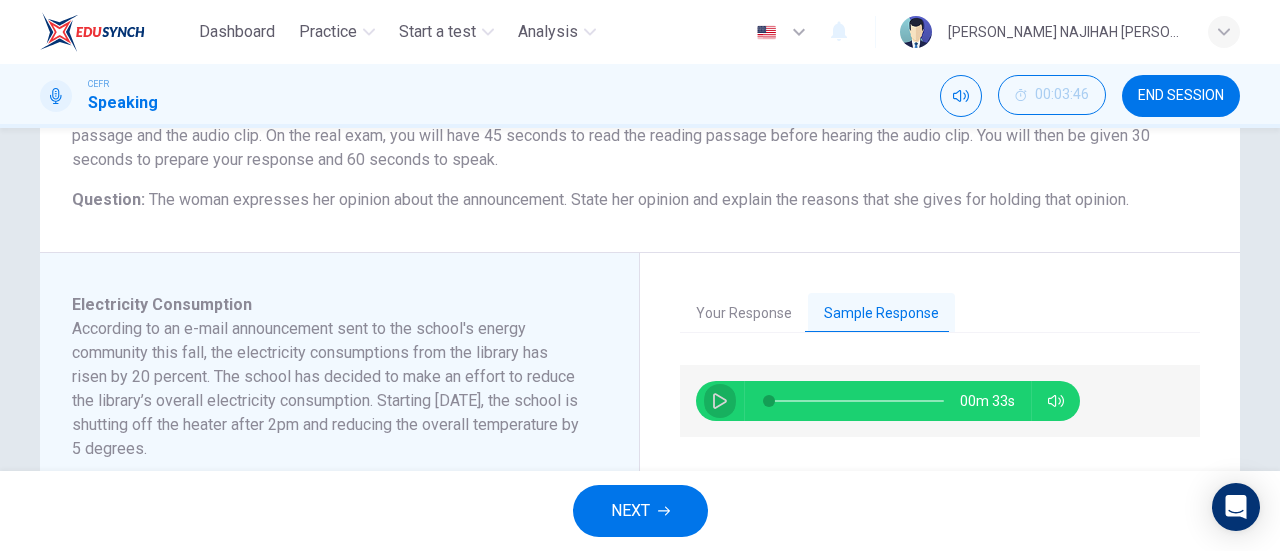click at bounding box center (720, 401) 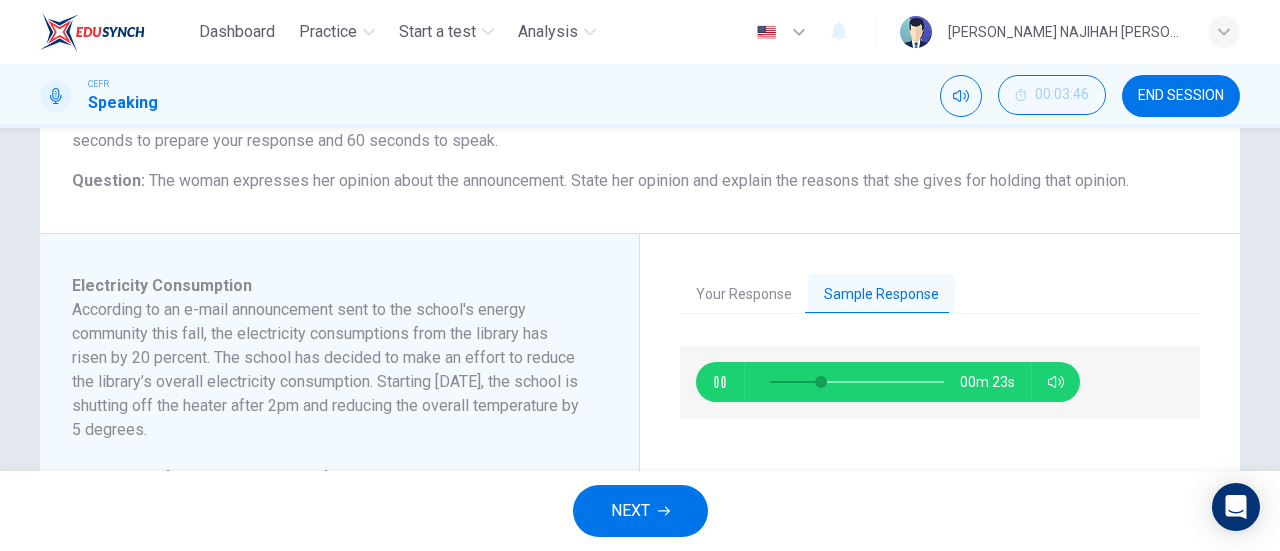 scroll, scrollTop: 217, scrollLeft: 0, axis: vertical 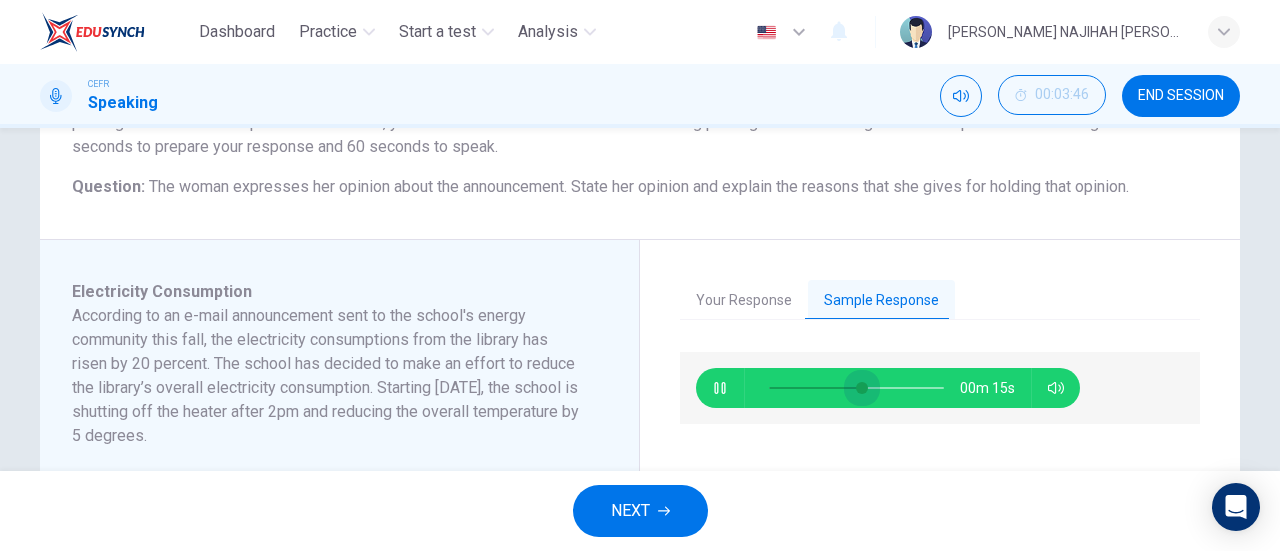 click at bounding box center (862, 388) 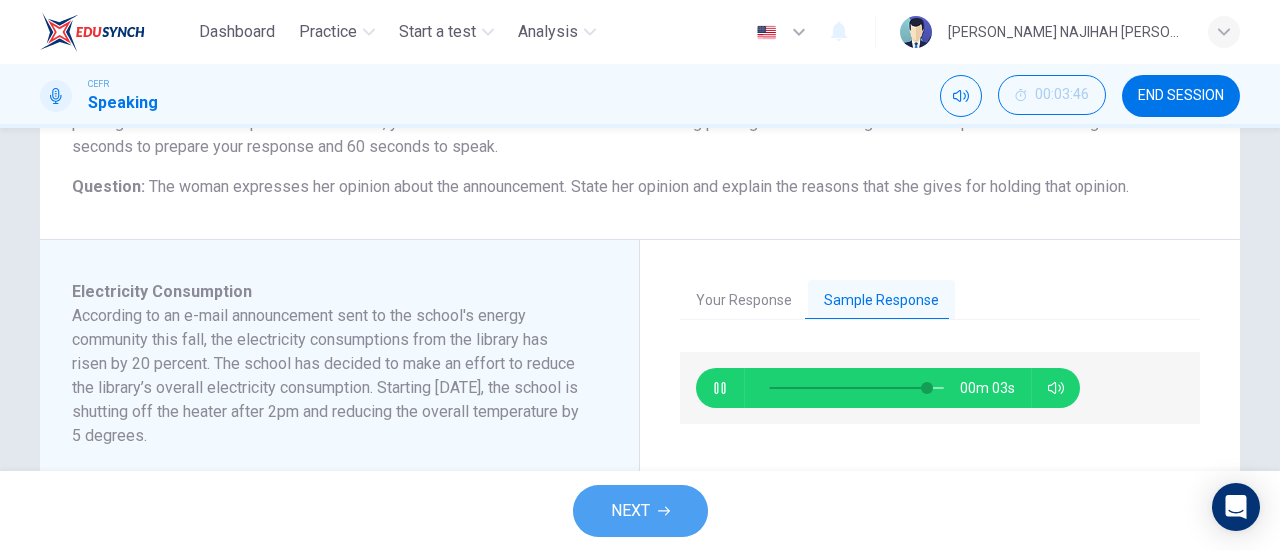 type on "93" 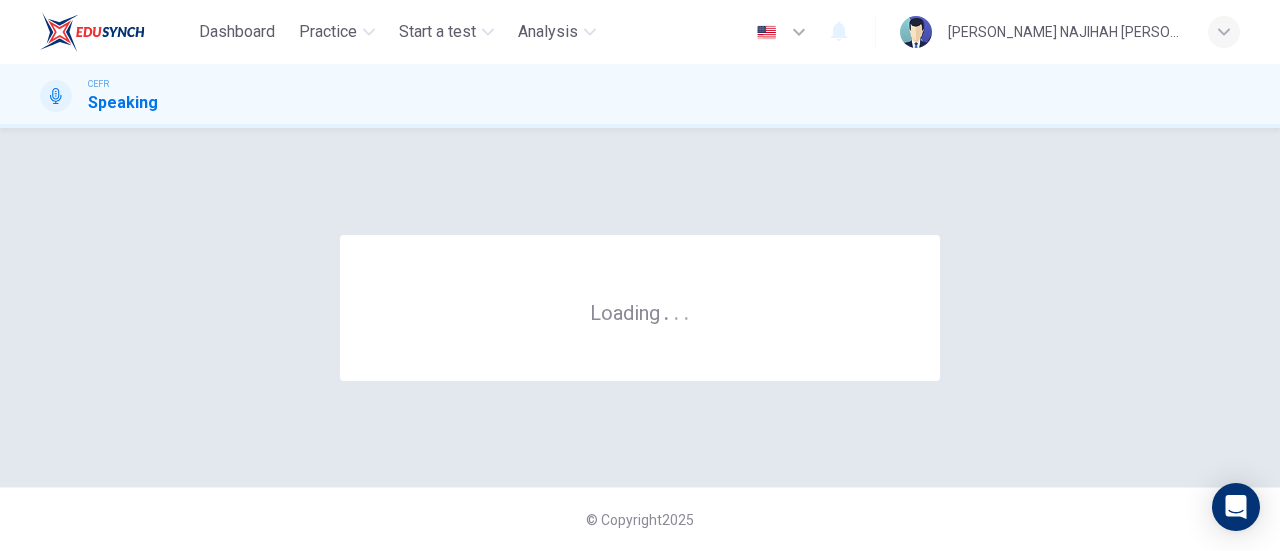 scroll, scrollTop: 0, scrollLeft: 0, axis: both 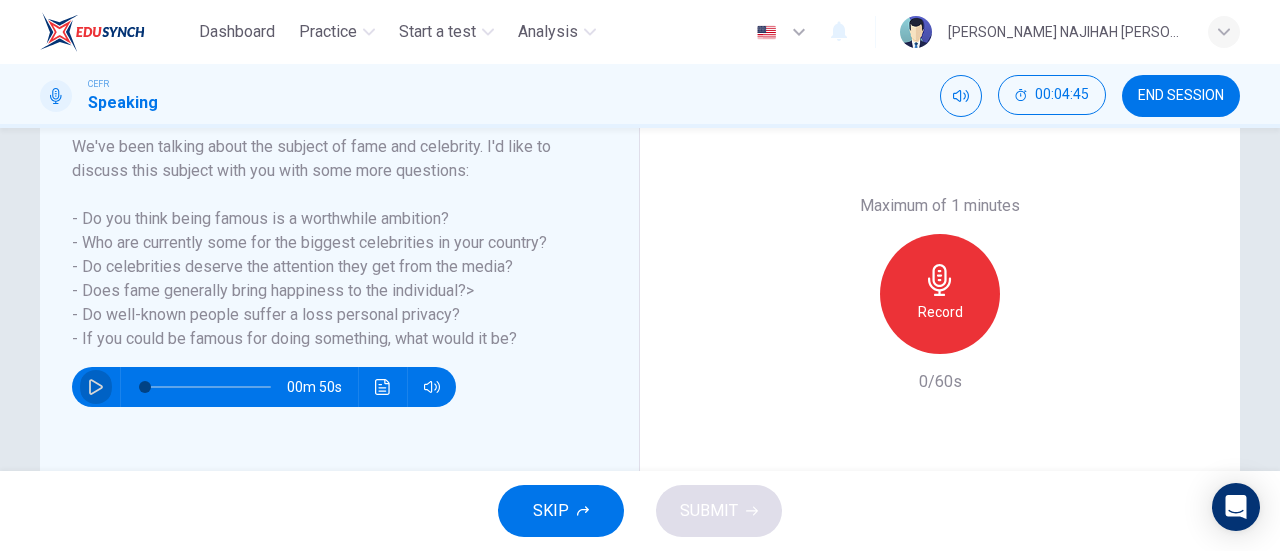 click at bounding box center [96, 387] 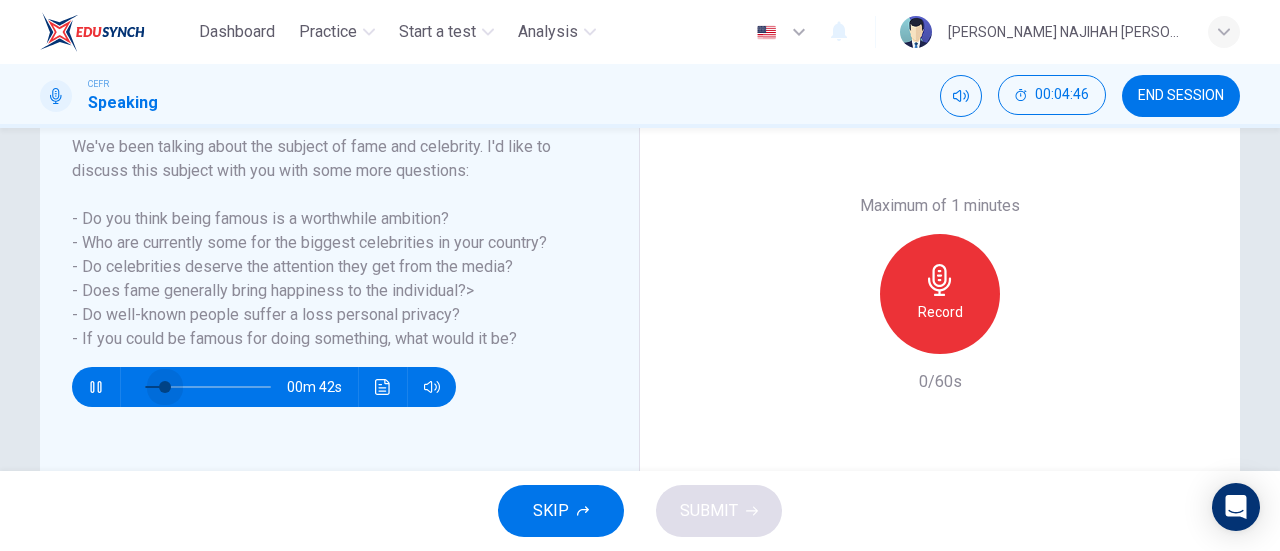click at bounding box center [165, 387] 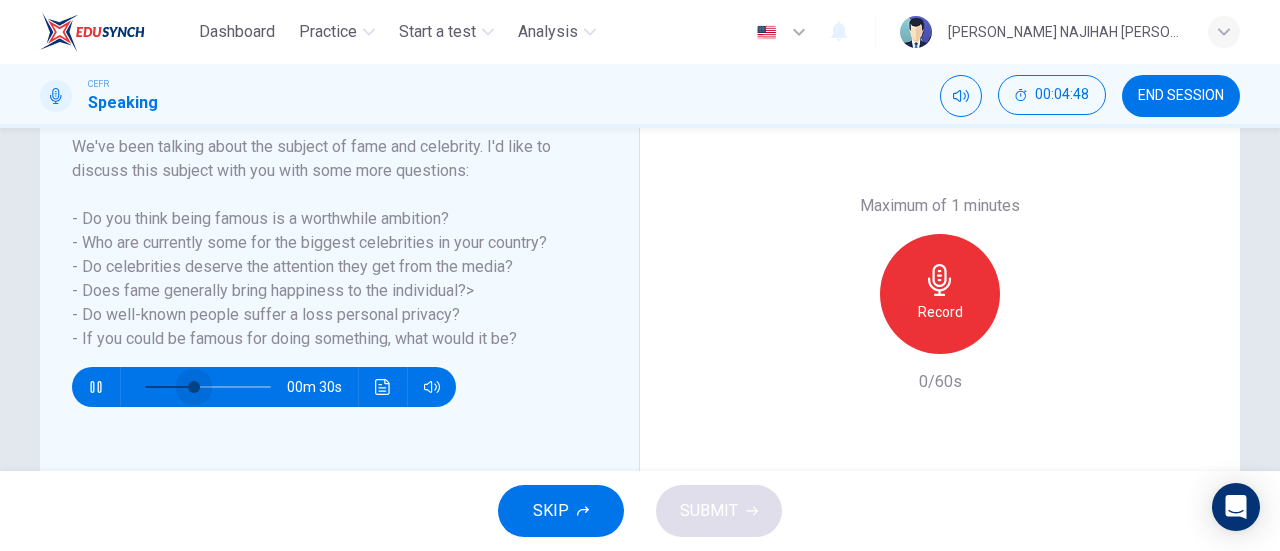 click at bounding box center (208, 387) 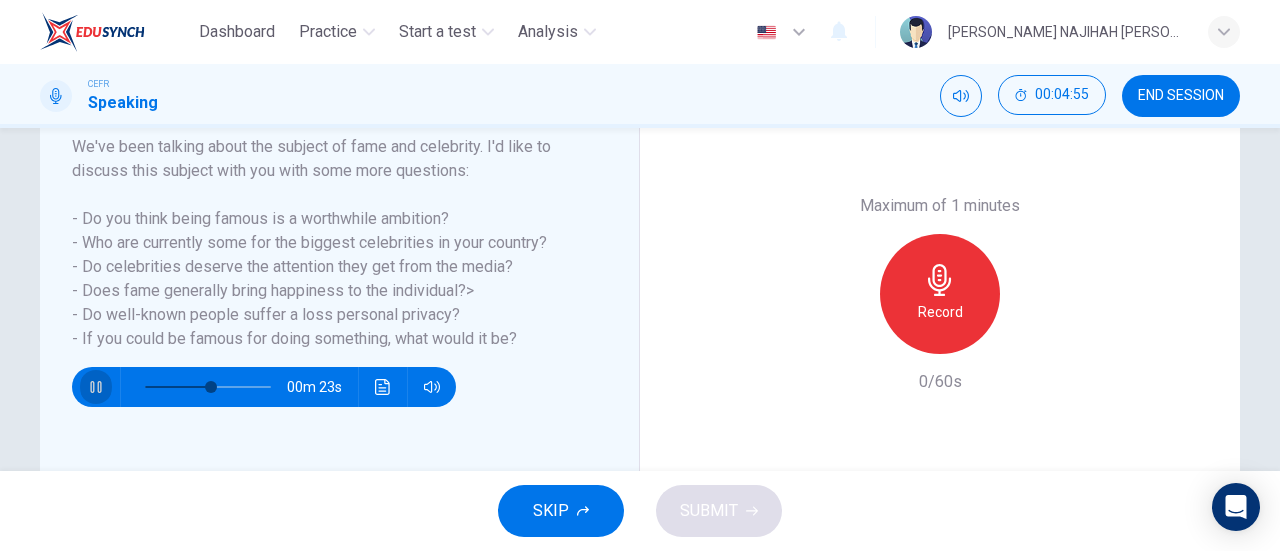 click 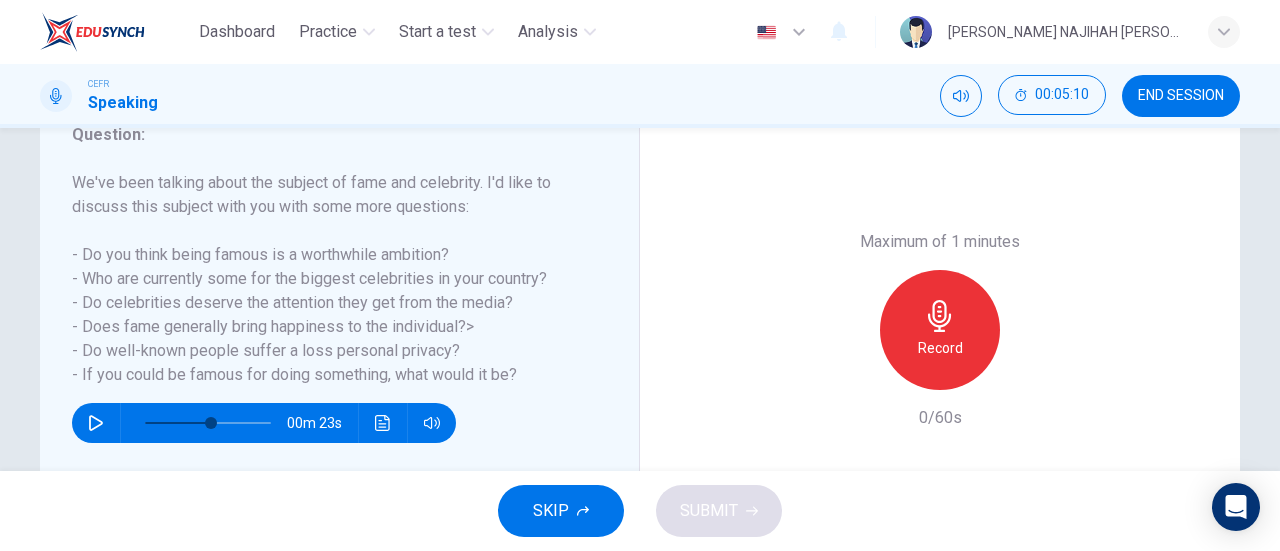 scroll, scrollTop: 280, scrollLeft: 0, axis: vertical 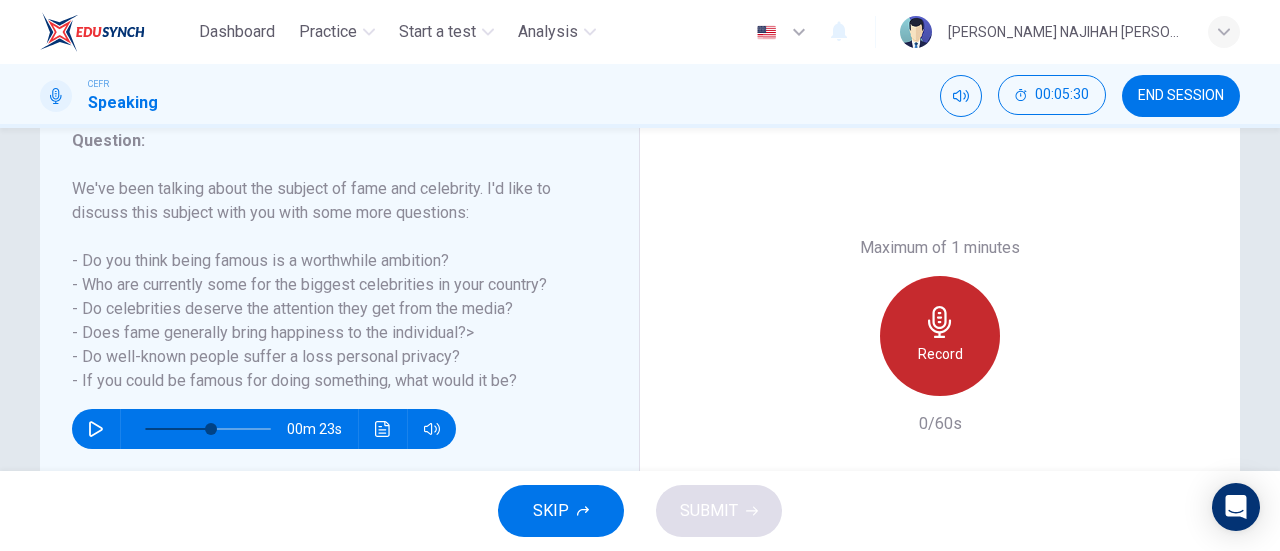 click on "Record" at bounding box center (940, 336) 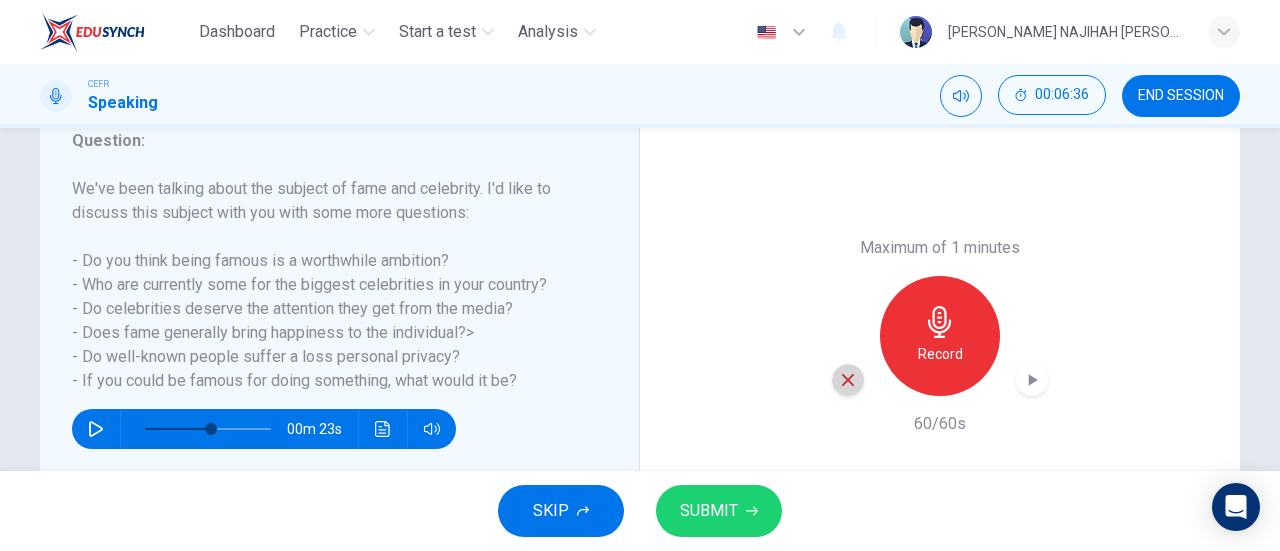 click 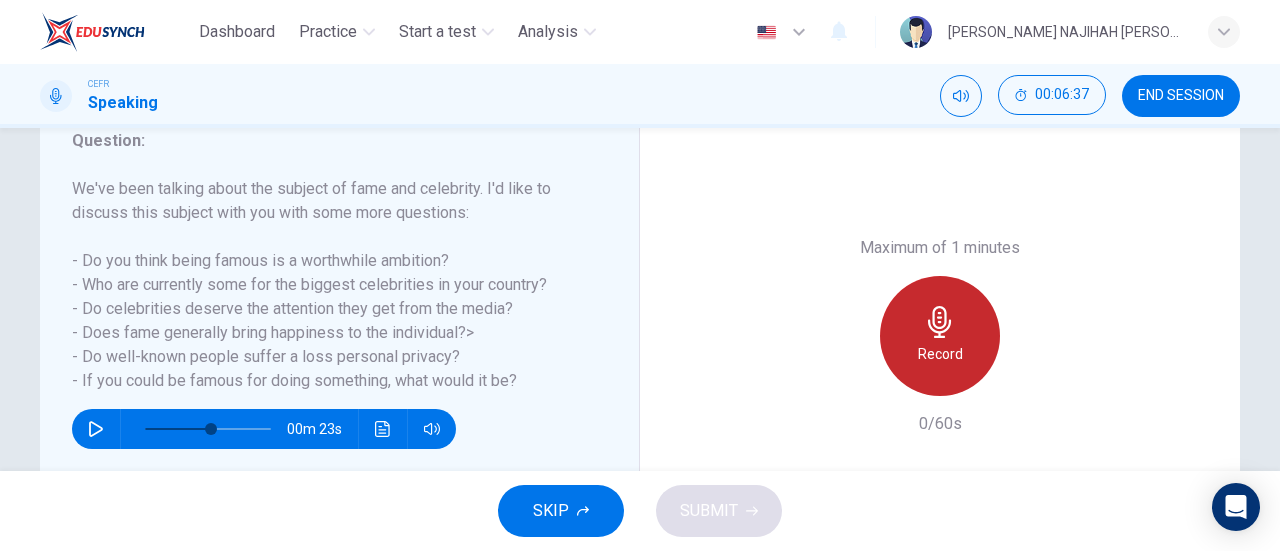 click on "Record" at bounding box center [940, 354] 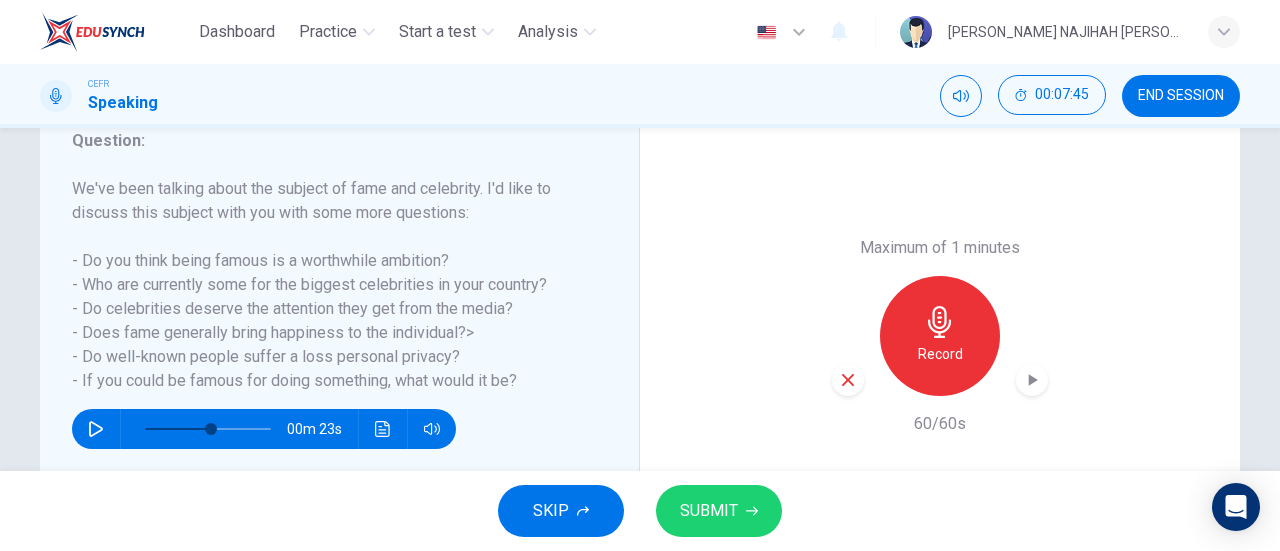 click on "Record" at bounding box center [940, 336] 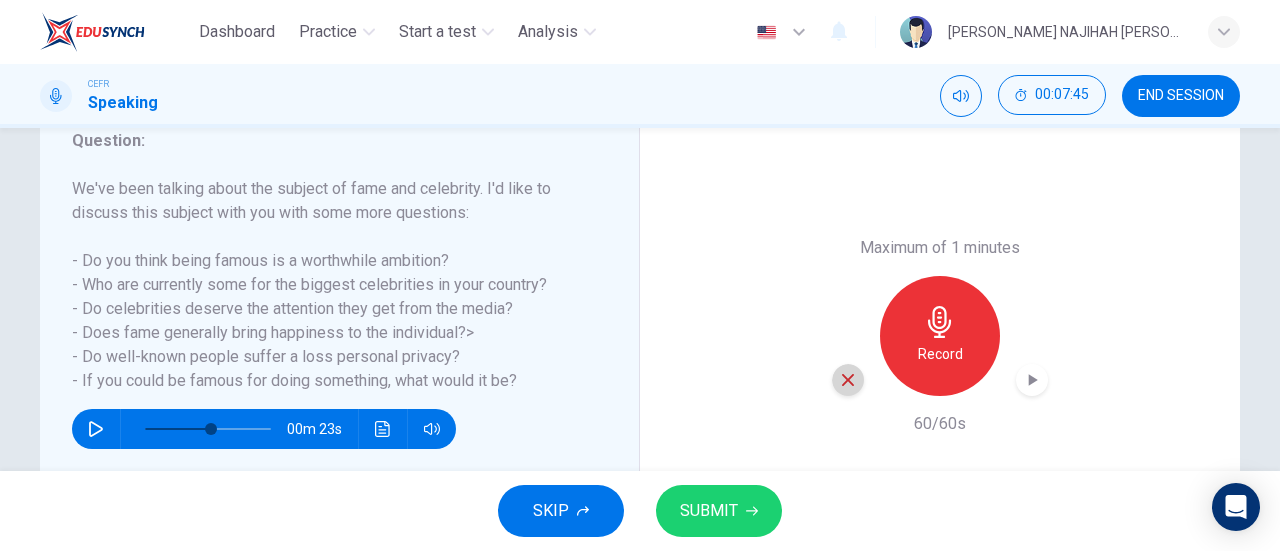 click at bounding box center [848, 380] 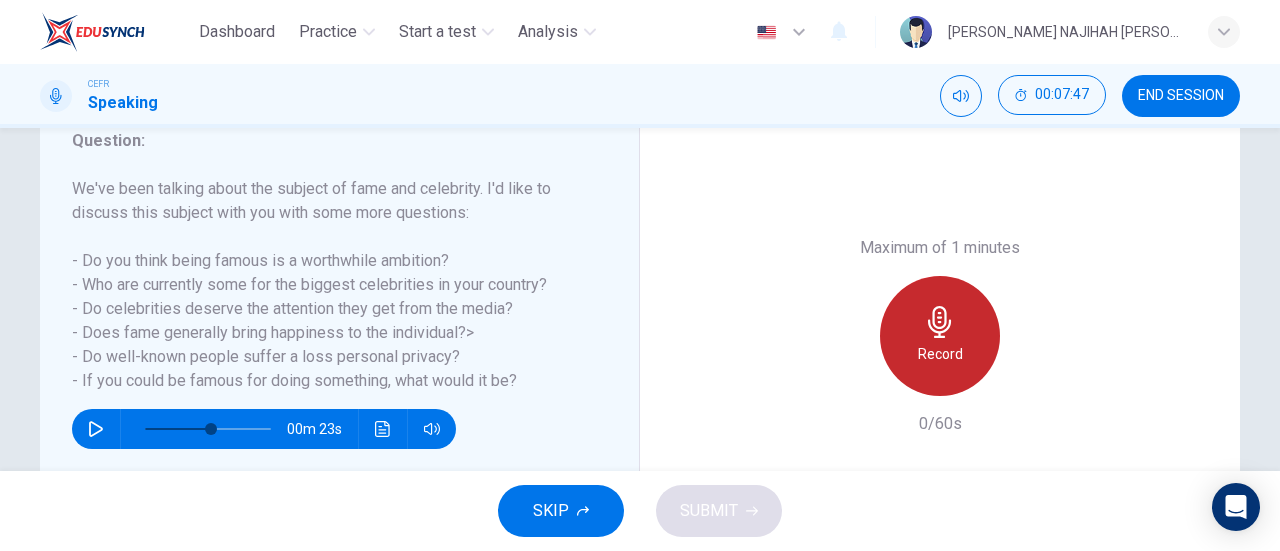 click on "Record" at bounding box center (940, 336) 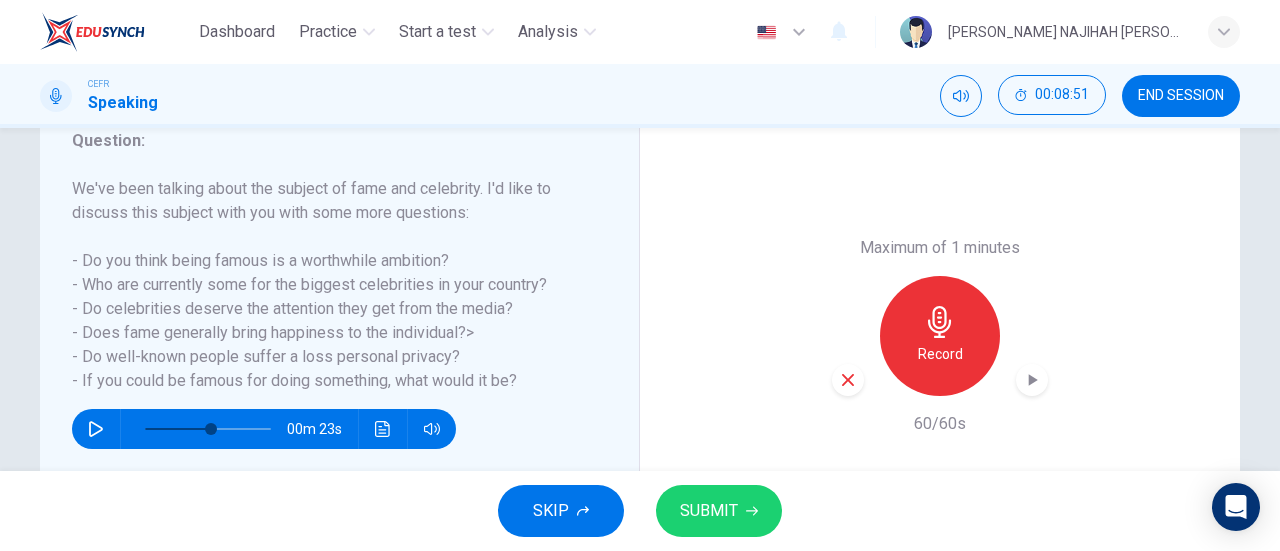 click on "SUBMIT" at bounding box center (709, 511) 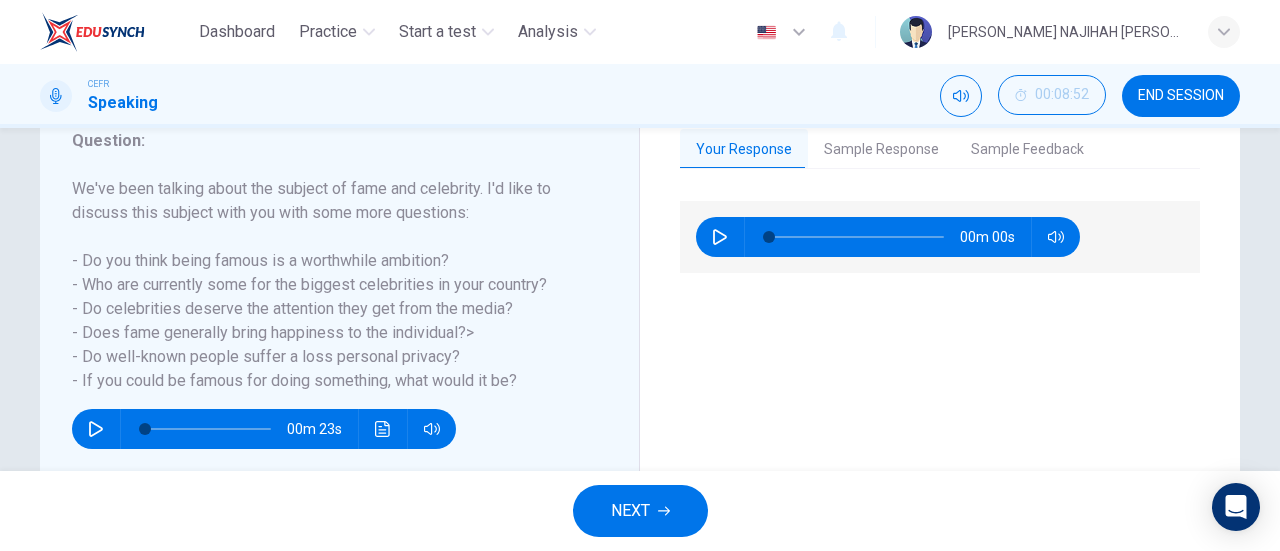 type on "0" 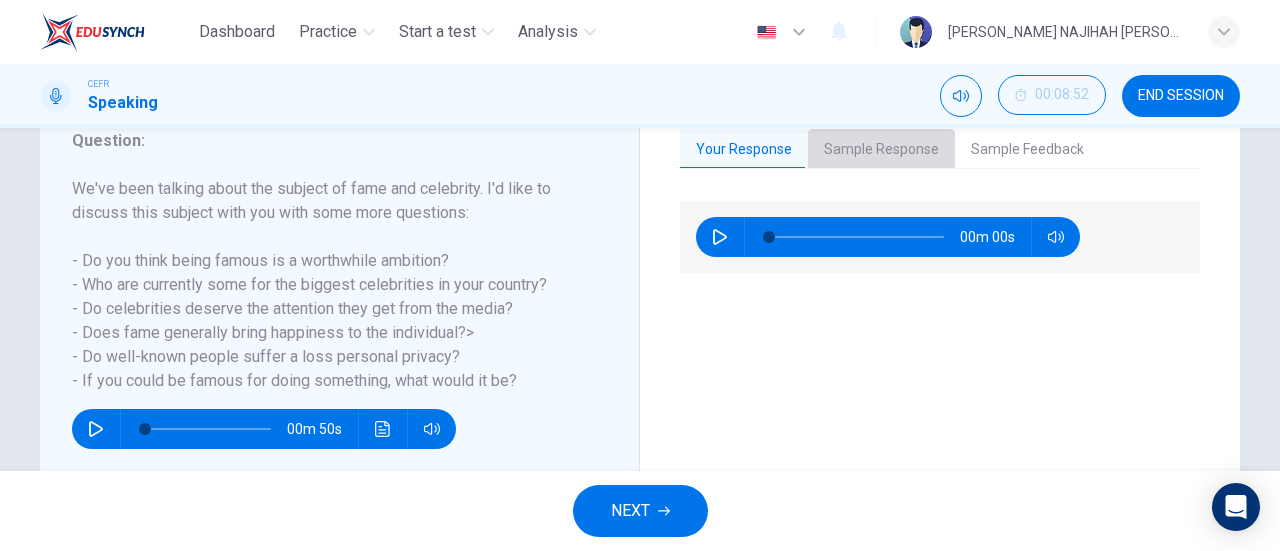 click on "Sample Response" at bounding box center [881, 150] 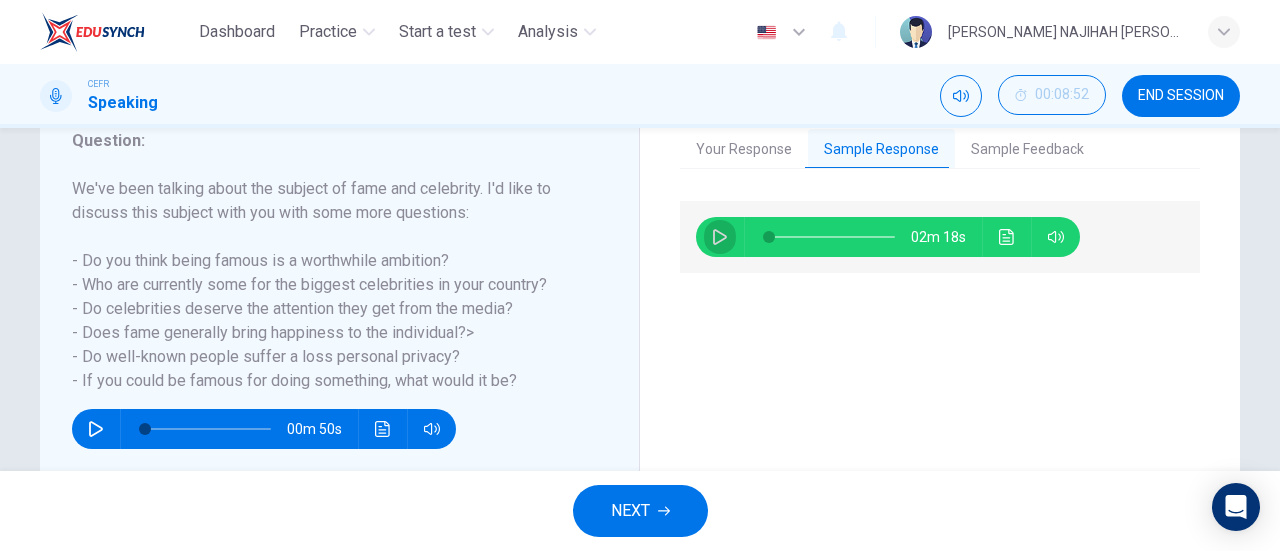 click 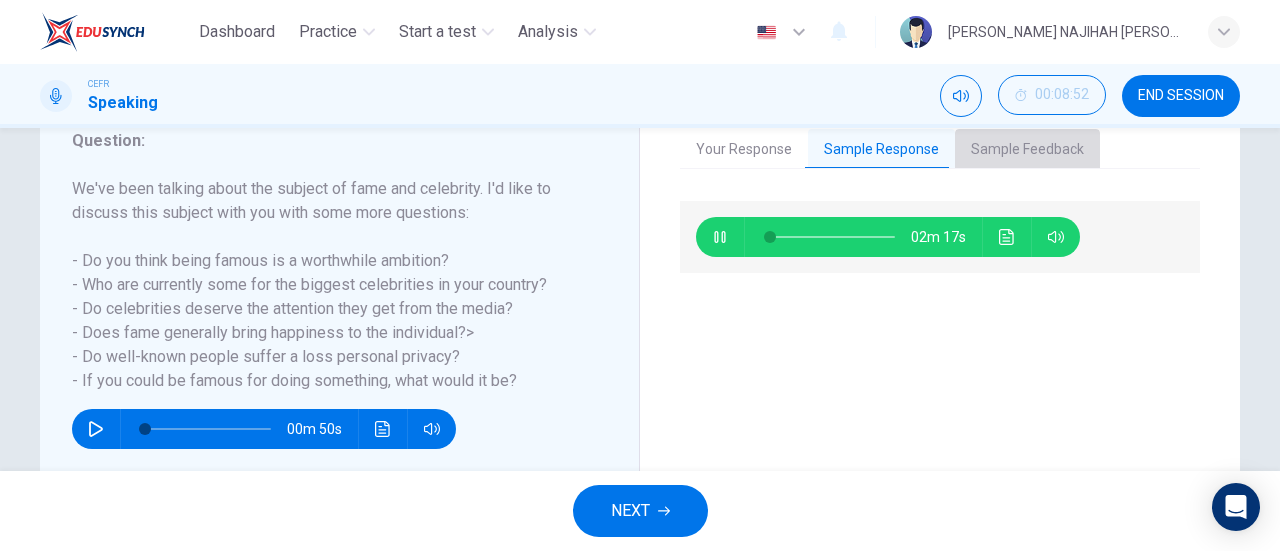 click on "Sample Feedback" at bounding box center [1027, 150] 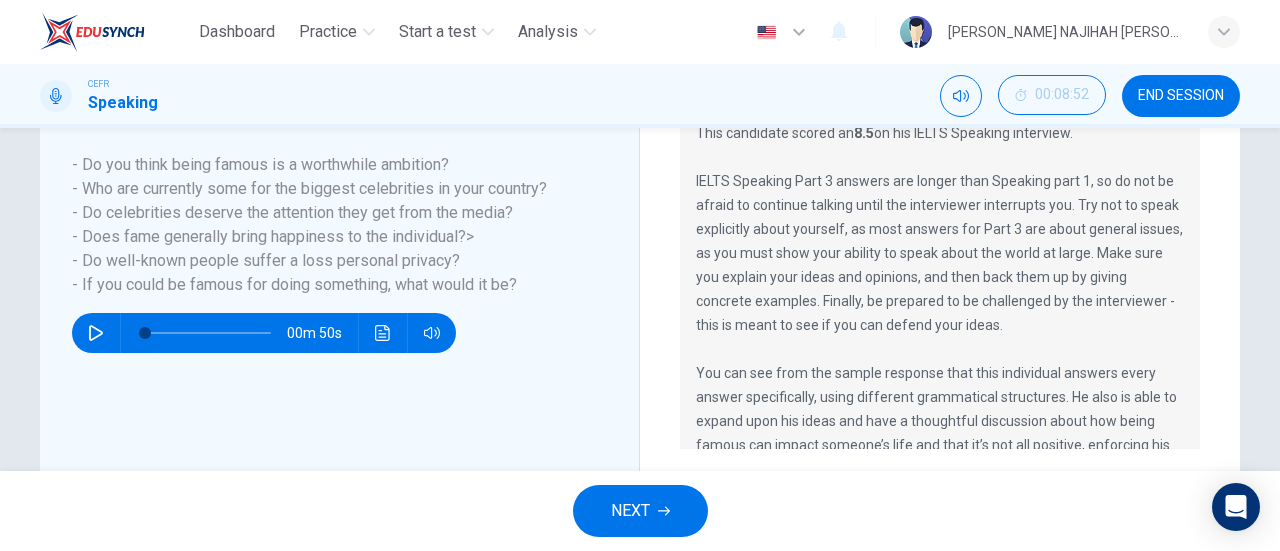 scroll, scrollTop: 374, scrollLeft: 0, axis: vertical 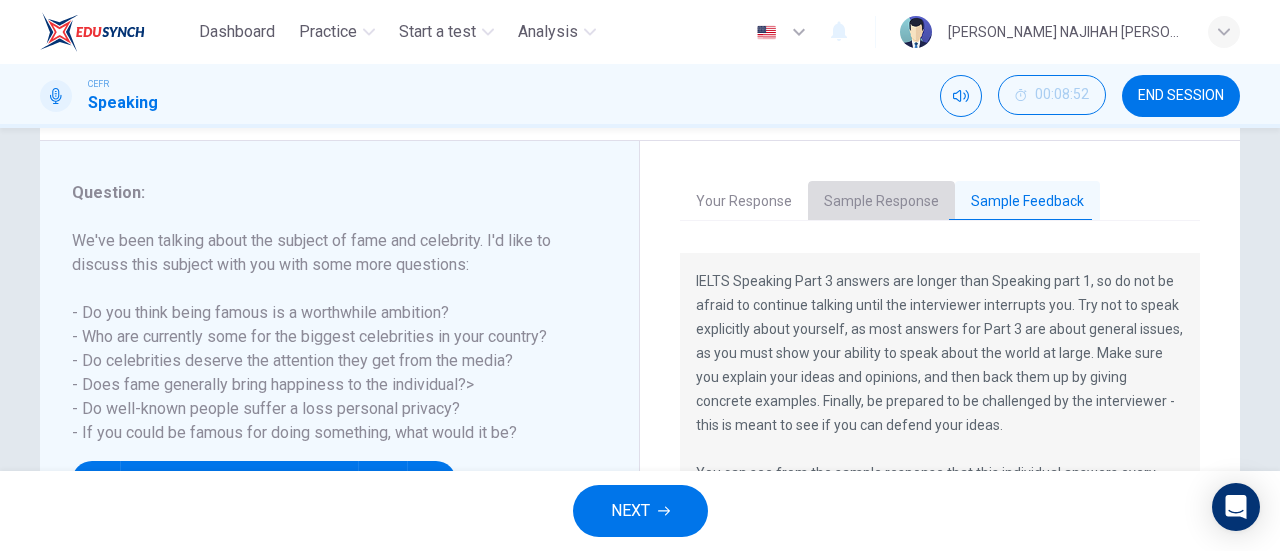 click on "Sample Response" at bounding box center [881, 202] 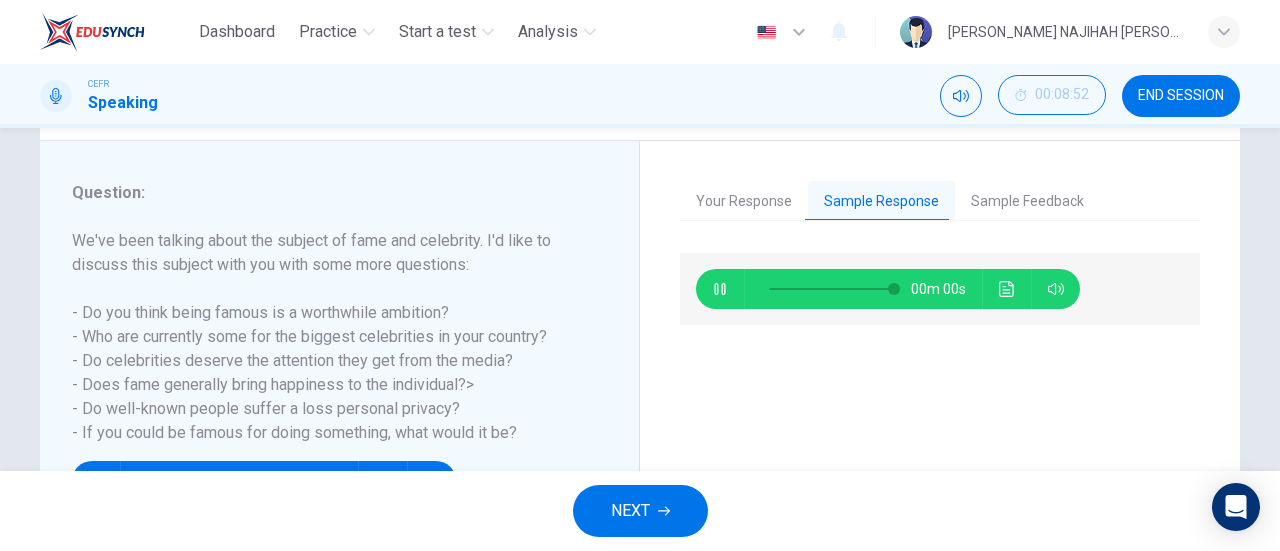 type on "0" 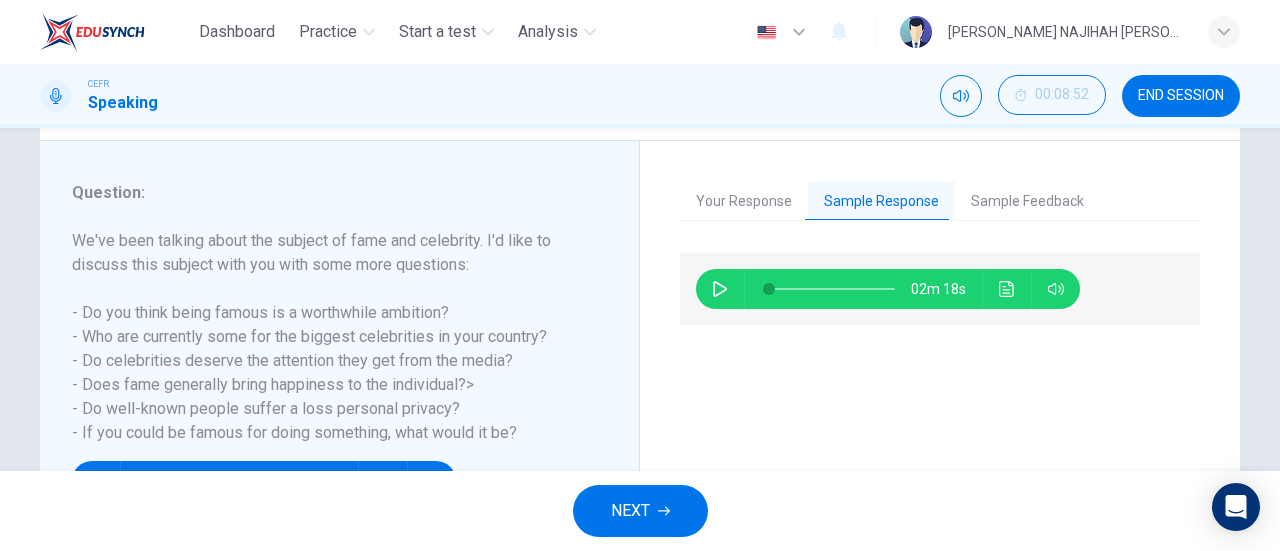 click 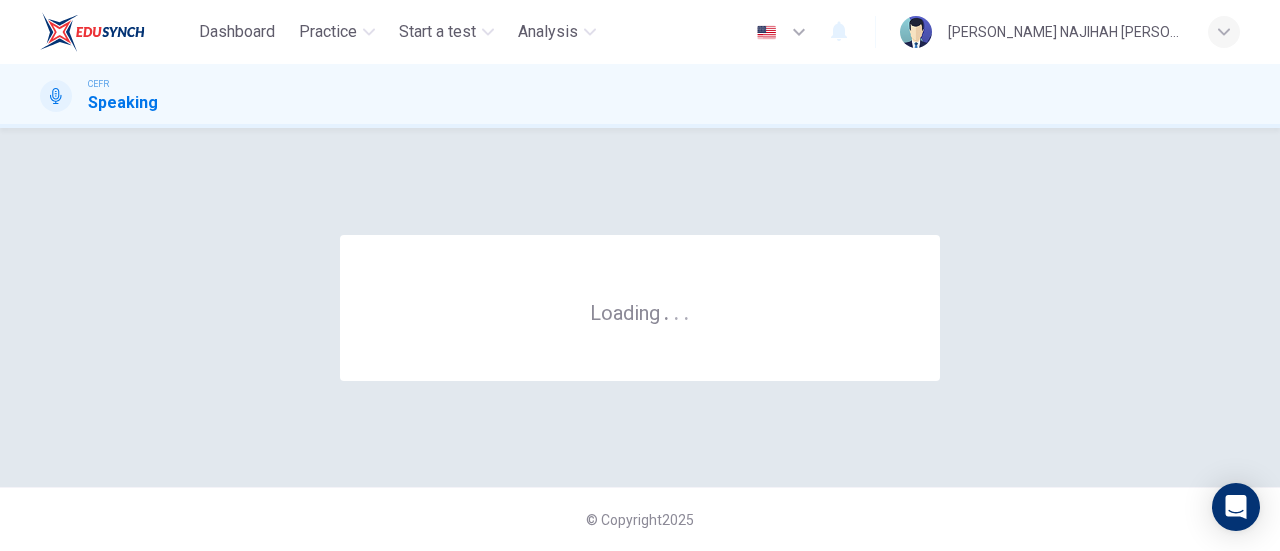 scroll, scrollTop: 0, scrollLeft: 0, axis: both 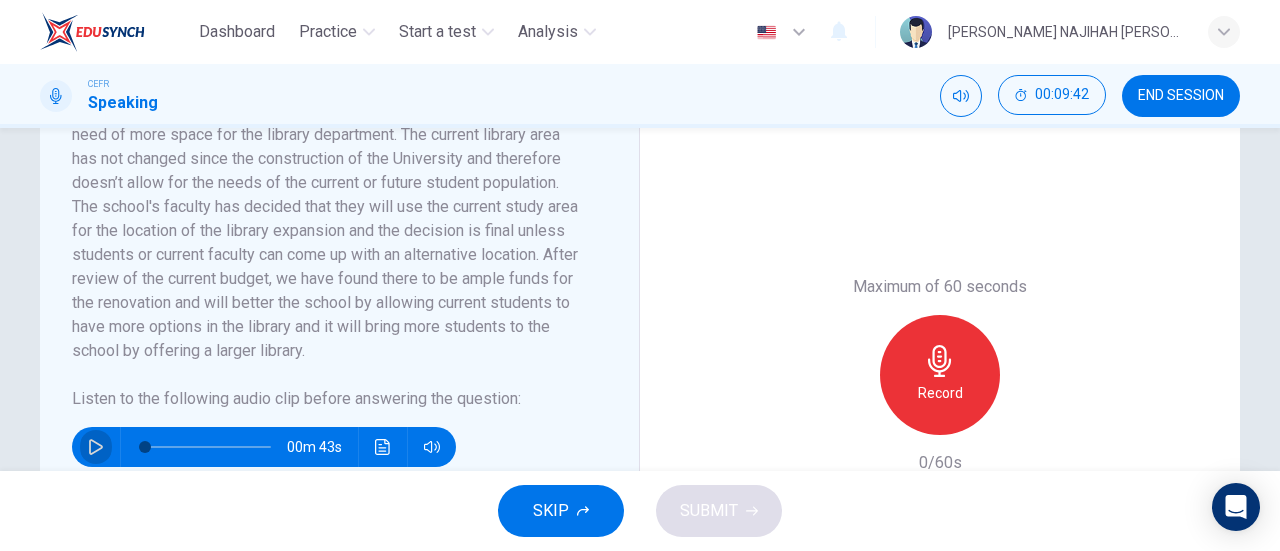 click at bounding box center [96, 447] 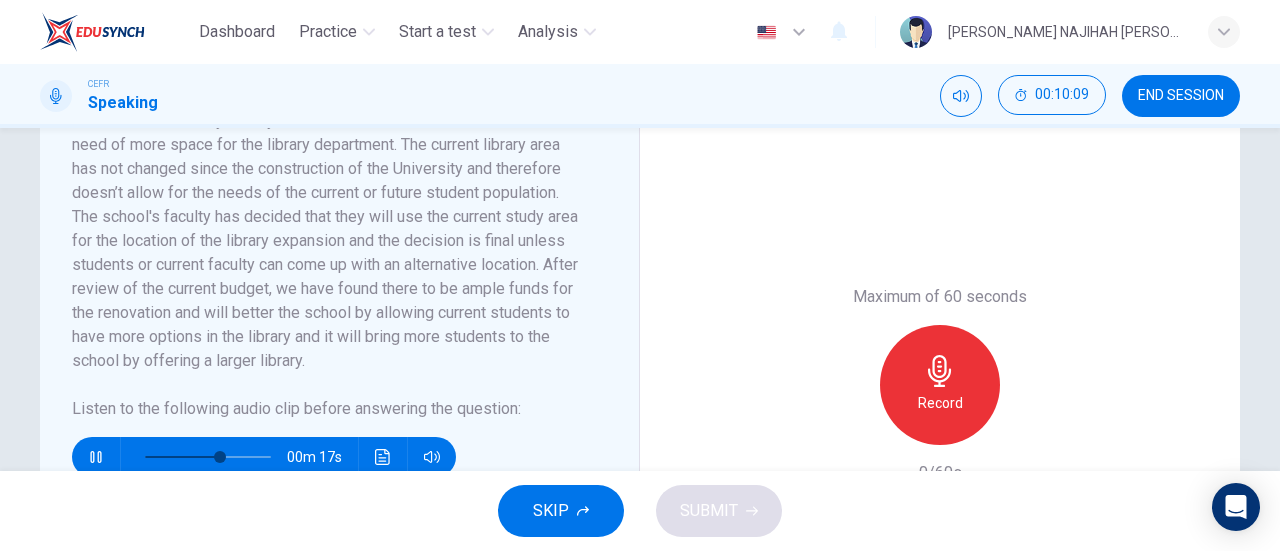 scroll, scrollTop: 410, scrollLeft: 0, axis: vertical 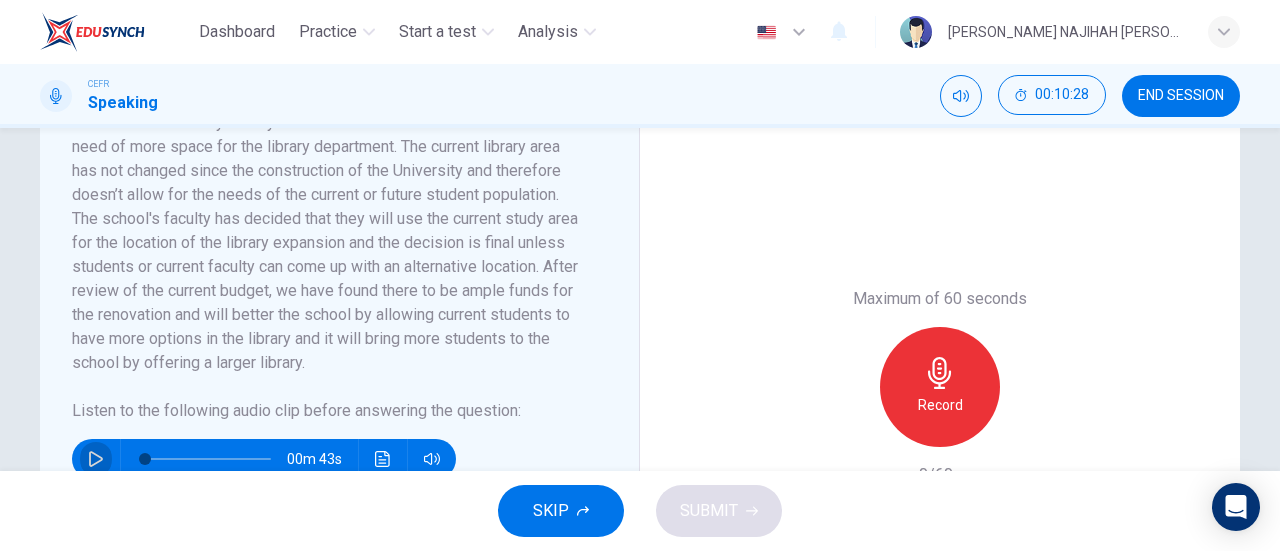 click at bounding box center [96, 459] 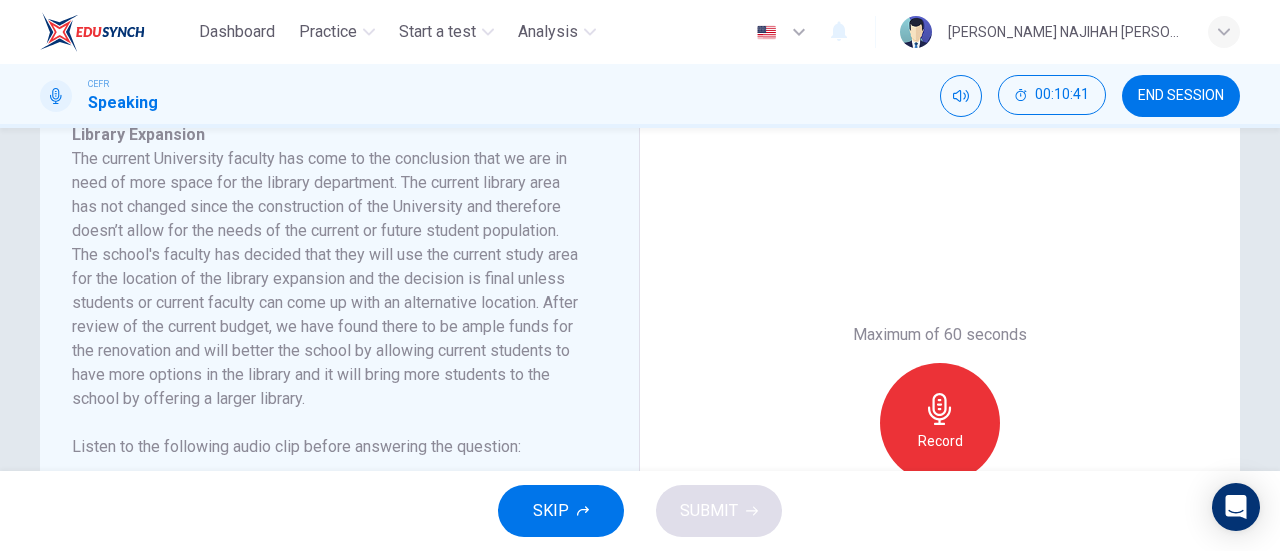 scroll, scrollTop: 372, scrollLeft: 0, axis: vertical 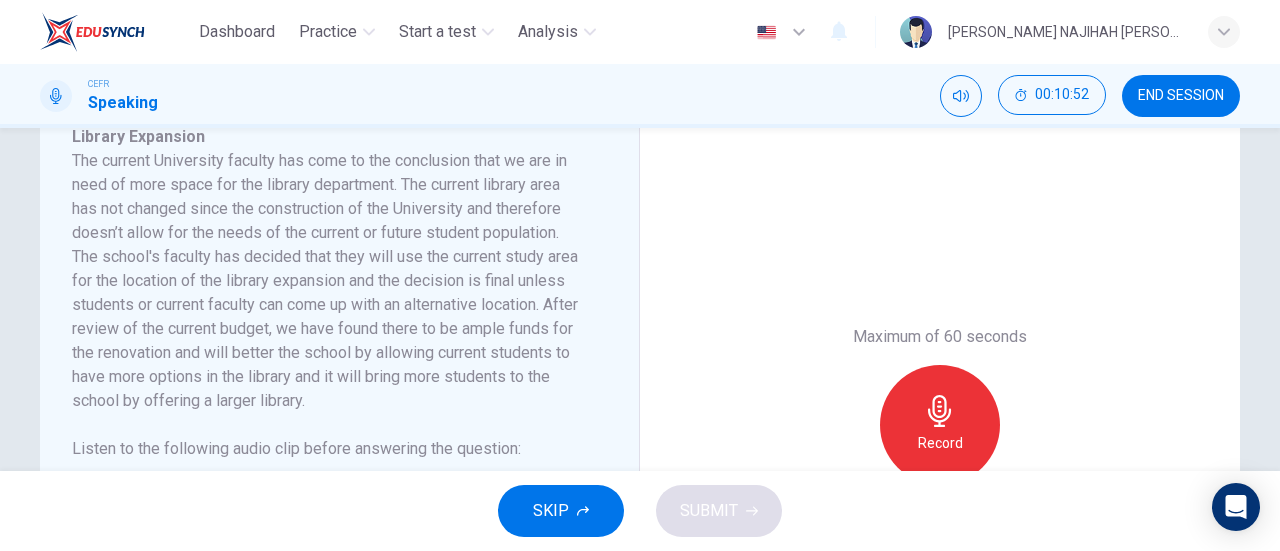 drag, startPoint x: 1264, startPoint y: 325, endPoint x: 1181, endPoint y: 288, distance: 90.873535 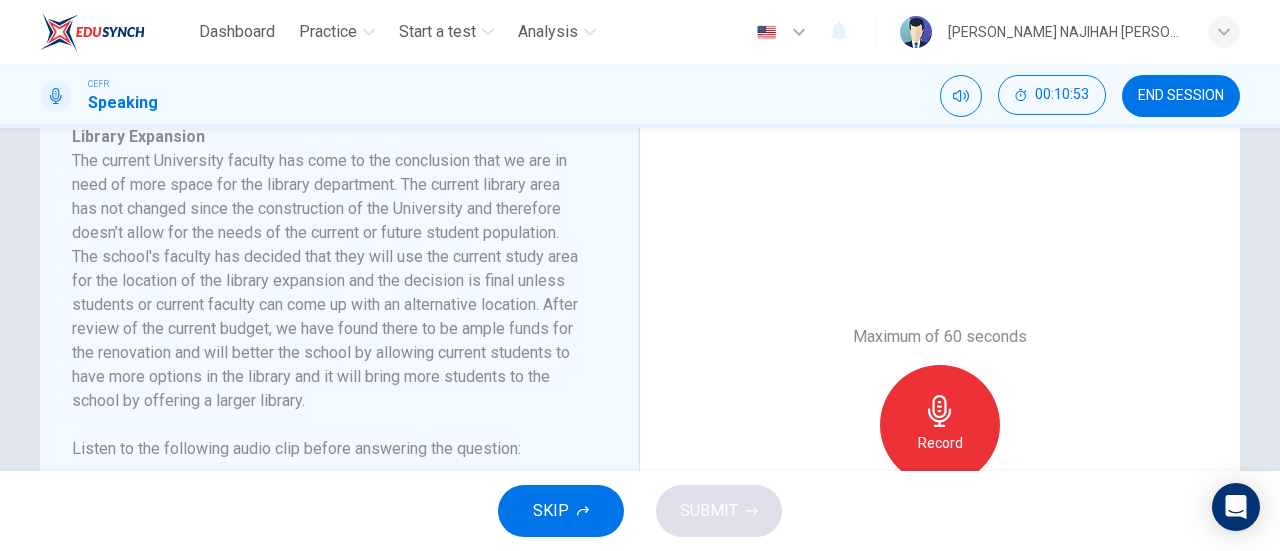 click on "Maximum of 60 seconds Record 0/60s" at bounding box center [940, 425] 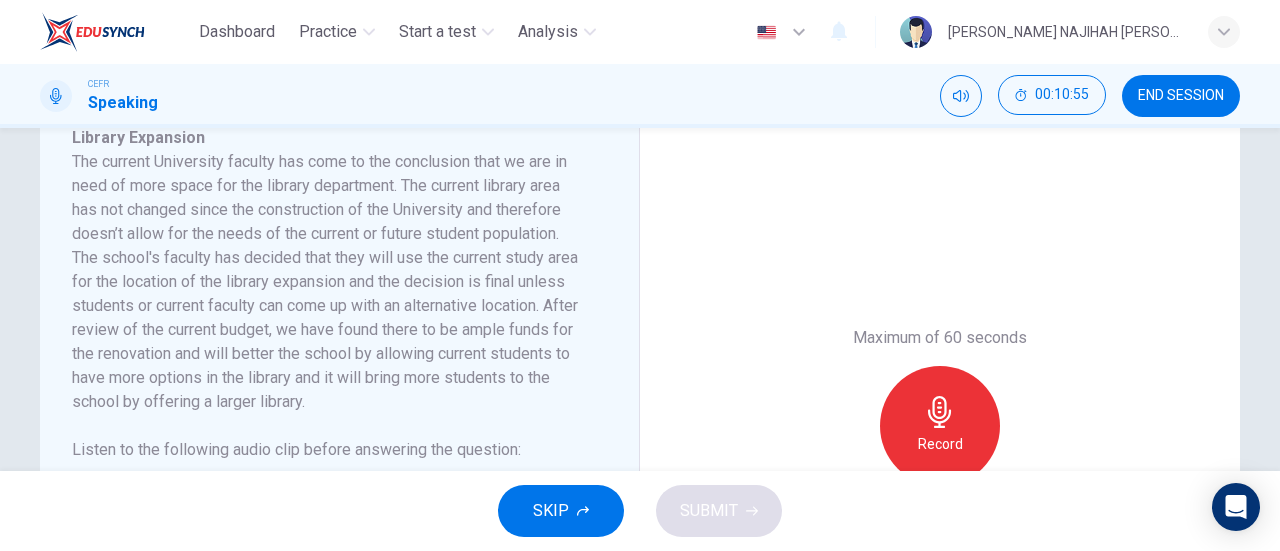 scroll, scrollTop: 373, scrollLeft: 0, axis: vertical 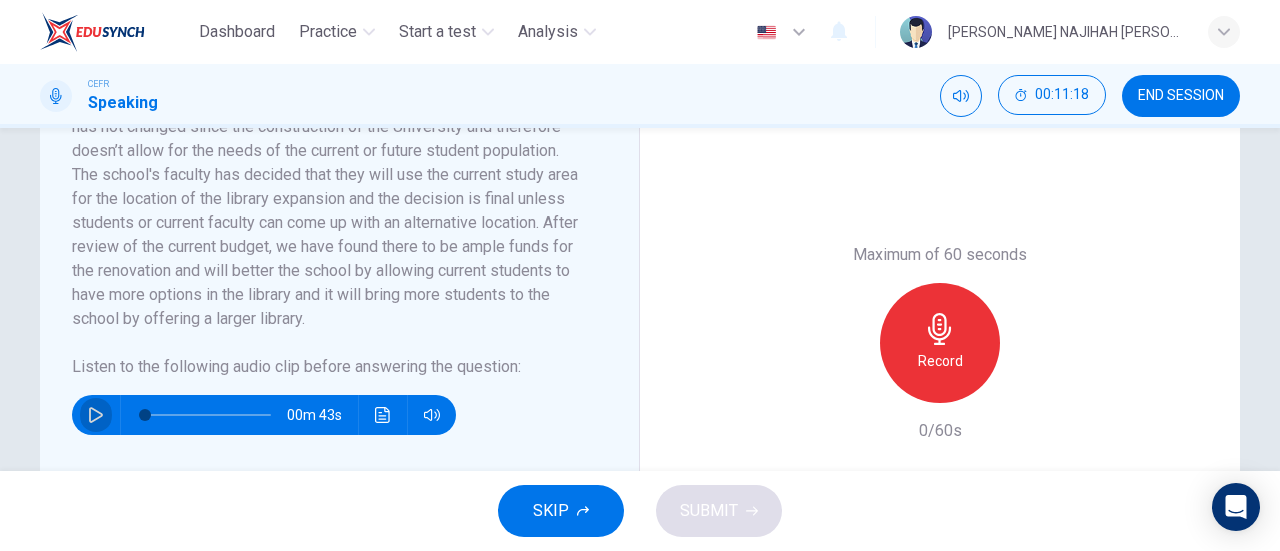 click 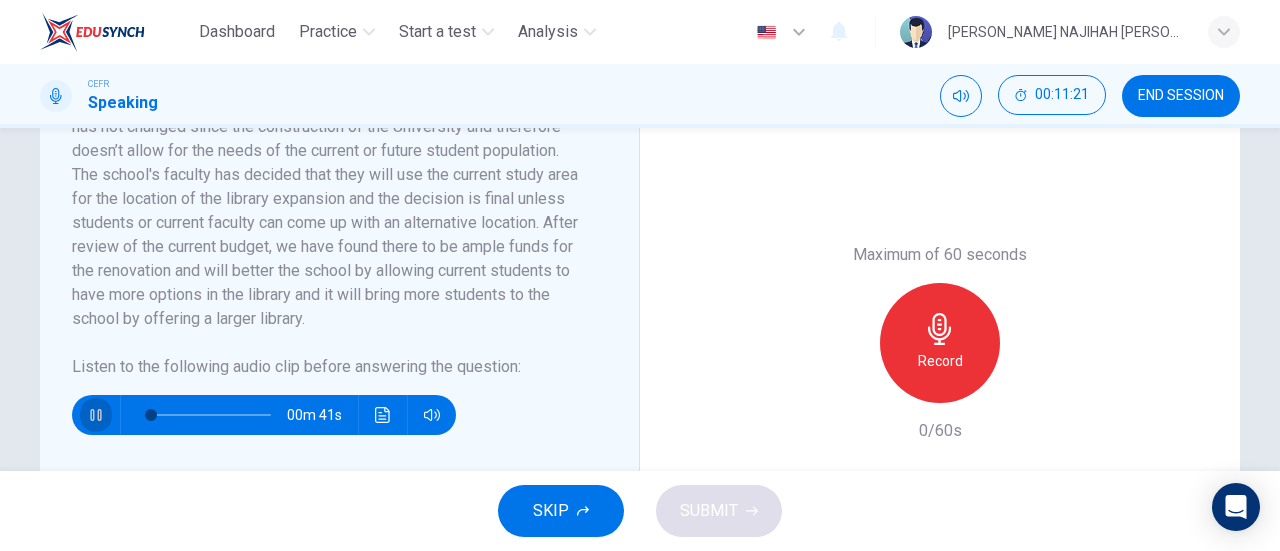 click 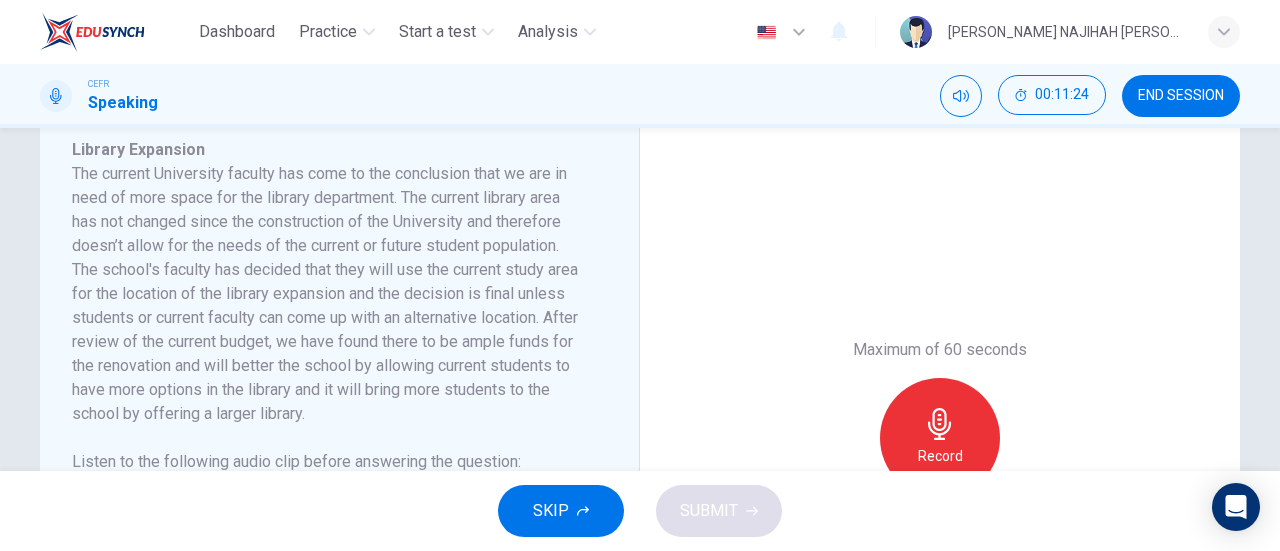 scroll, scrollTop: 368, scrollLeft: 0, axis: vertical 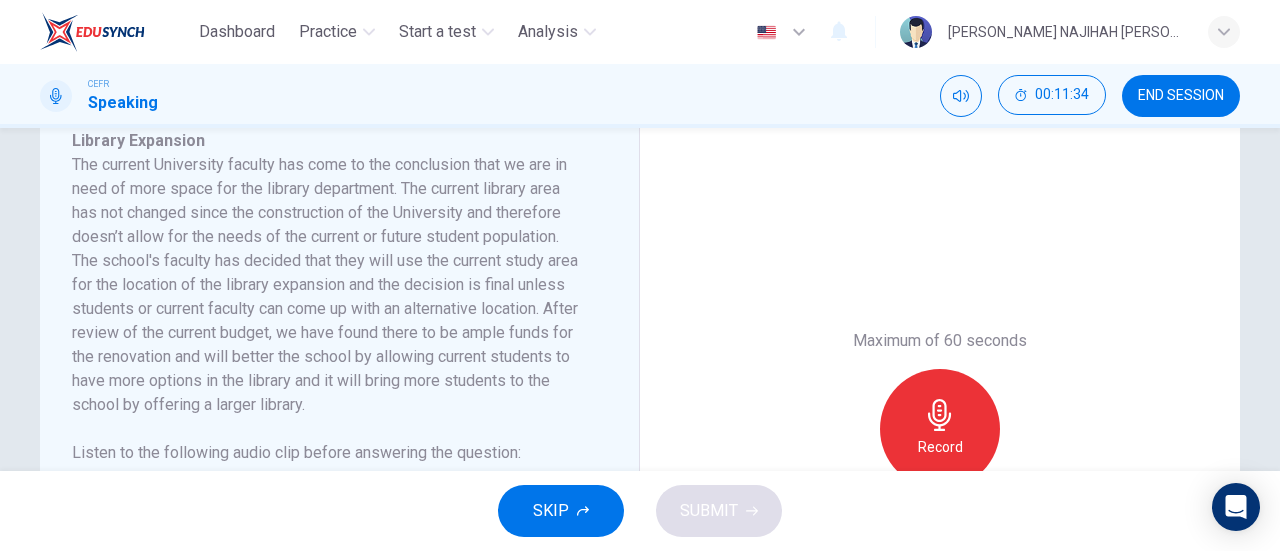 drag, startPoint x: 1220, startPoint y: 417, endPoint x: 1279, endPoint y: 311, distance: 121.313644 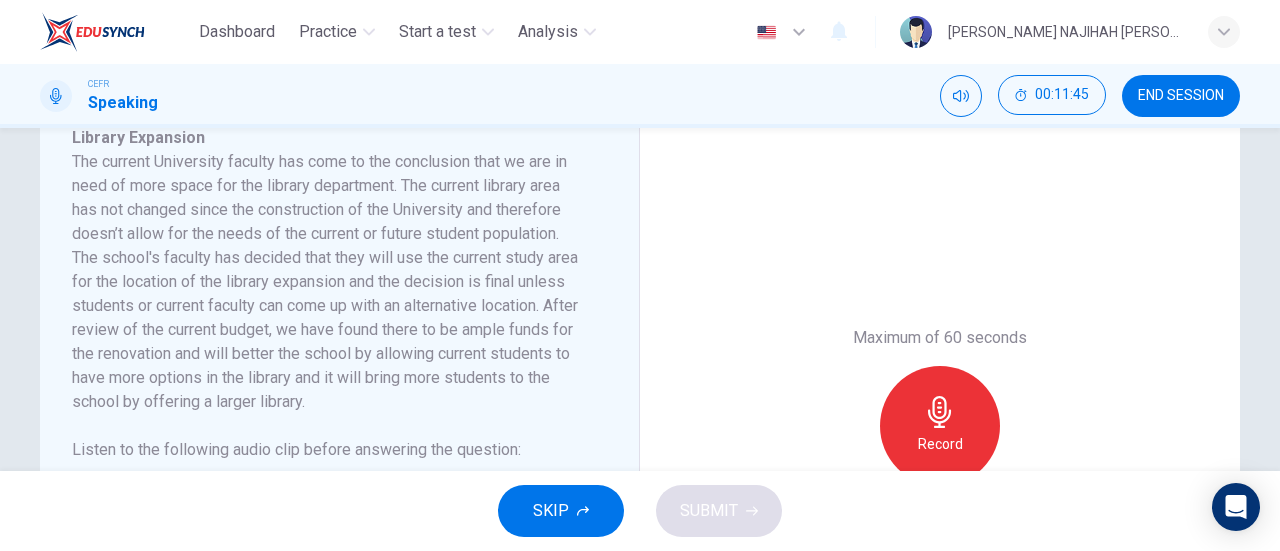 scroll, scrollTop: 369, scrollLeft: 0, axis: vertical 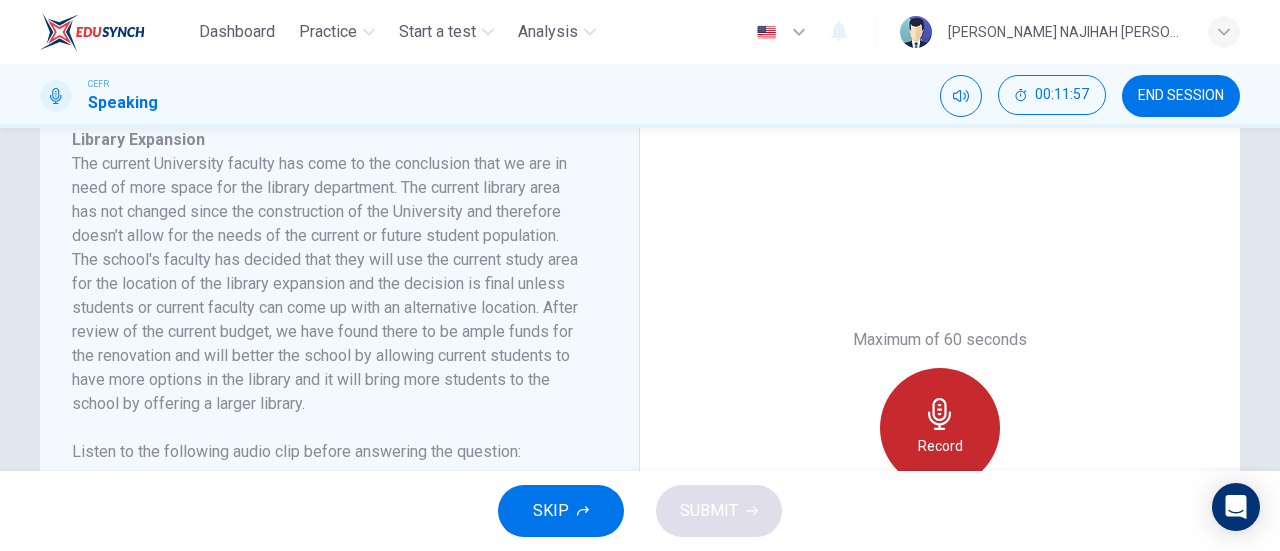 click on "Record" at bounding box center [940, 428] 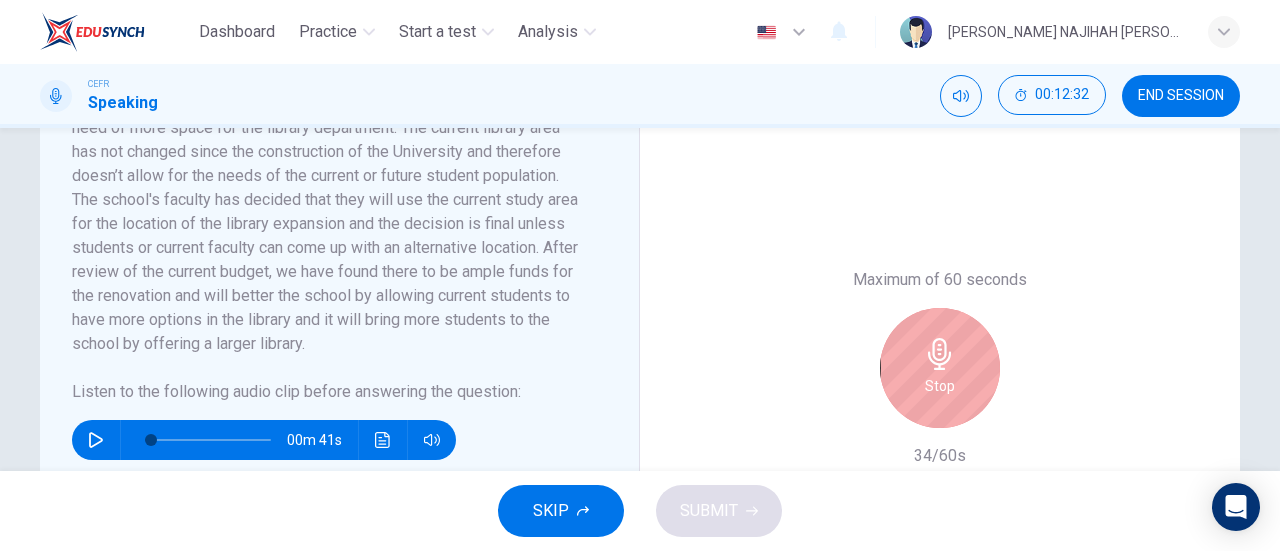 scroll, scrollTop: 418, scrollLeft: 0, axis: vertical 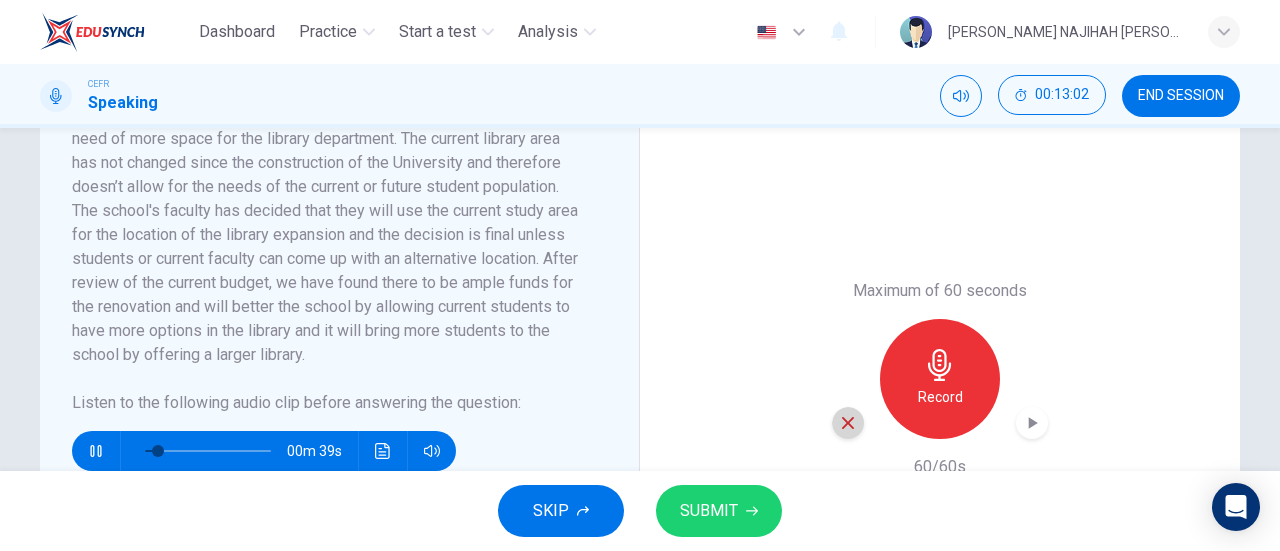 click 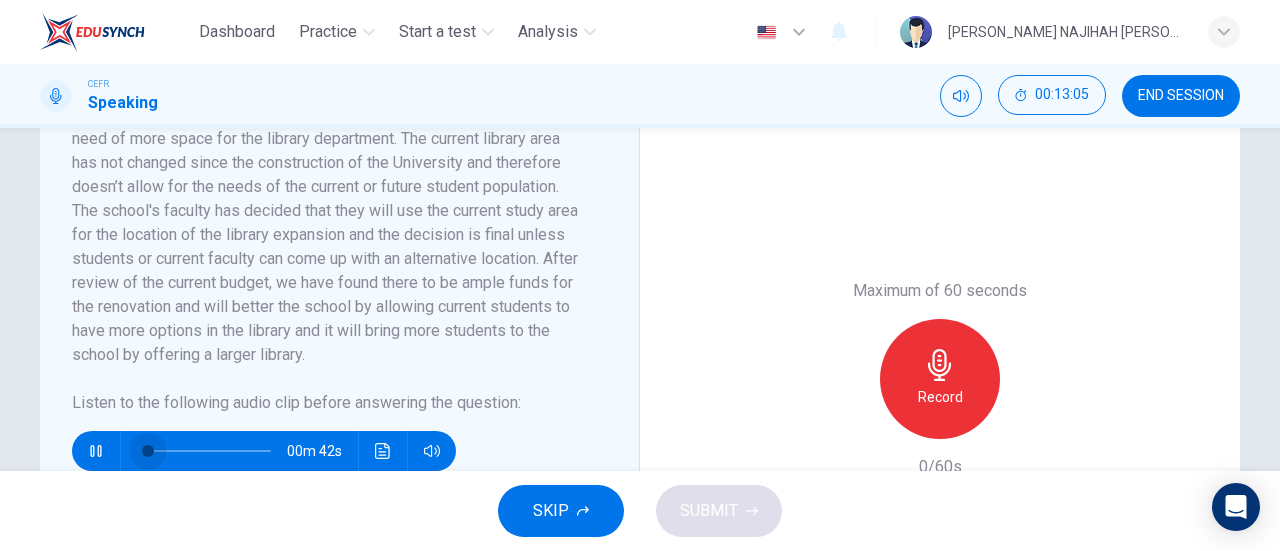 click at bounding box center (148, 451) 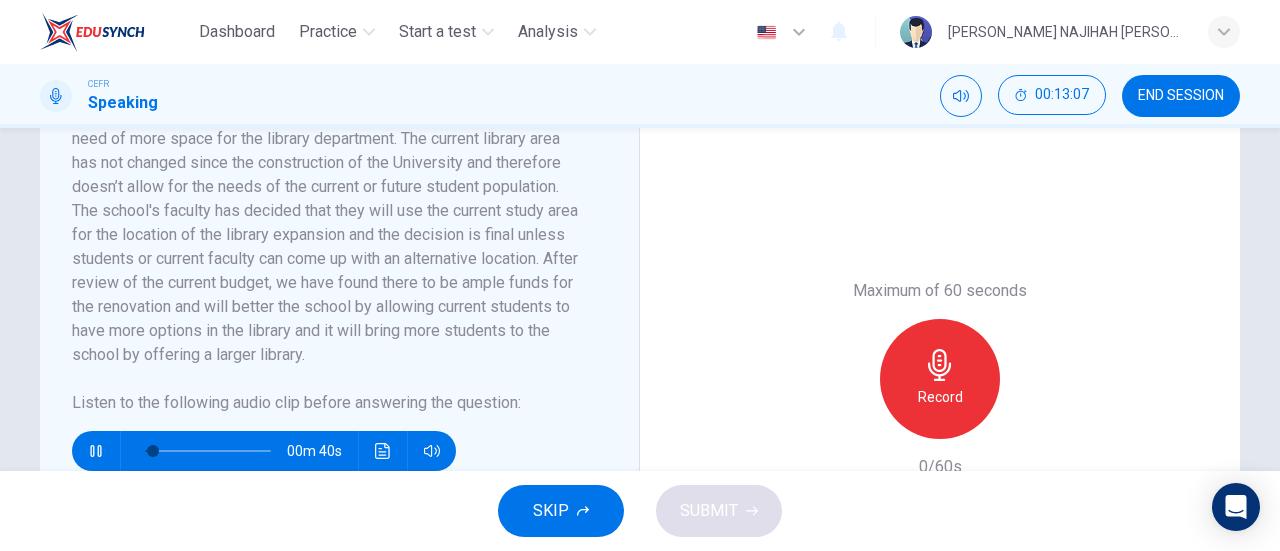 click 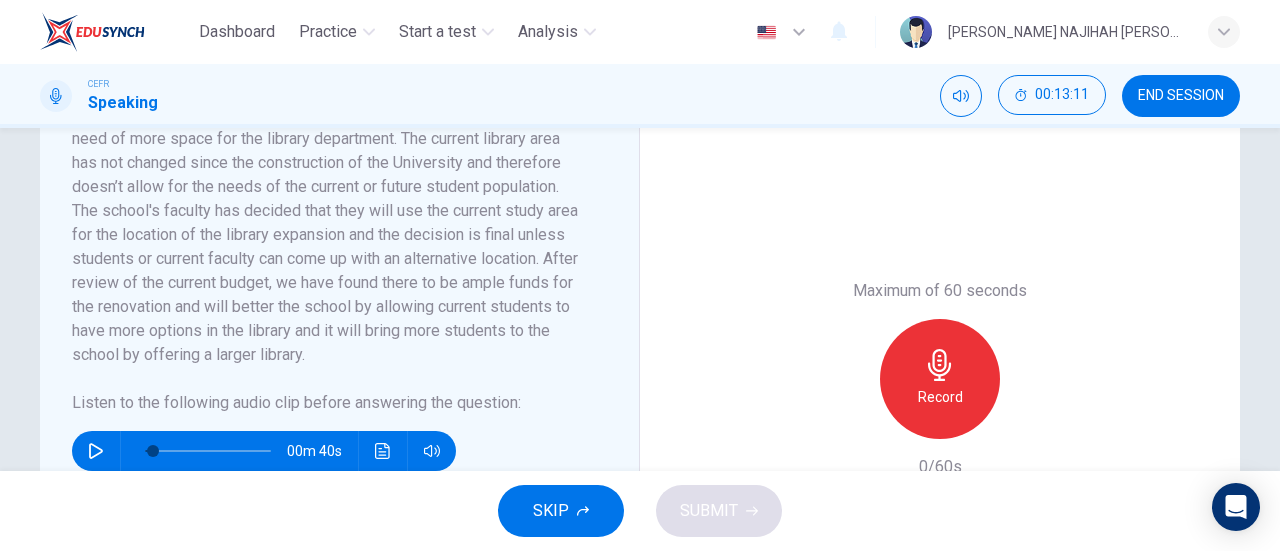 click 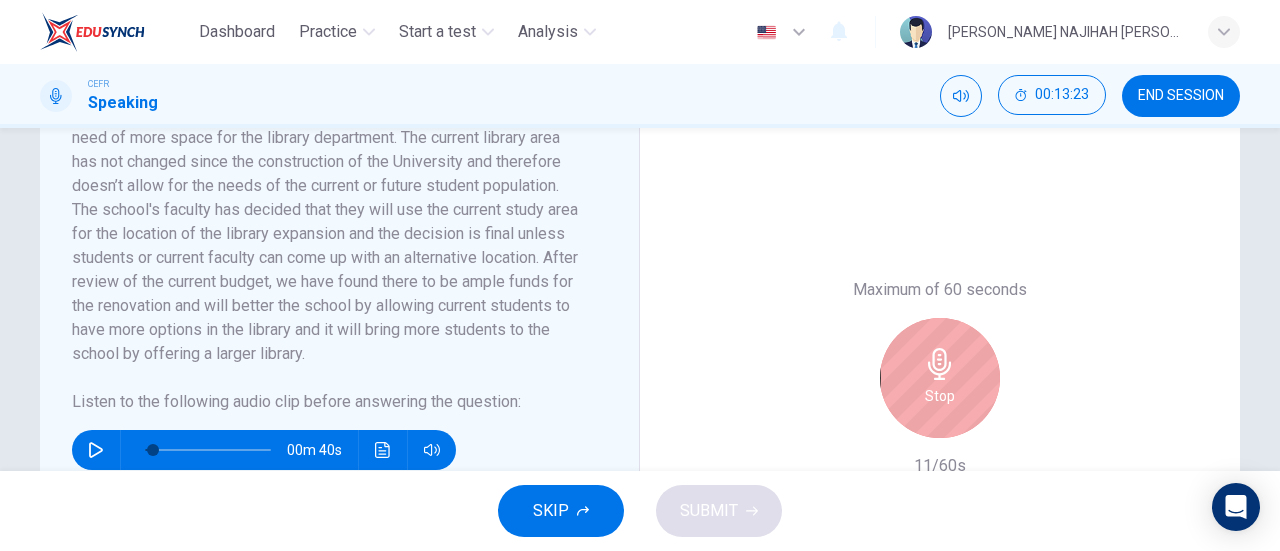 scroll, scrollTop: 434, scrollLeft: 0, axis: vertical 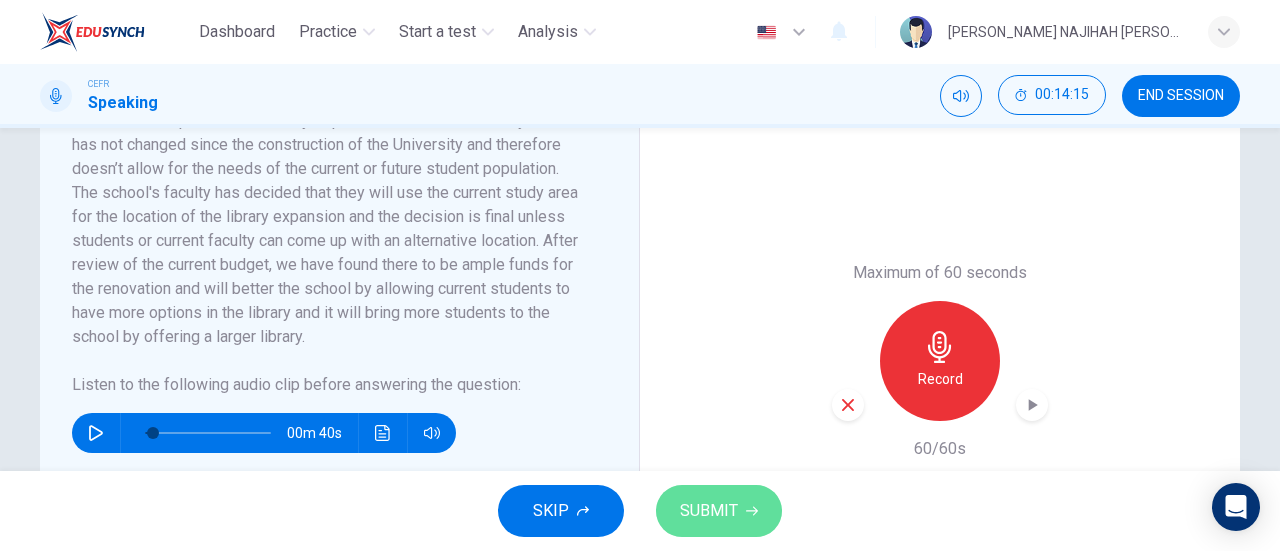 click on "SUBMIT" at bounding box center [709, 511] 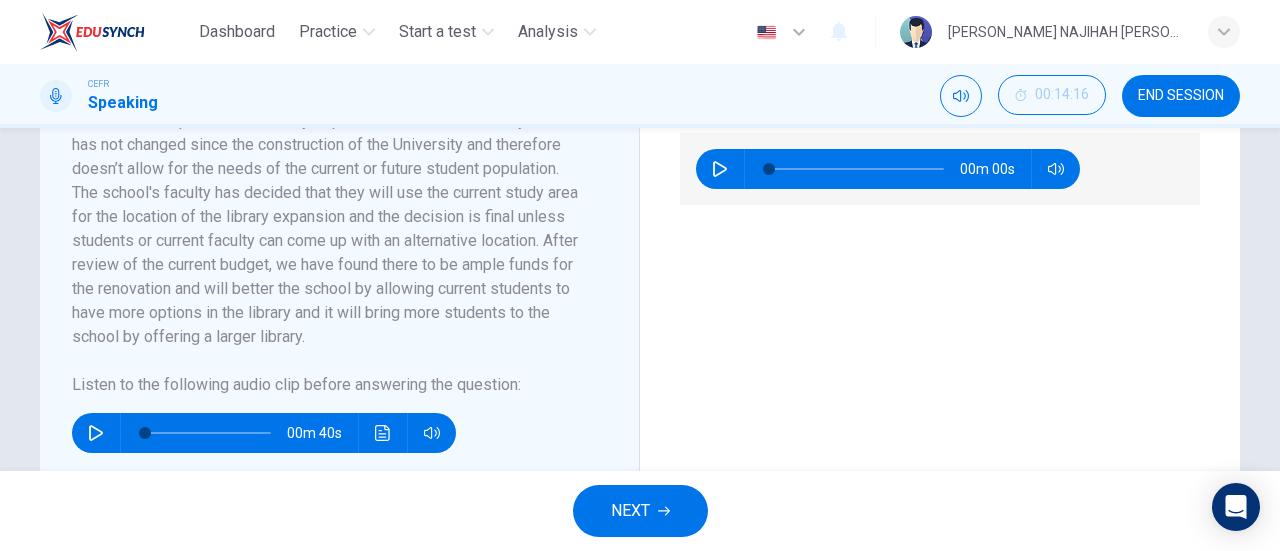 type on "0" 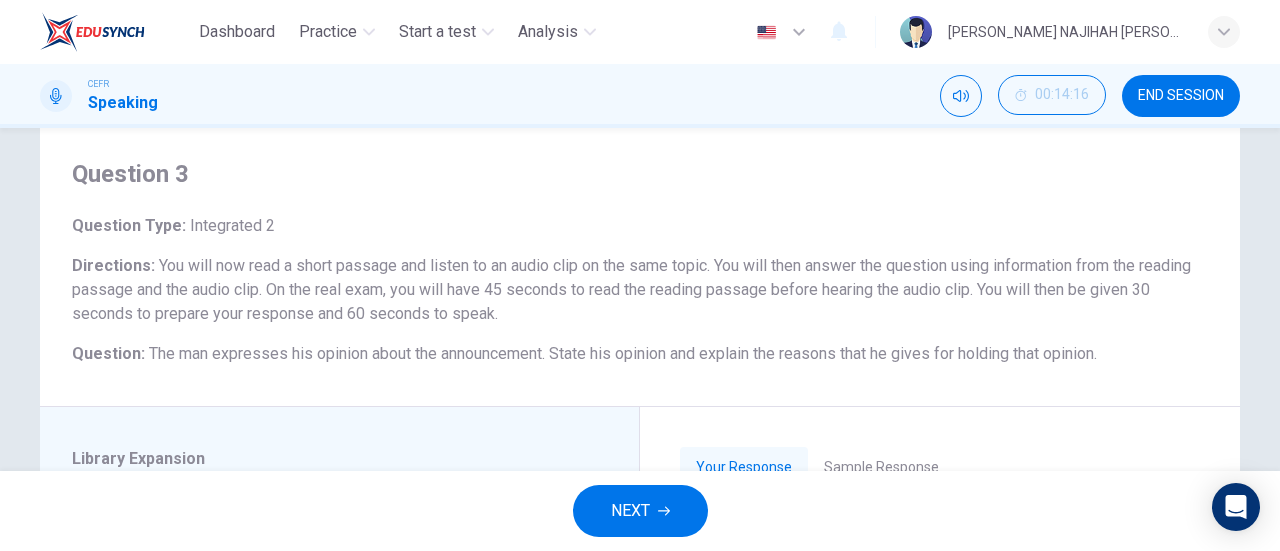 scroll, scrollTop: 48, scrollLeft: 0, axis: vertical 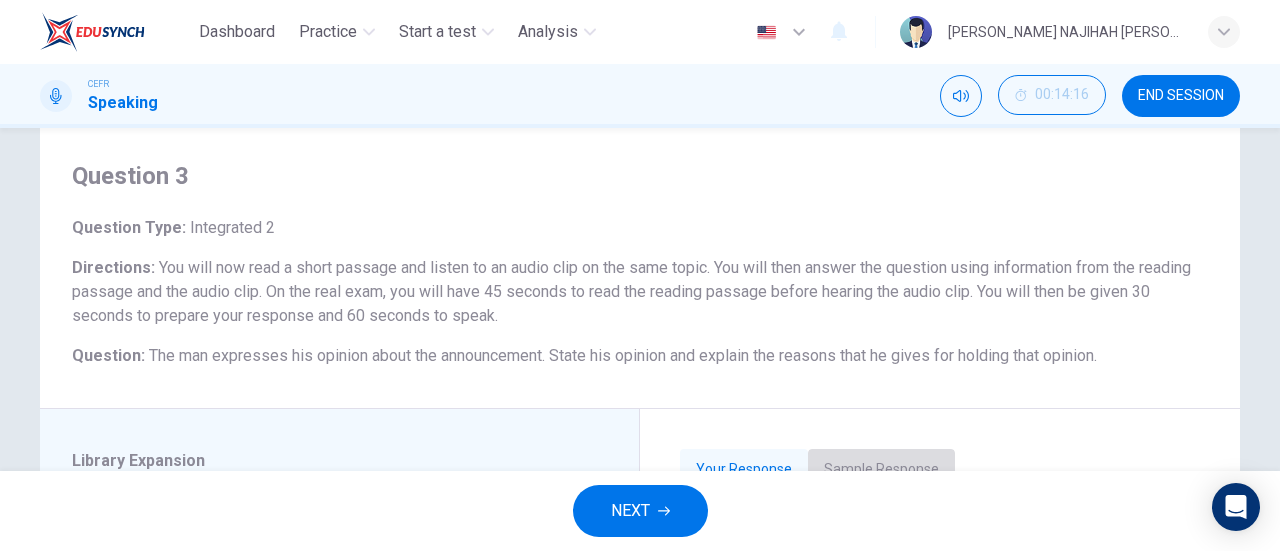 click on "Sample Response" at bounding box center [881, 470] 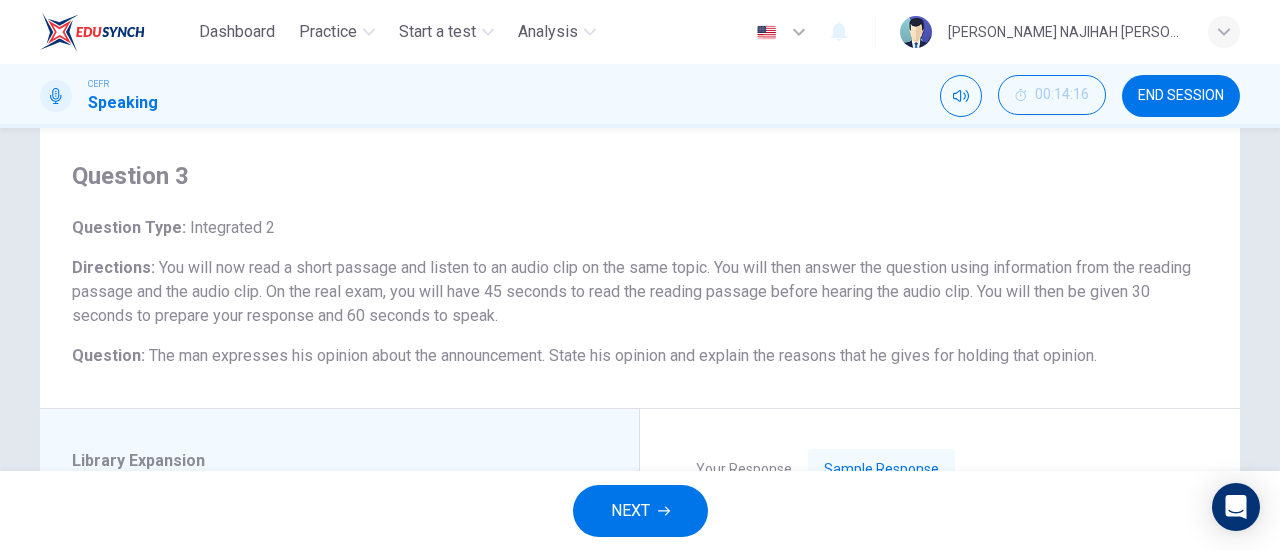 scroll, scrollTop: 348, scrollLeft: 0, axis: vertical 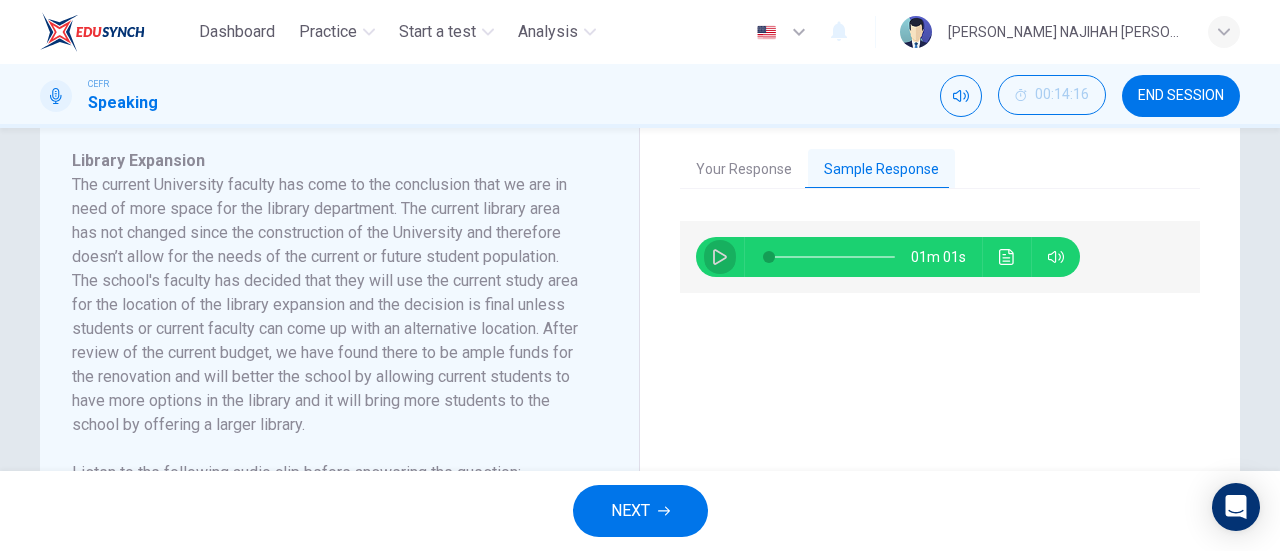 click 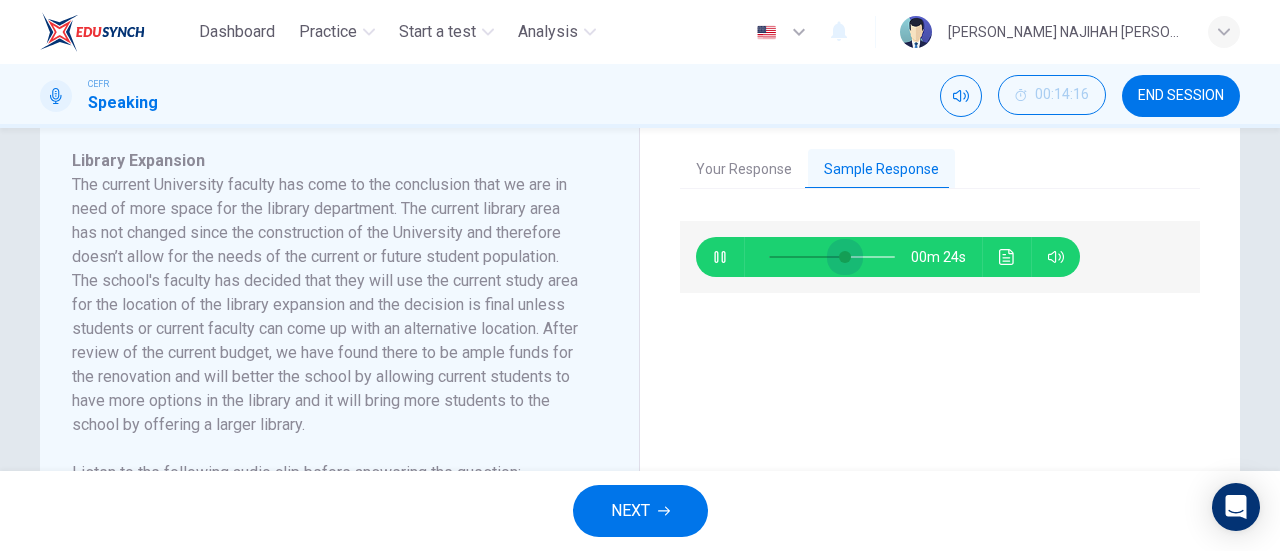 click at bounding box center [845, 257] 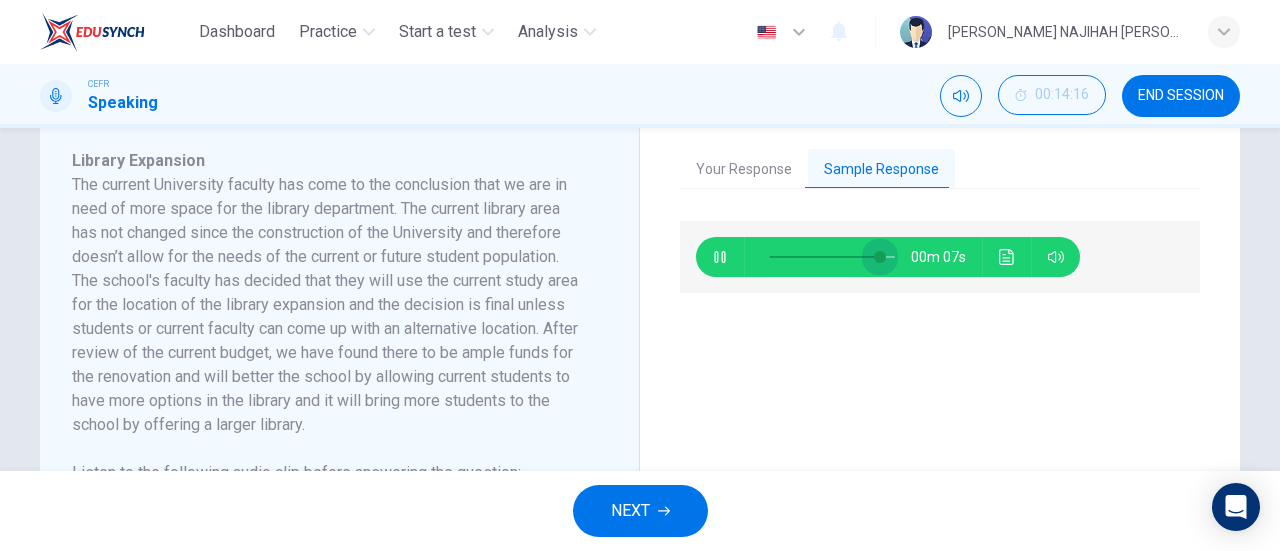 click at bounding box center [832, 257] 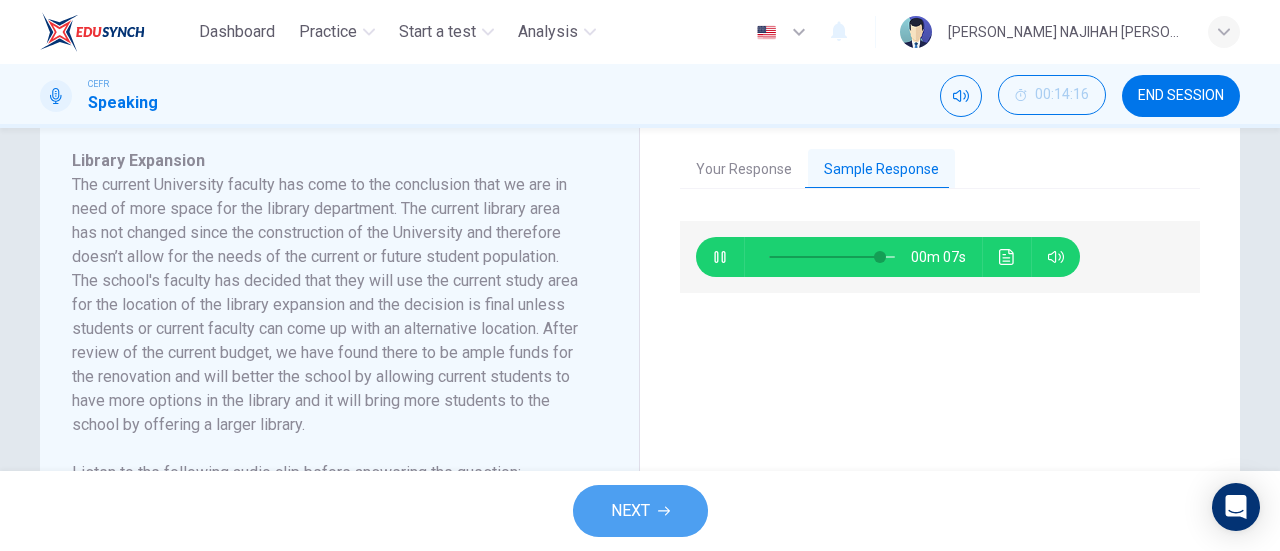 type on "90" 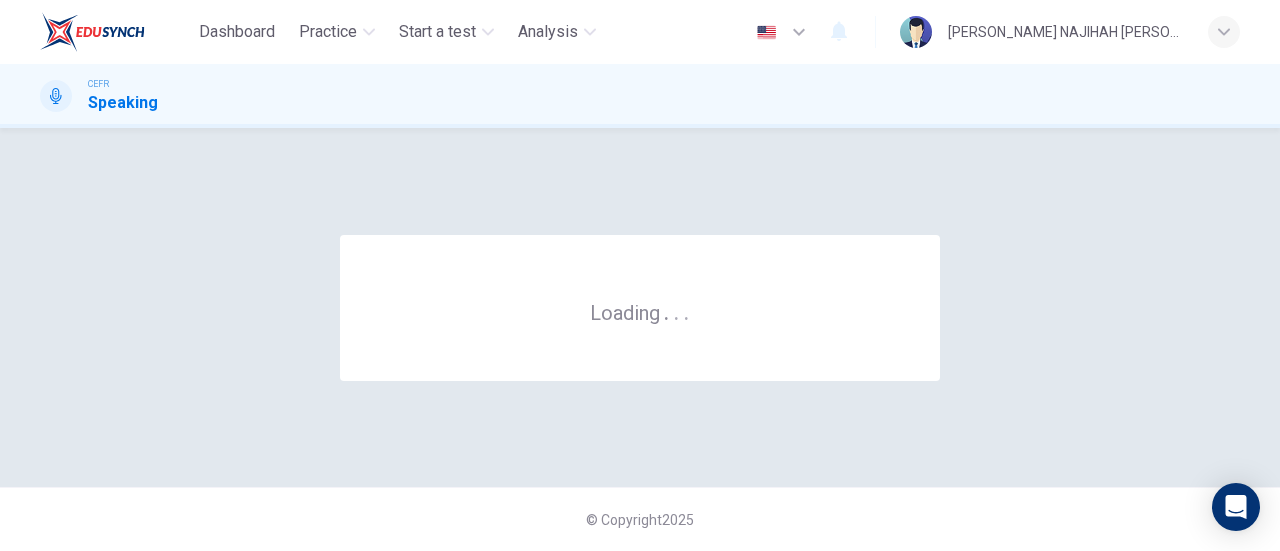 scroll, scrollTop: 0, scrollLeft: 0, axis: both 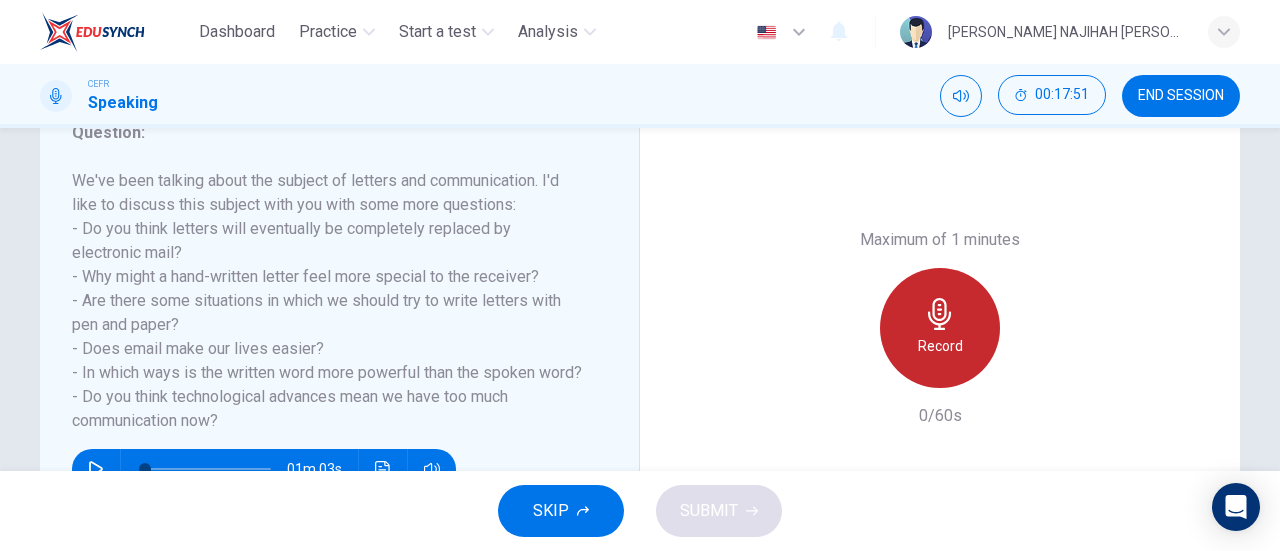 click 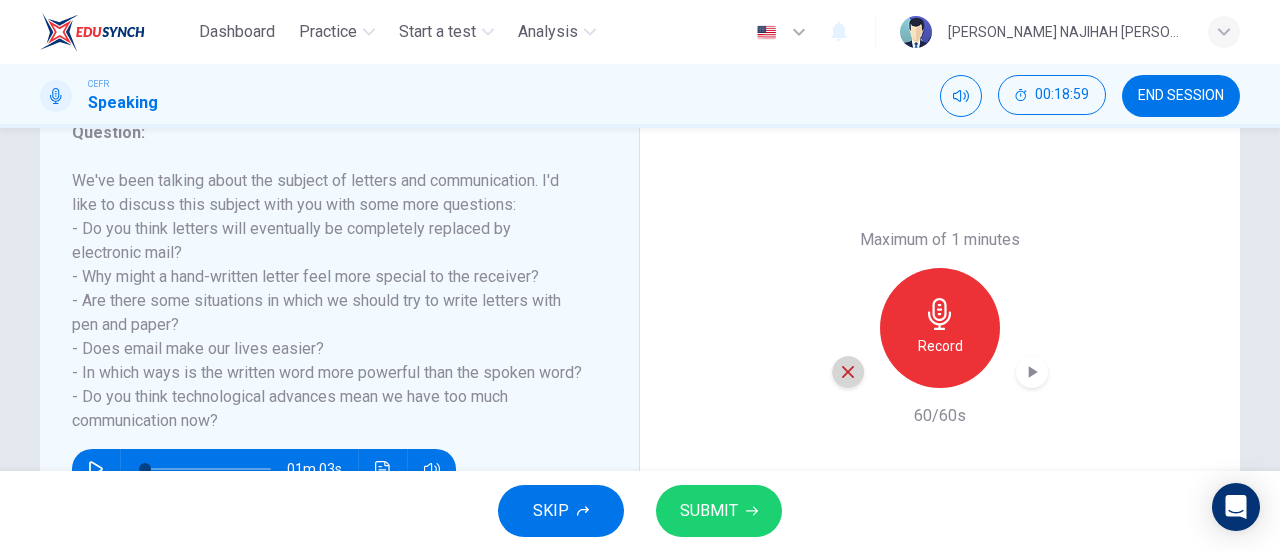 click 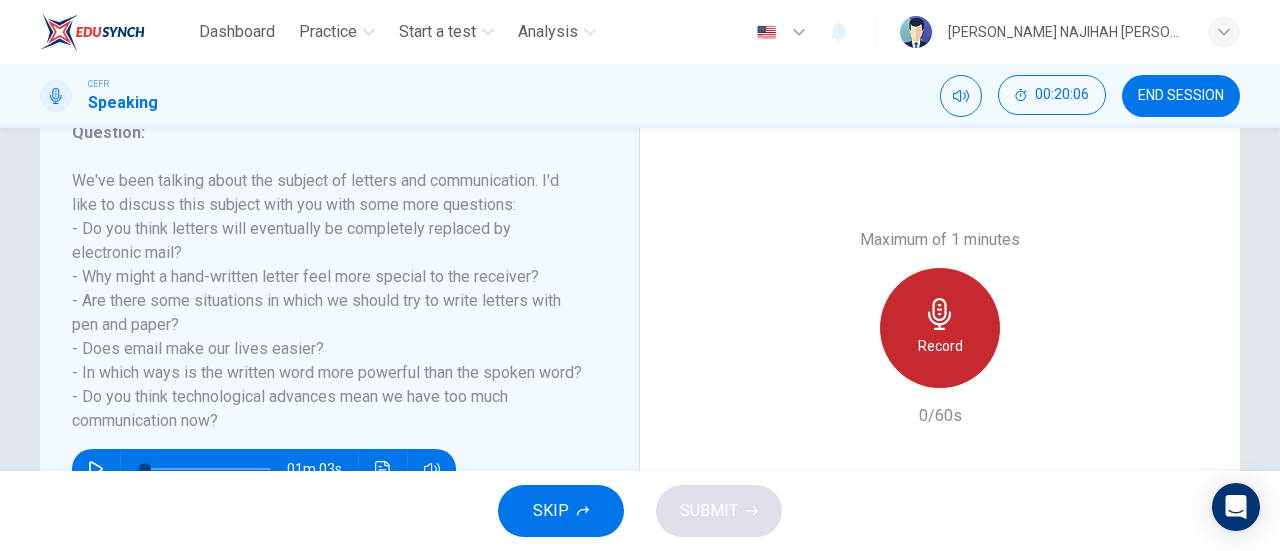 click on "Record" at bounding box center [940, 328] 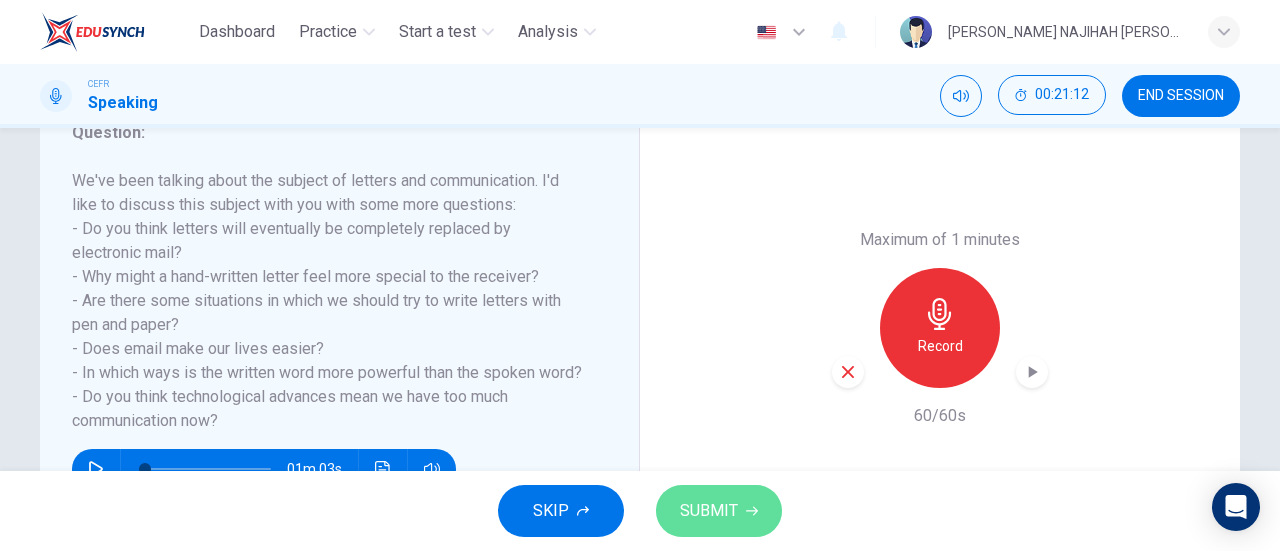 click on "SUBMIT" at bounding box center [719, 511] 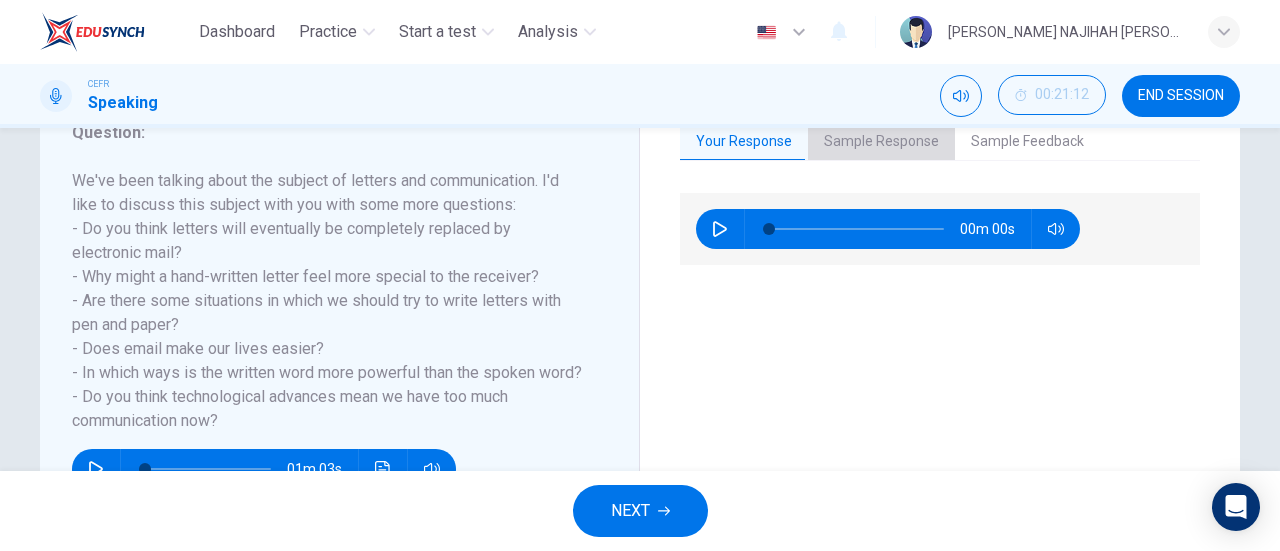 click on "Sample Response" at bounding box center (881, 142) 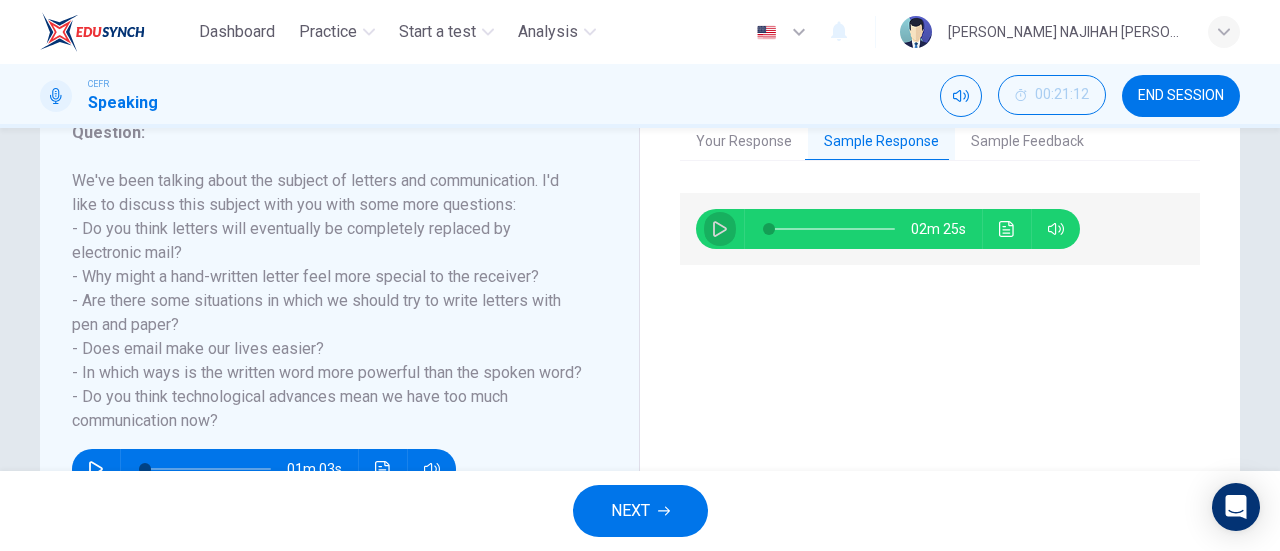click at bounding box center [720, 229] 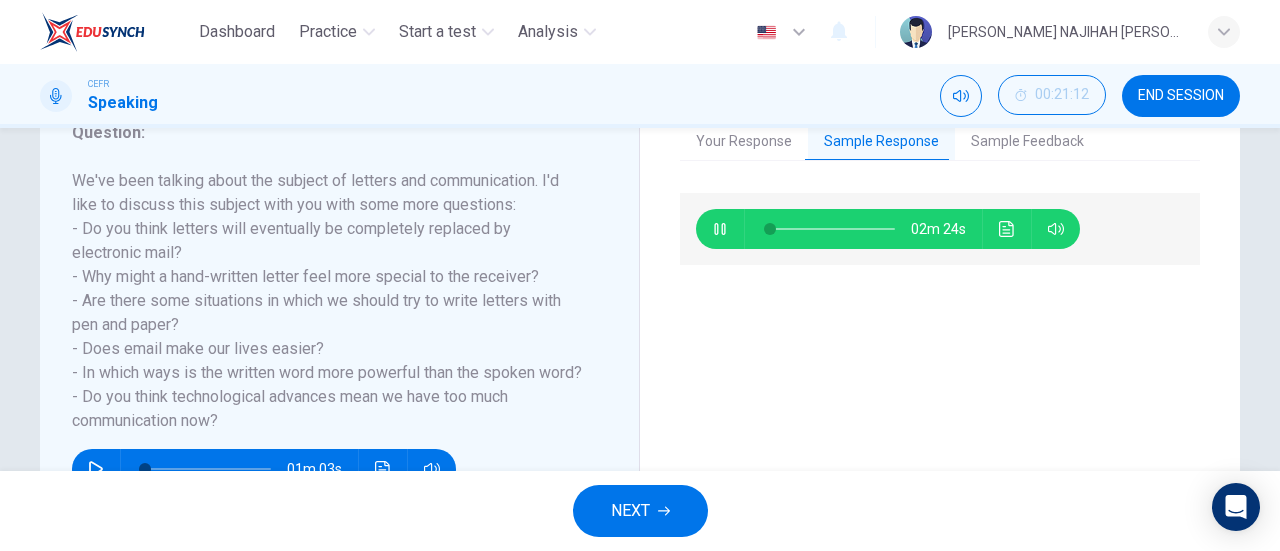 click on "Sample Feedback" at bounding box center [1027, 142] 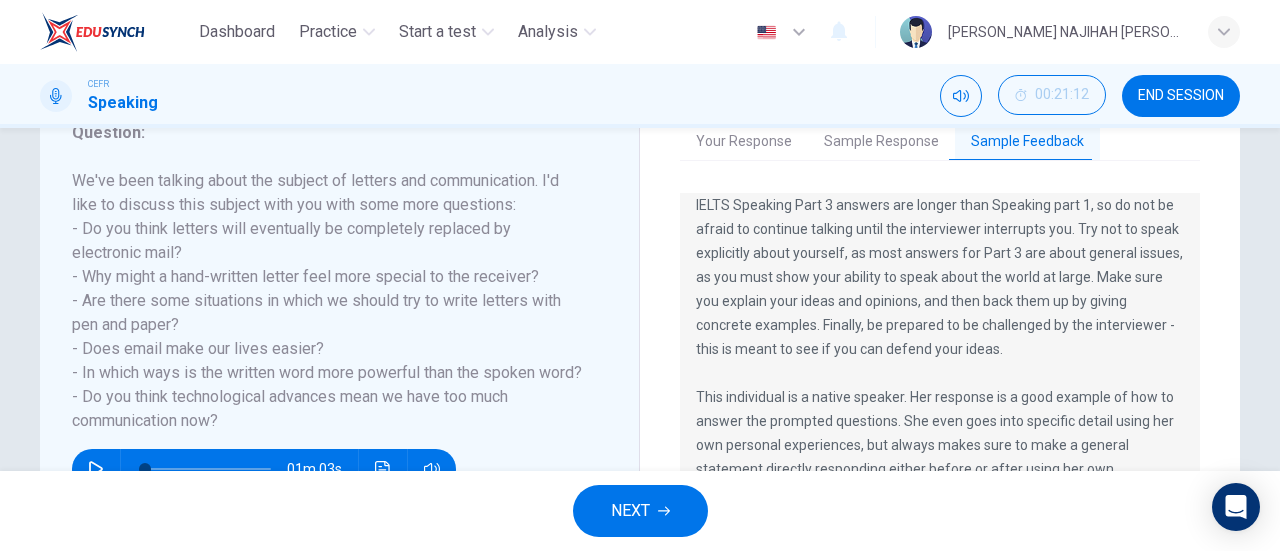 scroll, scrollTop: 72, scrollLeft: 0, axis: vertical 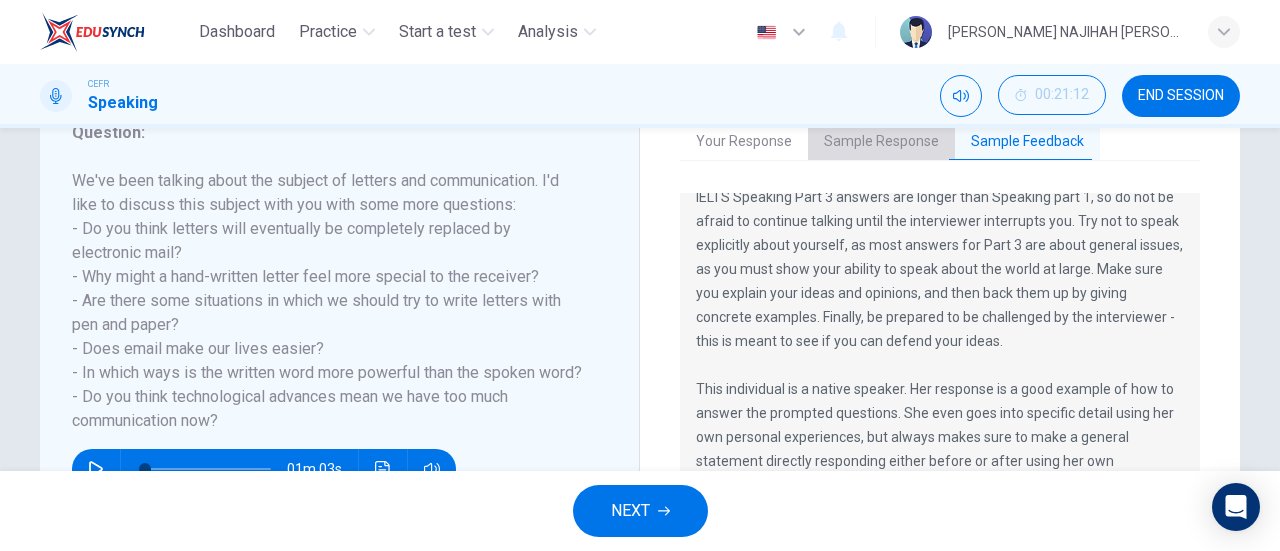 click on "Sample Response" at bounding box center [881, 142] 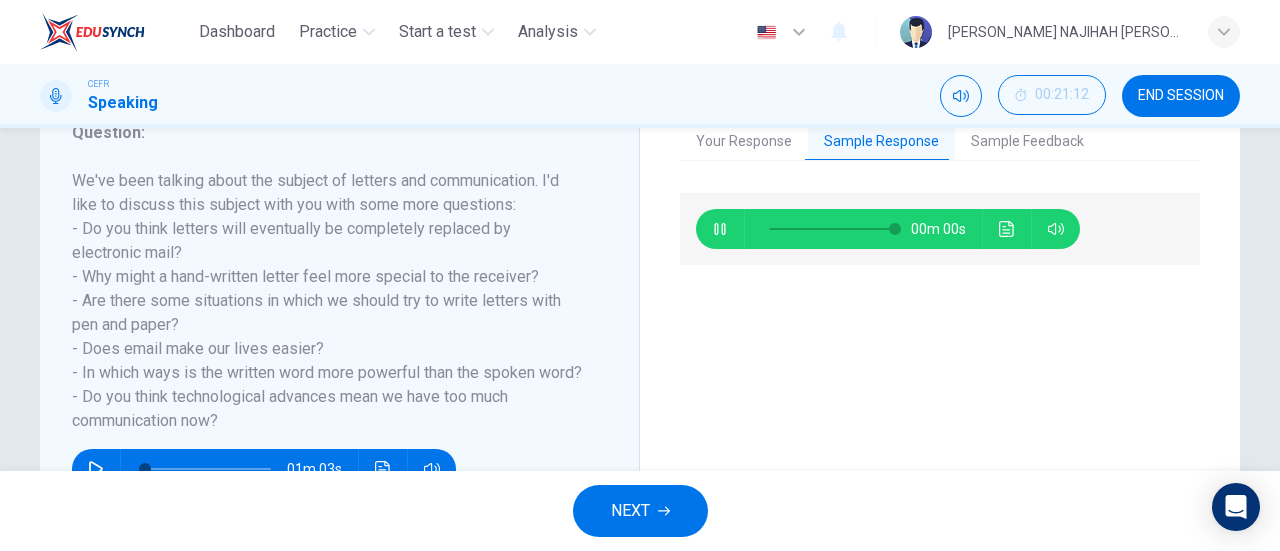 type on "0" 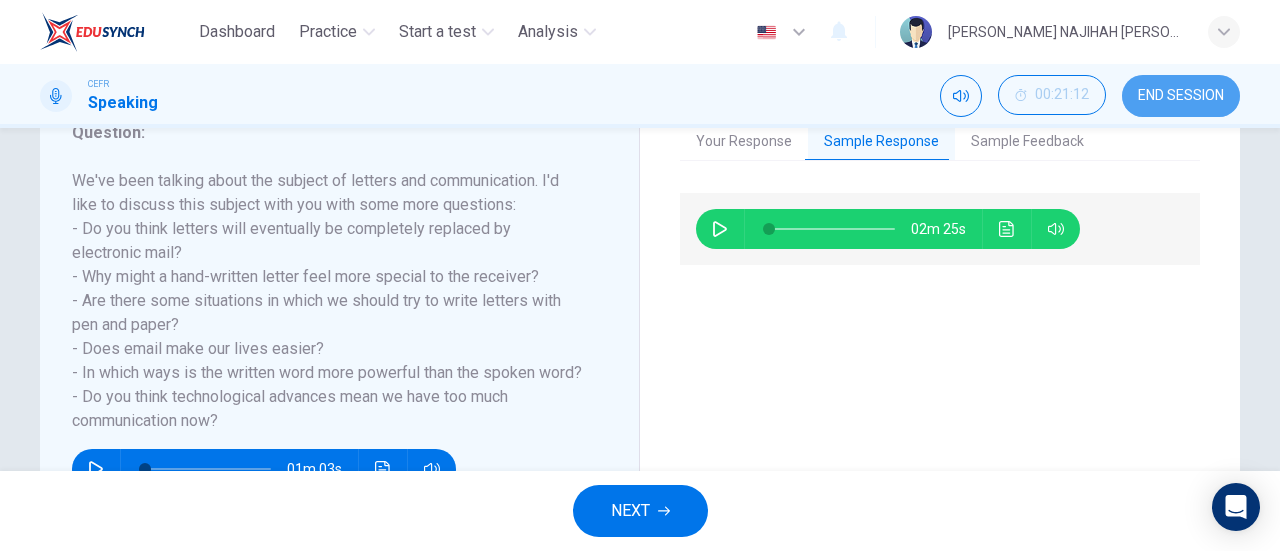 click on "END SESSION" at bounding box center (1181, 96) 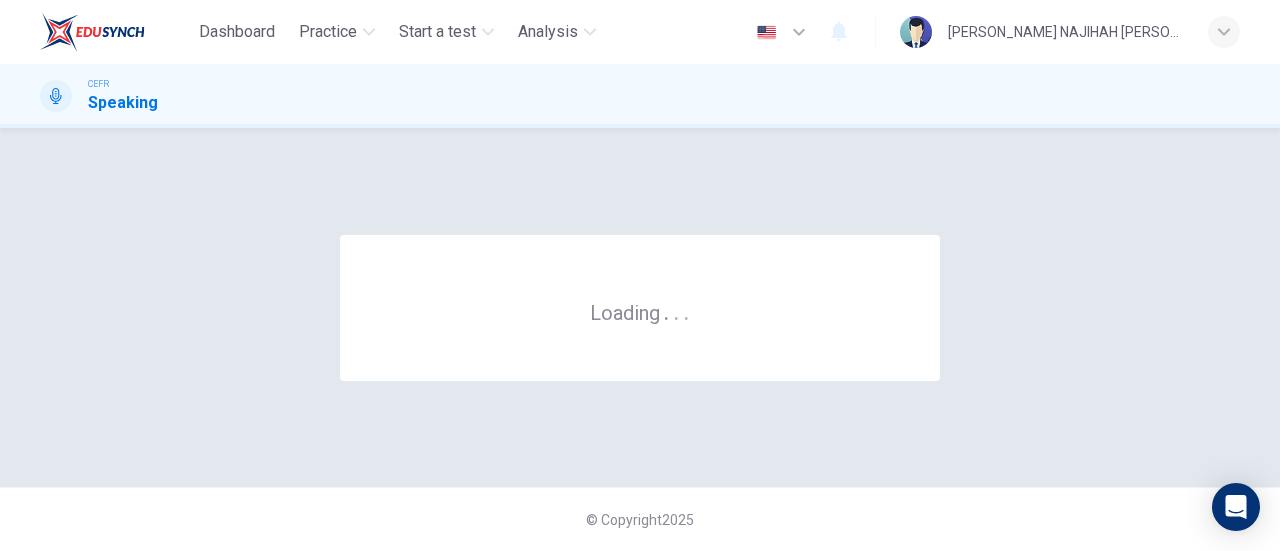 scroll, scrollTop: 0, scrollLeft: 0, axis: both 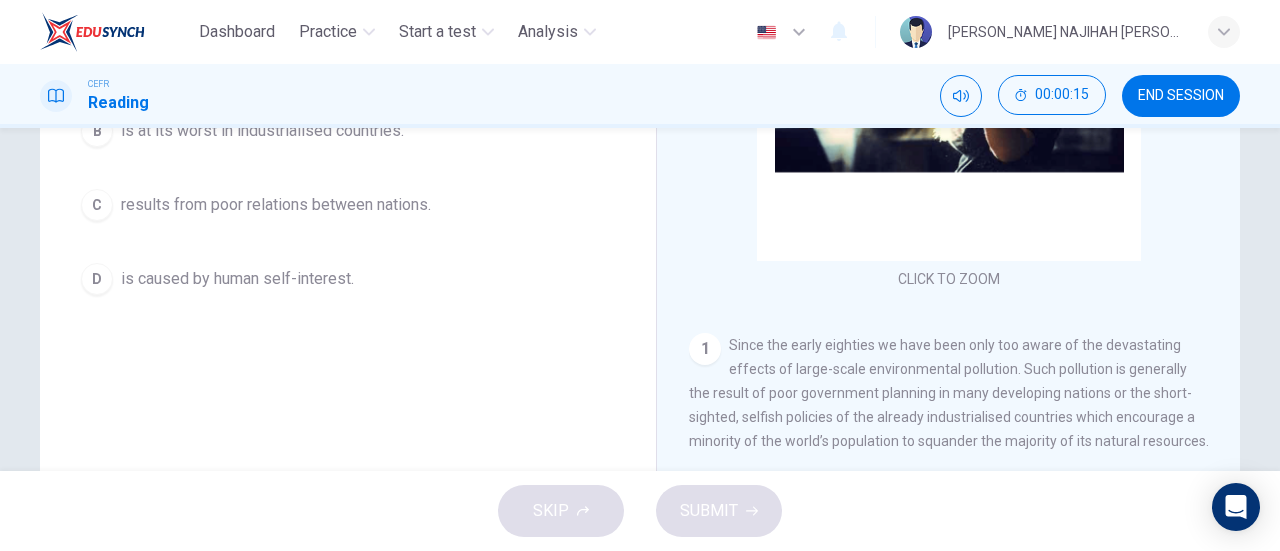 drag, startPoint x: 1237, startPoint y: 331, endPoint x: 1218, endPoint y: 255, distance: 78.339005 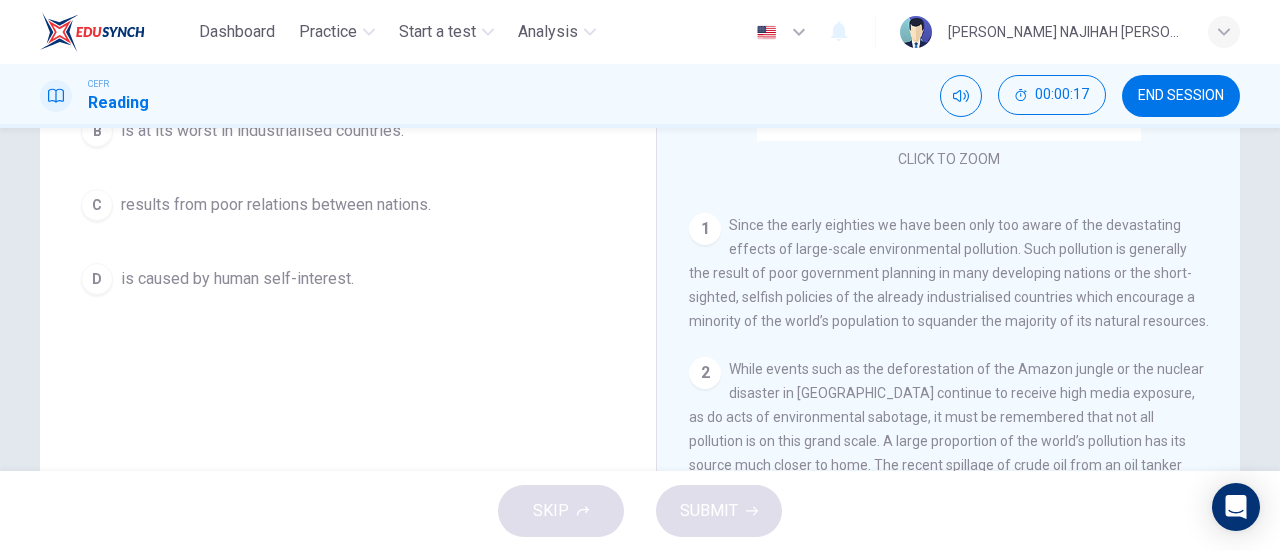 scroll, scrollTop: 160, scrollLeft: 0, axis: vertical 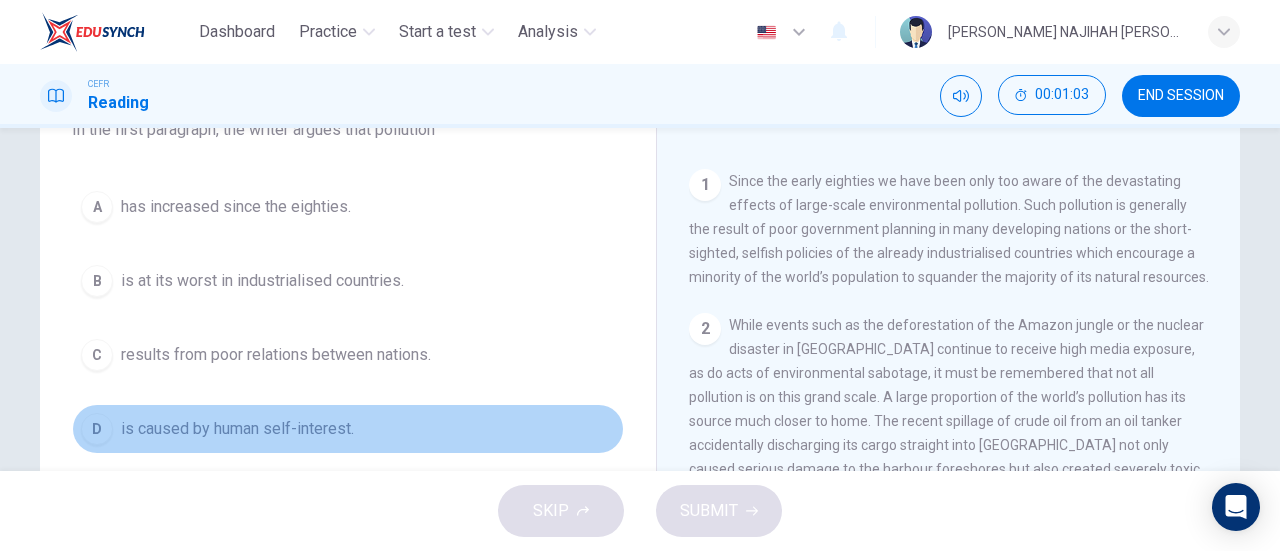 click on "D is caused by human self-interest." at bounding box center (348, 429) 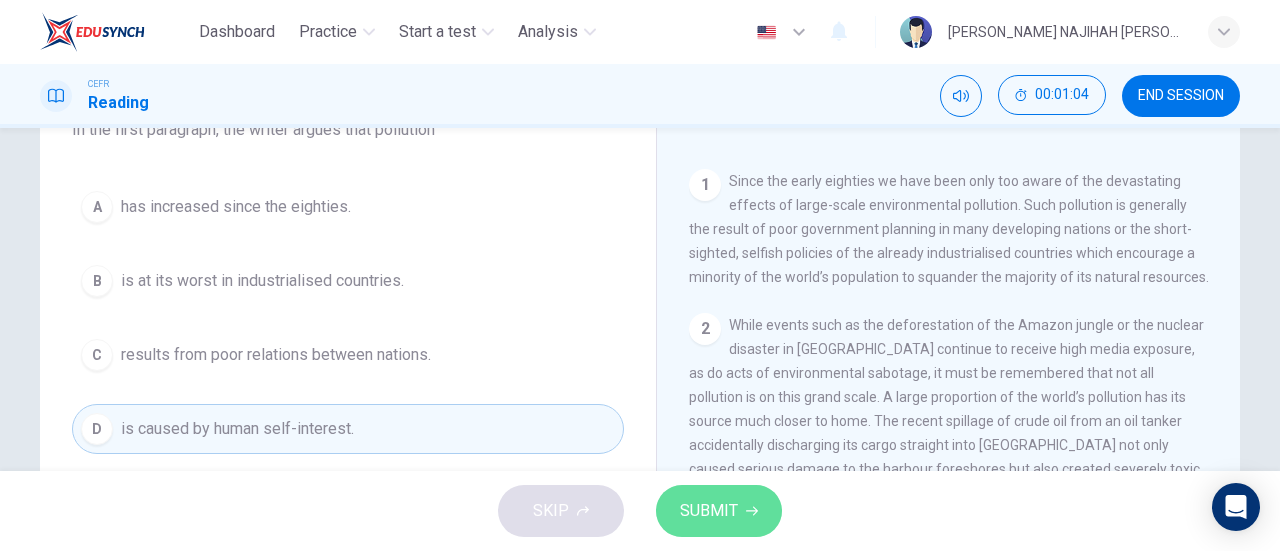 click 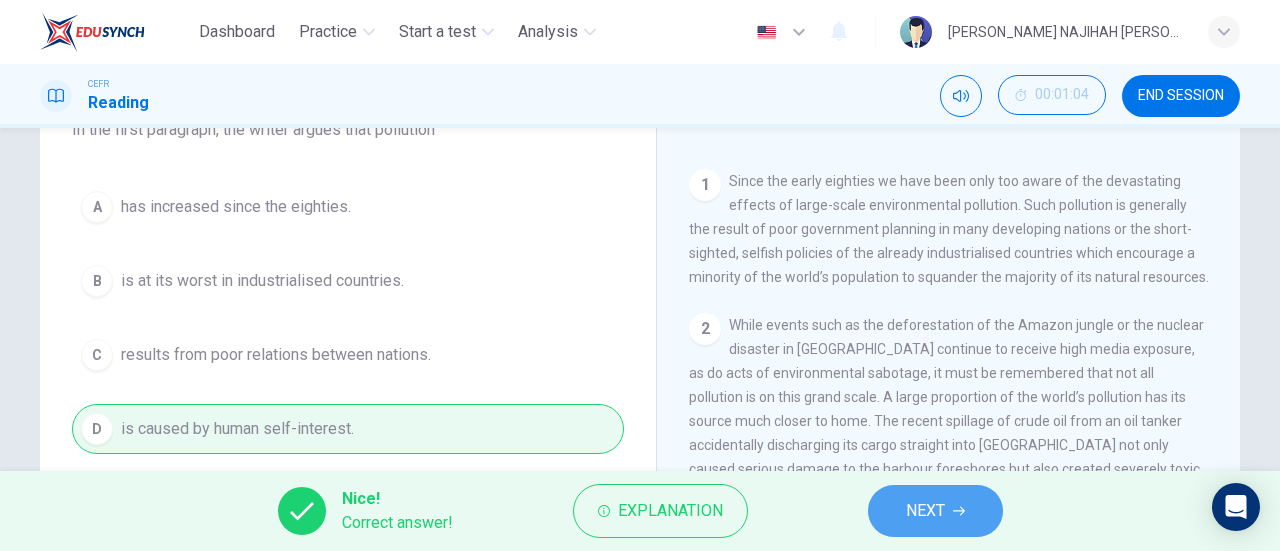 click on "NEXT" at bounding box center [925, 511] 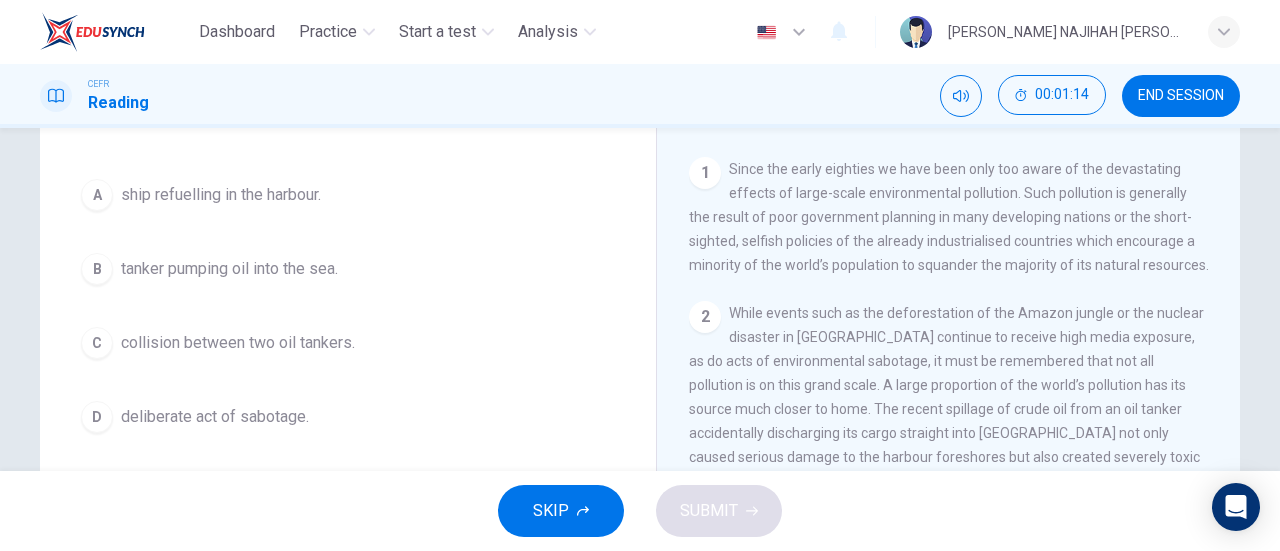 scroll, scrollTop: 209, scrollLeft: 0, axis: vertical 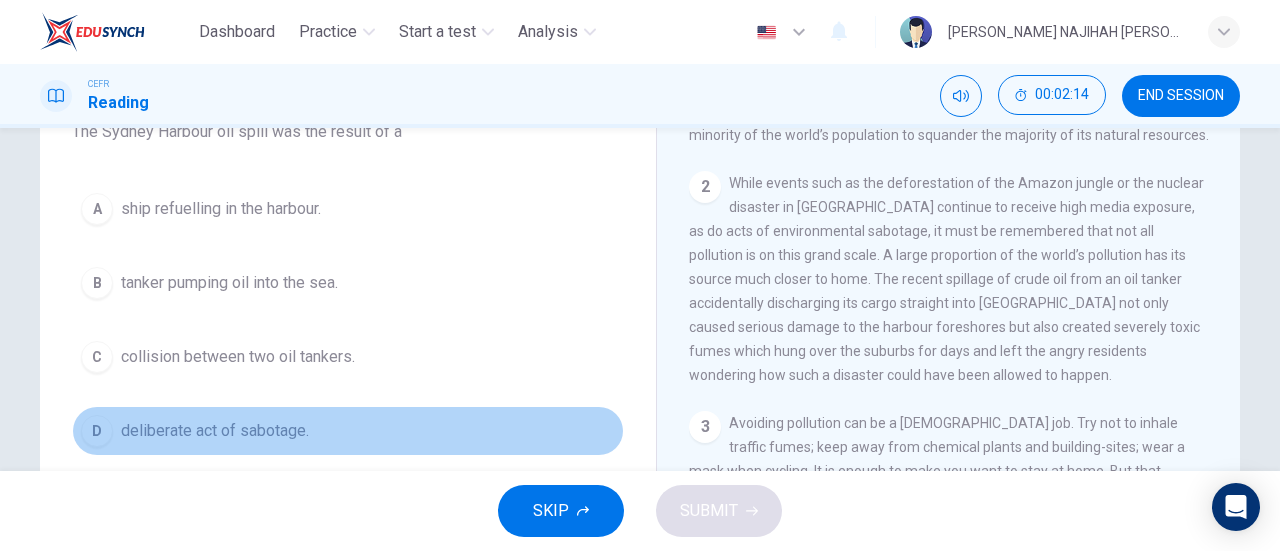 click on "deliberate act of sabotage." at bounding box center [215, 431] 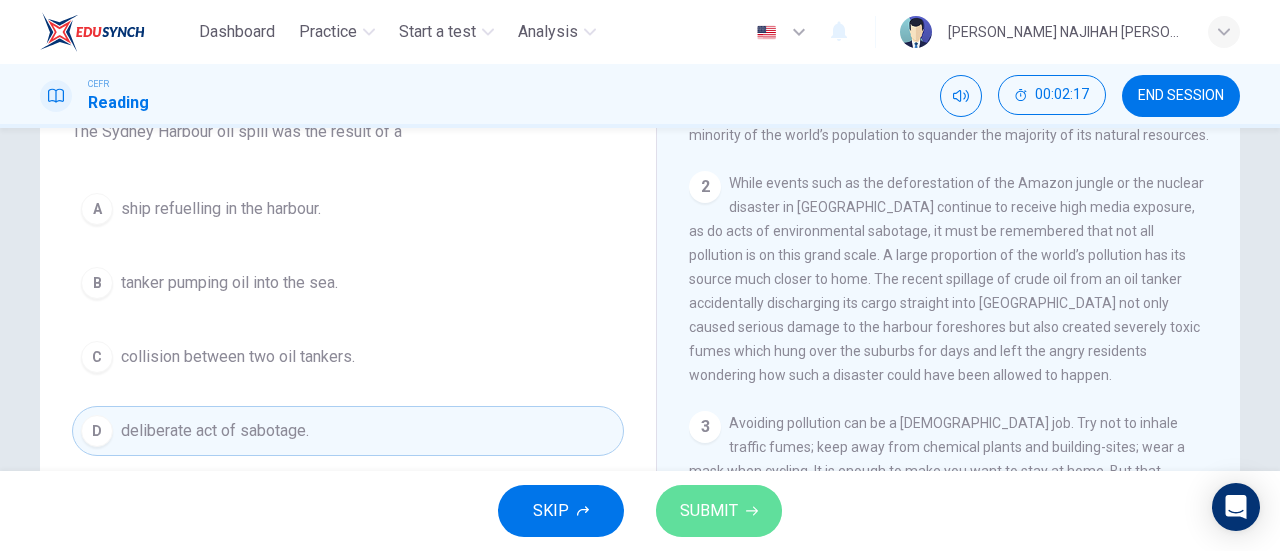 click on "SUBMIT" at bounding box center (709, 511) 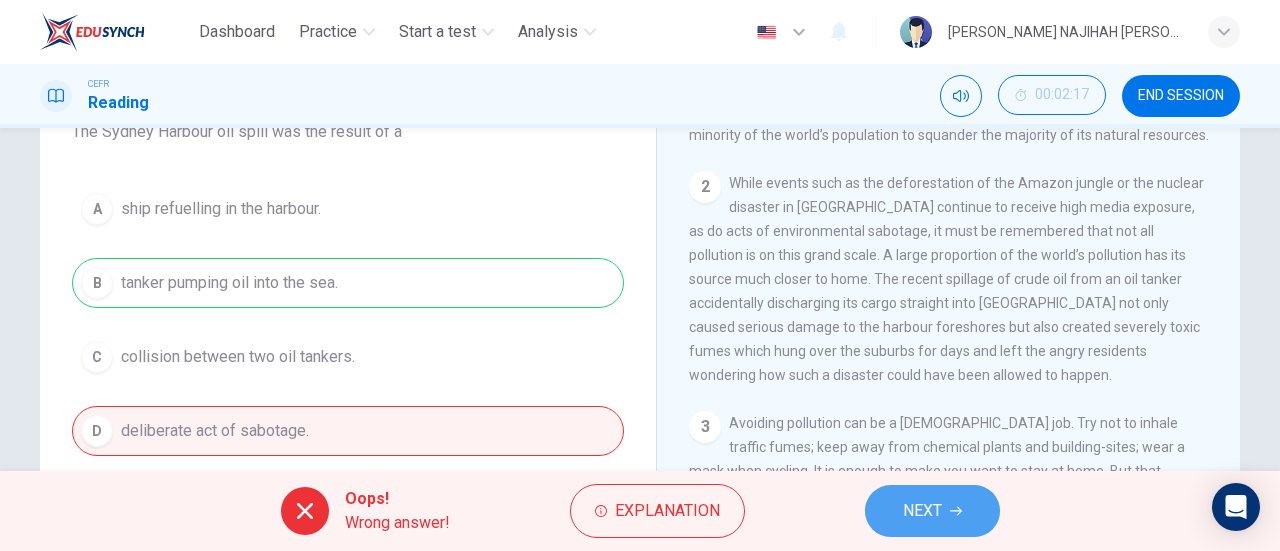 click on "NEXT" at bounding box center (922, 511) 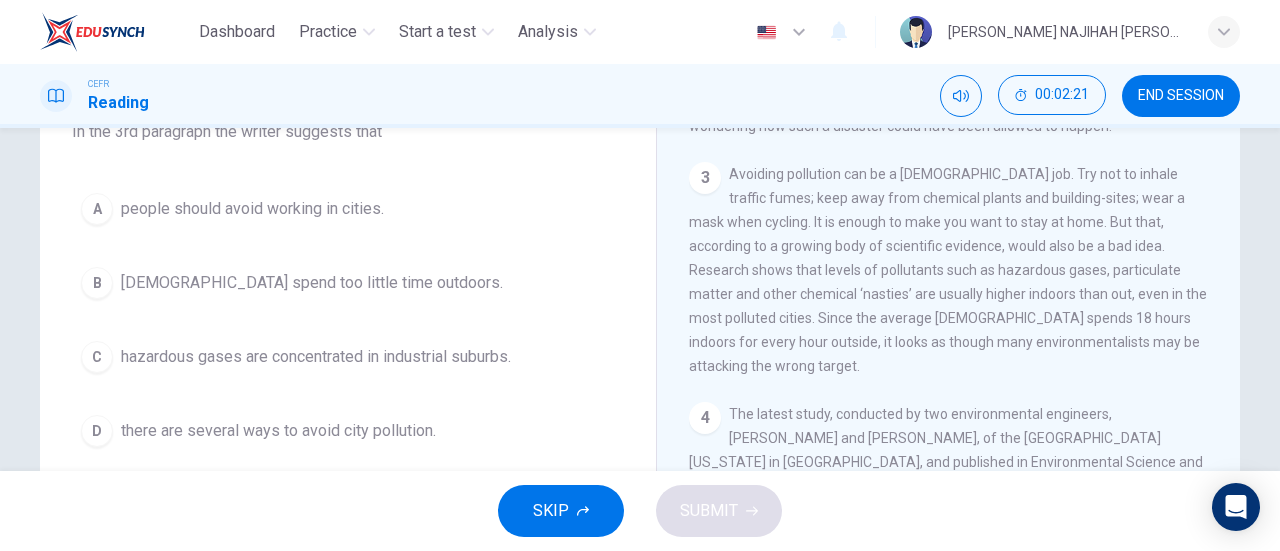scroll, scrollTop: 704, scrollLeft: 0, axis: vertical 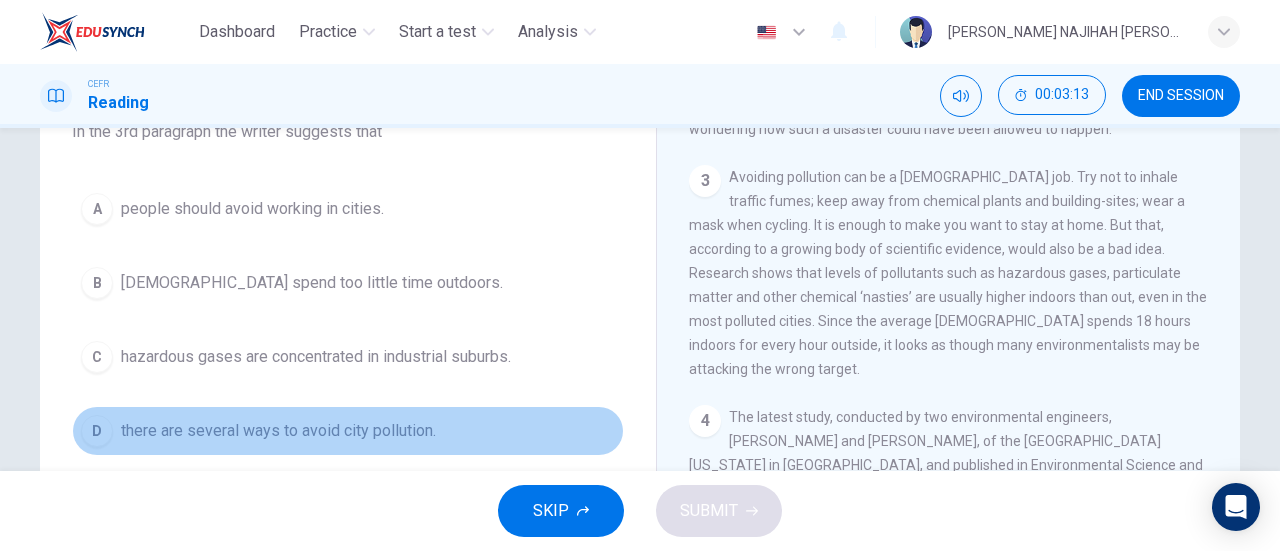 click on "there are several ways to avoid city pollution." at bounding box center [278, 431] 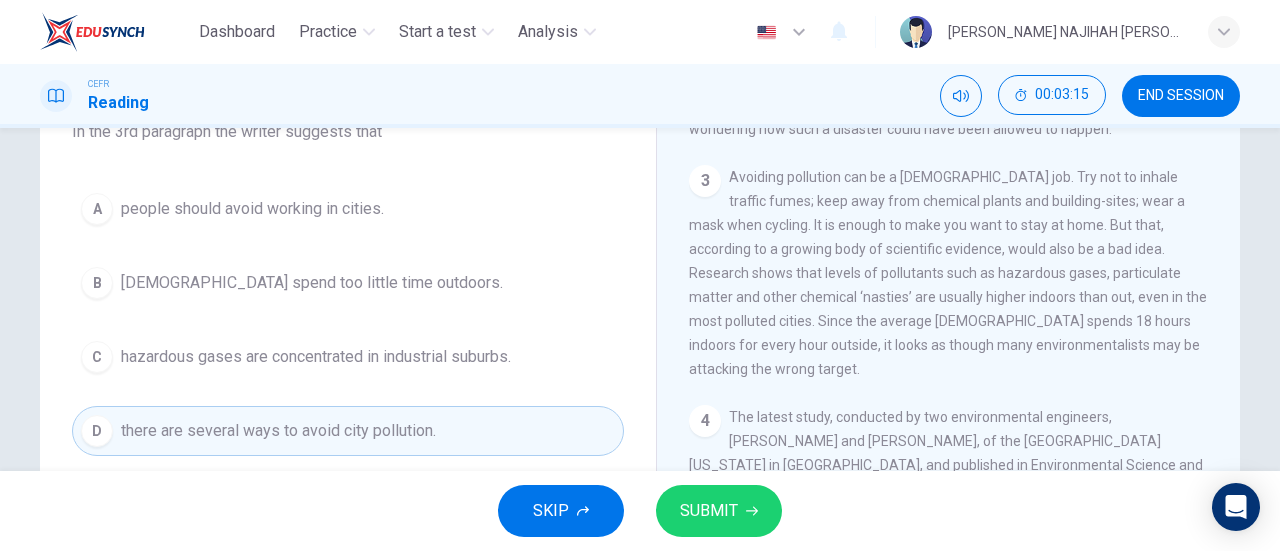 drag, startPoint x: 684, startPoint y: 484, endPoint x: 688, endPoint y: 517, distance: 33.24154 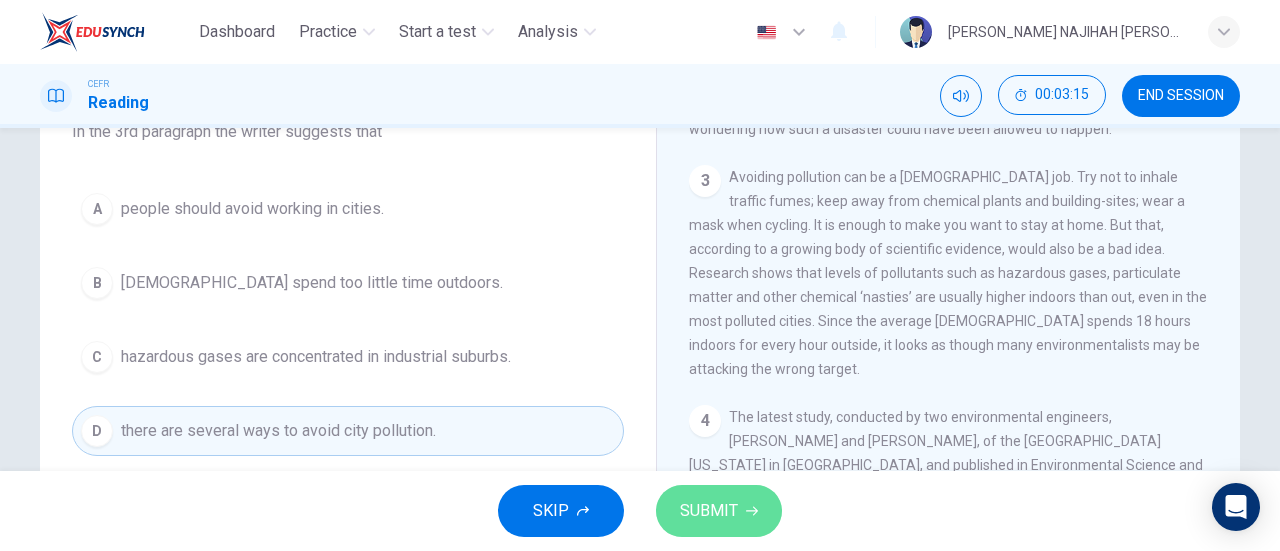 click on "SUBMIT" at bounding box center (709, 511) 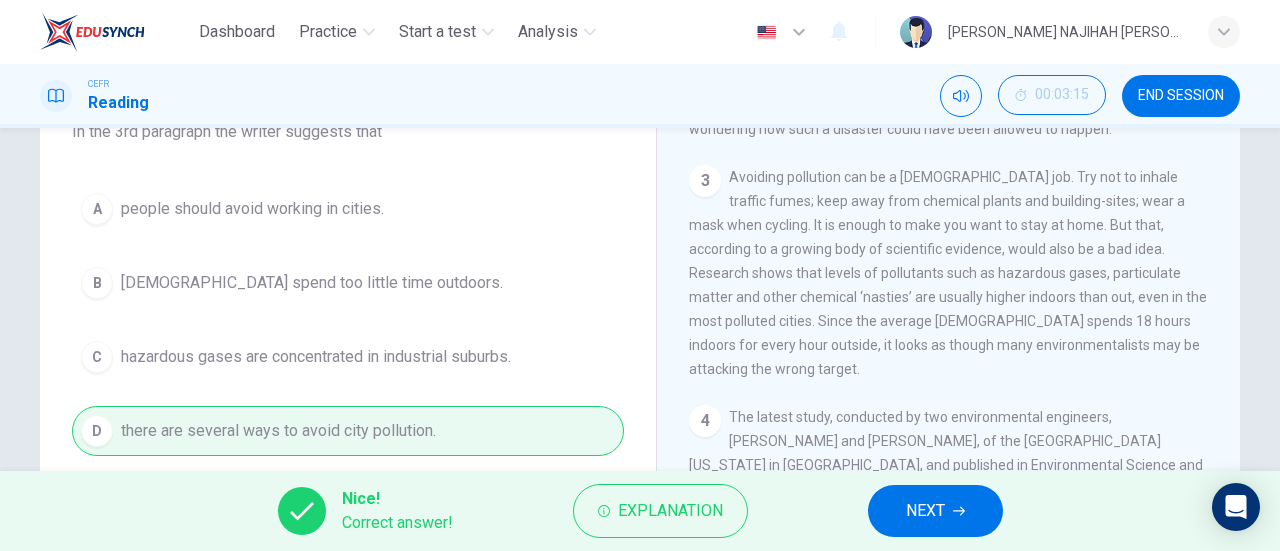 click on "NEXT" at bounding box center (935, 511) 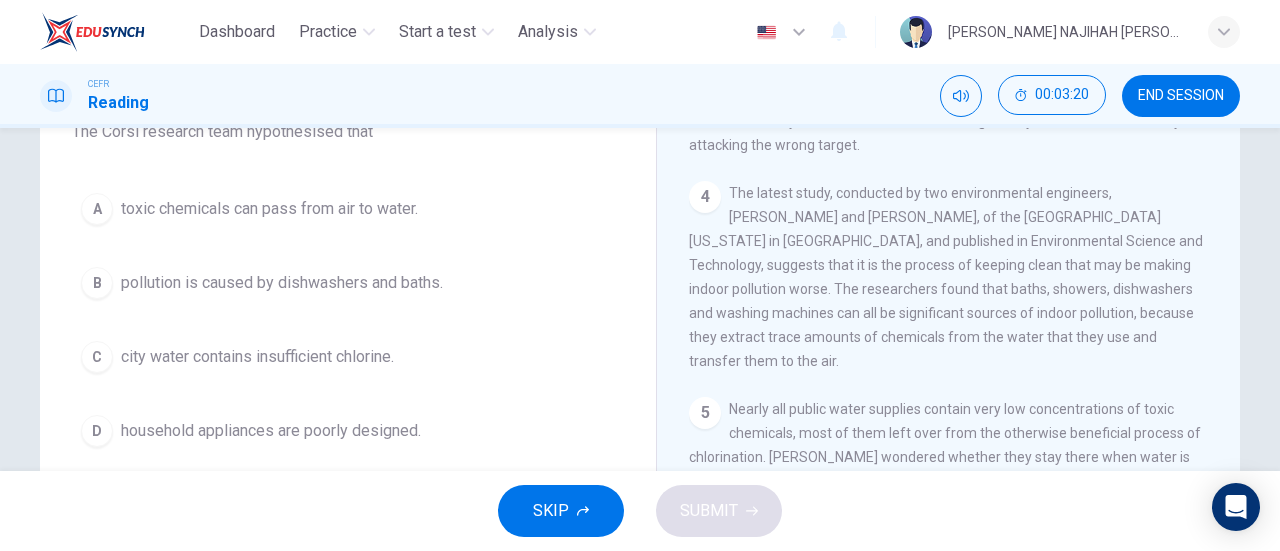 scroll, scrollTop: 934, scrollLeft: 0, axis: vertical 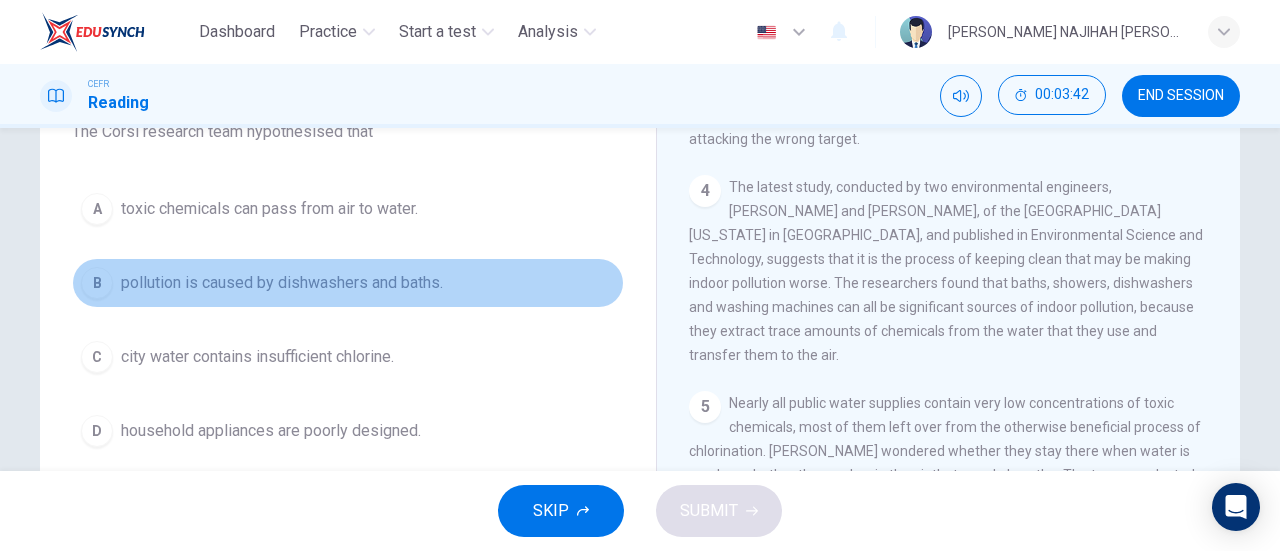 click on "pollution is caused by dishwashers and baths." at bounding box center (282, 283) 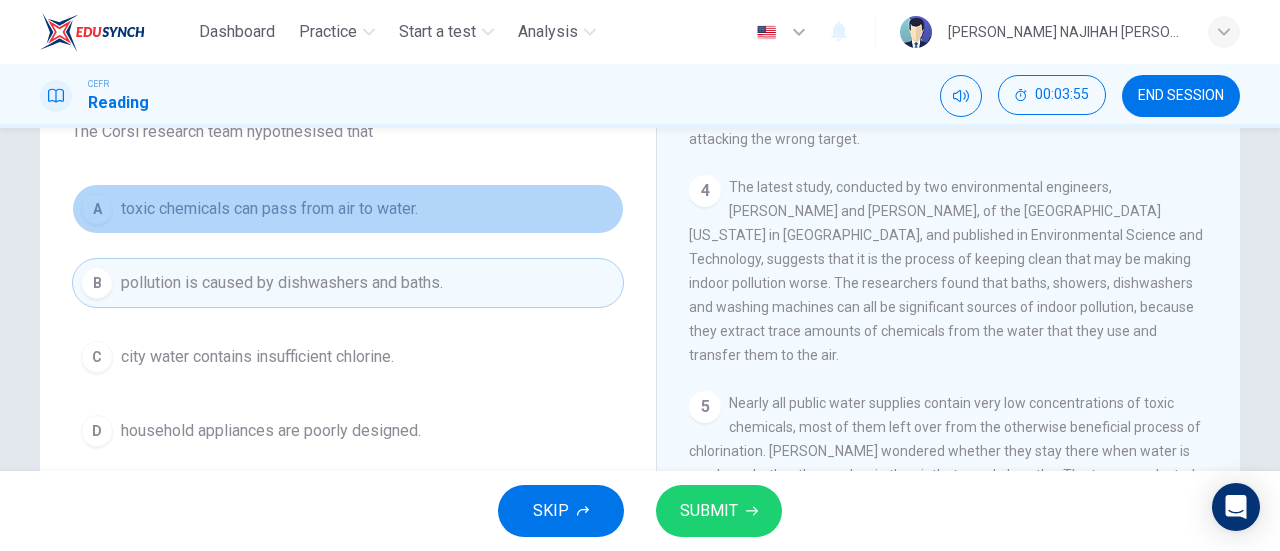 click on "toxic chemicals can pass from air to water." at bounding box center (269, 209) 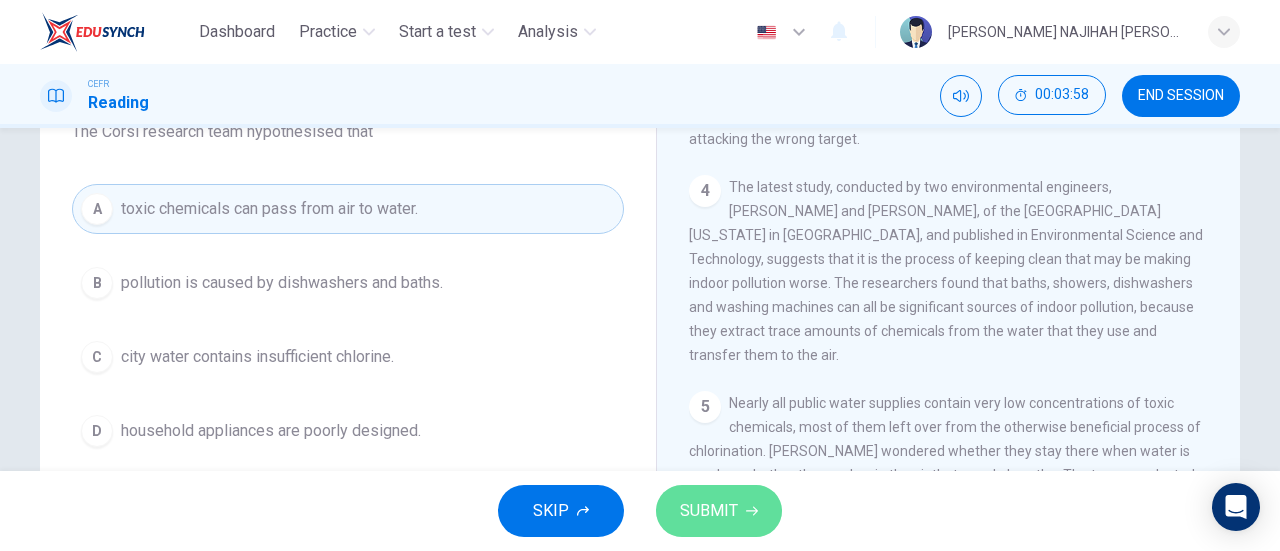 click on "SUBMIT" at bounding box center (719, 511) 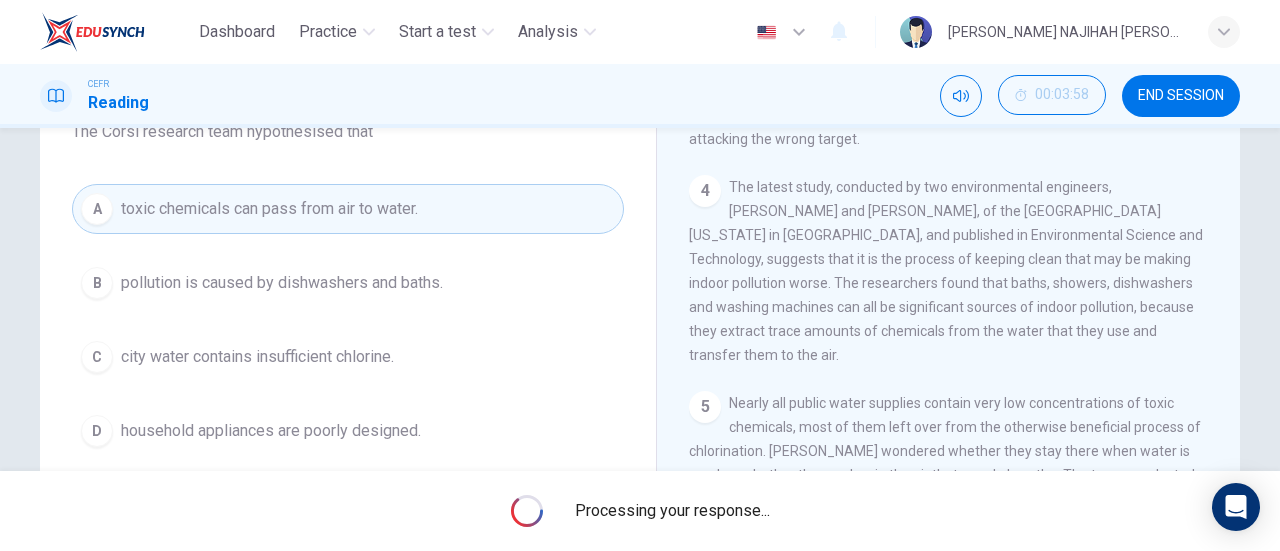 click on "Processing your response..." at bounding box center (672, 511) 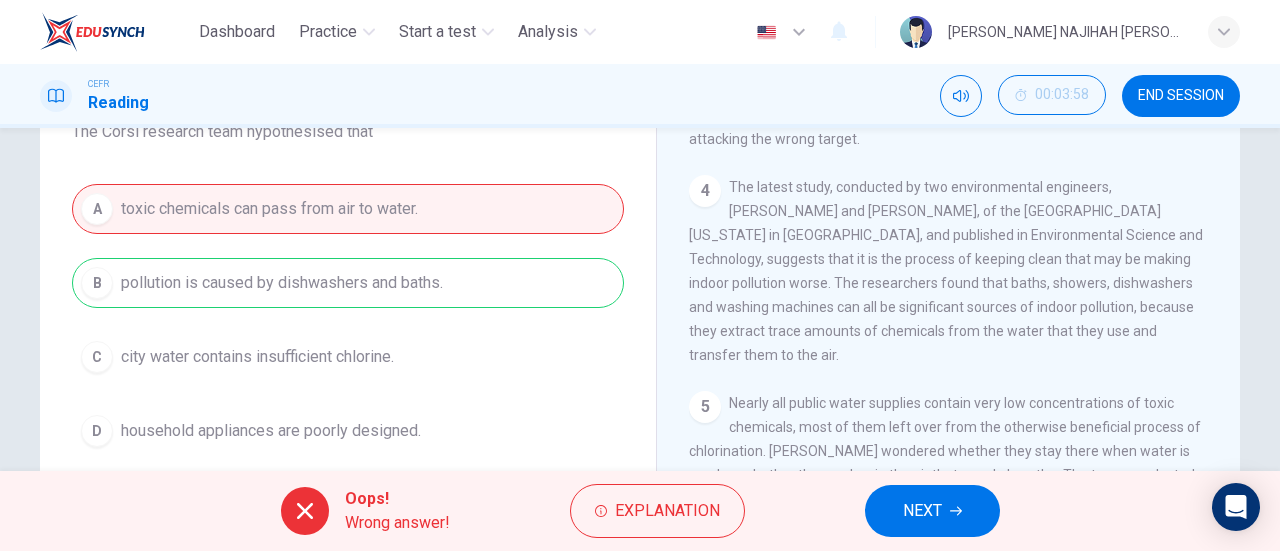 click on "Oops! Wrong answer! Explanation NEXT" at bounding box center [640, 511] 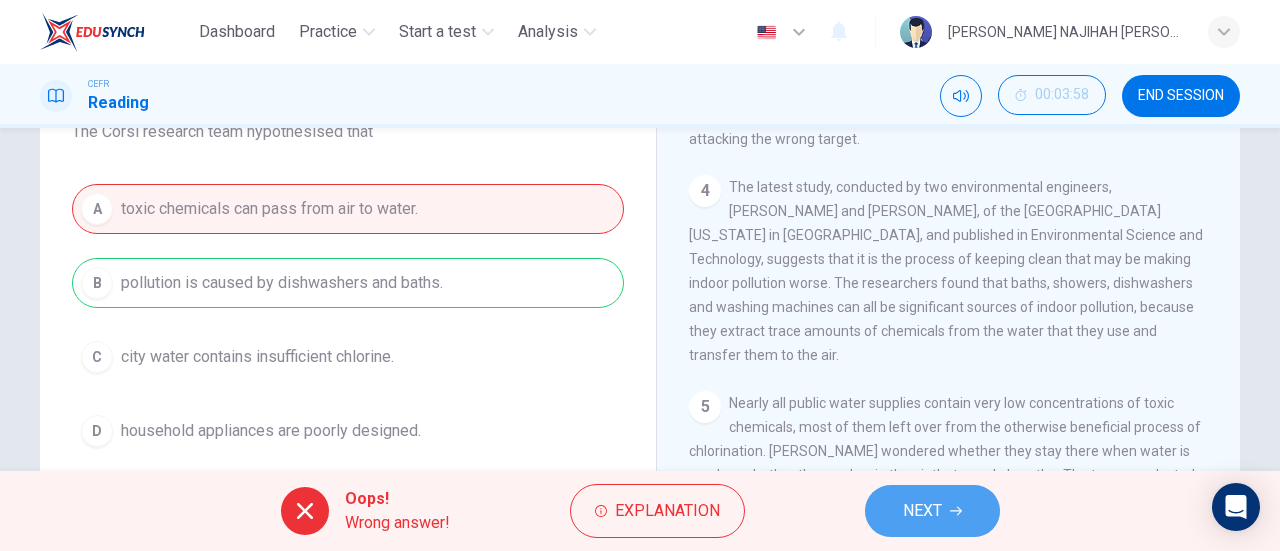 click on "NEXT" at bounding box center [932, 511] 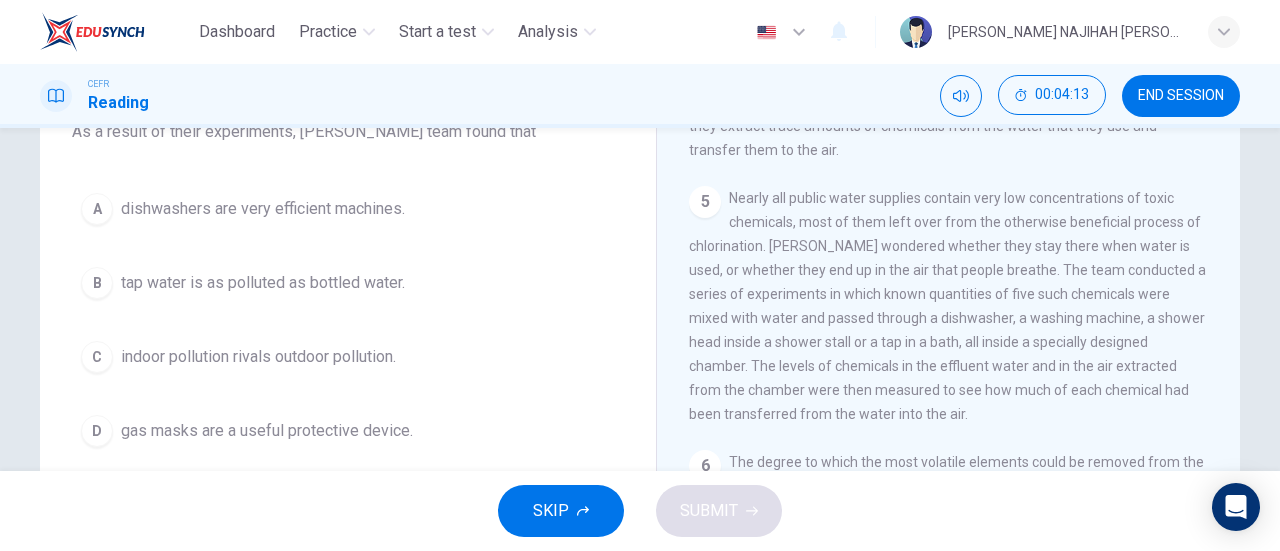 scroll, scrollTop: 1142, scrollLeft: 0, axis: vertical 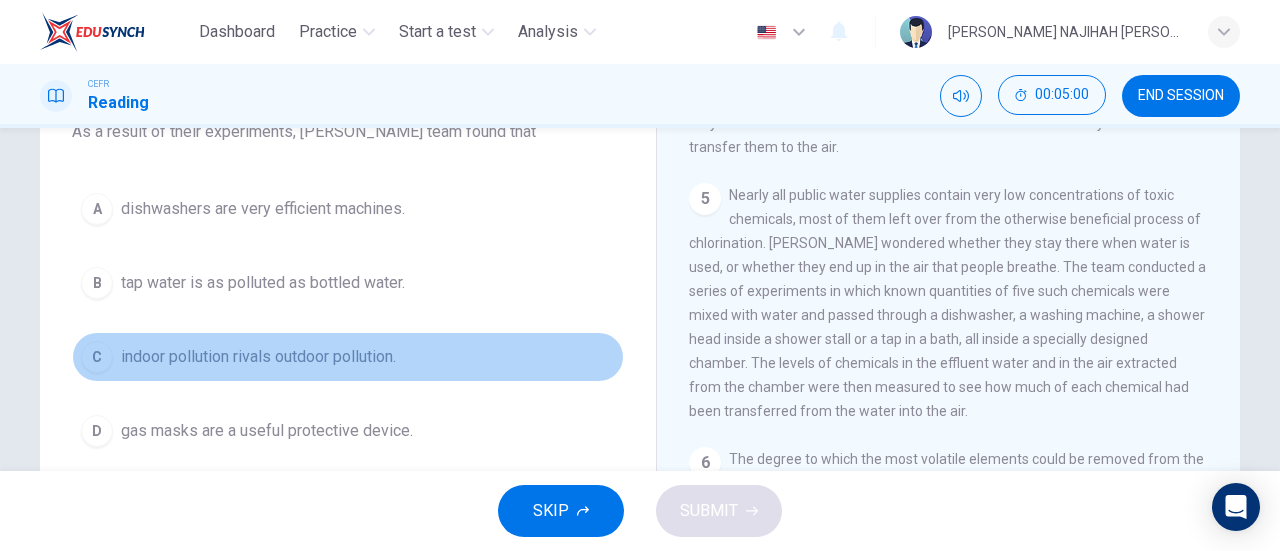 click on "indoor pollution rivals outdoor pollution." at bounding box center (258, 357) 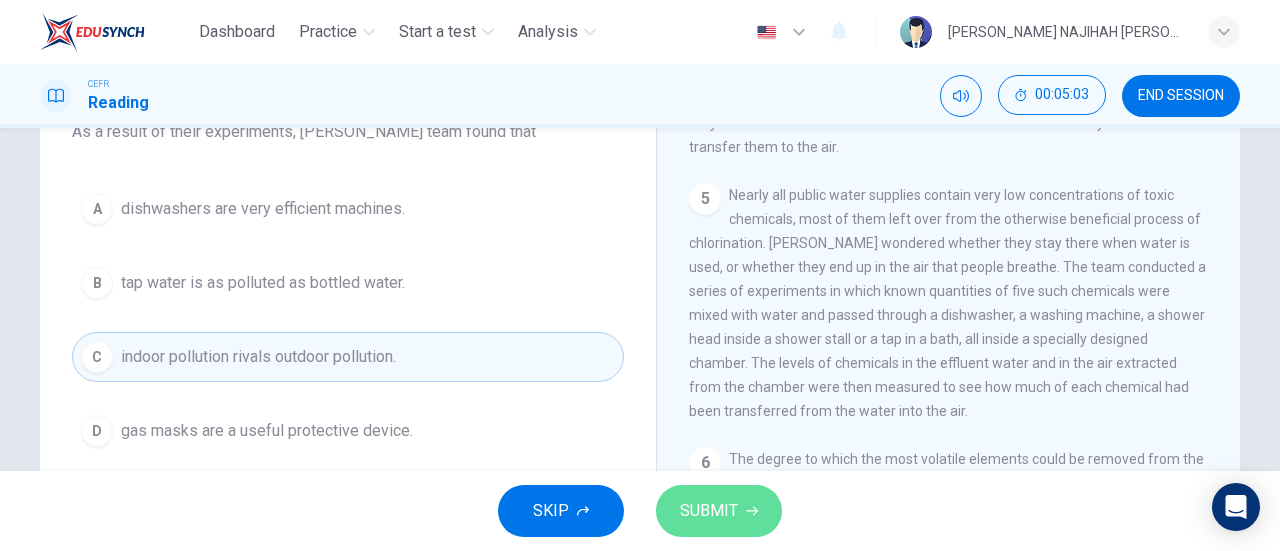 click on "SUBMIT" at bounding box center (709, 511) 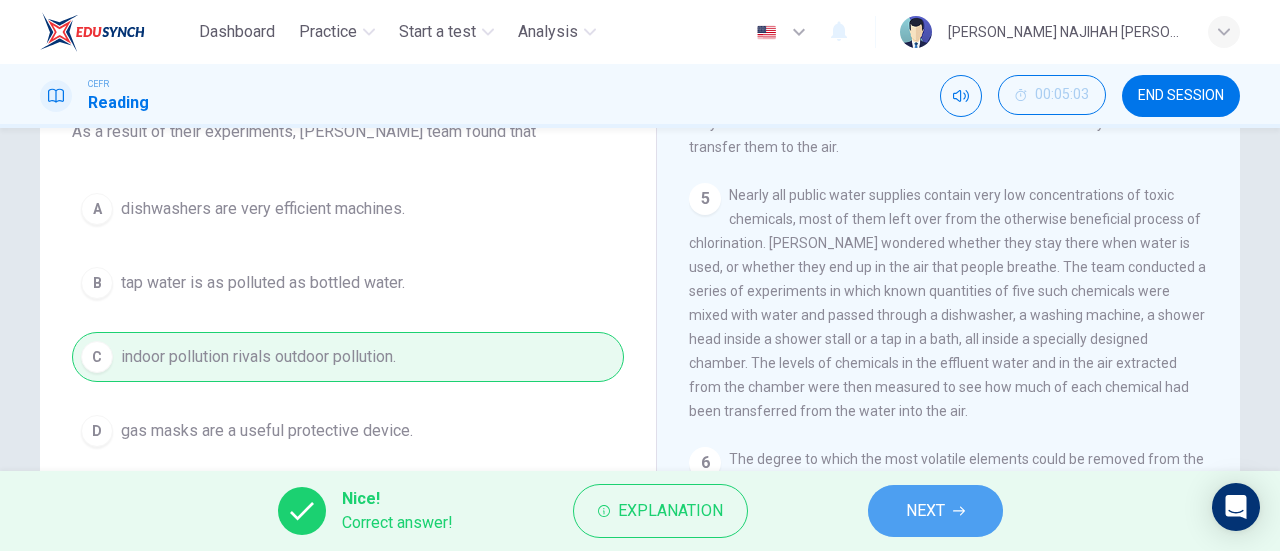 click on "NEXT" at bounding box center (935, 511) 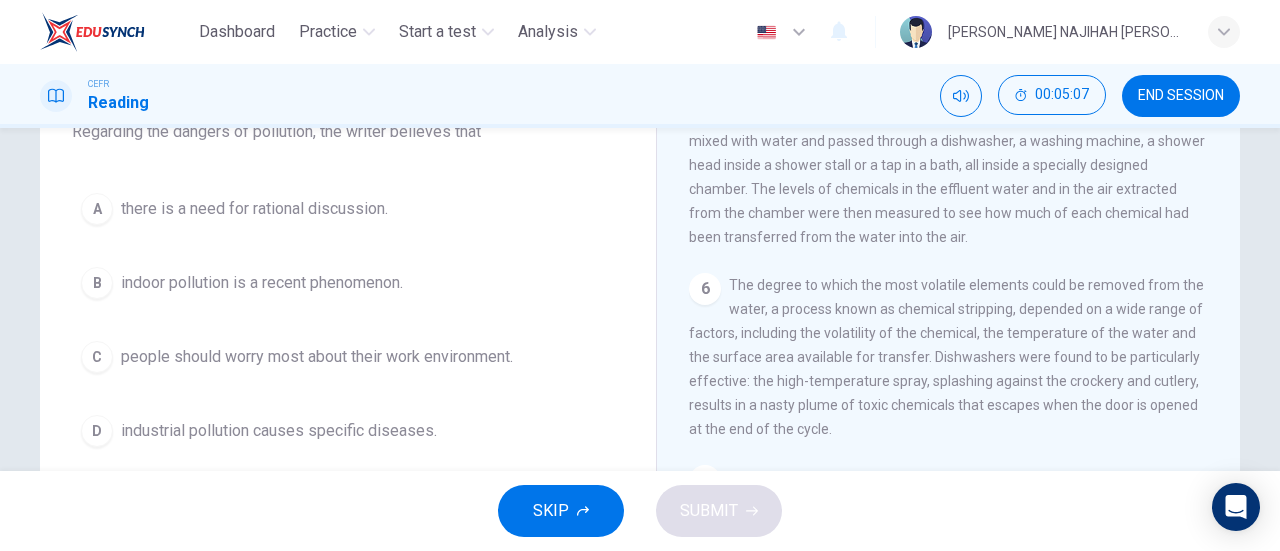 scroll, scrollTop: 1327, scrollLeft: 0, axis: vertical 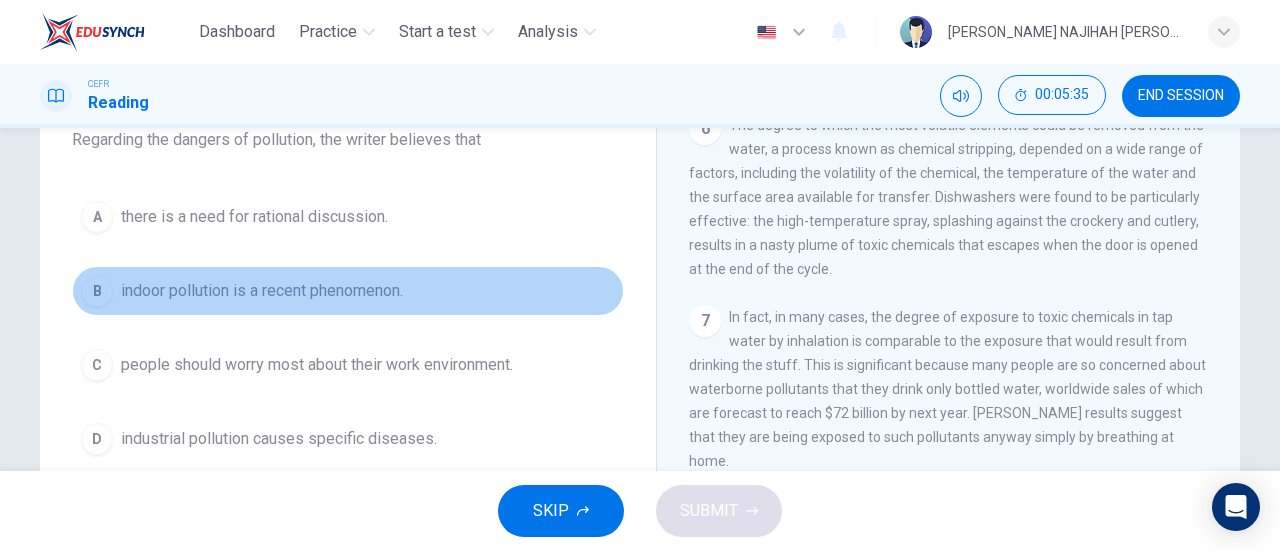 click on "B indoor pollution is a recent phenomenon." at bounding box center (348, 291) 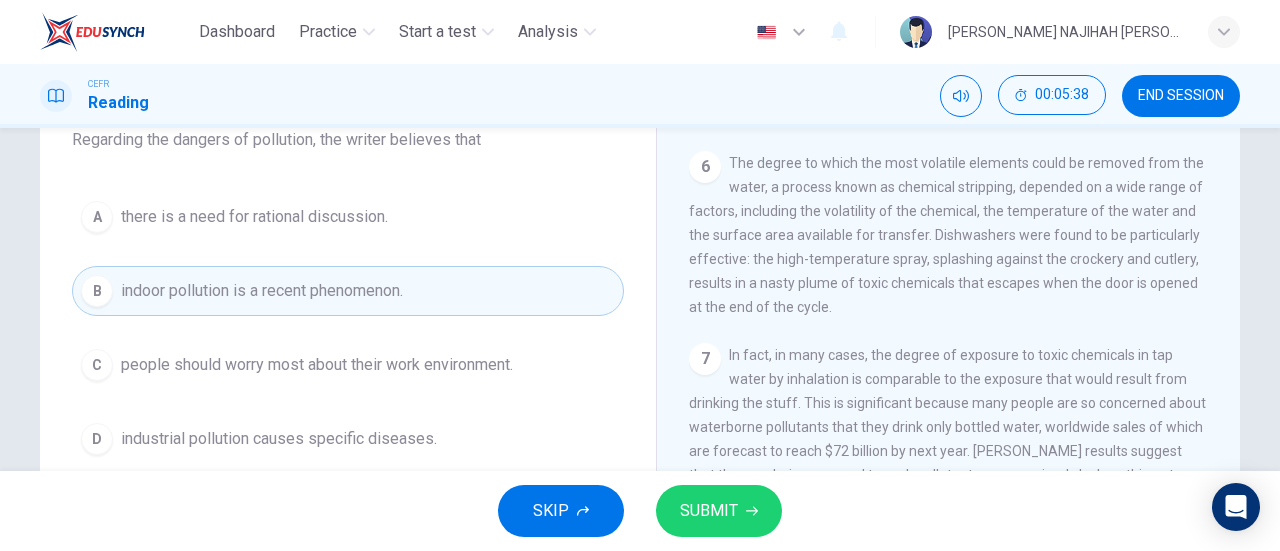 scroll, scrollTop: 1442, scrollLeft: 0, axis: vertical 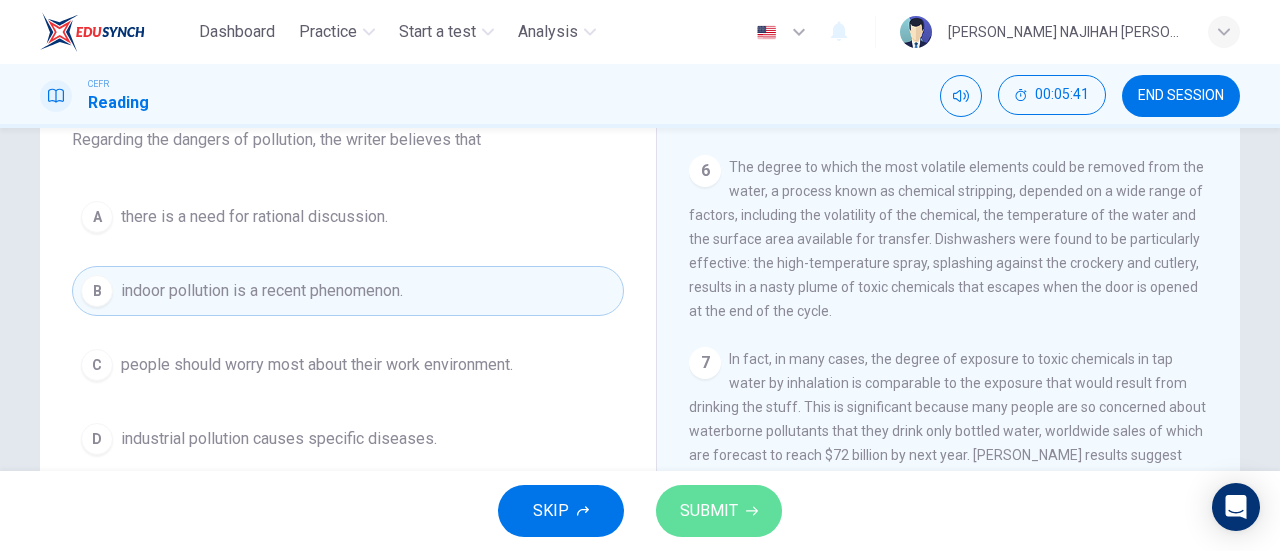 click on "SUBMIT" at bounding box center [709, 511] 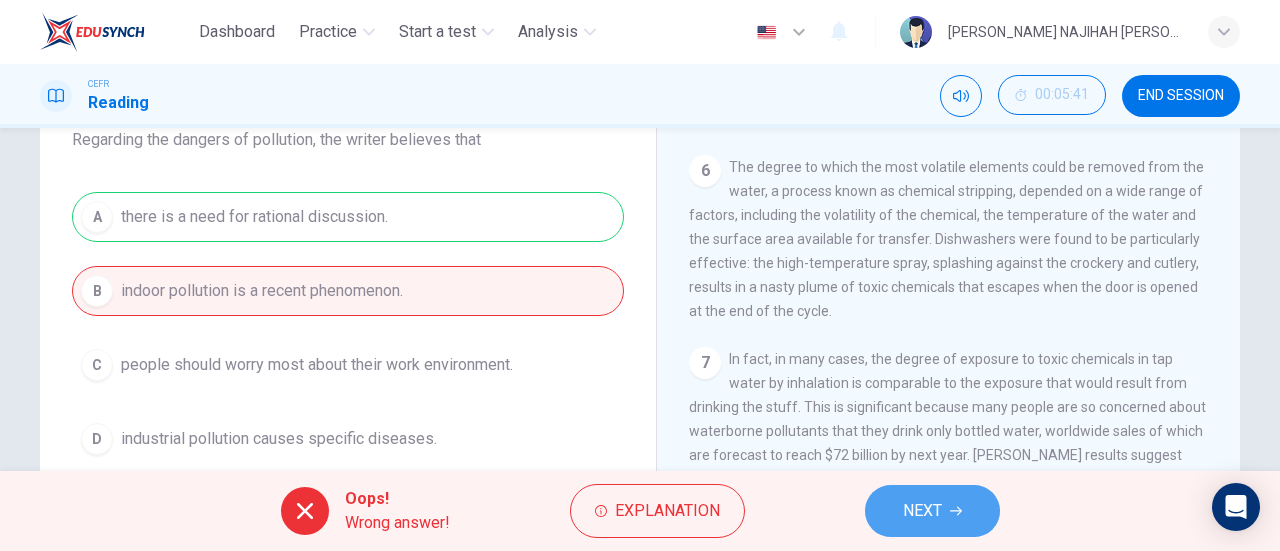 click on "NEXT" at bounding box center [932, 511] 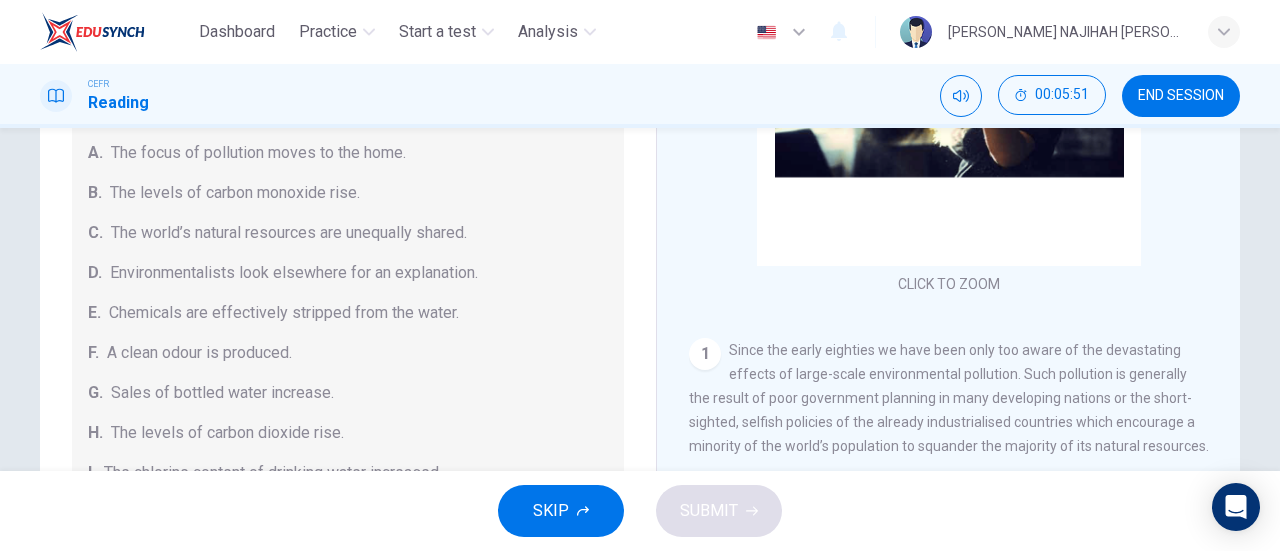 scroll, scrollTop: 316, scrollLeft: 0, axis: vertical 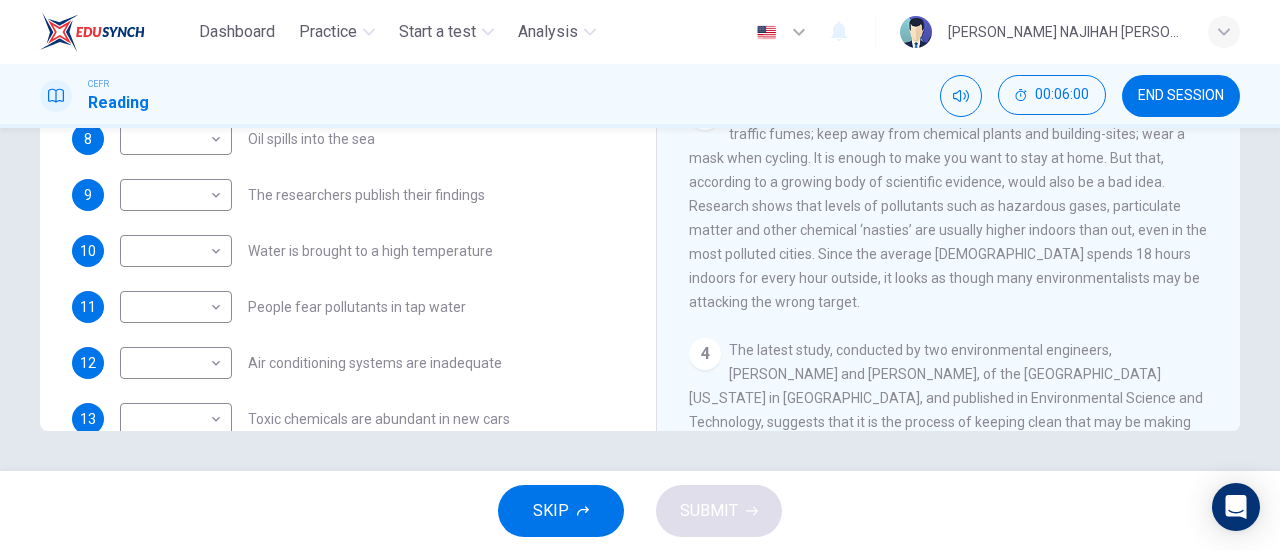 click on "CLICK TO ZOOM Click to Zoom 1 Since the early eighties we have been only too aware of the devastating effects of large-scale environmental pollution. Such pollution is generally the result of poor government planning in many developing nations or the short-sighted, selfish policies of the already industrialised countries which encourage a minority of the world’s population to squander the majority of its natural resources. 2 3 4 The latest study, conducted by two environmental engineers, [PERSON_NAME] and [PERSON_NAME], of the [GEOGRAPHIC_DATA][US_STATE] in [GEOGRAPHIC_DATA], and published in Environmental Science and Technology, suggests that it is the process of keeping clean that may be making indoor pollution worse. The researchers found that baths, showers, dishwashers and washing machines can all be significant sources of indoor pollution, because they extract trace amounts of chemicals from the water that they use and transfer them to the air. 5 6 7 8 9 10" at bounding box center (962, 127) 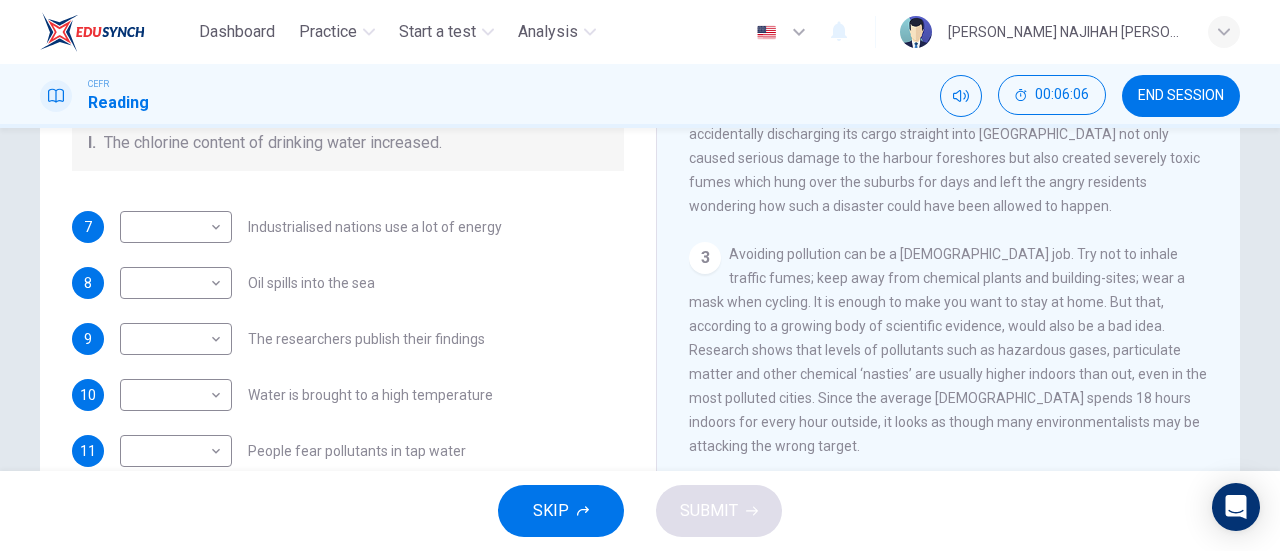 scroll, scrollTop: 287, scrollLeft: 0, axis: vertical 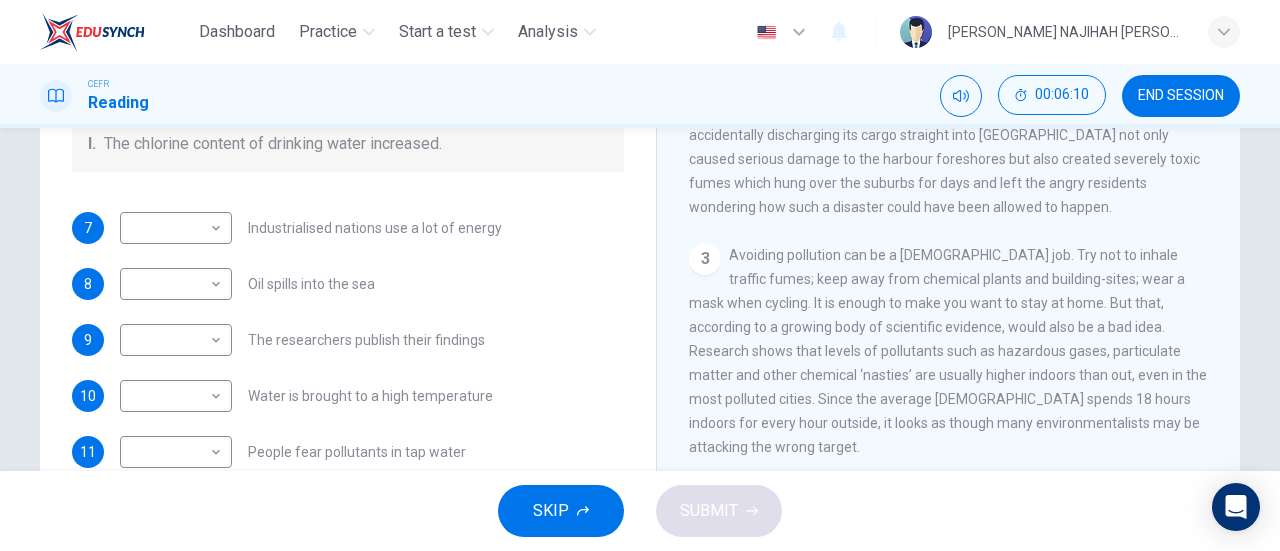 click on "Questions 7 - 13 The Reading Passage describes a number of cause and effect relationships.
Match each cause with its effect ( A-J ).
Write the appropriate letters ( A-J ) in the boxes below. Causes A. The focus of pollution moves to the home. B. The levels of [MEDICAL_DATA] rise. C. The world’s natural resources are unequally shared. D. Environmentalists look elsewhere for an explanation. E. Chemicals are effectively stripped from the water. F. A clean odour is produced. G. Sales of bottled water increase. H. The levels of carbon dioxide rise. I. The chlorine content of drinking water increased. 7 ​ ​ Industrialised nations use a lot of energy 8 ​ ​ Oil spills into the sea 9 ​ ​ The researchers publish their findings 10 ​ ​ Water is brought to a high temperature 11 ​ ​ People fear pollutants in tap water 12 ​ ​ Air conditioning systems are inadequate 13 ​ ​ Toxic chemicals are abundant in new cars Indoor Pollution CLICK TO ZOOM Click to Zoom 1 2 3 4 5 6 7 8 9 10" at bounding box center [640, 228] 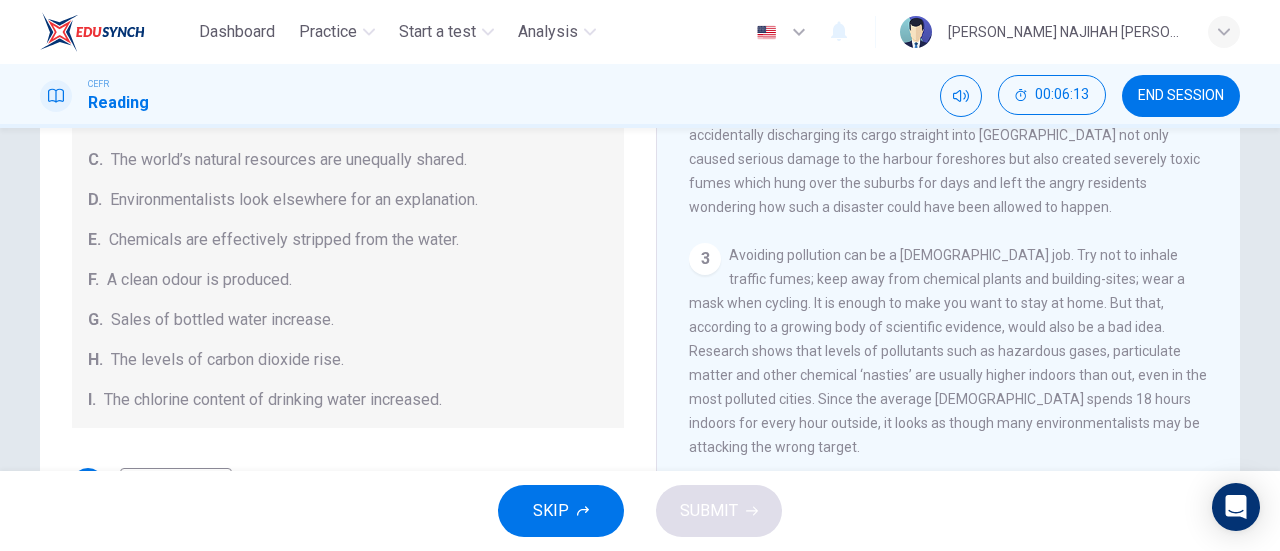 scroll, scrollTop: 122, scrollLeft: 0, axis: vertical 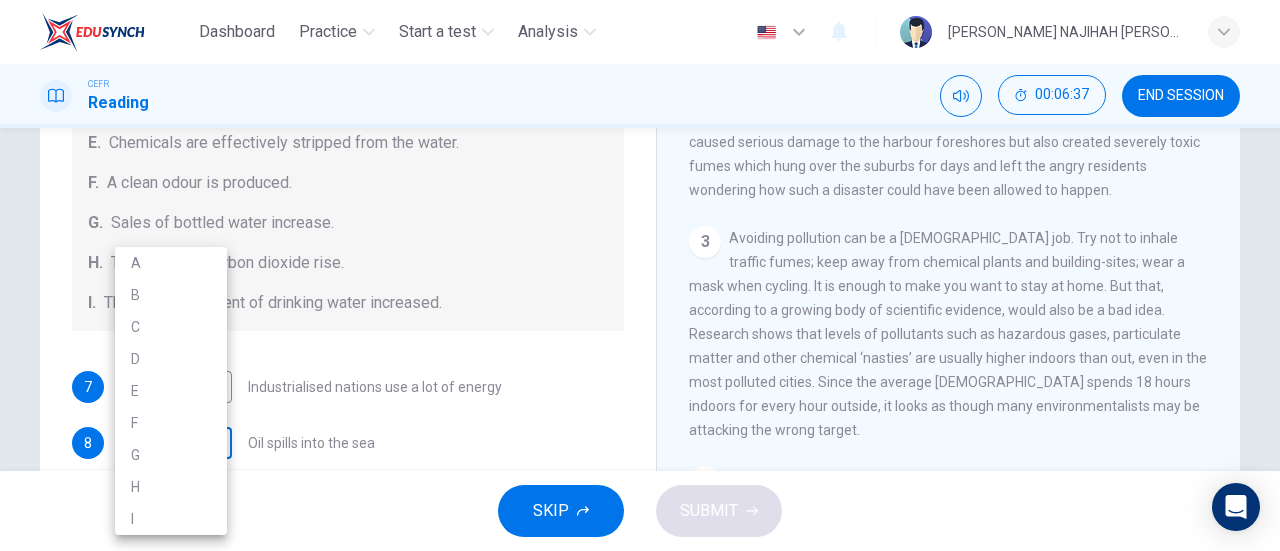 click on "Dashboard Practice Start a test Analysis English en ​ [PERSON_NAME] NAJIHAH [PERSON_NAME] CEFR Reading 00:06:37 END SESSION Questions 7 - 13 The Reading Passage describes a number of cause and effect relationships.
Match each cause with its effect ( A-J ).
Write the appropriate letters ( A-J ) in the boxes below. Causes A. The focus of pollution moves to the home. B. The levels of [MEDICAL_DATA] rise. C. The world’s natural resources are unequally shared. D. Environmentalists look elsewhere for an explanation. E. Chemicals are effectively stripped from the water. F. A clean odour is produced. G. Sales of bottled water increase. H. The levels of carbon dioxide rise. I. The chlorine content of drinking water increased. 7 ​ ​ Industrialised nations use a lot of energy 8 ​ ​ Oil spills into the sea 9 ​ ​ The researchers publish their findings 10 ​ ​ Water is brought to a high temperature 11 ​ ​ People fear pollutants in tap water 12 ​ ​ Air conditioning systems are inadequate 13 ​ ​ 1 2 3" at bounding box center (640, 275) 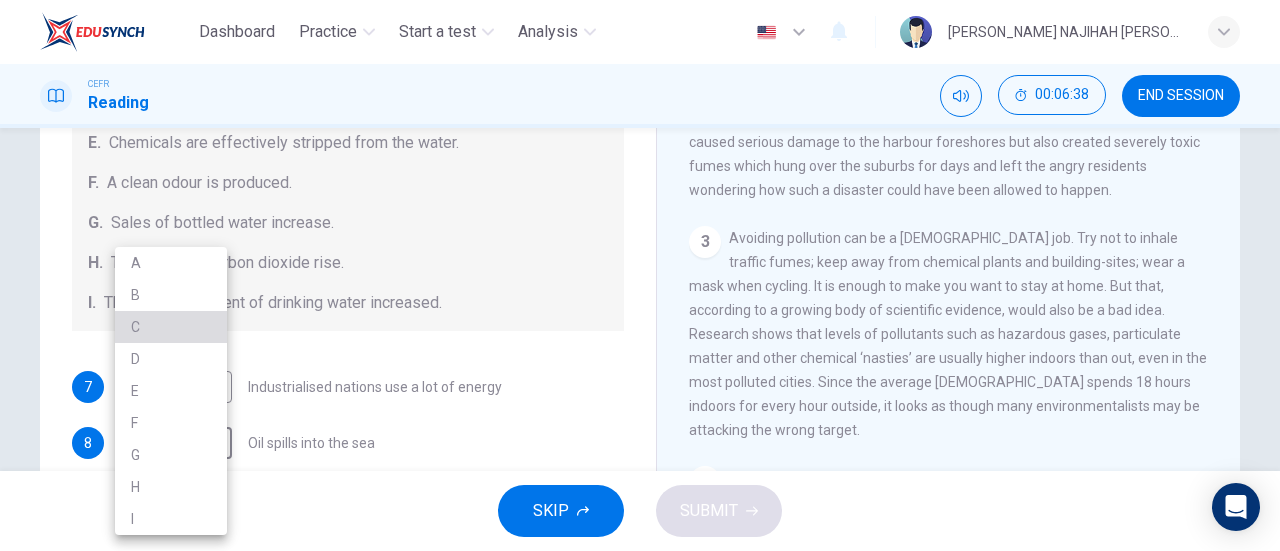 click on "C" at bounding box center (171, 327) 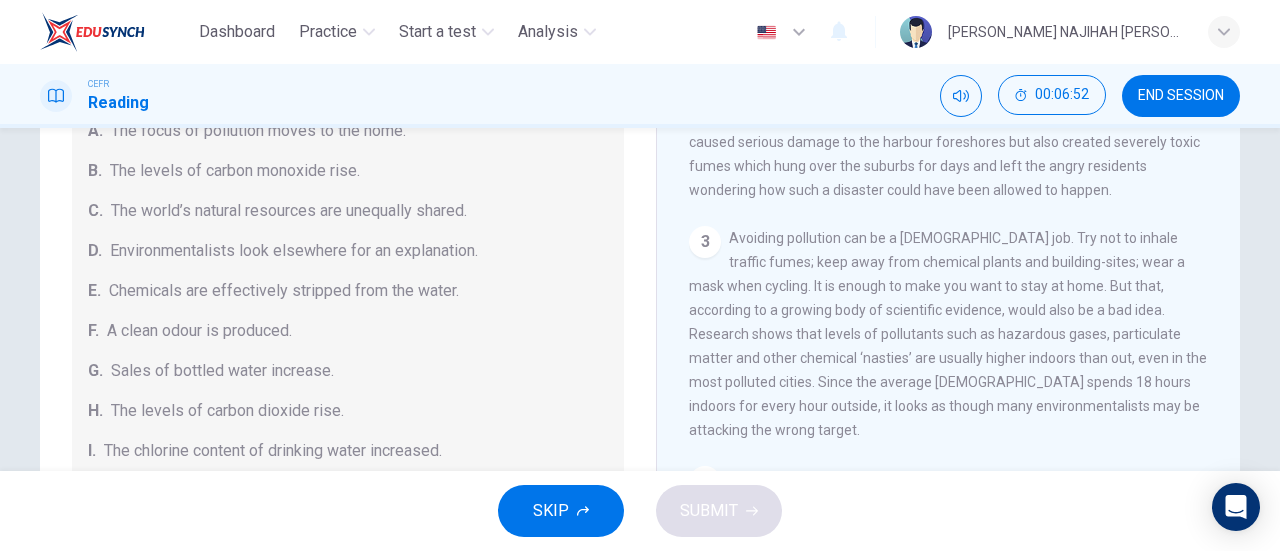 scroll, scrollTop: 42, scrollLeft: 0, axis: vertical 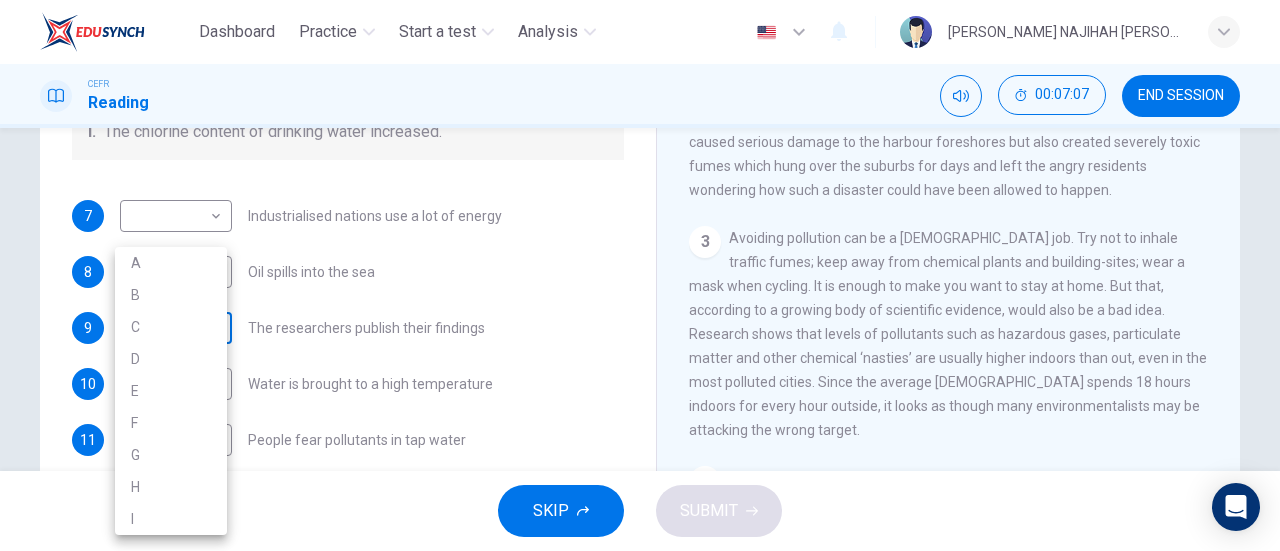 click on "Dashboard Practice Start a test Analysis English en ​ [PERSON_NAME] NAJIHAH [PERSON_NAME] CEFR Reading 00:07:07 END SESSION Questions 7 - 13 The Reading Passage describes a number of cause and effect relationships.
Match each cause with its effect ( A-J ).
Write the appropriate letters ( A-J ) in the boxes below. Causes A. The focus of pollution moves to the home. B. The levels of [MEDICAL_DATA] rise. C. The world’s natural resources are unequally shared. D. Environmentalists look elsewhere for an explanation. E. Chemicals are effectively stripped from the water. F. A clean odour is produced. G. Sales of bottled water increase. H. The levels of carbon dioxide rise. I. The chlorine content of drinking water increased. 7 ​ ​ Industrialised nations use a lot of energy 8 C C ​ Oil spills into the sea 9 ​ ​ The researchers publish their findings 10 ​ ​ Water is brought to a high temperature 11 ​ ​ People fear pollutants in tap water 12 ​ ​ Air conditioning systems are inadequate 13 ​ ​ 1 2 3" at bounding box center [640, 275] 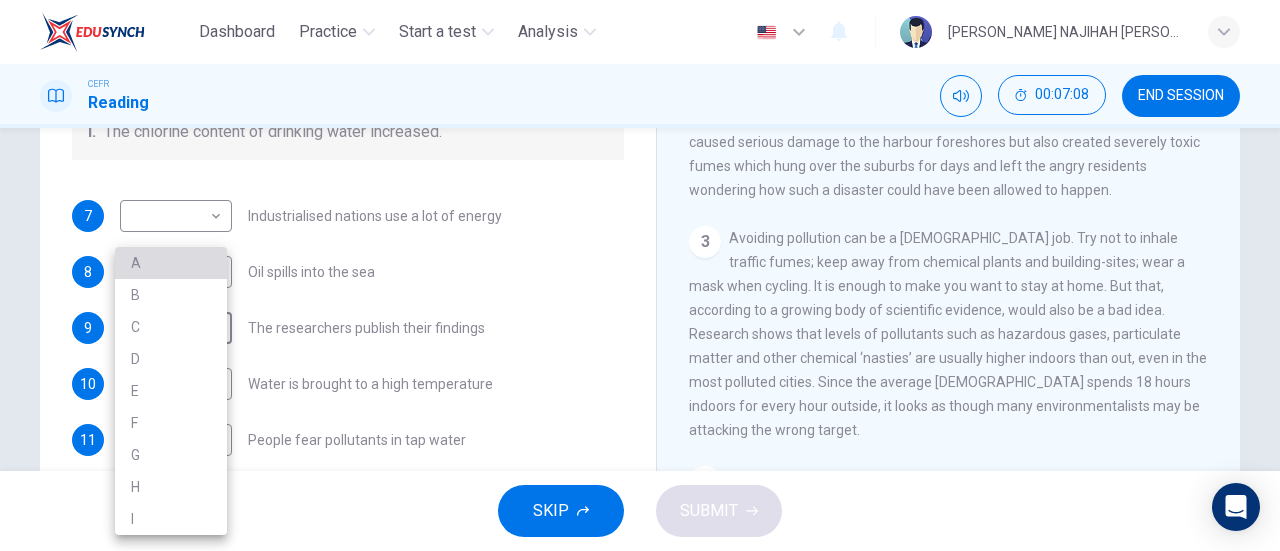 click on "A" at bounding box center (171, 263) 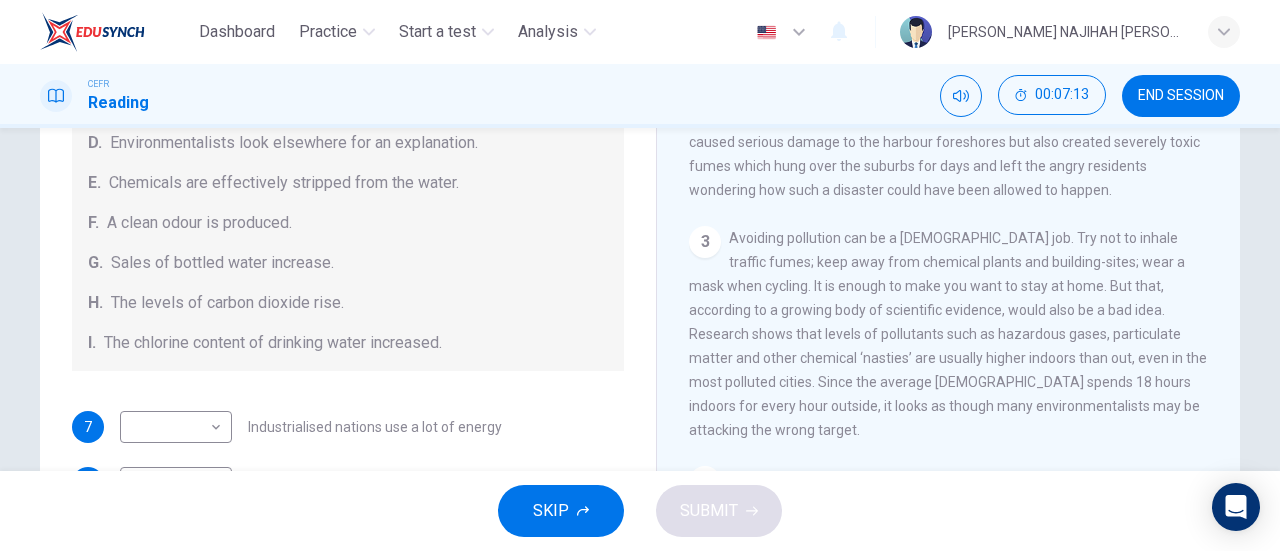 scroll, scrollTop: 176, scrollLeft: 0, axis: vertical 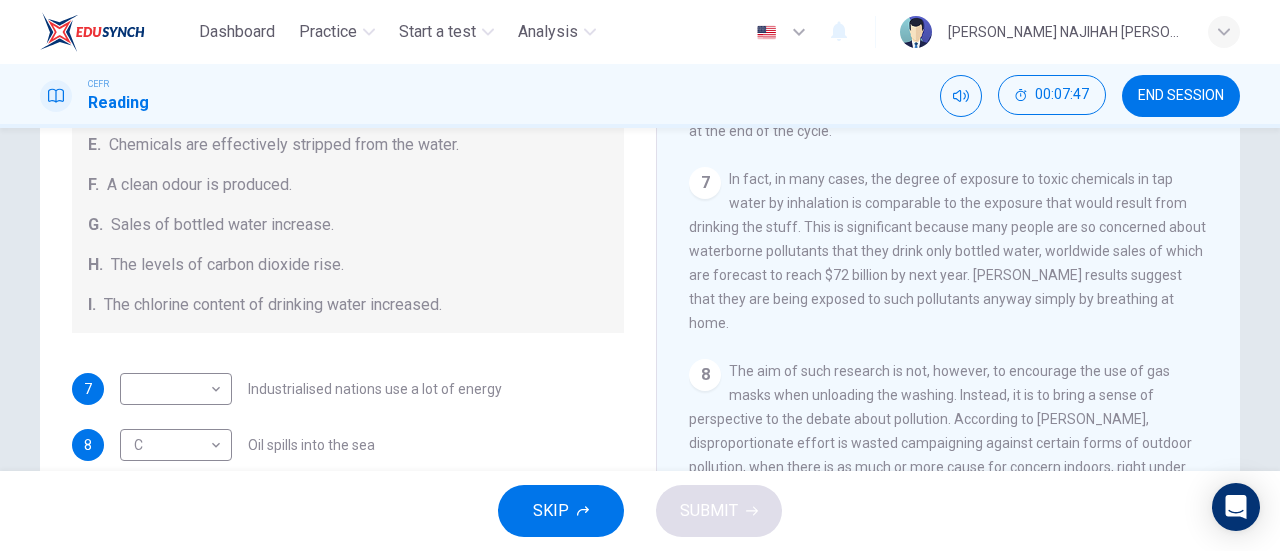 drag, startPoint x: 634, startPoint y: 426, endPoint x: 619, endPoint y: 295, distance: 131.85599 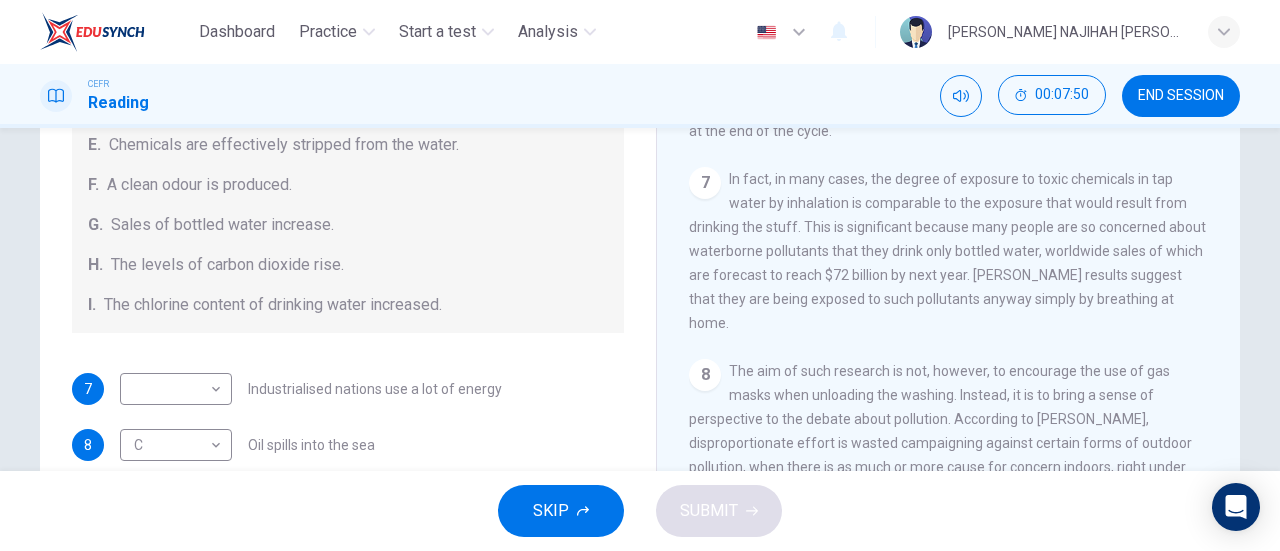 click on "Questions 7 - 13 The Reading Passage describes a number of cause and effect relationships.
Match each cause with its effect ( A-J ).
Write the appropriate letters ( A-J ) in the boxes below. Causes A. The focus of pollution moves to the home. B. The levels of [MEDICAL_DATA] rise. C. The world’s natural resources are unequally shared. D. Environmentalists look elsewhere for an explanation. E. Chemicals are effectively stripped from the water. F. A clean odour is produced. G. Sales of bottled water increase. H. The levels of carbon dioxide rise. I. The chlorine content of drinking water increased. 7 ​ ​ Industrialised nations use a lot of energy 8 C C ​ Oil spills into the sea 9 A A ​ The researchers publish their findings 10 ​ ​ Water is brought to a high temperature 11 ​ ​ People fear pollutants in tap water 12 ​ ​ Air conditioning systems are inadequate 13 ​ ​ Toxic chemicals are abundant in new cars" at bounding box center (348, 221) 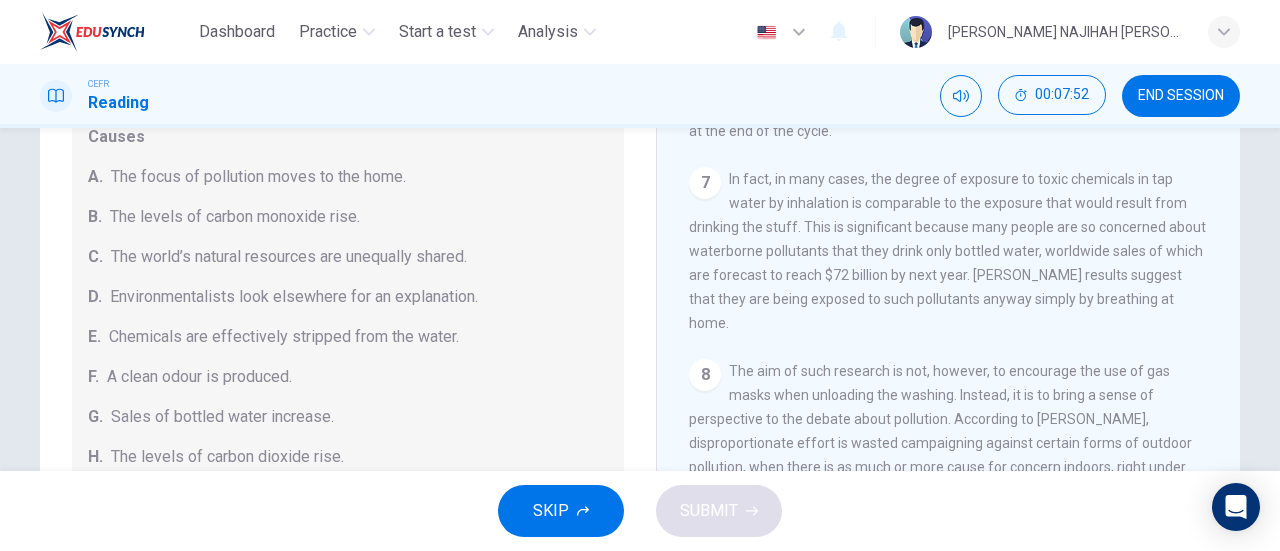scroll, scrollTop: 0, scrollLeft: 0, axis: both 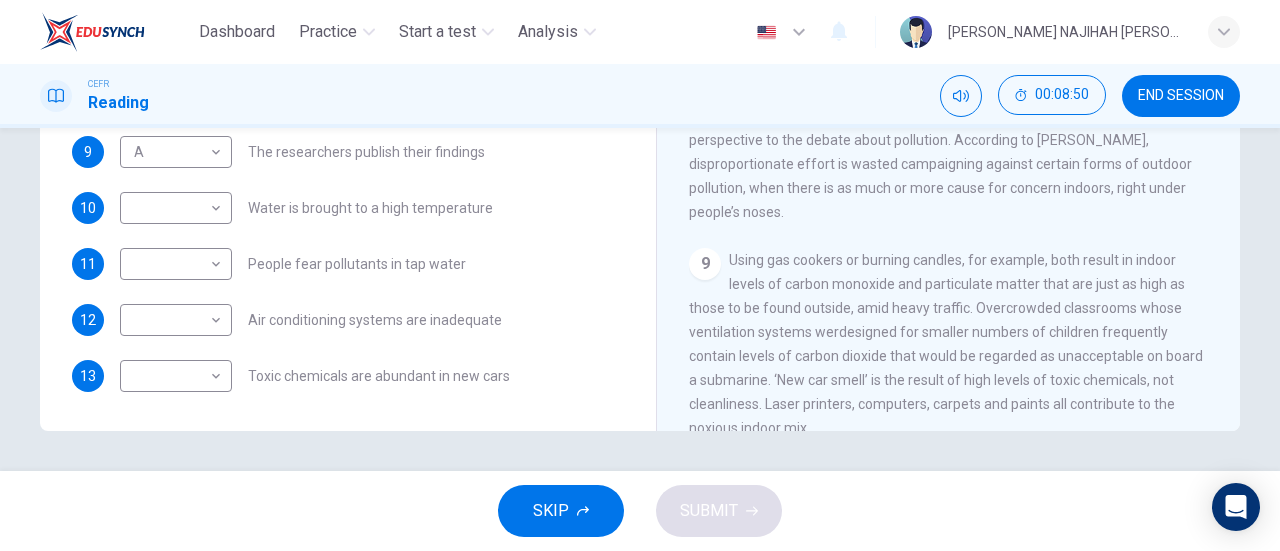 drag, startPoint x: 1229, startPoint y: 378, endPoint x: 1217, endPoint y: 336, distance: 43.68066 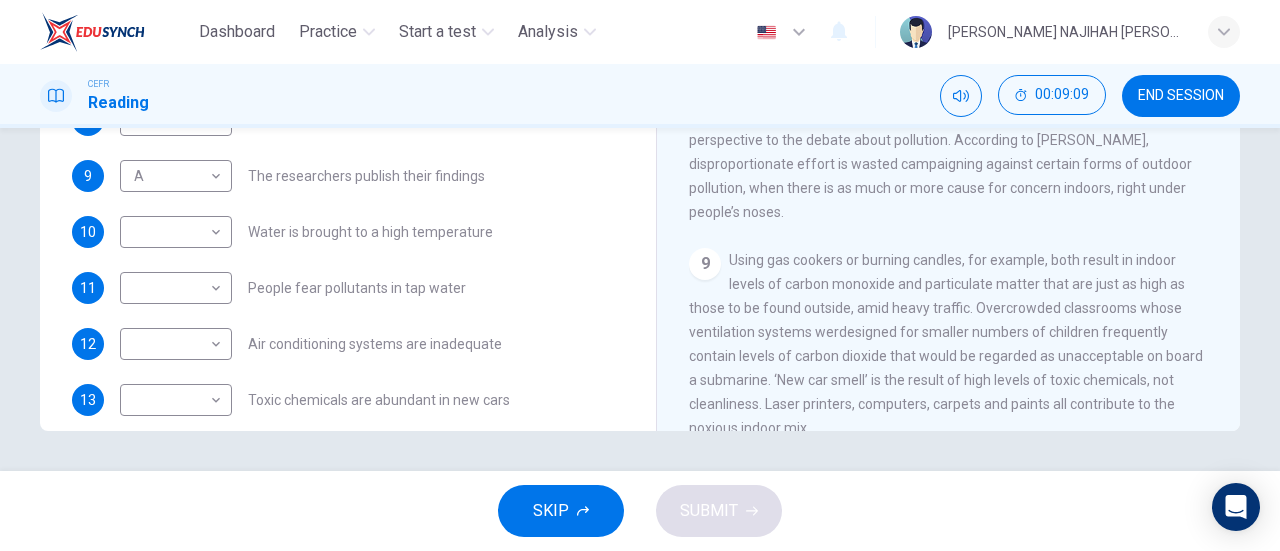 scroll, scrollTop: 424, scrollLeft: 0, axis: vertical 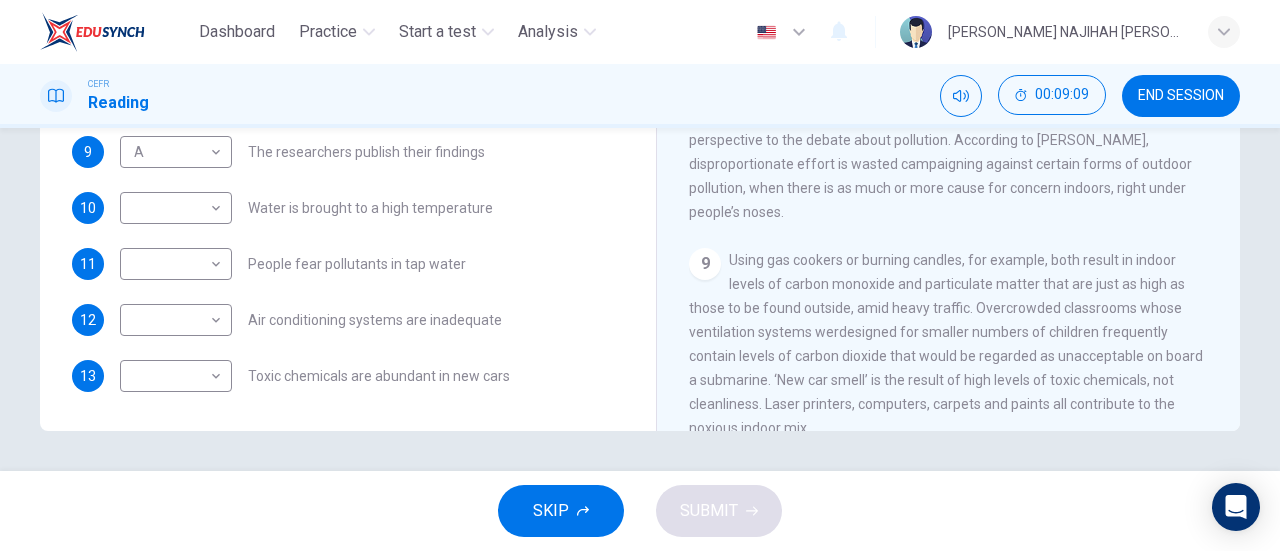drag, startPoint x: 634, startPoint y: 365, endPoint x: 592, endPoint y: 417, distance: 66.8431 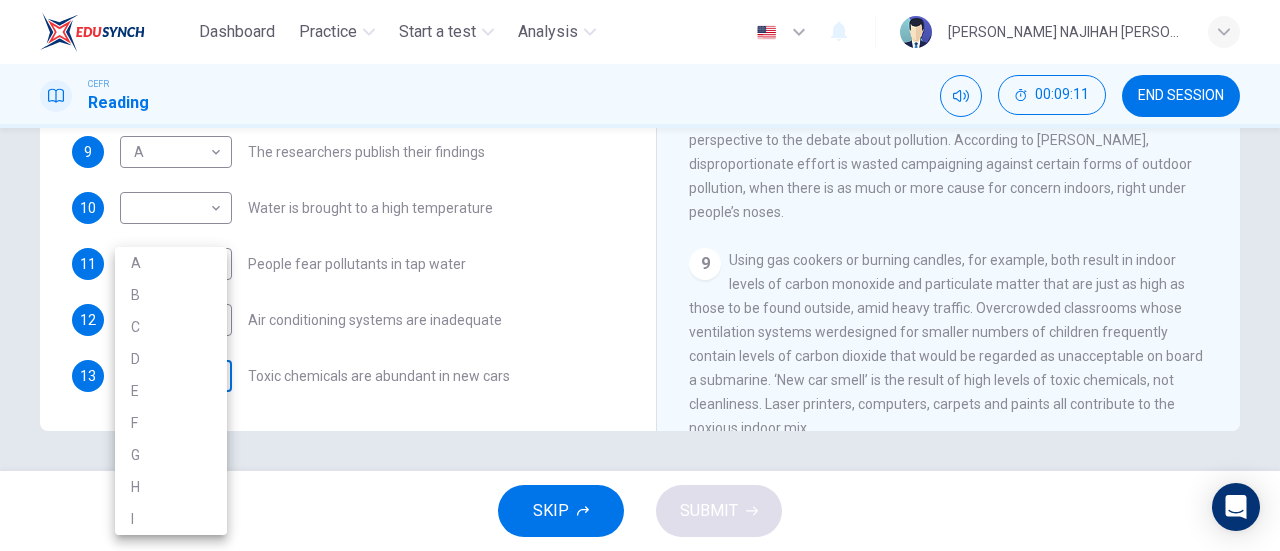 click on "Dashboard Practice Start a test Analysis English en ​ [PERSON_NAME] NAJIHAH [PERSON_NAME] CEFR Reading 00:09:11 END SESSION Questions 7 - 13 The Reading Passage describes a number of cause and effect relationships.
Match each cause with its effect ( A-J ).
Write the appropriate letters ( A-J ) in the boxes below. Causes A. The focus of pollution moves to the home. B. The levels of [MEDICAL_DATA] rise. C. The world’s natural resources are unequally shared. D. Environmentalists look elsewhere for an explanation. E. Chemicals are effectively stripped from the water. F. A clean odour is produced. G. Sales of bottled water increase. H. The levels of carbon dioxide rise. I. The chlorine content of drinking water increased. 7 ​ ​ Industrialised nations use a lot of energy 8 C C ​ Oil spills into the sea 9 A A ​ The researchers publish their findings 10 ​ ​ Water is brought to a high temperature 11 ​ ​ People fear pollutants in tap water 12 ​ ​ Air conditioning systems are inadequate 13 ​ ​ 1 2 3" at bounding box center [640, 275] 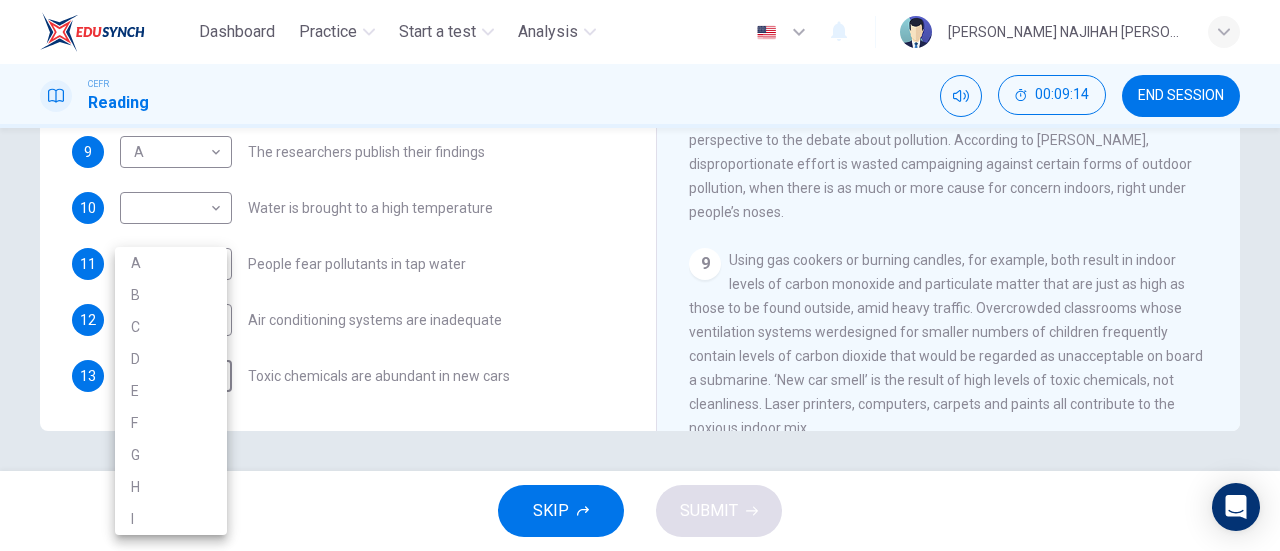 drag, startPoint x: 630, startPoint y: 329, endPoint x: 632, endPoint y: 153, distance: 176.01137 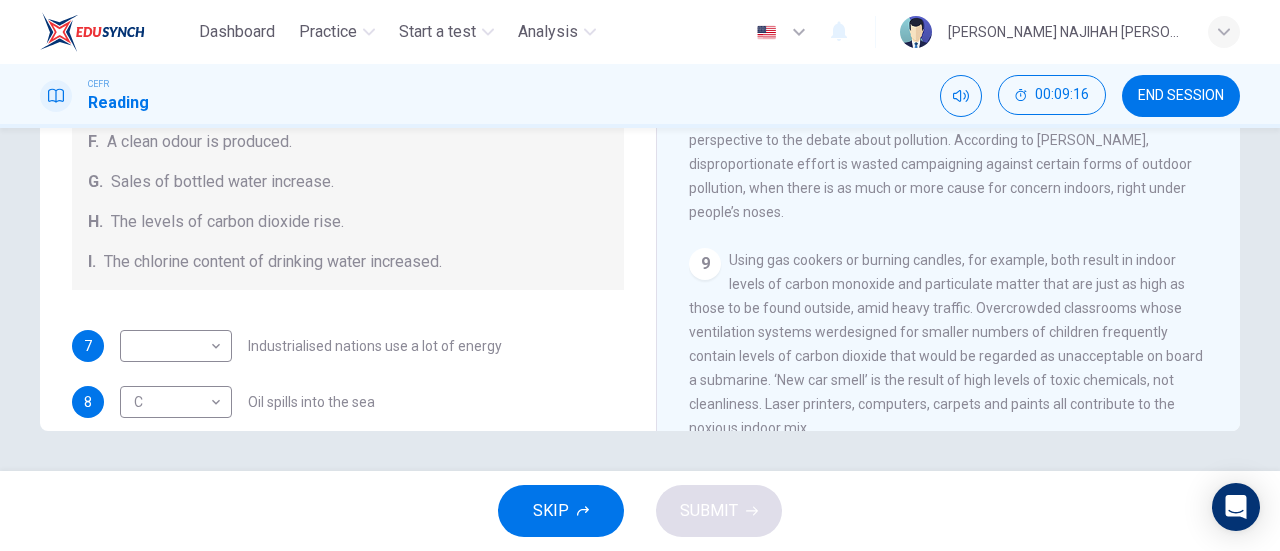 scroll, scrollTop: 424, scrollLeft: 0, axis: vertical 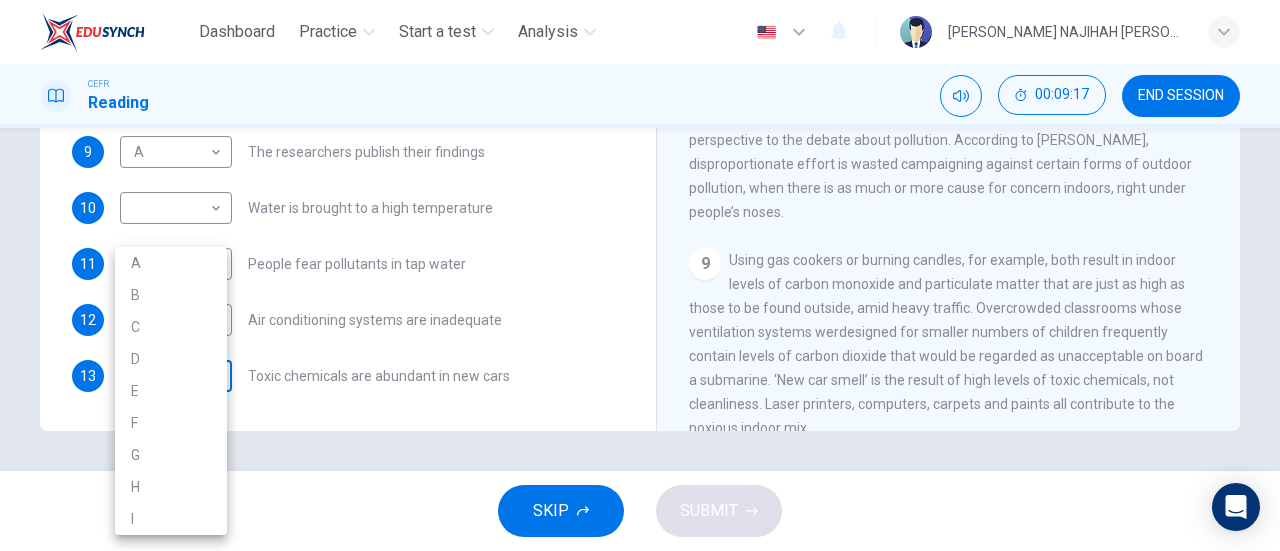 click on "Dashboard Practice Start a test Analysis English en ​ [PERSON_NAME] NAJIHAH [PERSON_NAME] CEFR Reading 00:09:17 END SESSION Questions 7 - 13 The Reading Passage describes a number of cause and effect relationships.
Match each cause with its effect ( A-J ).
Write the appropriate letters ( A-J ) in the boxes below. Causes A. The focus of pollution moves to the home. B. The levels of [MEDICAL_DATA] rise. C. The world’s natural resources are unequally shared. D. Environmentalists look elsewhere for an explanation. E. Chemicals are effectively stripped from the water. F. A clean odour is produced. G. Sales of bottled water increase. H. The levels of carbon dioxide rise. I. The chlorine content of drinking water increased. 7 ​ ​ Industrialised nations use a lot of energy 8 C C ​ Oil spills into the sea 9 A A ​ The researchers publish their findings 10 ​ ​ Water is brought to a high temperature 11 ​ ​ People fear pollutants in tap water 12 ​ ​ Air conditioning systems are inadequate 13 ​ ​ 1 2 3" at bounding box center [640, 275] 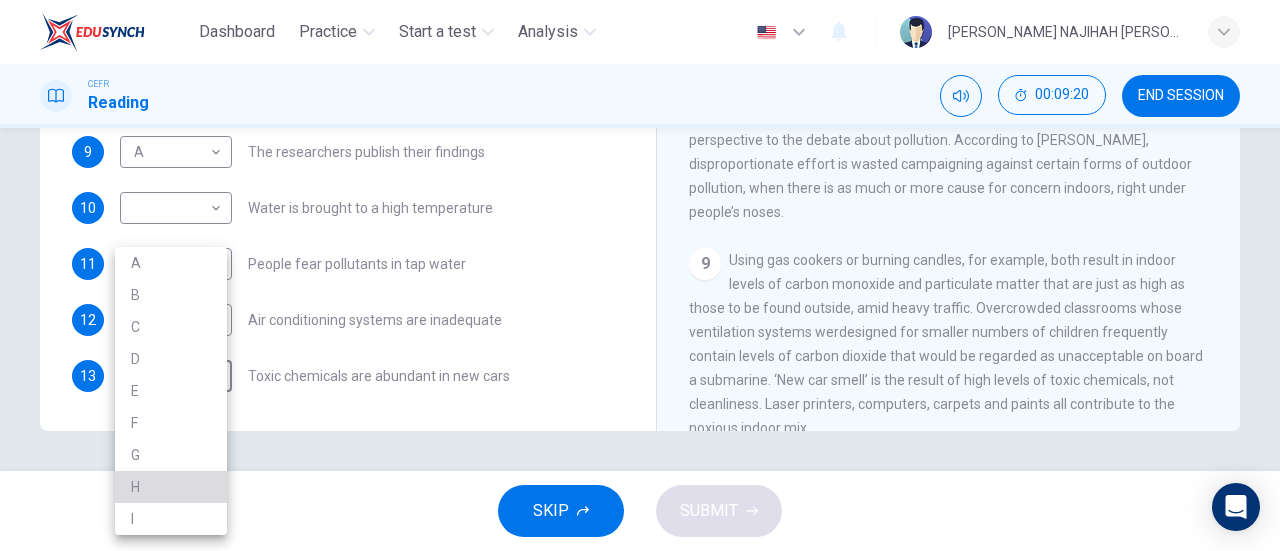 click on "H" at bounding box center (171, 487) 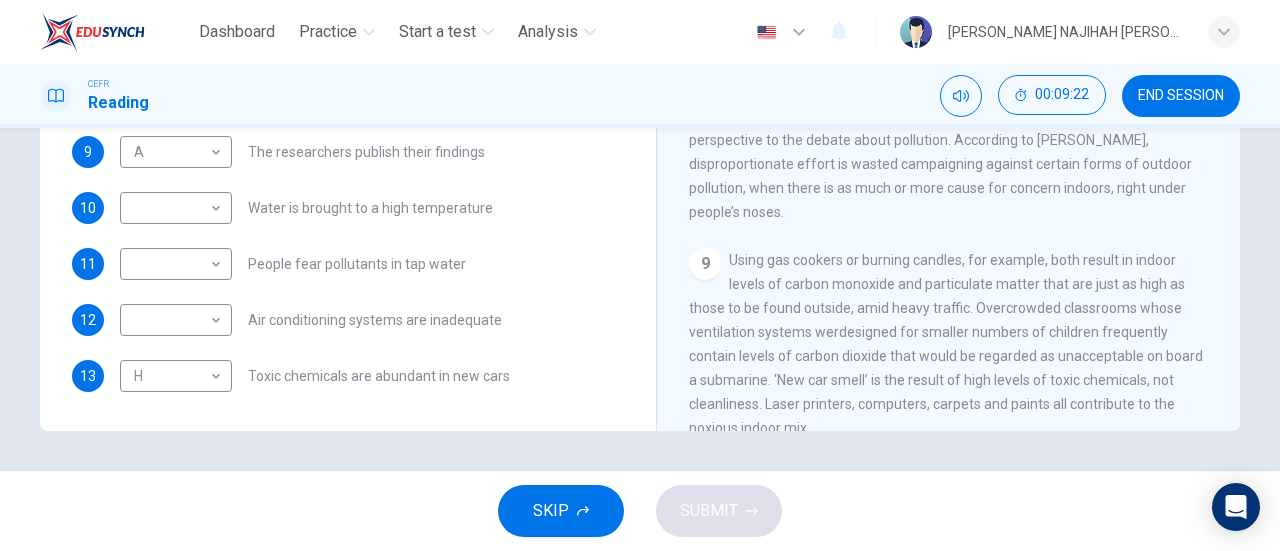 drag, startPoint x: 637, startPoint y: 283, endPoint x: 638, endPoint y: 201, distance: 82.006096 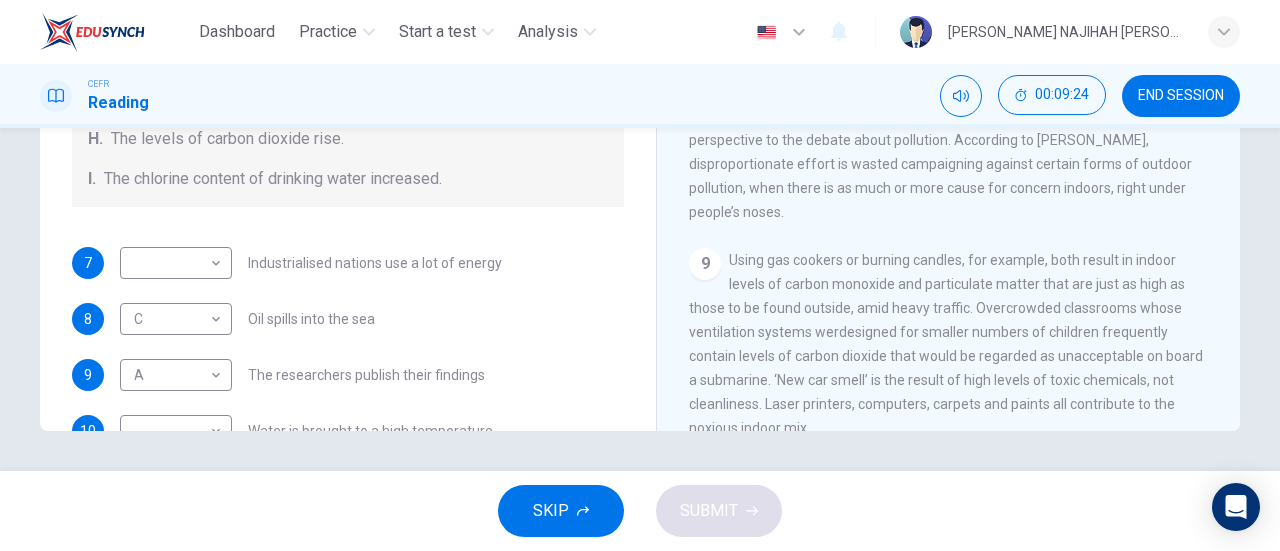 scroll, scrollTop: 195, scrollLeft: 0, axis: vertical 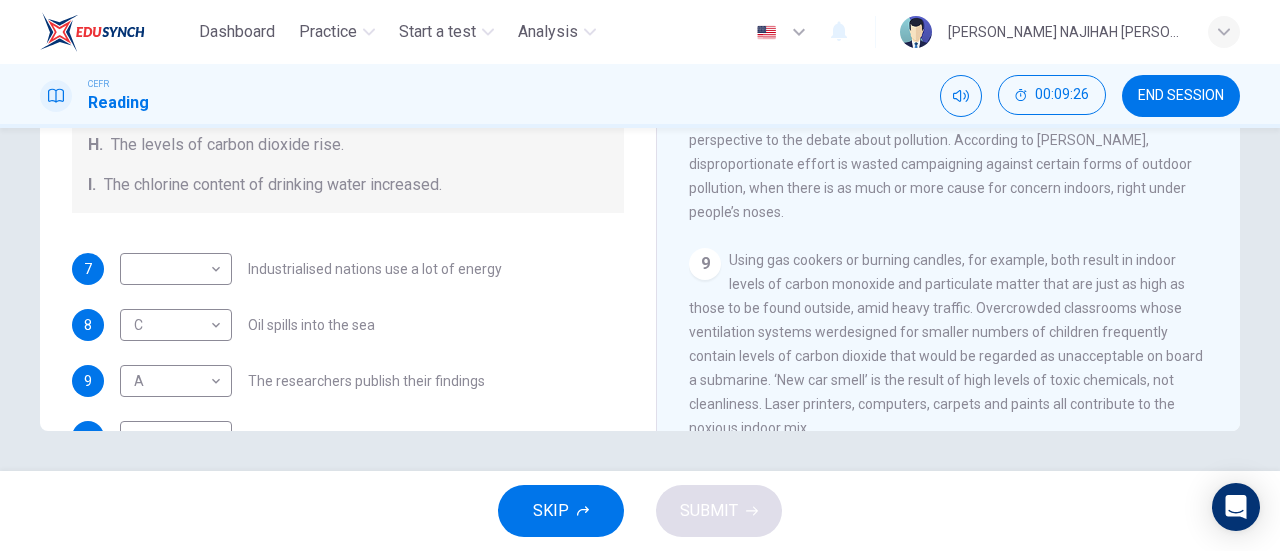 drag, startPoint x: 1239, startPoint y: 257, endPoint x: 1224, endPoint y: 367, distance: 111.01801 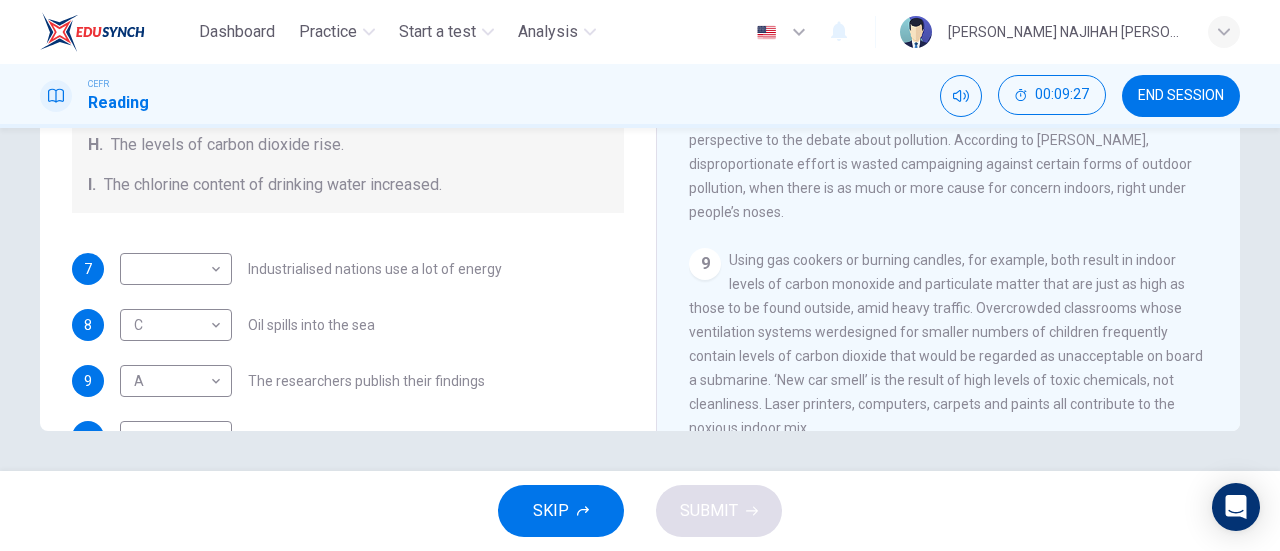 scroll, scrollTop: 1830, scrollLeft: 0, axis: vertical 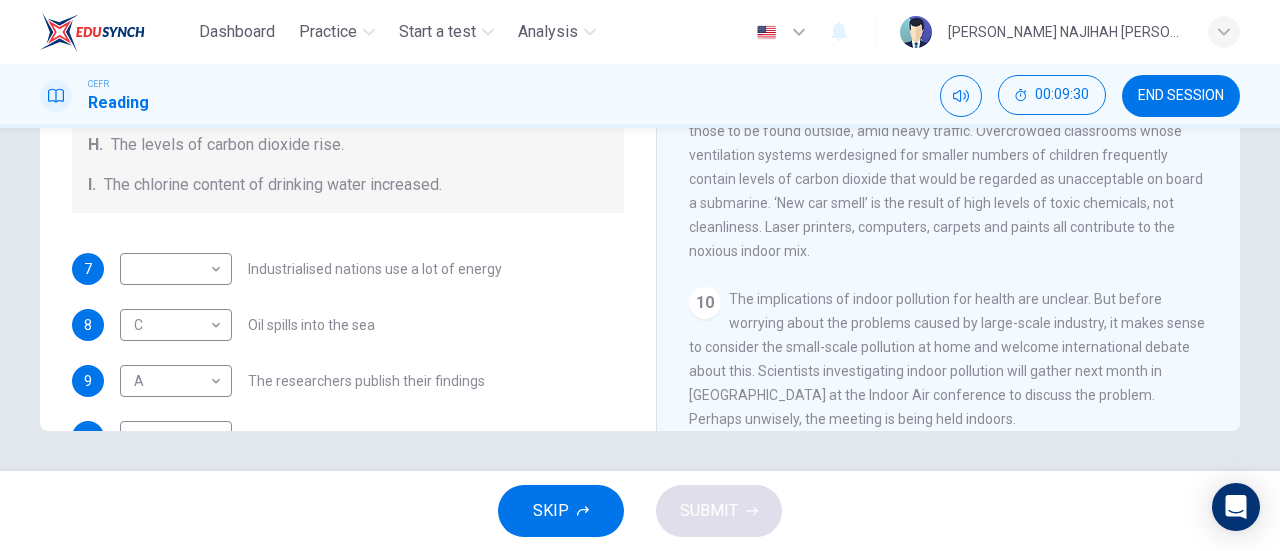 click on "Questions 7 - 13 The Reading Passage describes a number of cause and effect relationships.
Match each cause with its effect ( A-J ).
Write the appropriate letters ( A-J ) in the boxes below. Causes A. The focus of pollution moves to the home. B. The levels of [MEDICAL_DATA] rise. C. The world’s natural resources are unequally shared. D. Environmentalists look elsewhere for an explanation. E. Chemicals are effectively stripped from the water. F. A clean odour is produced. G. Sales of bottled water increase. H. The levels of carbon dioxide rise. I. The chlorine content of drinking water increased. 7 ​ ​ Industrialised nations use a lot of energy 8 C C ​ Oil spills into the sea 9 A A ​ The researchers publish their findings 10 ​ ​ Water is brought to a high temperature 11 ​ ​ People fear pollutants in tap water 12 ​ ​ Air conditioning systems are inadequate 13 H H ​ Toxic chemicals are abundant in new cars Indoor Pollution CLICK TO ZOOM Click to Zoom 1 2 3 4 5 6 7 8 9 10" at bounding box center [640, 83] 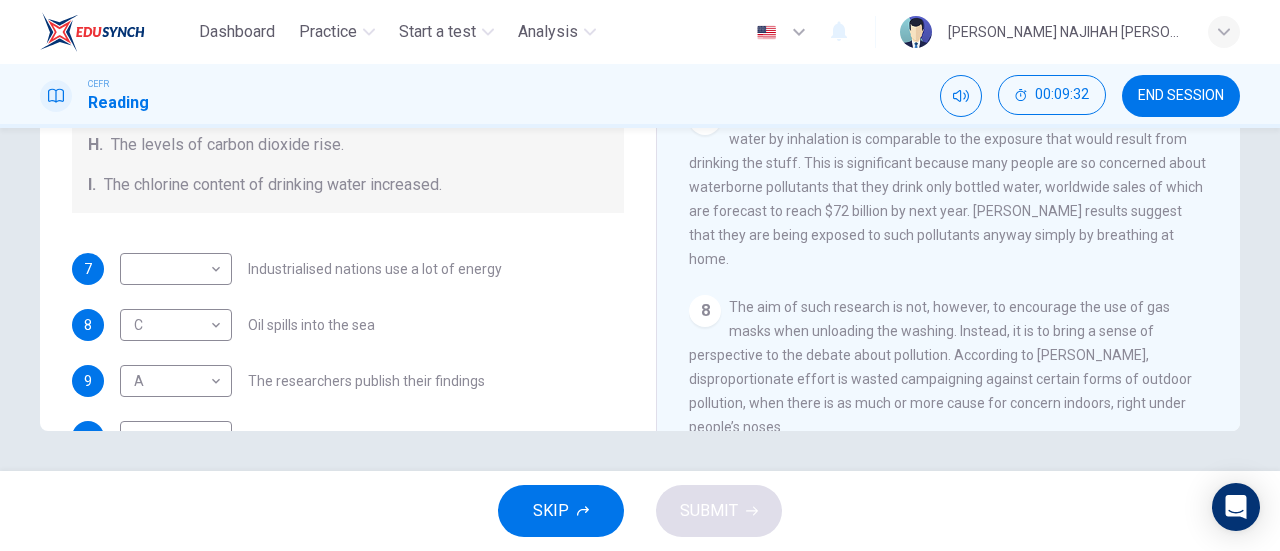 scroll, scrollTop: 1427, scrollLeft: 0, axis: vertical 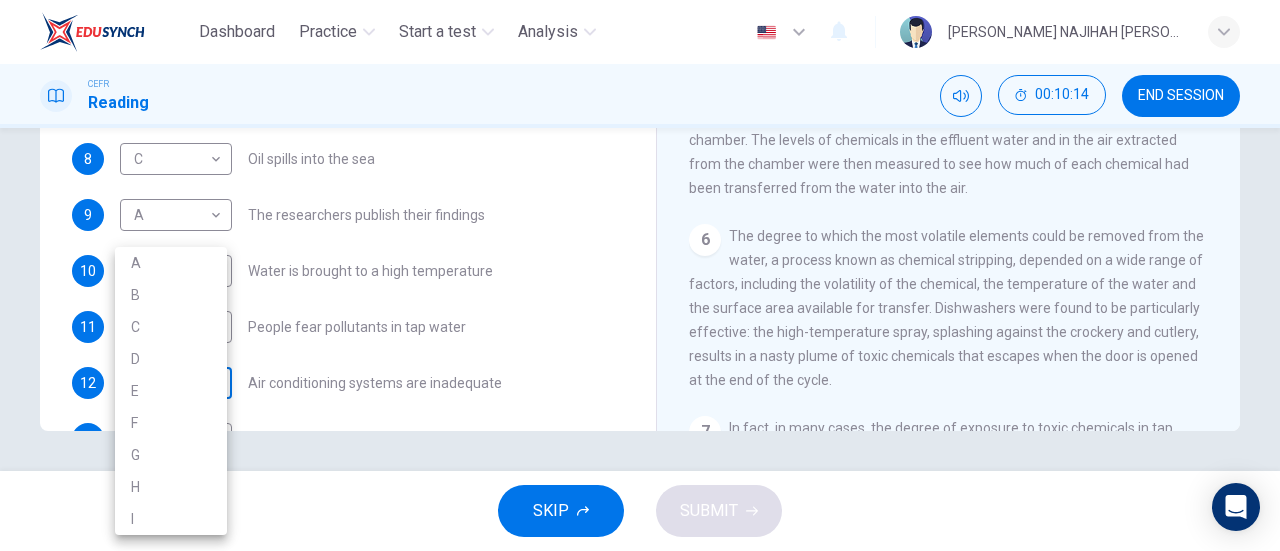 click on "Dashboard Practice Start a test Analysis English en ​ [PERSON_NAME] NAJIHAH [PERSON_NAME] CEFR Reading 00:10:14 END SESSION Questions 7 - 13 The Reading Passage describes a number of cause and effect relationships.
Match each cause with its effect ( A-J ).
Write the appropriate letters ( A-J ) in the boxes below. Causes A. The focus of pollution moves to the home. B. The levels of [MEDICAL_DATA] rise. C. The world’s natural resources are unequally shared. D. Environmentalists look elsewhere for an explanation. E. Chemicals are effectively stripped from the water. F. A clean odour is produced. G. Sales of bottled water increase. H. The levels of carbon dioxide rise. I. The chlorine content of drinking water increased. 7 ​ ​ Industrialised nations use a lot of energy 8 C C ​ Oil spills into the sea 9 A A ​ The researchers publish their findings 10 ​ ​ Water is brought to a high temperature 11 ​ ​ People fear pollutants in tap water 12 ​ ​ Air conditioning systems are inadequate 13 H H ​ 1 2 3" at bounding box center (640, 275) 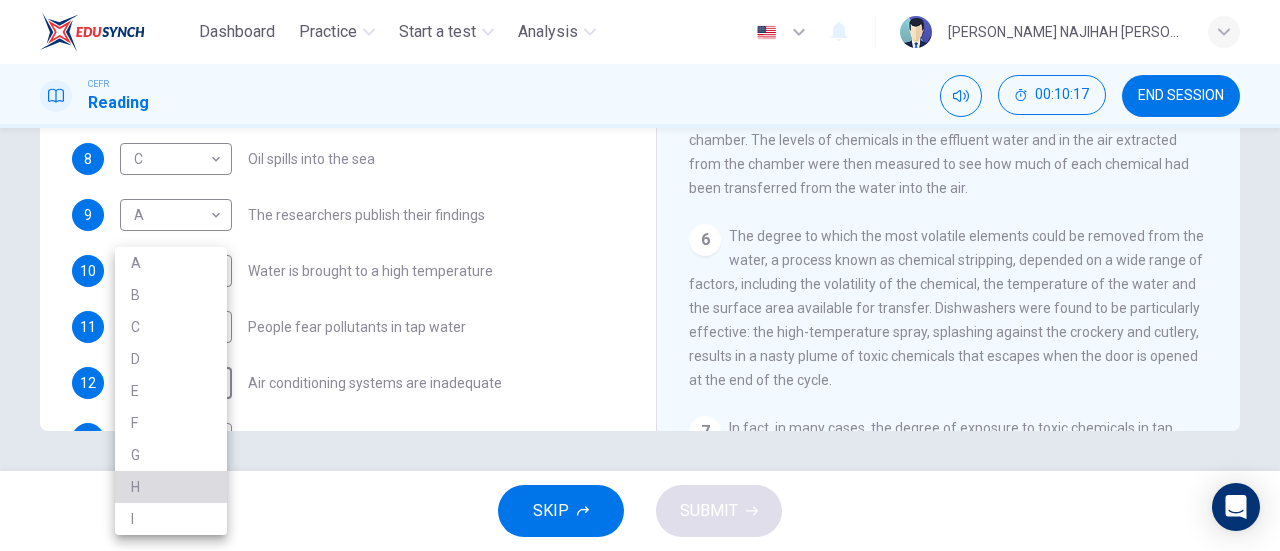 click on "H" at bounding box center (171, 487) 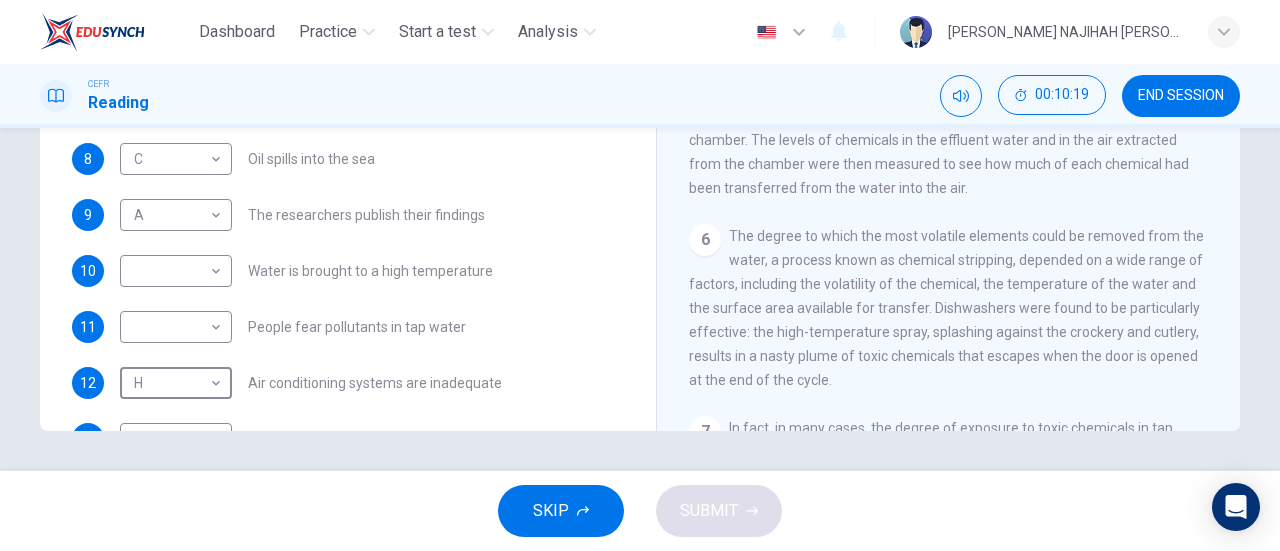 scroll, scrollTop: 424, scrollLeft: 0, axis: vertical 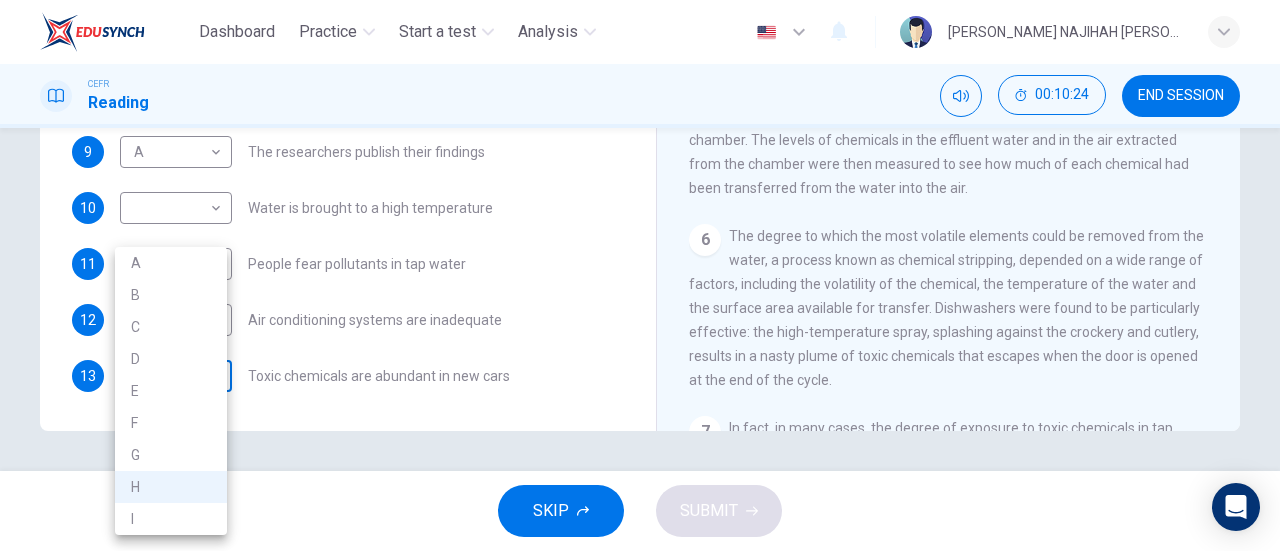 click on "Dashboard Practice Start a test Analysis English en ​ [PERSON_NAME] NAJIHAH [PERSON_NAME] CEFR Reading 00:10:24 END SESSION Questions 7 - 13 The Reading Passage describes a number of cause and effect relationships.
Match each cause with its effect ( A-J ).
Write the appropriate letters ( A-J ) in the boxes below. Causes A. The focus of pollution moves to the home. B. The levels of [MEDICAL_DATA] rise. C. The world’s natural resources are unequally shared. D. Environmentalists look elsewhere for an explanation. E. Chemicals are effectively stripped from the water. F. A clean odour is produced. G. Sales of bottled water increase. H. The levels of carbon dioxide rise. I. The chlorine content of drinking water increased. 7 ​ ​ Industrialised nations use a lot of energy 8 C C ​ Oil spills into the sea 9 A A ​ The researchers publish their findings 10 ​ ​ Water is brought to a high temperature 11 ​ ​ People fear pollutants in tap water 12 H H ​ Air conditioning systems are inadequate 13 H H ​ 1 2 3" at bounding box center [640, 275] 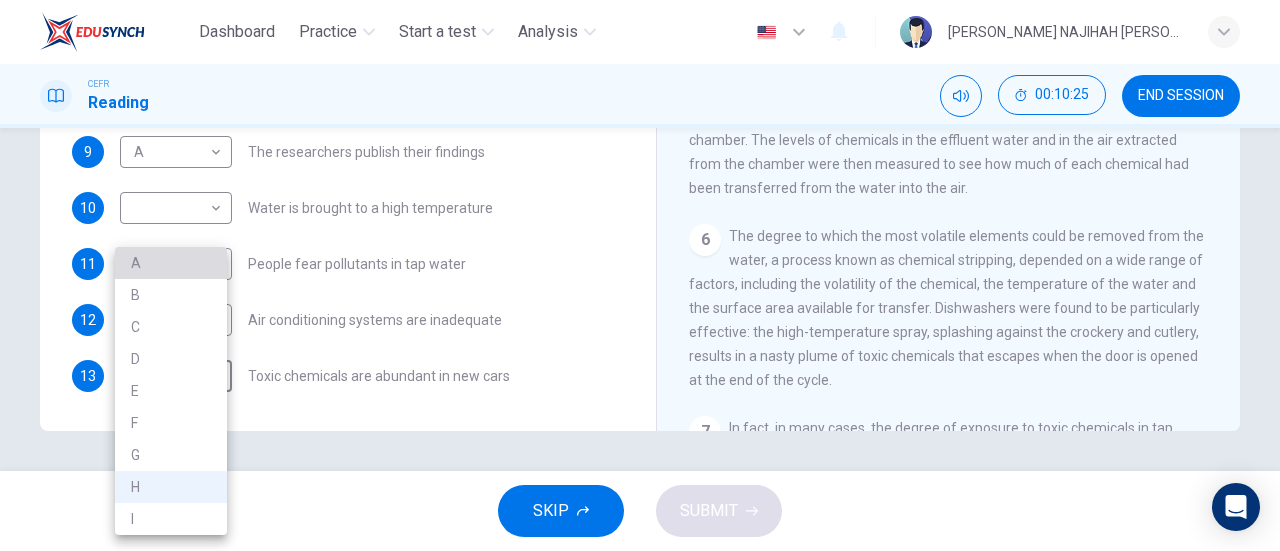 click on "A" at bounding box center (171, 263) 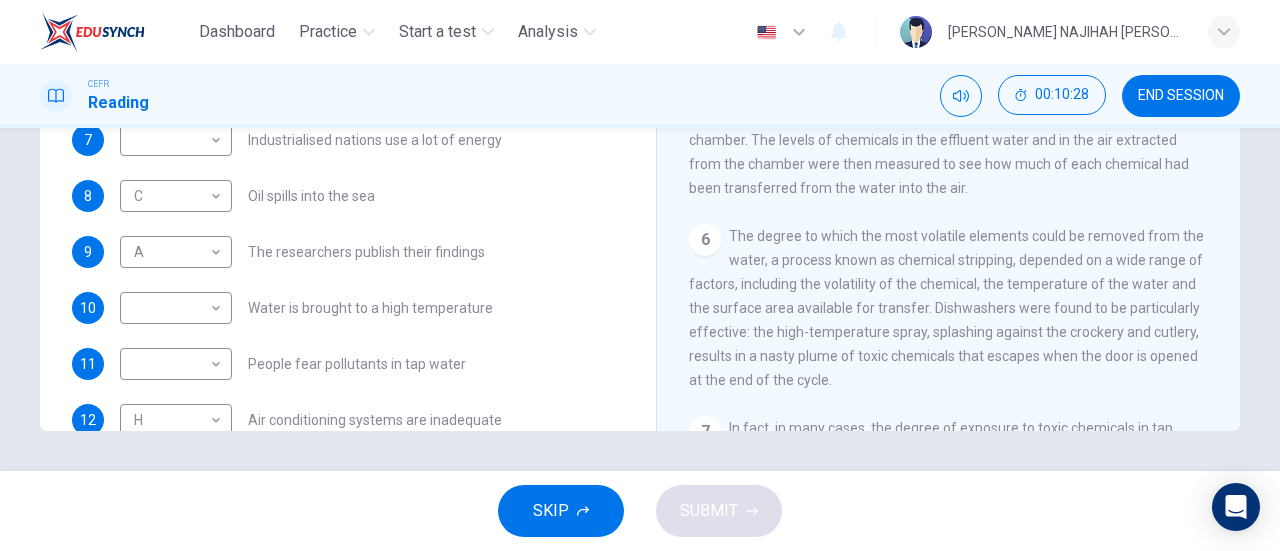 scroll, scrollTop: 424, scrollLeft: 0, axis: vertical 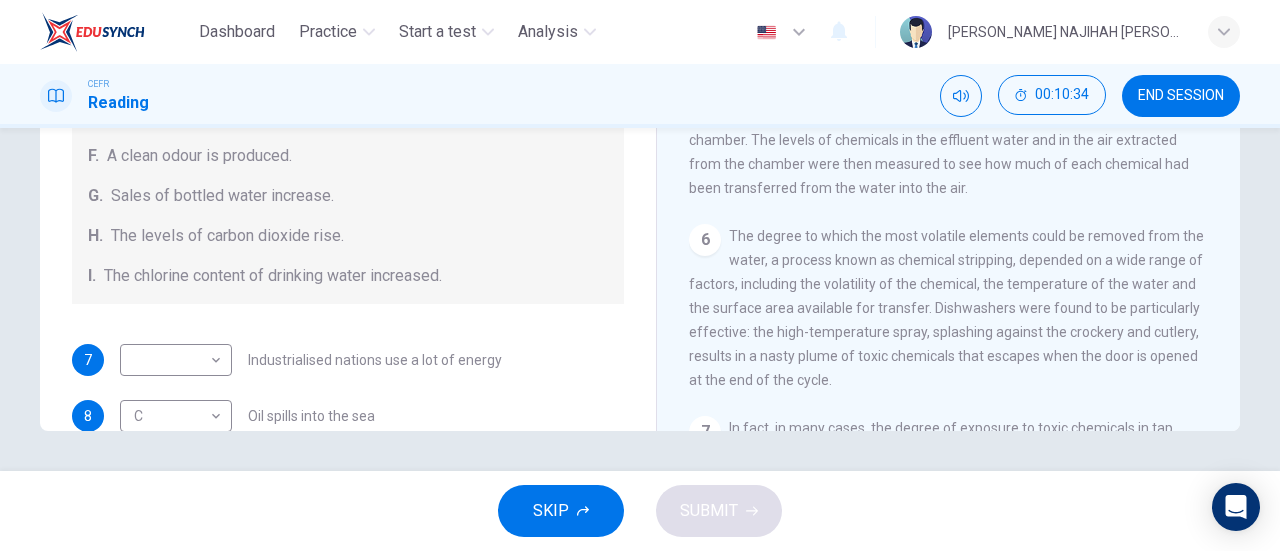 drag, startPoint x: 639, startPoint y: 207, endPoint x: 638, endPoint y: 184, distance: 23.021729 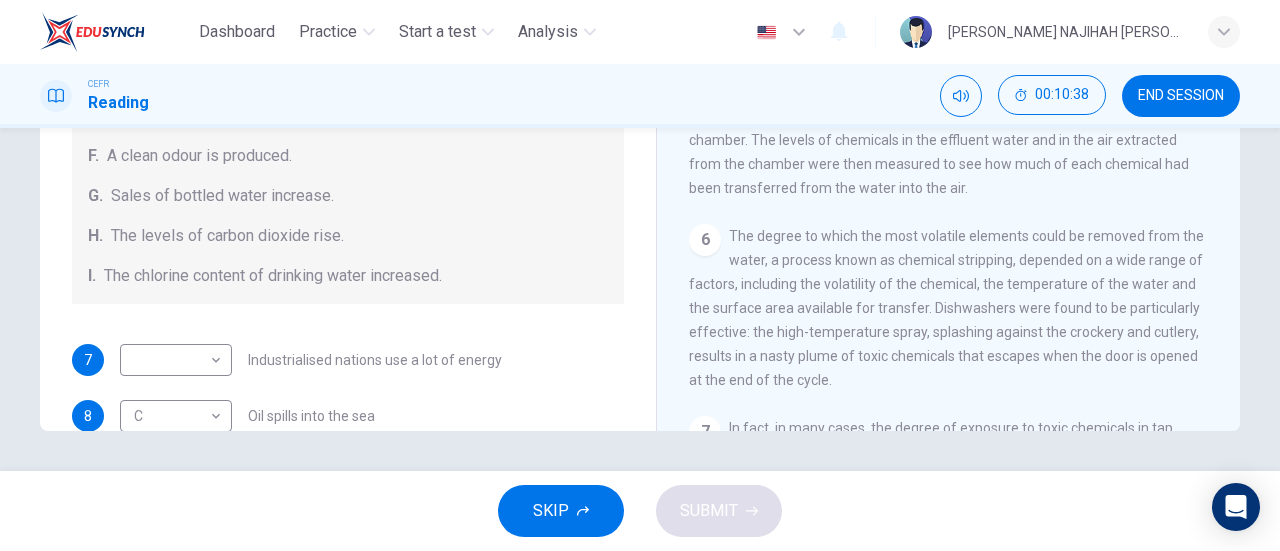 drag, startPoint x: 1218, startPoint y: 213, endPoint x: 1220, endPoint y: 256, distance: 43.046486 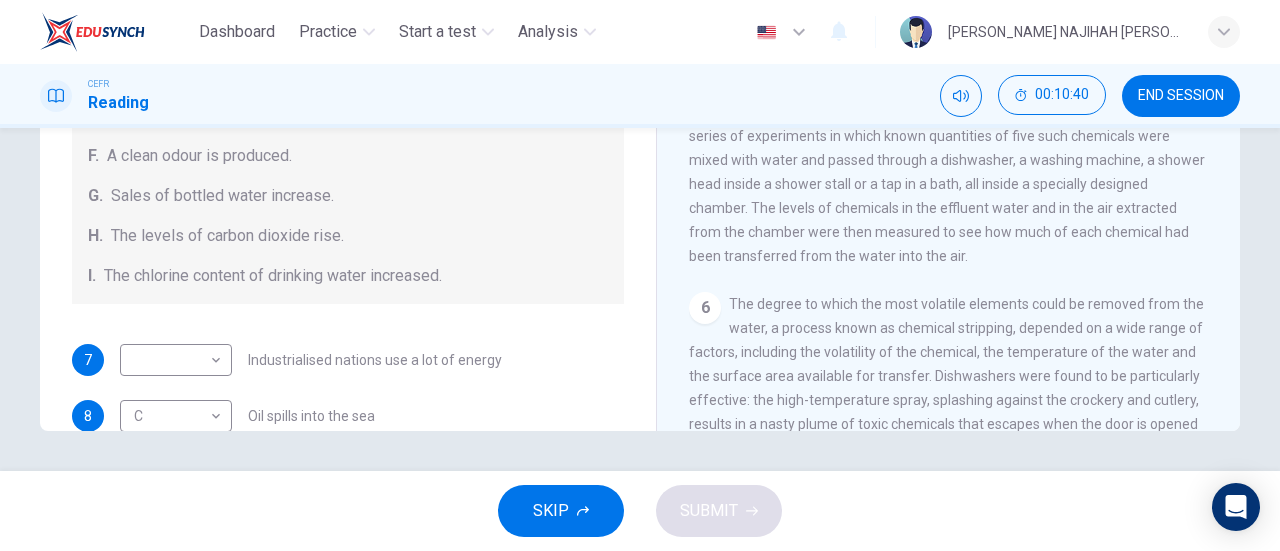 scroll, scrollTop: 1037, scrollLeft: 0, axis: vertical 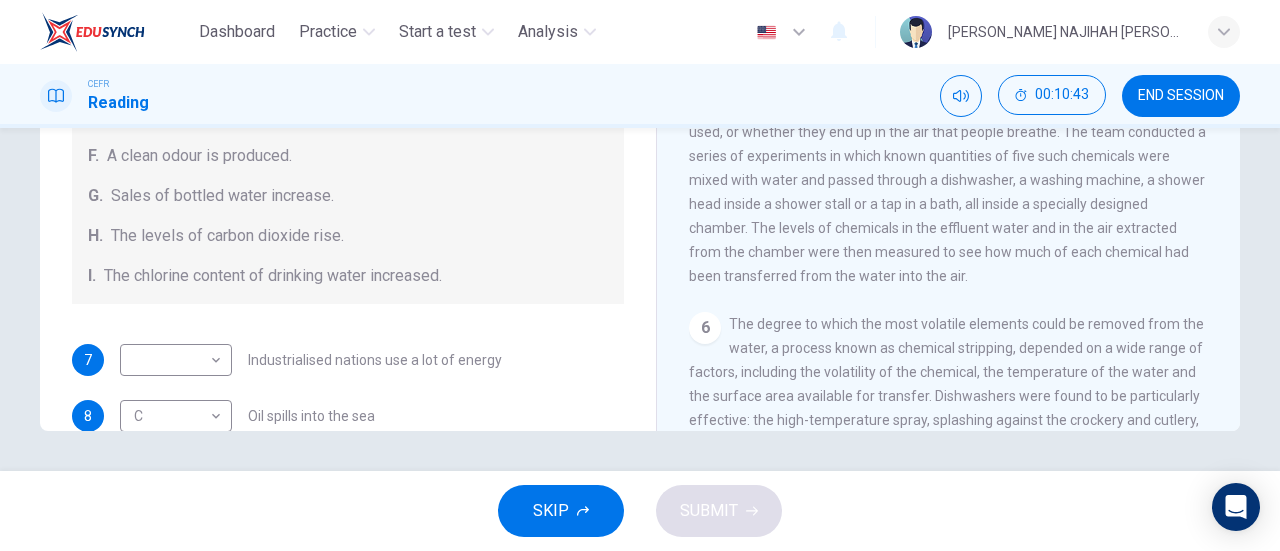 drag, startPoint x: 646, startPoint y: 181, endPoint x: 646, endPoint y: 161, distance: 20 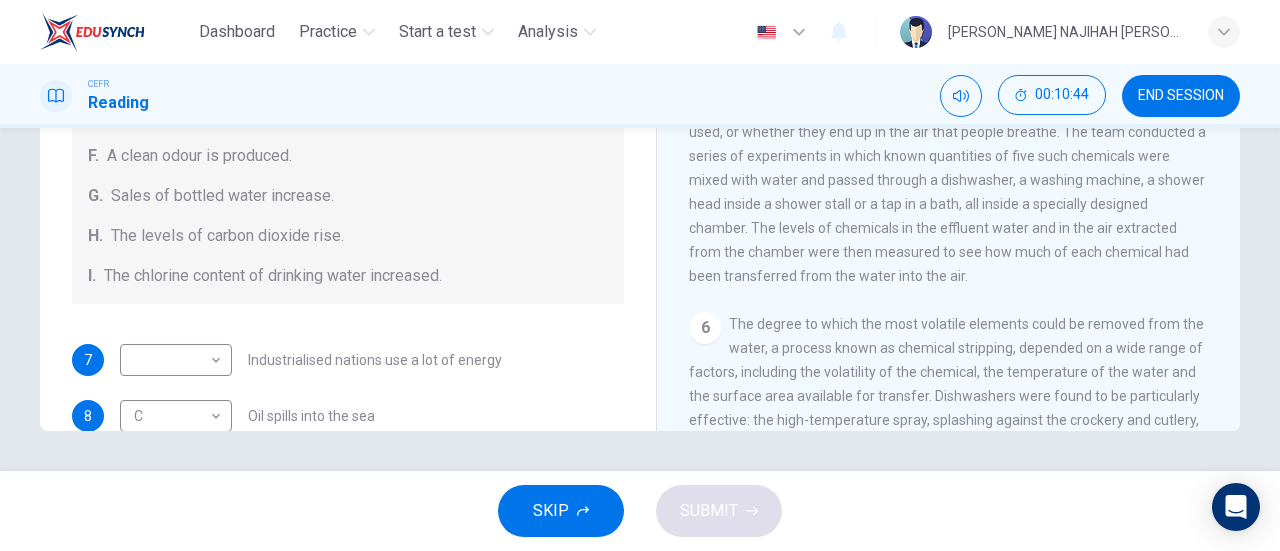 click on "Questions 7 - 13 The Reading Passage describes a number of cause and effect relationships.
Match each cause with its effect ( A-J ).
Write the appropriate letters ( A-J ) in the boxes below. Causes A. The focus of pollution moves to the home. B. The levels of [MEDICAL_DATA] rise. C. The world’s natural resources are unequally shared. D. Environmentalists look elsewhere for an explanation. E. Chemicals are effectively stripped from the water. F. A clean odour is produced. G. Sales of bottled water increase. H. The levels of carbon dioxide rise. I. The chlorine content of drinking water increased. 7 ​ ​ Industrialised nations use a lot of energy 8 C C ​ Oil spills into the sea 9 A A ​ The researchers publish their findings 10 ​ ​ Water is brought to a high temperature 11 ​ ​ People fear pollutants in tap water 12 H H ​ Air conditioning systems are inadequate 13 A A ​ Toxic chemicals are abundant in new cars Indoor Pollution CLICK TO ZOOM Click to Zoom 1 2 3 4 5 6 7 8 9 10" at bounding box center (640, 83) 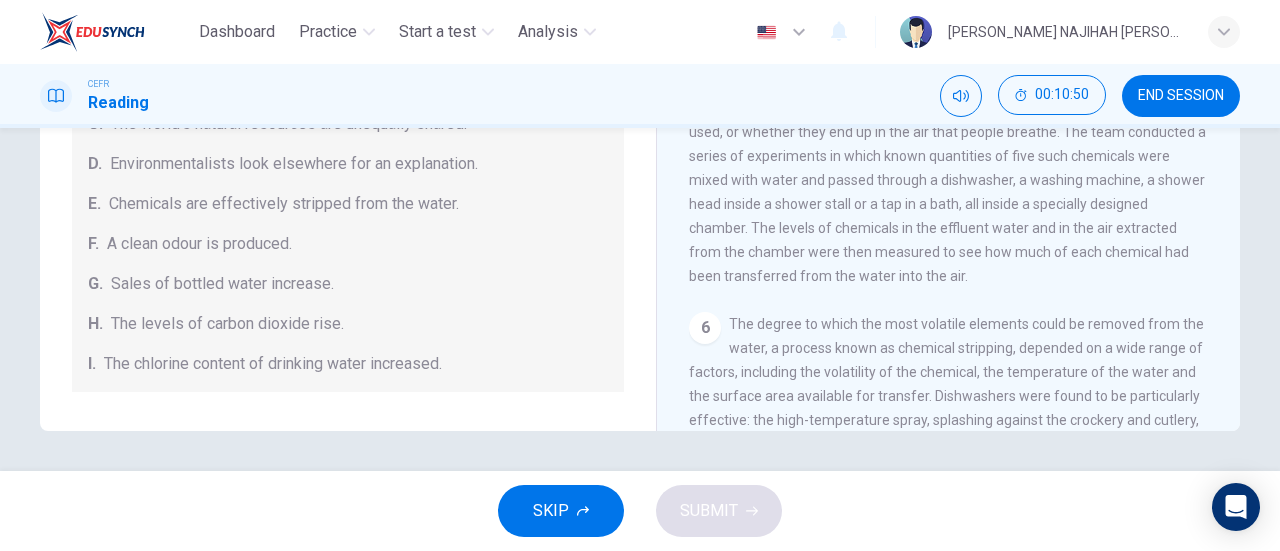 scroll, scrollTop: 0, scrollLeft: 0, axis: both 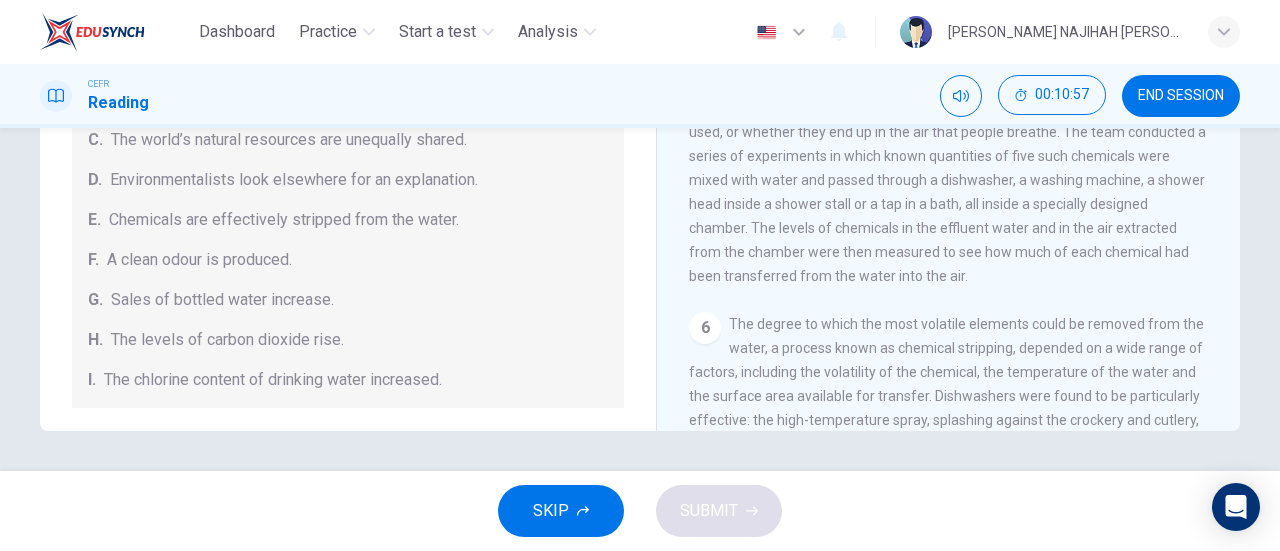 drag, startPoint x: 639, startPoint y: 147, endPoint x: 640, endPoint y: 159, distance: 12.0415945 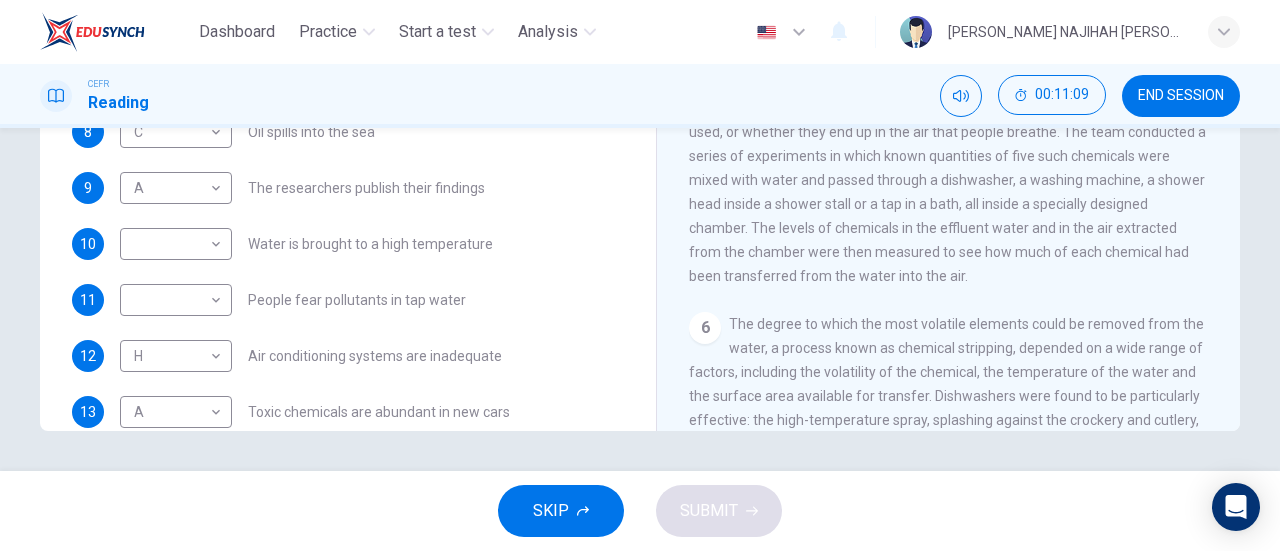 scroll, scrollTop: 424, scrollLeft: 0, axis: vertical 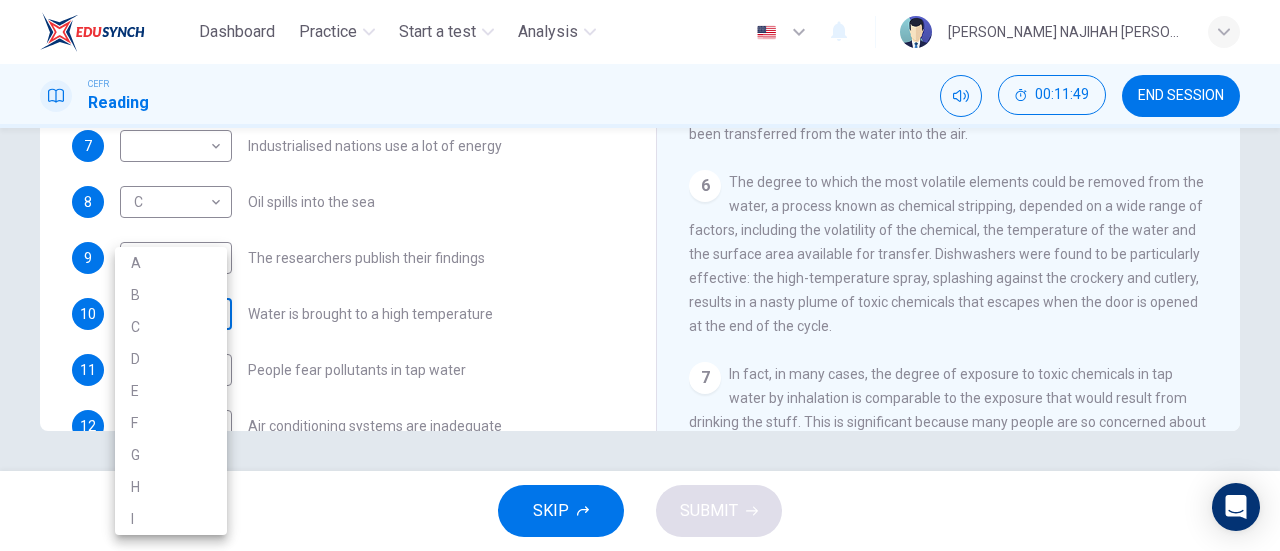 click on "Dashboard Practice Start a test Analysis English en ​ [PERSON_NAME] NAJIHAH [PERSON_NAME] CEFR Reading 00:11:49 END SESSION Questions 7 - 13 The Reading Passage describes a number of cause and effect relationships.
Match each cause with its effect ( A-J ).
Write the appropriate letters ( A-J ) in the boxes below. Causes A. The focus of pollution moves to the home. B. The levels of [MEDICAL_DATA] rise. C. The world’s natural resources are unequally shared. D. Environmentalists look elsewhere for an explanation. E. Chemicals are effectively stripped from the water. F. A clean odour is produced. G. Sales of bottled water increase. H. The levels of carbon dioxide rise. I. The chlorine content of drinking water increased. 7 ​ ​ Industrialised nations use a lot of energy 8 C C ​ Oil spills into the sea 9 A A ​ The researchers publish their findings 10 ​ ​ Water is brought to a high temperature 11 ​ ​ People fear pollutants in tap water 12 H H ​ Air conditioning systems are inadequate 13 A A ​ 1 2 3" at bounding box center [640, 275] 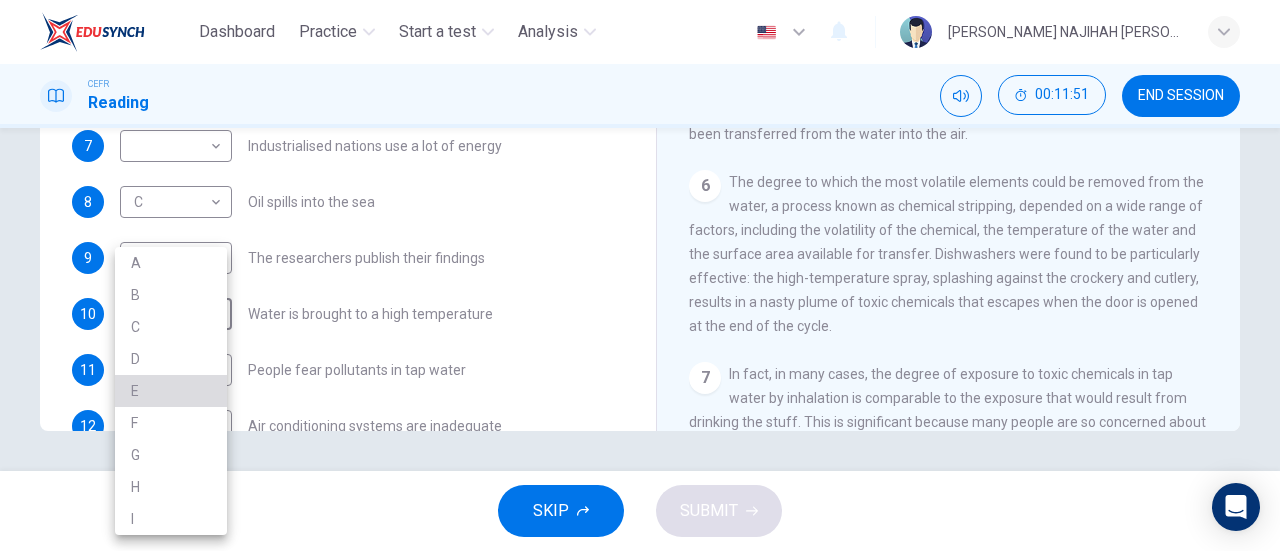 click on "E" at bounding box center (171, 391) 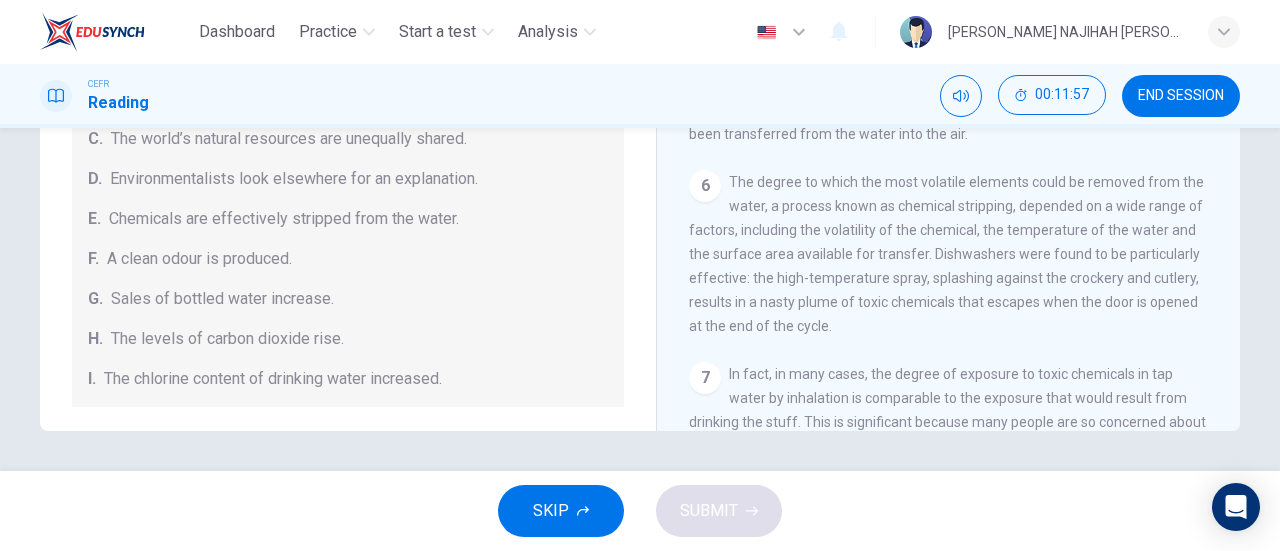 scroll, scrollTop: 0, scrollLeft: 0, axis: both 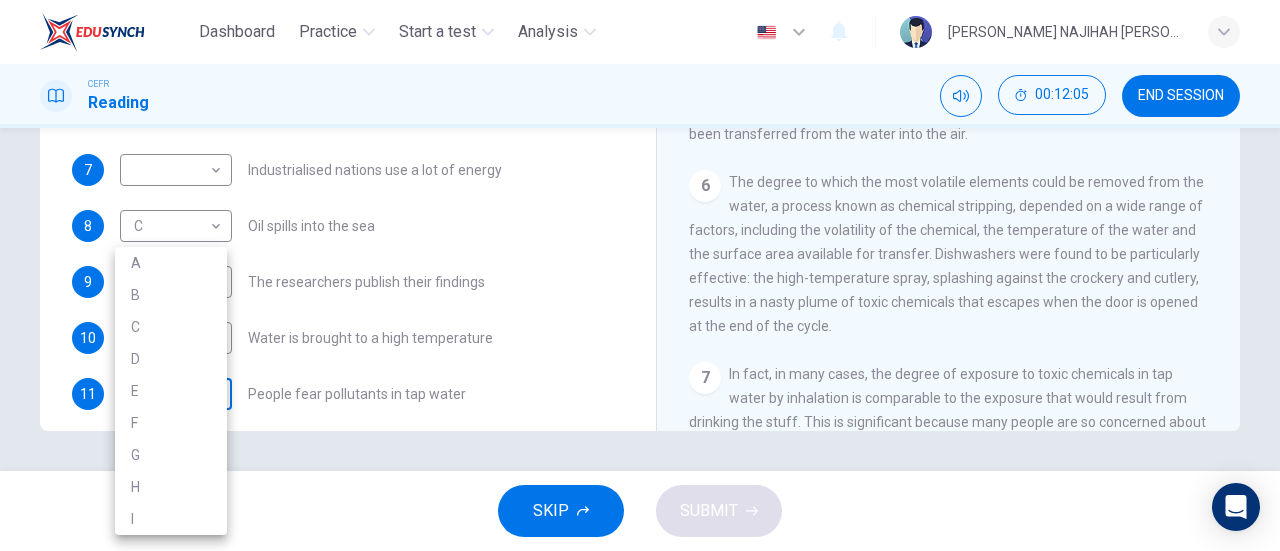 click on "Dashboard Practice Start a test Analysis English en ​ [PERSON_NAME] NAJIHAH [PERSON_NAME] CEFR Reading 00:12:05 END SESSION Questions 7 - 13 The Reading Passage describes a number of cause and effect relationships.
Match each cause with its effect ( A-J ).
Write the appropriate letters ( A-J ) in the boxes below. Causes A. The focus of pollution moves to the home. B. The levels of [MEDICAL_DATA] rise. C. The world’s natural resources are unequally shared. D. Environmentalists look elsewhere for an explanation. E. Chemicals are effectively stripped from the water. F. A clean odour is produced. G. Sales of bottled water increase. H. The levels of carbon dioxide rise. I. The chlorine content of drinking water increased. 7 ​ ​ Industrialised nations use a lot of energy 8 C C ​ Oil spills into the sea 9 A A ​ The researchers publish their findings 10 E E ​ Water is brought to a high temperature 11 ​ ​ People fear pollutants in tap water 12 H H ​ Air conditioning systems are inadequate 13 A A ​ 1 2 3" at bounding box center [640, 275] 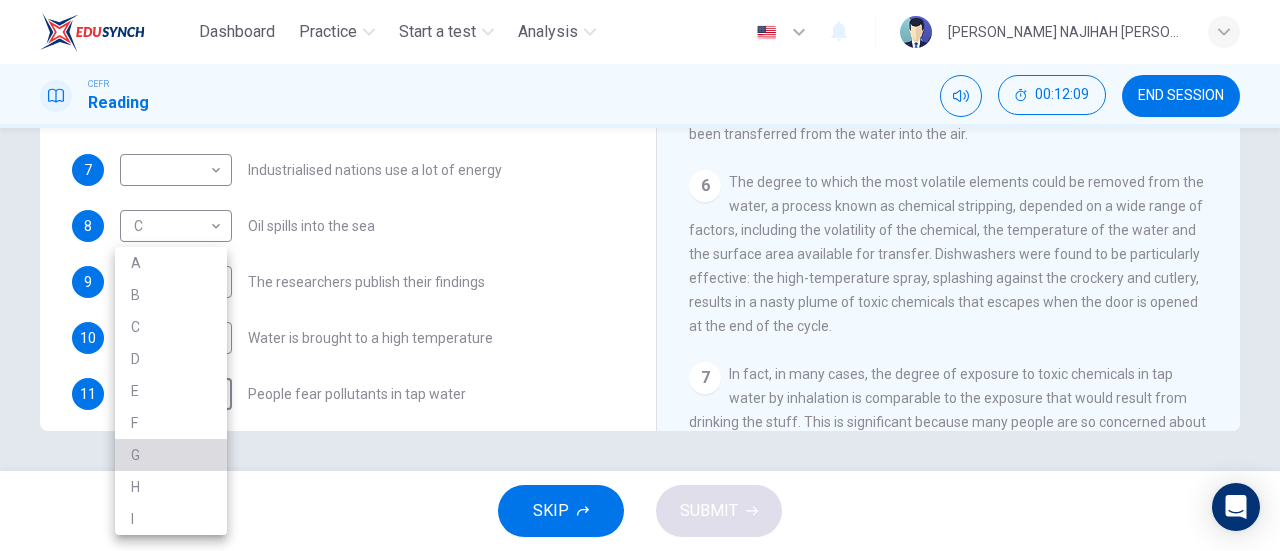 click on "G" at bounding box center (171, 455) 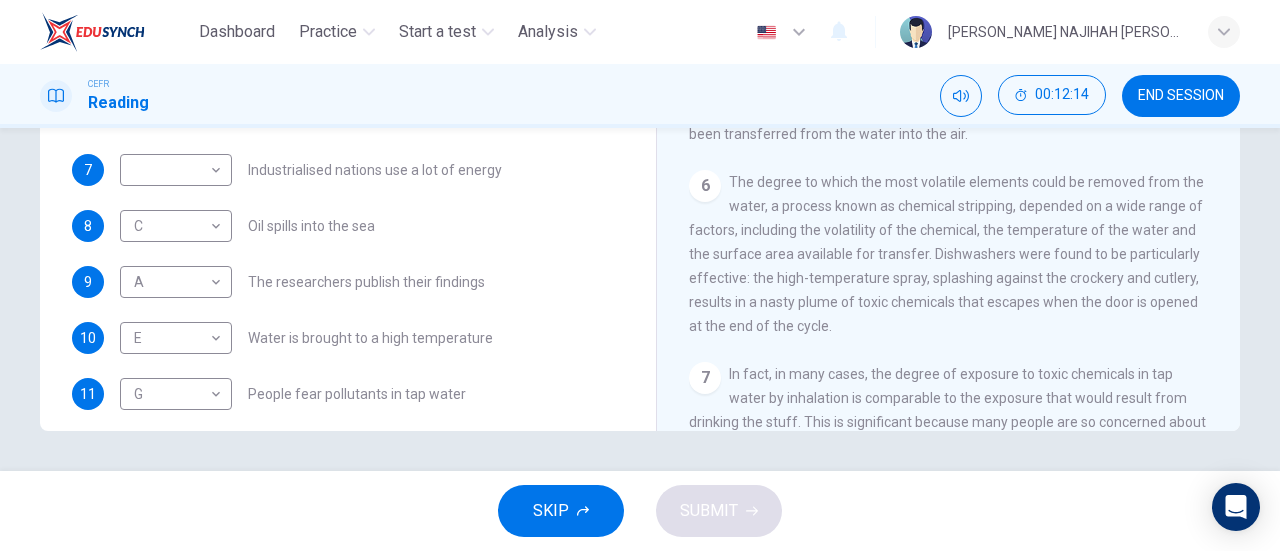 drag, startPoint x: 1242, startPoint y: 181, endPoint x: 1241, endPoint y: 203, distance: 22.022715 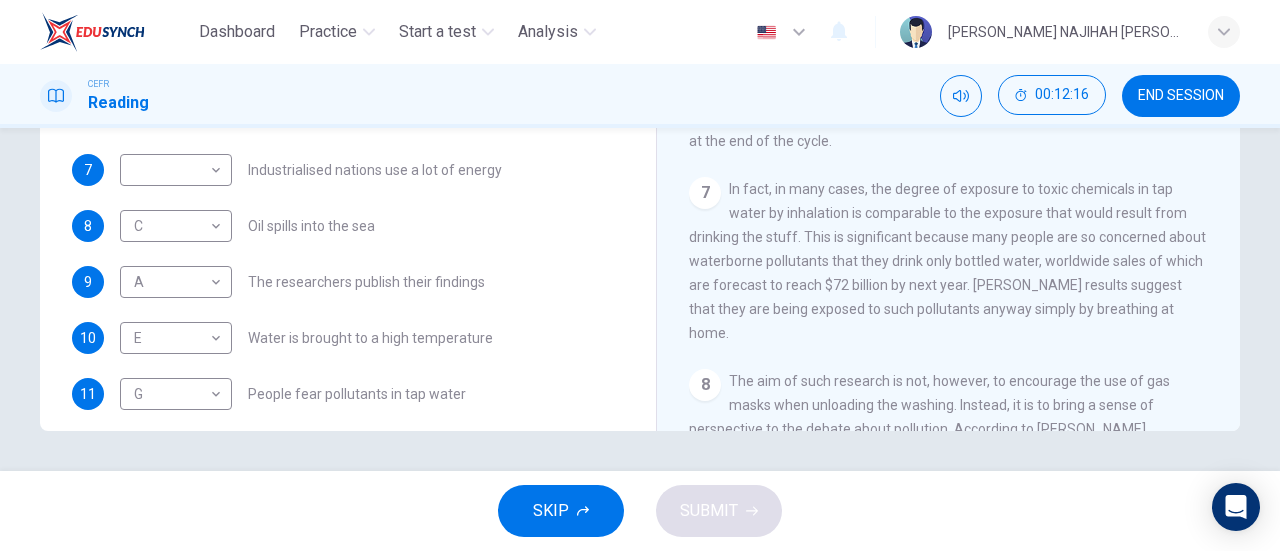 scroll, scrollTop: 1359, scrollLeft: 0, axis: vertical 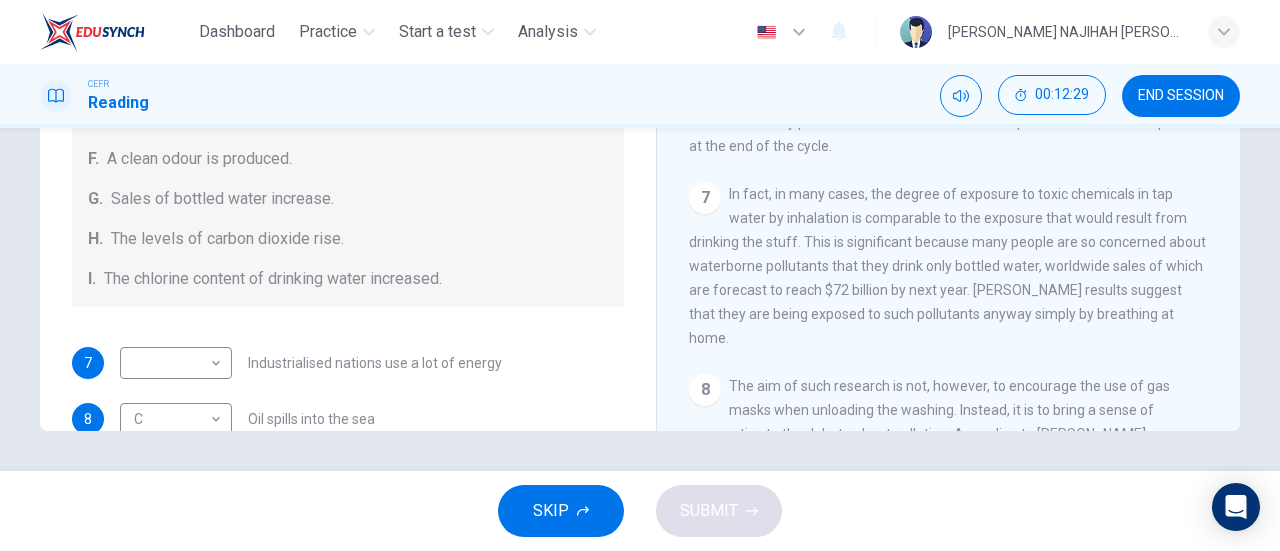 drag, startPoint x: 638, startPoint y: 184, endPoint x: 638, endPoint y: 140, distance: 44 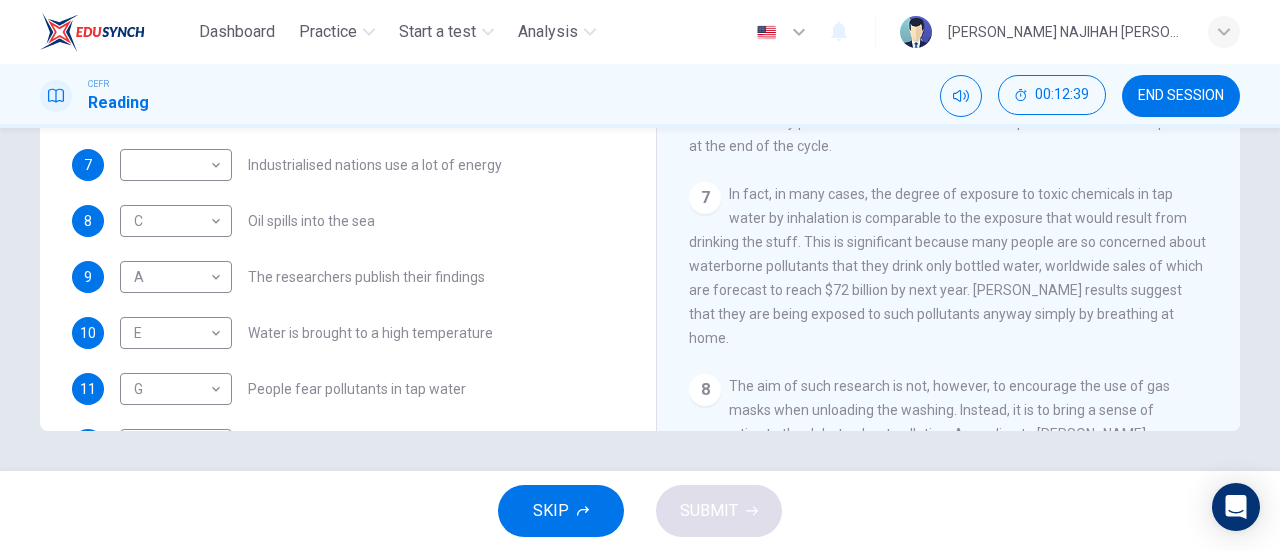 scroll, scrollTop: 302, scrollLeft: 0, axis: vertical 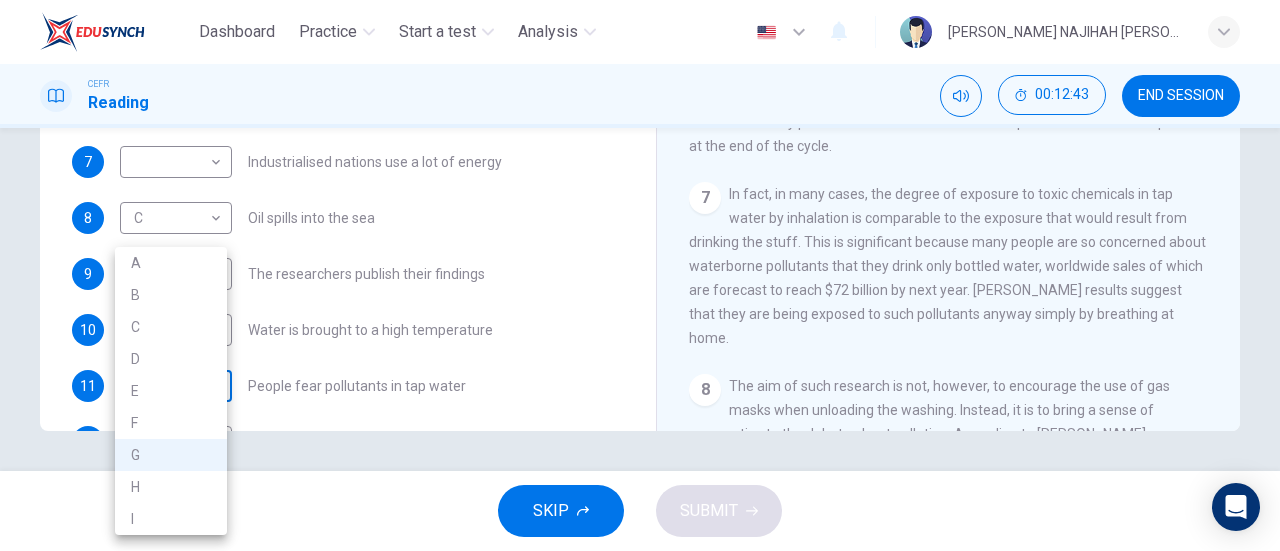 click on "Dashboard Practice Start a test Analysis English en ​ [PERSON_NAME] NAJIHAH [PERSON_NAME] CEFR Reading 00:12:43 END SESSION Questions 7 - 13 The Reading Passage describes a number of cause and effect relationships.
Match each cause with its effect ( A-J ).
Write the appropriate letters ( A-J ) in the boxes below. Causes A. The focus of pollution moves to the home. B. The levels of [MEDICAL_DATA] rise. C. The world’s natural resources are unequally shared. D. Environmentalists look elsewhere for an explanation. E. Chemicals are effectively stripped from the water. F. A clean odour is produced. G. Sales of bottled water increase. H. The levels of carbon dioxide rise. I. The chlorine content of drinking water increased. 7 ​ ​ Industrialised nations use a lot of energy 8 C C ​ Oil spills into the sea 9 A A ​ The researchers publish their findings 10 E E ​ Water is brought to a high temperature 11 G G ​ People fear pollutants in tap water 12 H H ​ Air conditioning systems are inadequate 13 A A ​ 1 2 3" at bounding box center [640, 275] 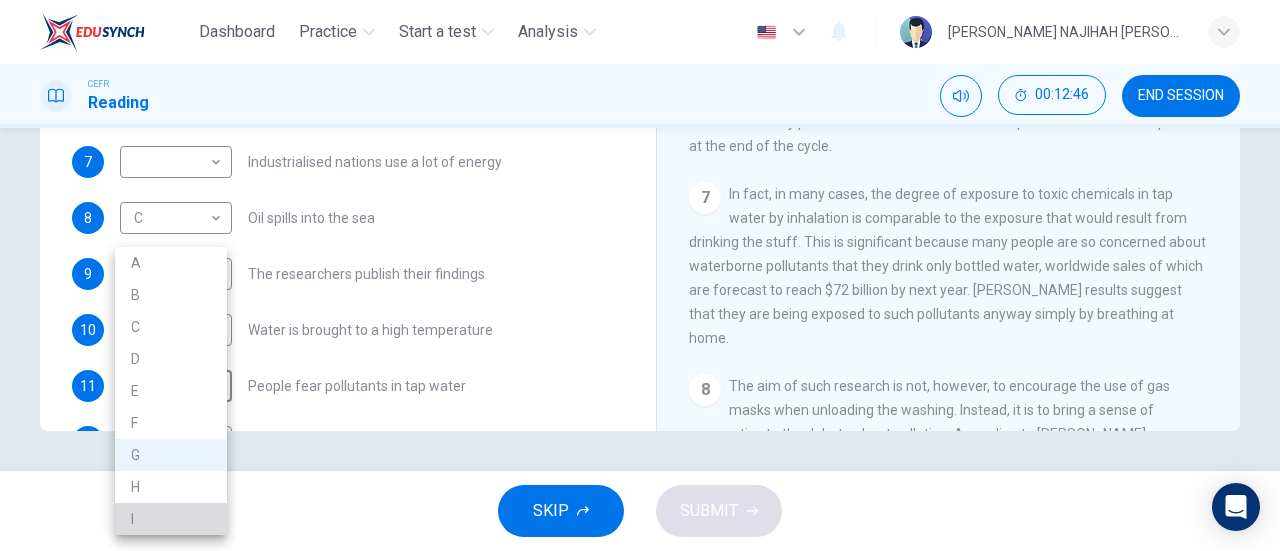 click on "I" at bounding box center [171, 519] 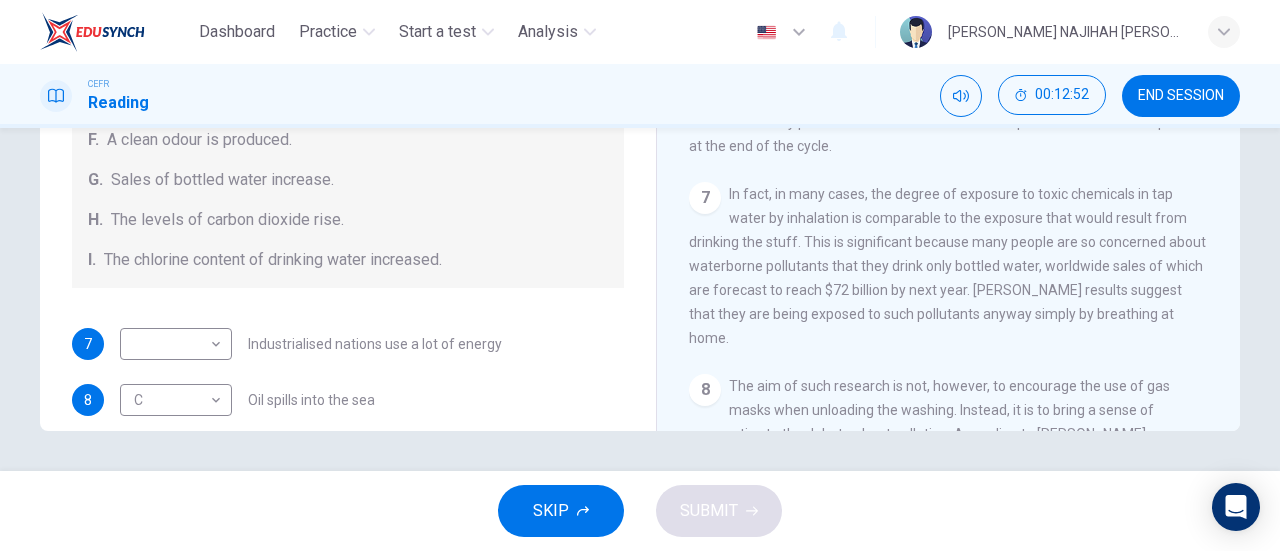 scroll, scrollTop: 424, scrollLeft: 0, axis: vertical 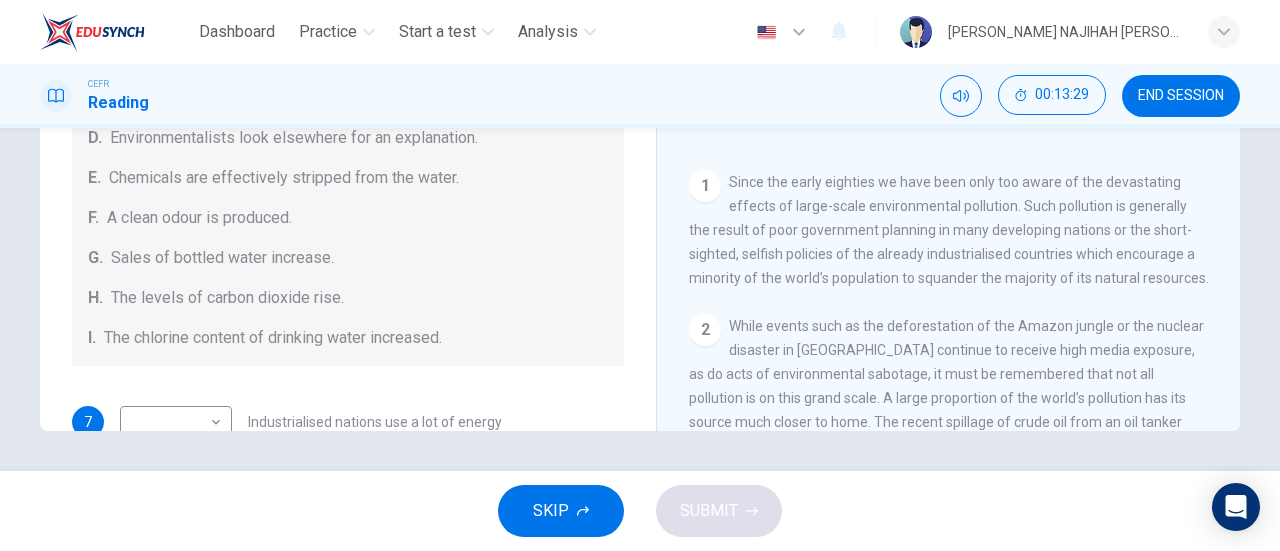 drag, startPoint x: 639, startPoint y: 179, endPoint x: 641, endPoint y: 201, distance: 22.090721 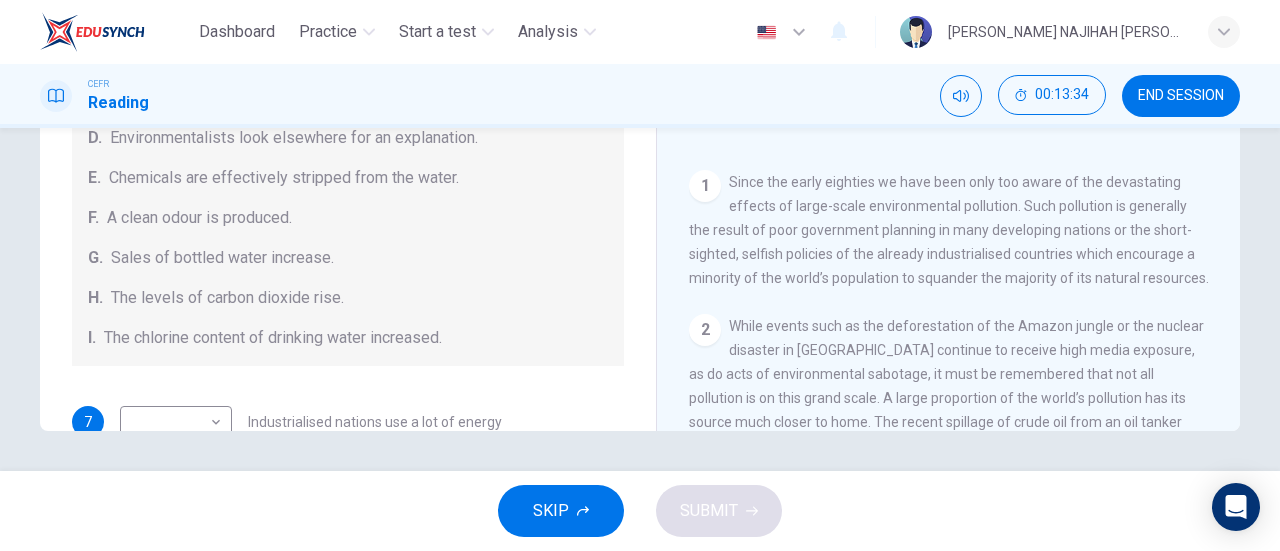 drag, startPoint x: 644, startPoint y: 170, endPoint x: 640, endPoint y: 155, distance: 15.524175 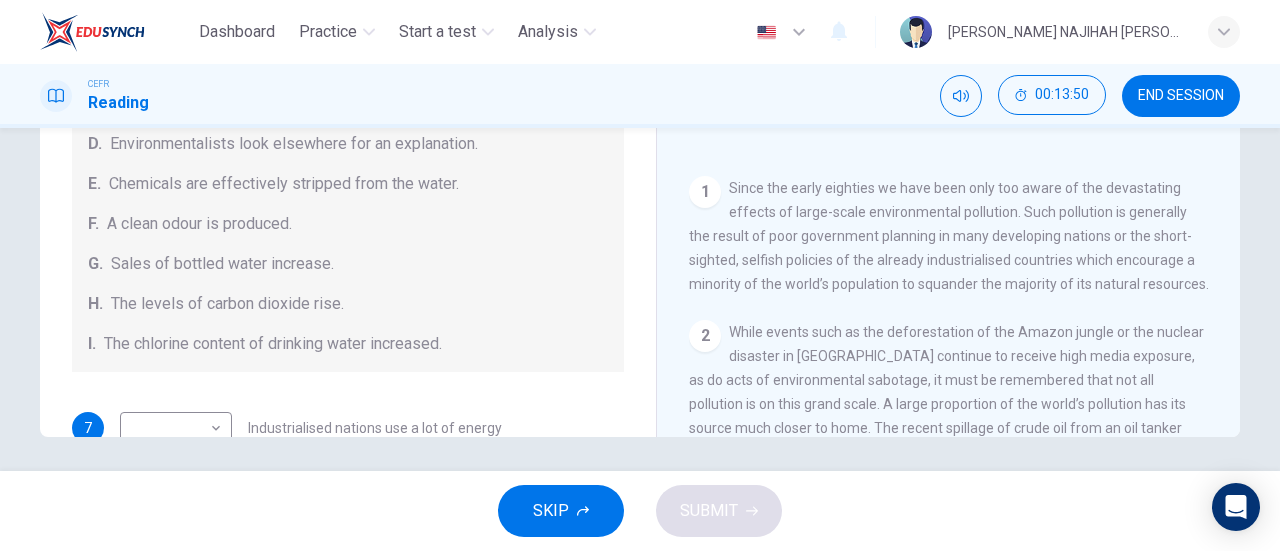 scroll, scrollTop: 432, scrollLeft: 0, axis: vertical 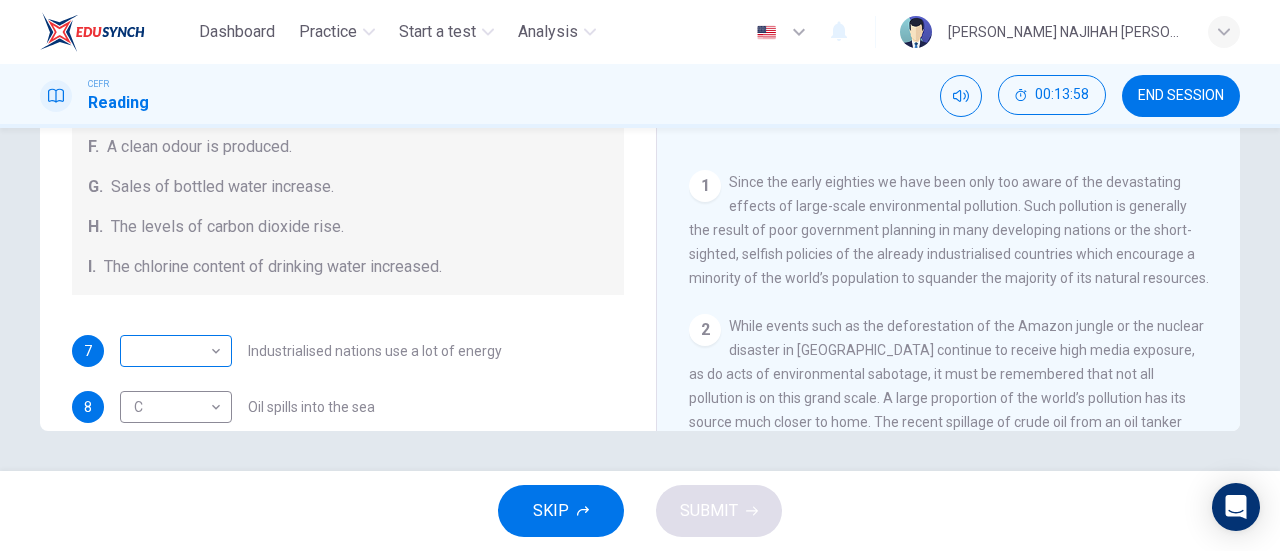 click on "Dashboard Practice Start a test Analysis English en ​ [PERSON_NAME] NAJIHAH [PERSON_NAME] CEFR Reading 00:13:58 END SESSION Questions 7 - 13 The Reading Passage describes a number of cause and effect relationships.
Match each cause with its effect ( A-J ).
Write the appropriate letters ( A-J ) in the boxes below. Causes A. The focus of pollution moves to the home. B. The levels of [MEDICAL_DATA] rise. C. The world’s natural resources are unequally shared. D. Environmentalists look elsewhere for an explanation. E. Chemicals are effectively stripped from the water. F. A clean odour is produced. G. Sales of bottled water increase. H. The levels of carbon dioxide rise. I. The chlorine content of drinking water increased. 7 ​ ​ Industrialised nations use a lot of energy 8 C C ​ Oil spills into the sea 9 A A ​ The researchers publish their findings 10 E E ​ Water is brought to a high temperature 11 I I ​ People fear pollutants in tap water 12 H H ​ Air conditioning systems are inadequate 13 A A ​ 1 2 3" at bounding box center (640, 275) 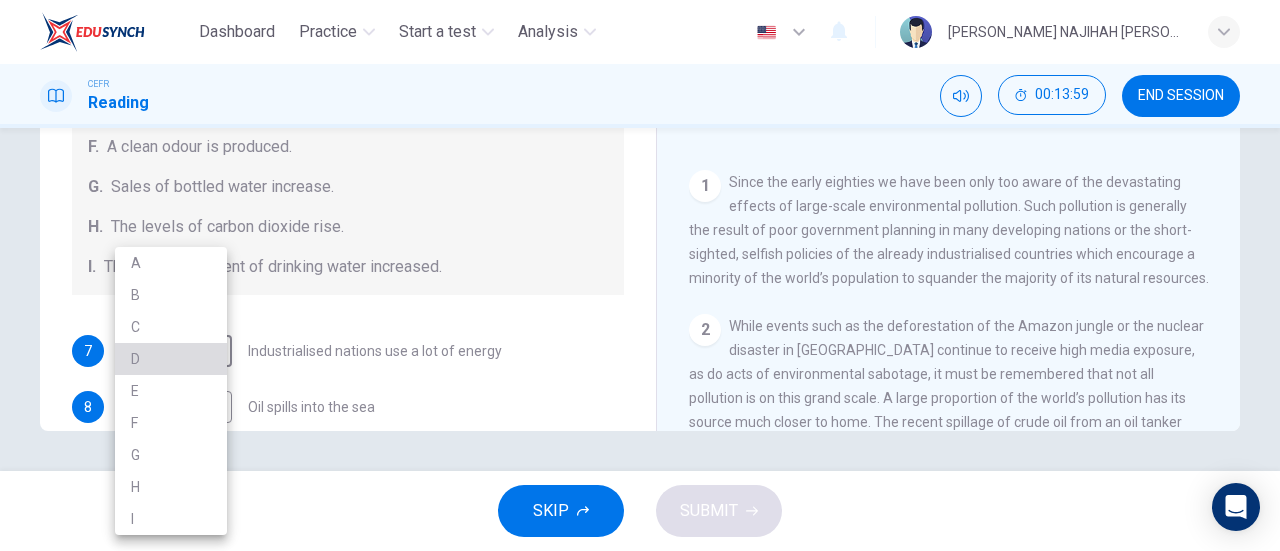 click on "D" at bounding box center [171, 359] 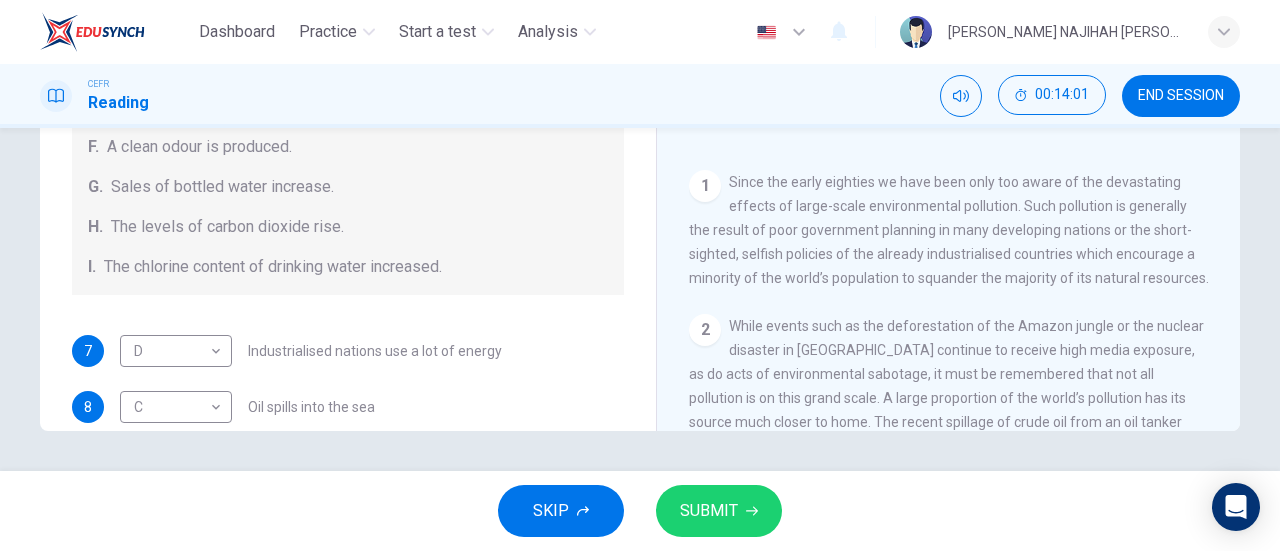 click on "Questions 7 - 13 The Reading Passage describes a number of cause and effect relationships.
Match each cause with its effect ( A-J ).
Write the appropriate letters ( A-J ) in the boxes below. Causes A. The focus of pollution moves to the home. B. The levels of [MEDICAL_DATA] rise. C. The world’s natural resources are unequally shared. D. Environmentalists look elsewhere for an explanation. E. Chemicals are effectively stripped from the water. F. A clean odour is produced. G. Sales of bottled water increase. H. The levels of carbon dioxide rise. I. The chlorine content of drinking water increased. 7 D D ​ Industrialised nations use a lot of energy 8 C C ​ Oil spills into the sea 9 A A ​ The researchers publish their findings 10 E E ​ Water is brought to a high temperature 11 I I ​ People fear pollutants in tap water 12 H H ​ Air conditioning systems are inadequate 13 A A ​ Toxic chemicals are abundant in new cars Indoor Pollution CLICK TO ZOOM Click to Zoom 1 2 3 4 5 6 7 8 9 10" at bounding box center [640, 83] 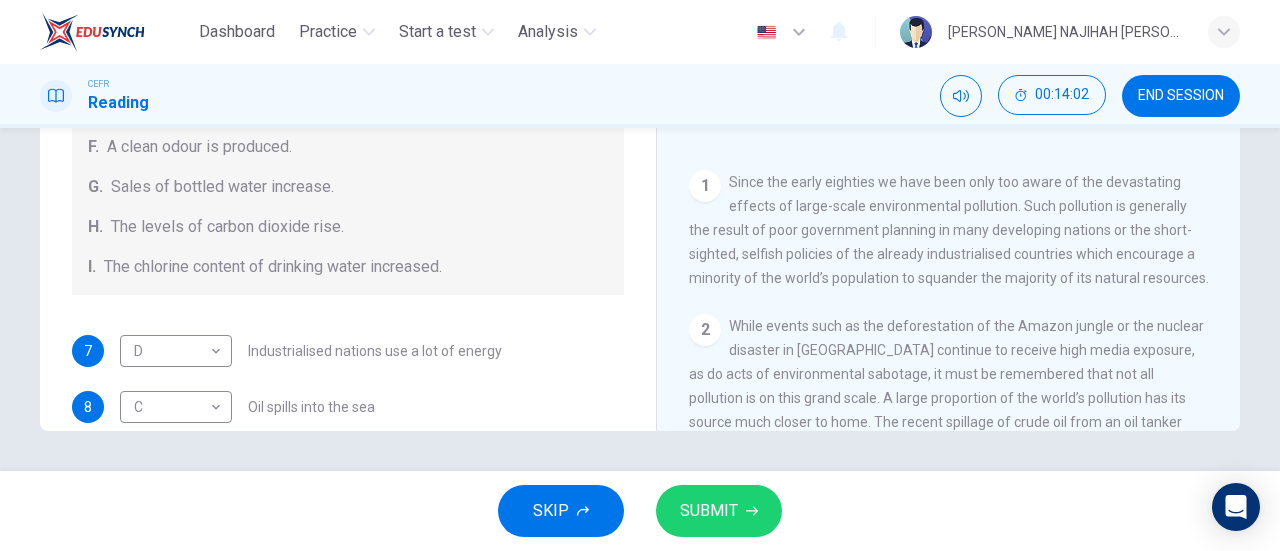 click on "Questions 7 - 13 The Reading Passage describes a number of cause and effect relationships.
Match each cause with its effect ( A-J ).
Write the appropriate letters ( A-J ) in the boxes below. Causes A. The focus of pollution moves to the home. B. The levels of [MEDICAL_DATA] rise. C. The world’s natural resources are unequally shared. D. Environmentalists look elsewhere for an explanation. E. Chemicals are effectively stripped from the water. F. A clean odour is produced. G. Sales of bottled water increase. H. The levels of carbon dioxide rise. I. The chlorine content of drinking water increased. 7 D D ​ Industrialised nations use a lot of energy 8 C C ​ Oil spills into the sea 9 A A ​ The researchers publish their findings 10 E E ​ Water is brought to a high temperature 11 I I ​ People fear pollutants in tap water 12 H H ​ Air conditioning systems are inadequate 13 A A ​ Toxic chemicals are abundant in new cars Indoor Pollution CLICK TO ZOOM Click to Zoom 1 2 3 4 5 6 7 8 9 10" at bounding box center (640, 83) 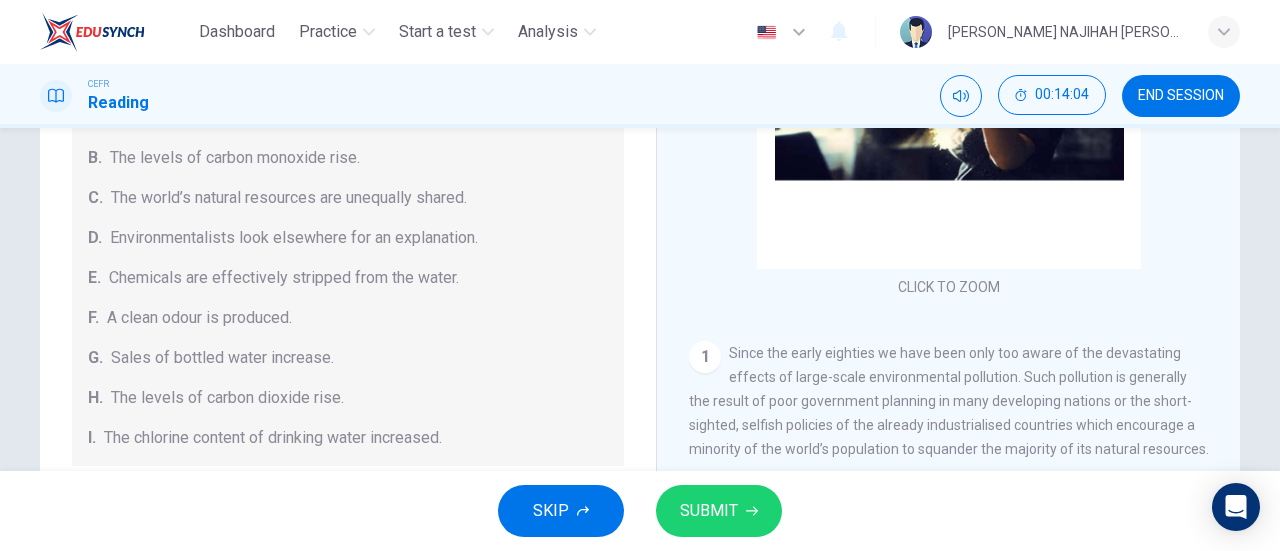 scroll, scrollTop: 258, scrollLeft: 0, axis: vertical 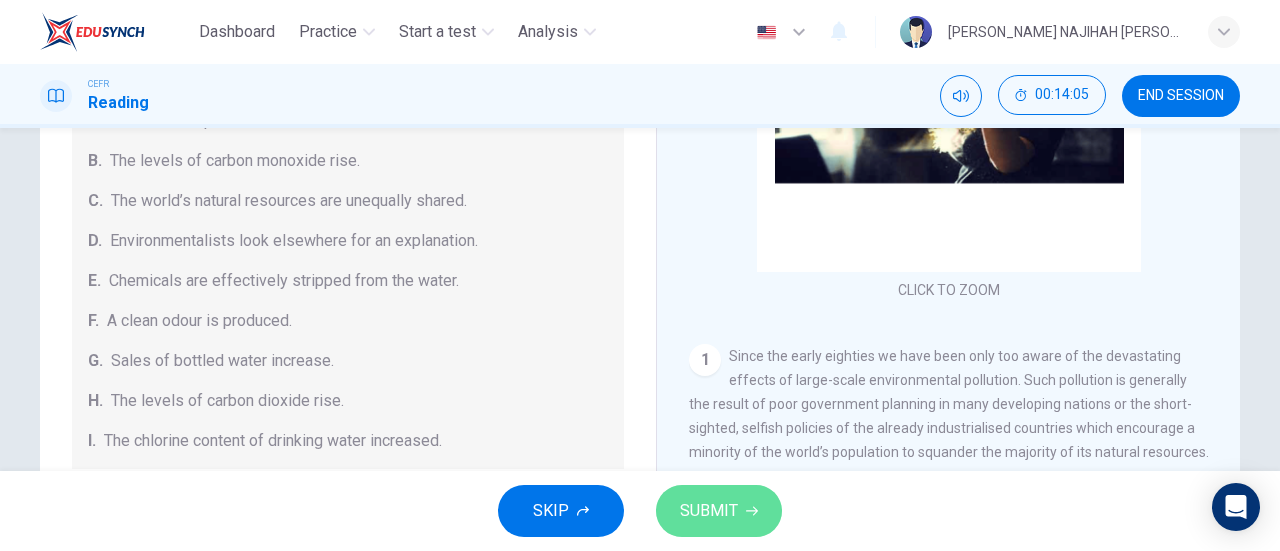 click on "SUBMIT" at bounding box center (709, 511) 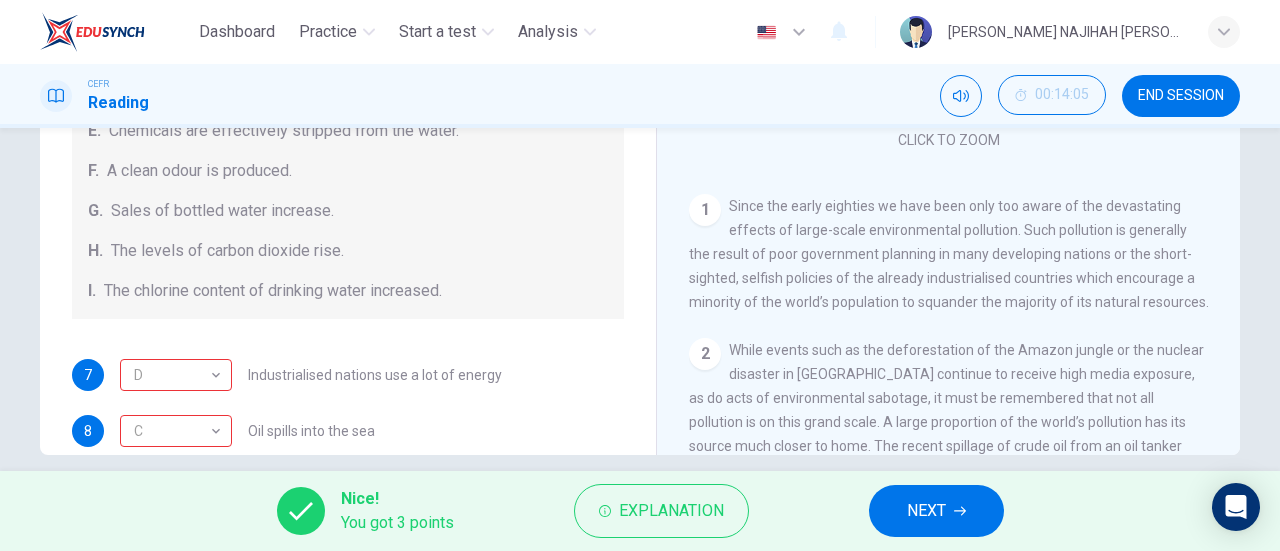 scroll, scrollTop: 432, scrollLeft: 0, axis: vertical 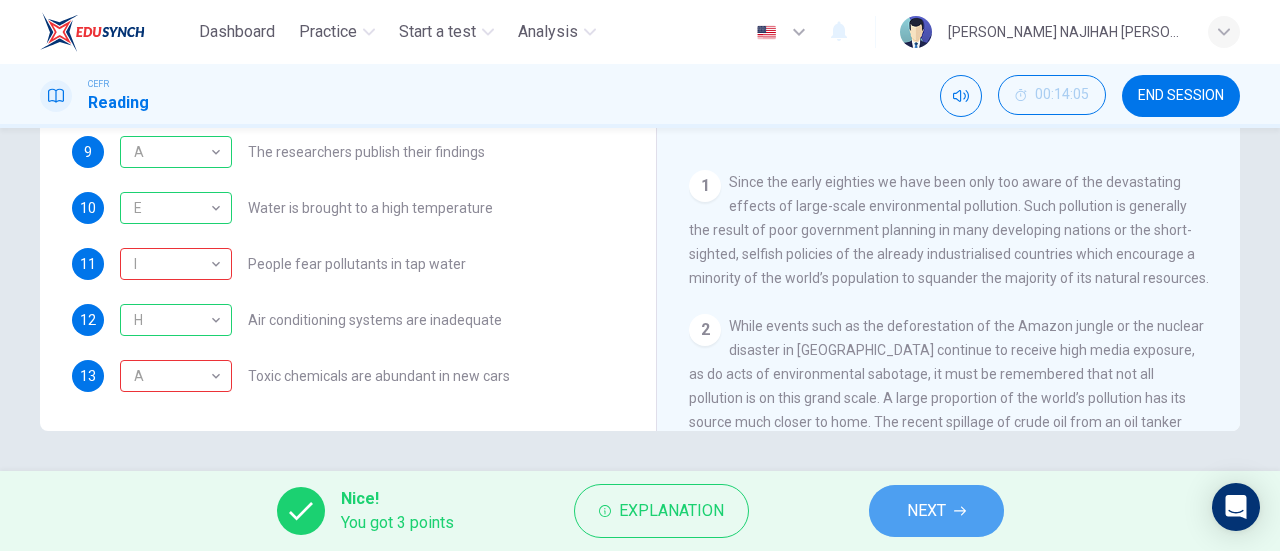 click on "NEXT" at bounding box center [926, 511] 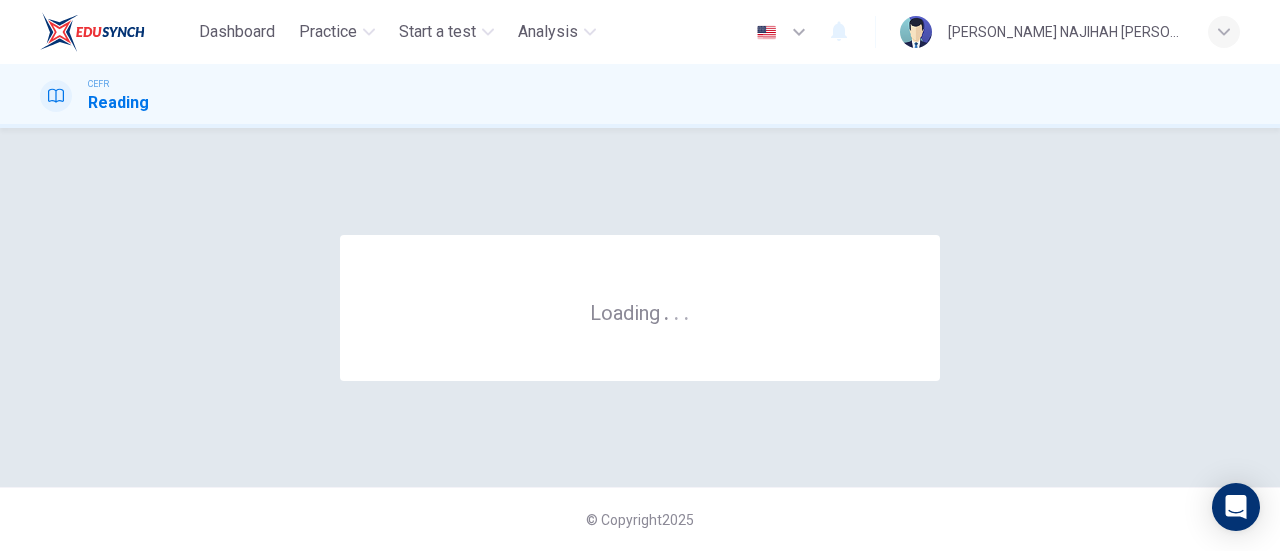 scroll, scrollTop: 0, scrollLeft: 0, axis: both 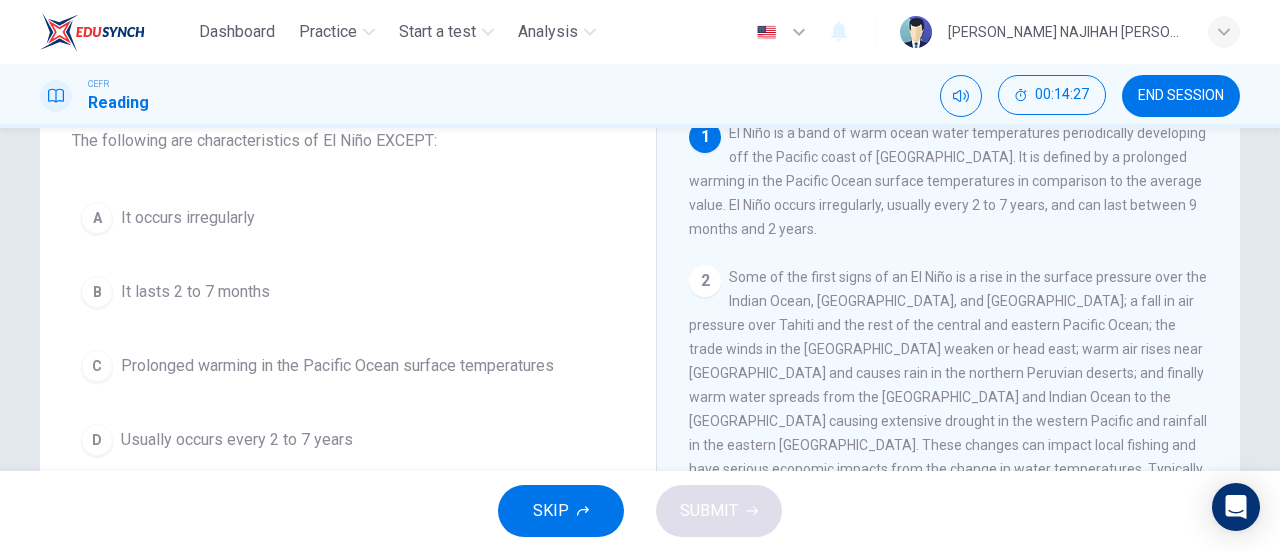 drag, startPoint x: 1215, startPoint y: 213, endPoint x: 1229, endPoint y: 289, distance: 77.27872 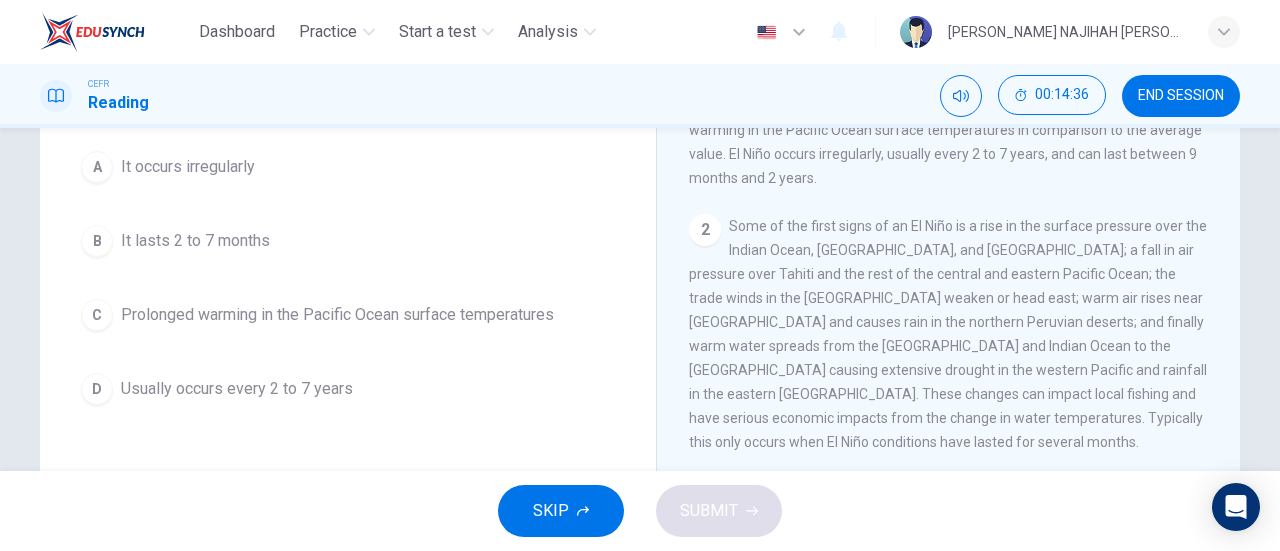 scroll, scrollTop: 176, scrollLeft: 0, axis: vertical 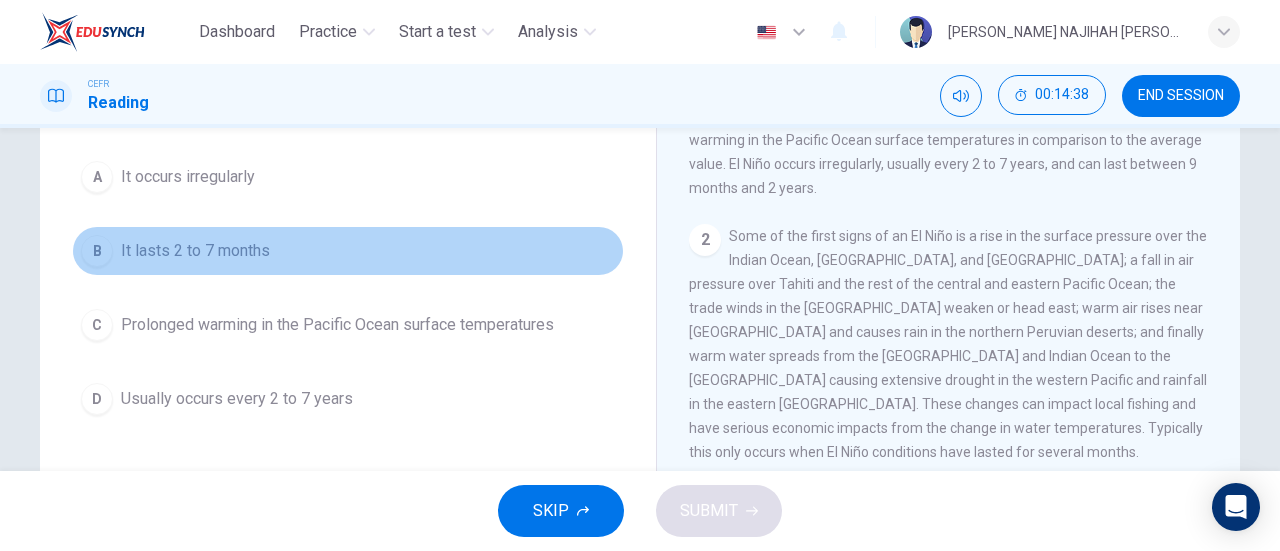 click on "B It lasts 2 to 7 months" at bounding box center [348, 251] 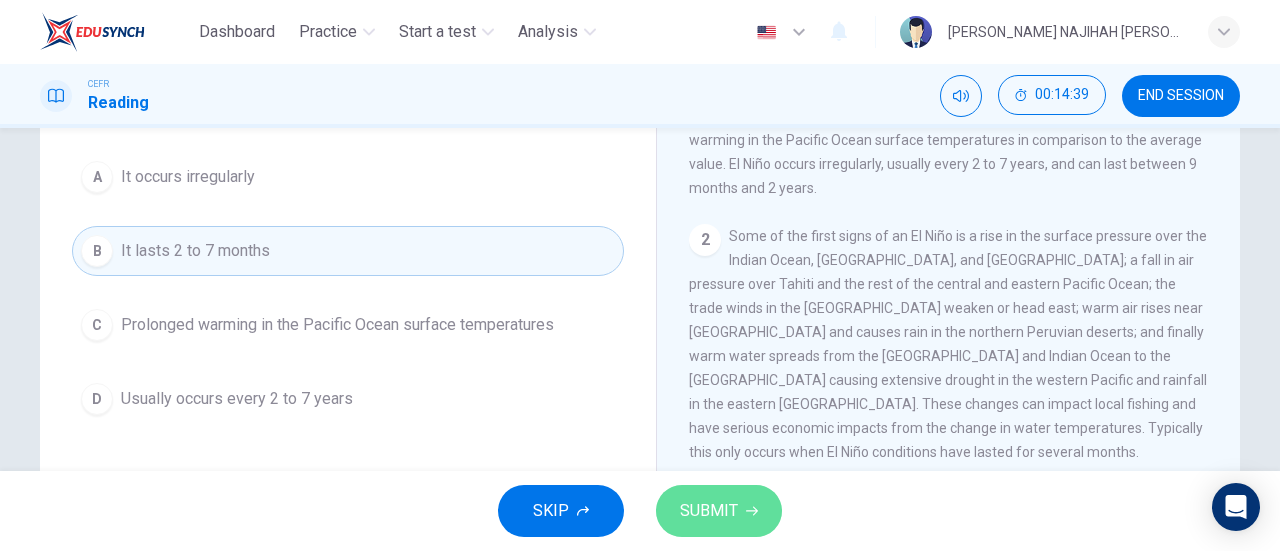click 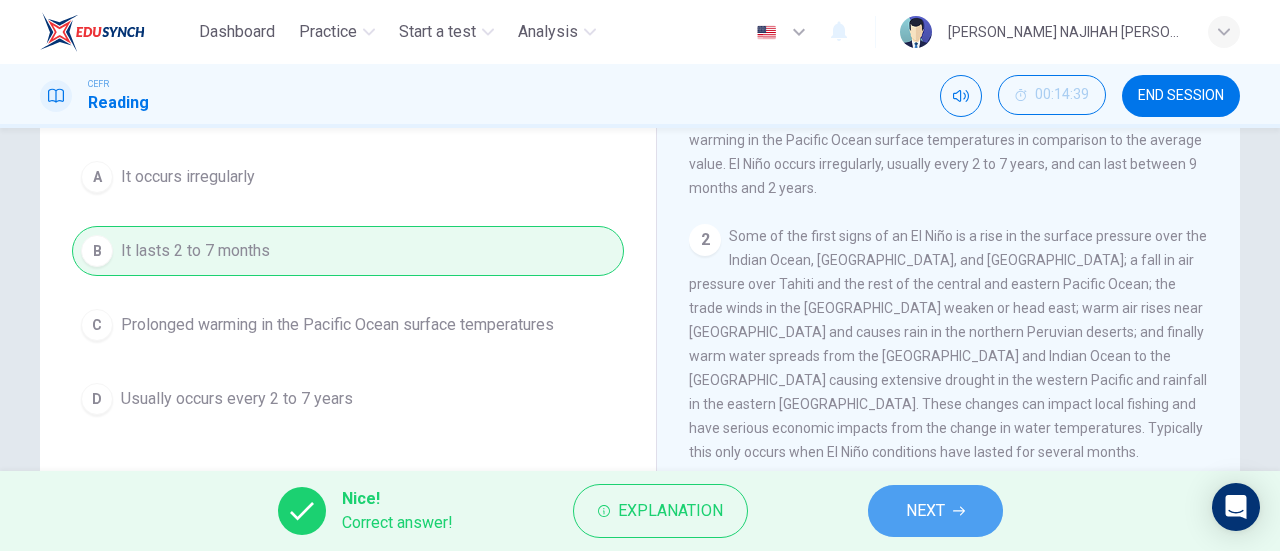 click on "NEXT" at bounding box center (935, 511) 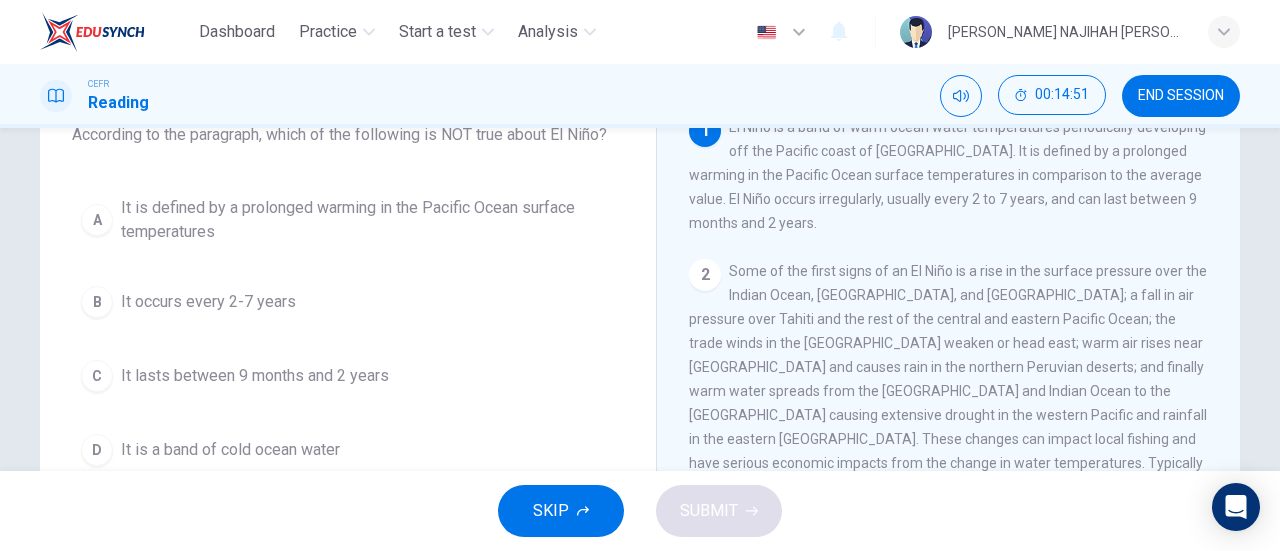 scroll, scrollTop: 143, scrollLeft: 0, axis: vertical 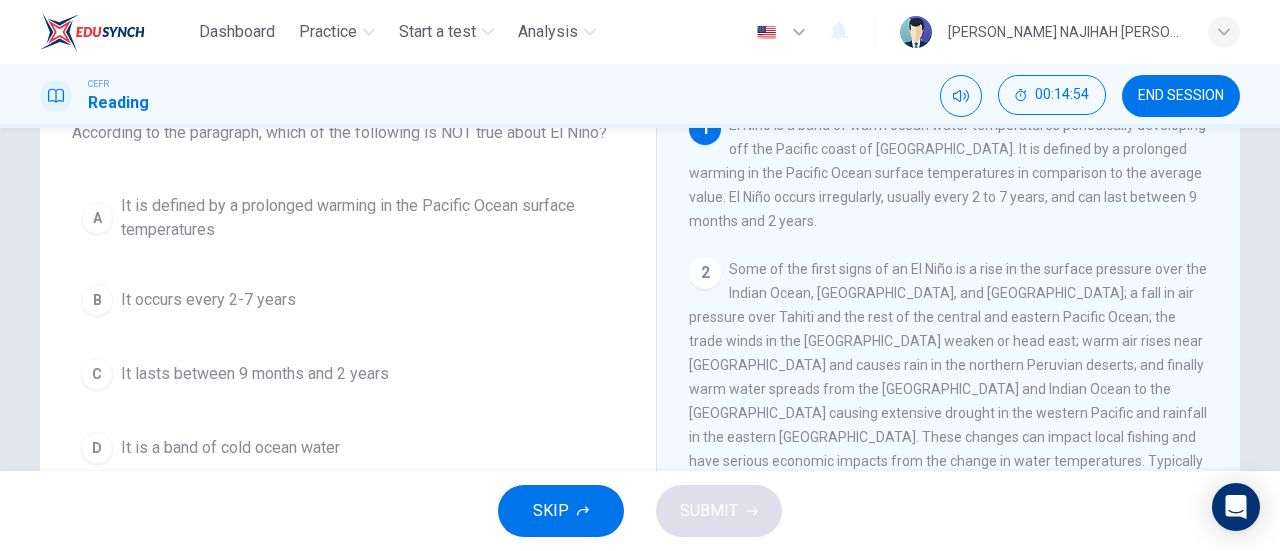 click on "It is a band of cold ocean water" at bounding box center [230, 448] 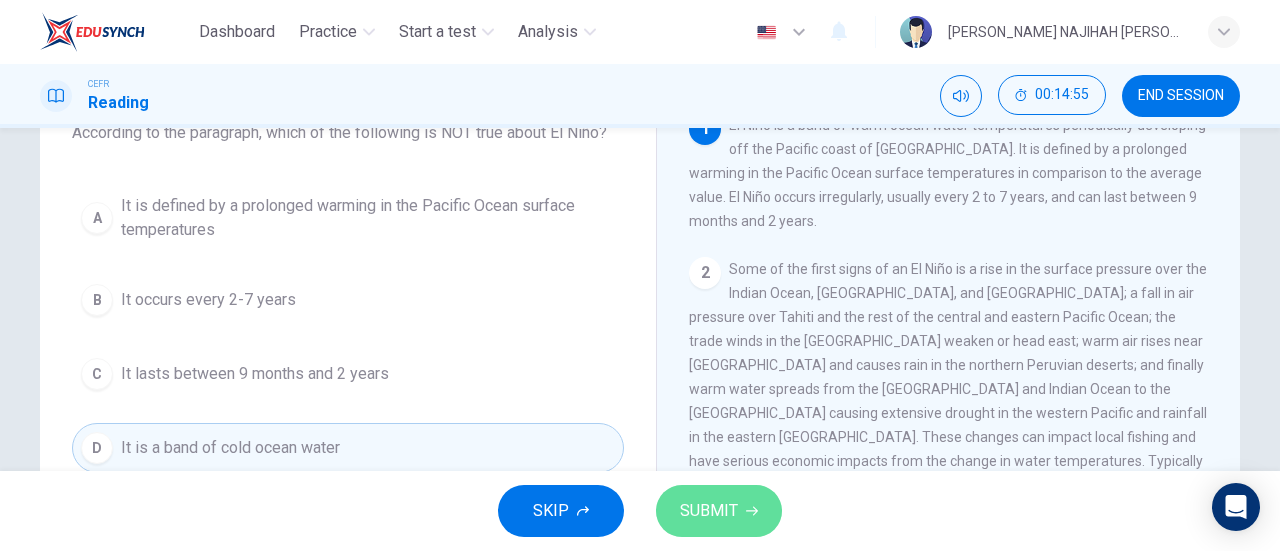 click 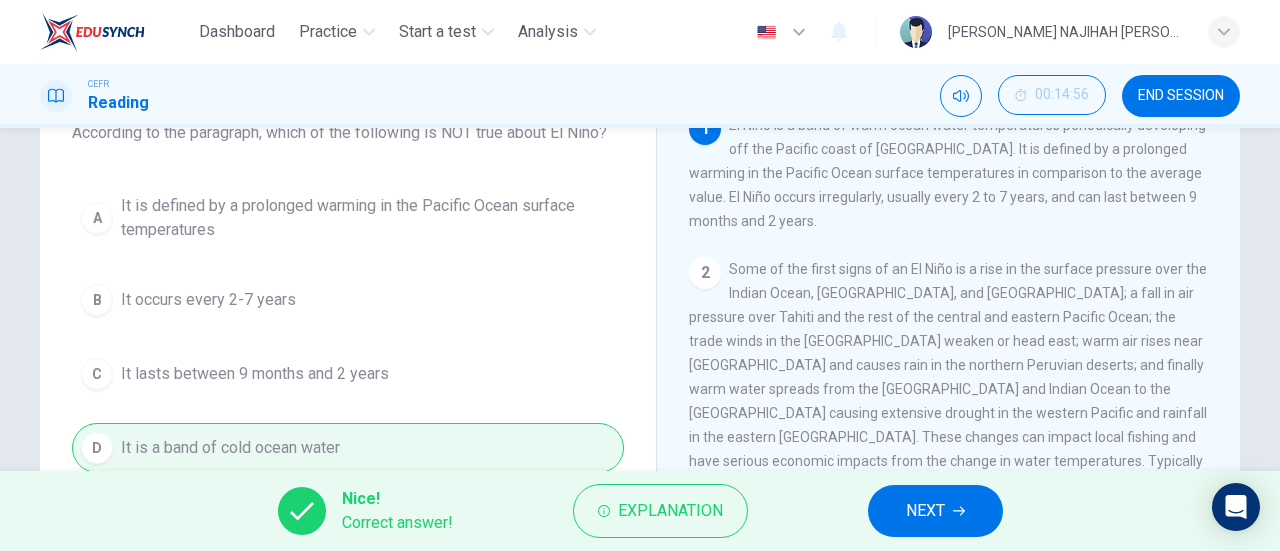 click on "NEXT" at bounding box center (935, 511) 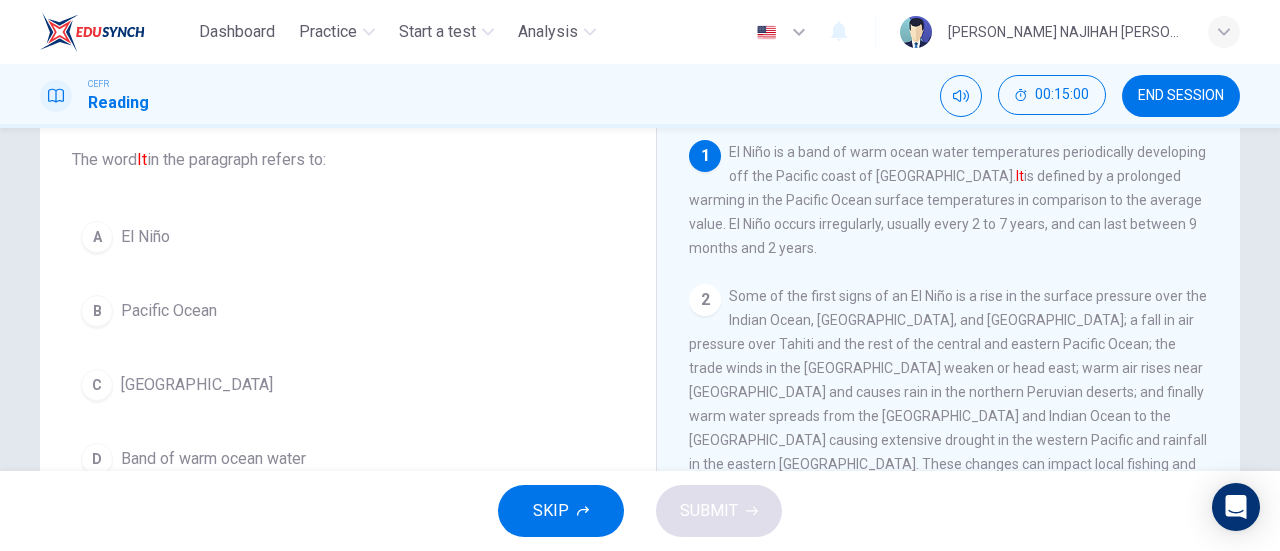 scroll, scrollTop: 121, scrollLeft: 0, axis: vertical 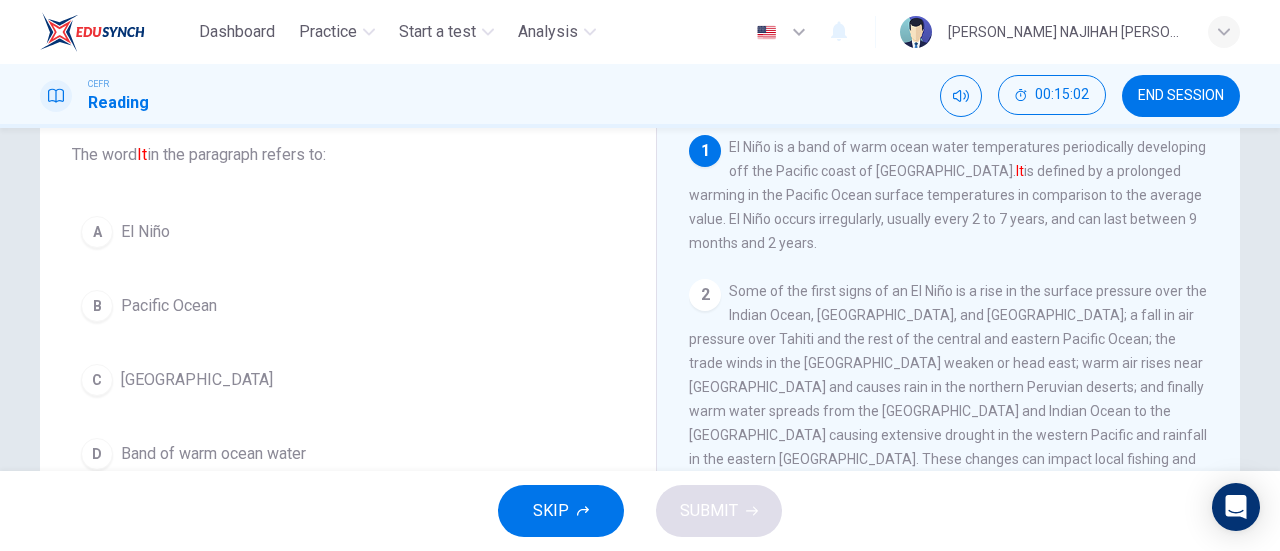 click on "El Niño" at bounding box center (145, 232) 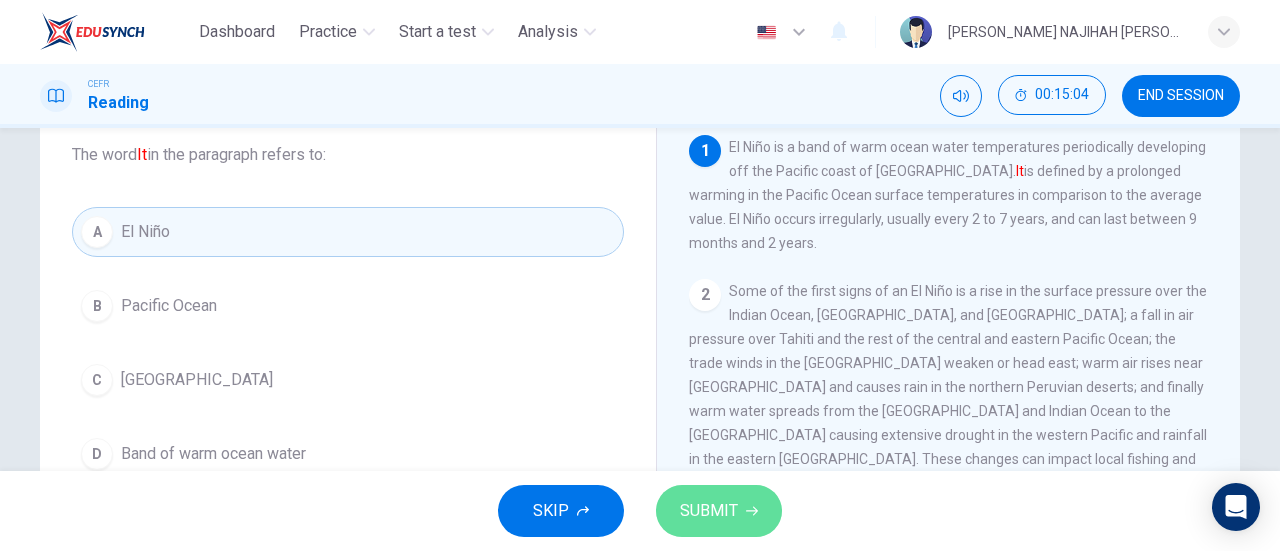 click on "SUBMIT" at bounding box center [709, 511] 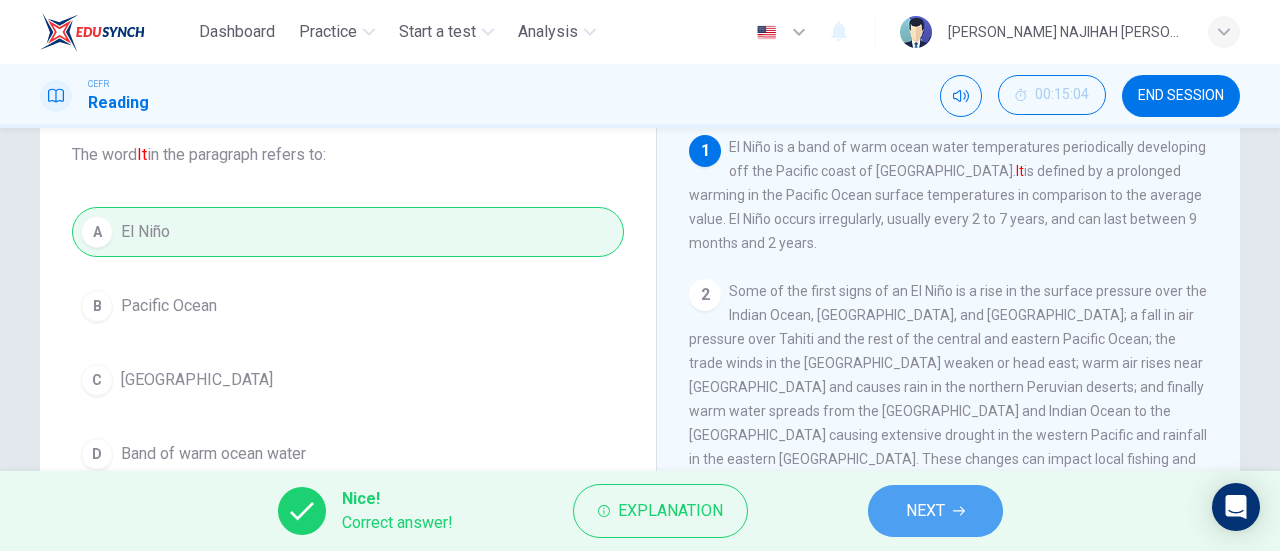 click on "NEXT" at bounding box center (935, 511) 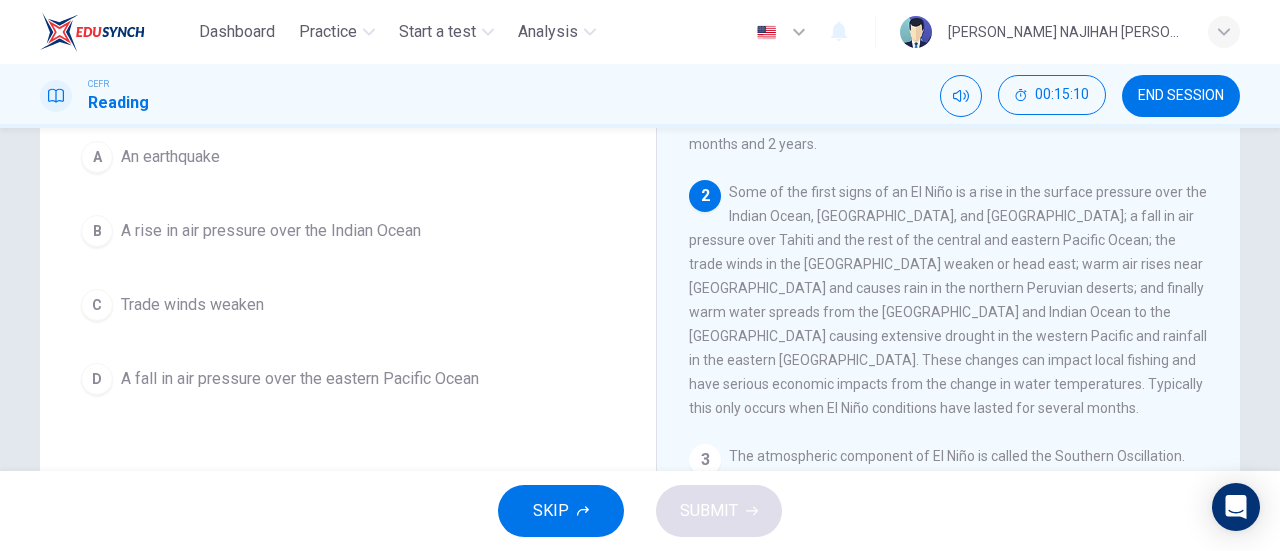 scroll, scrollTop: 219, scrollLeft: 0, axis: vertical 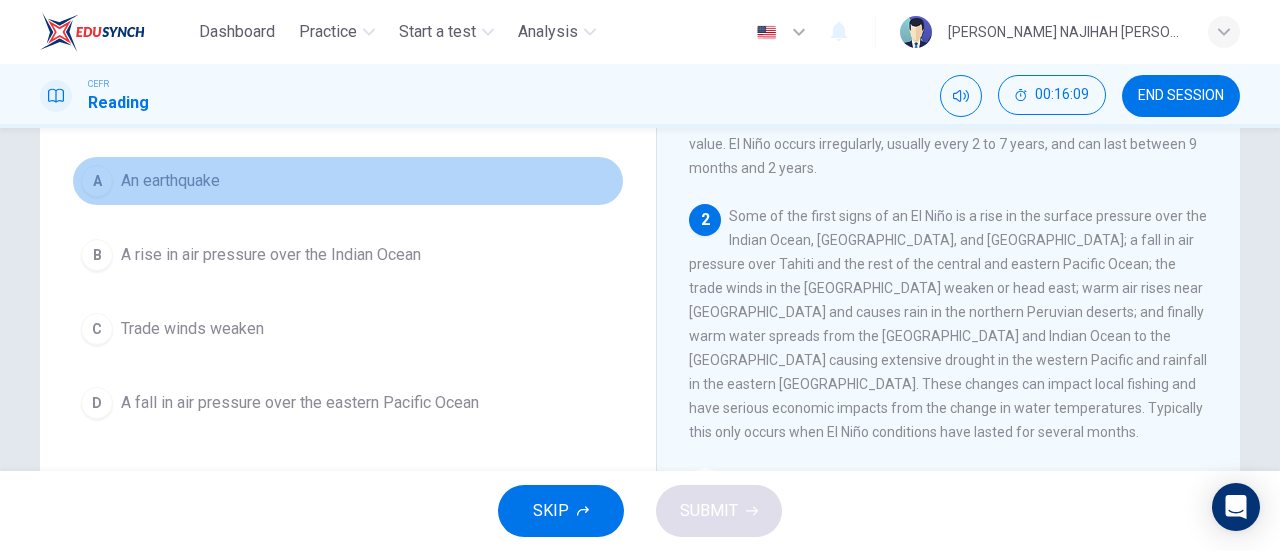 click on "A An earthquake" at bounding box center [348, 181] 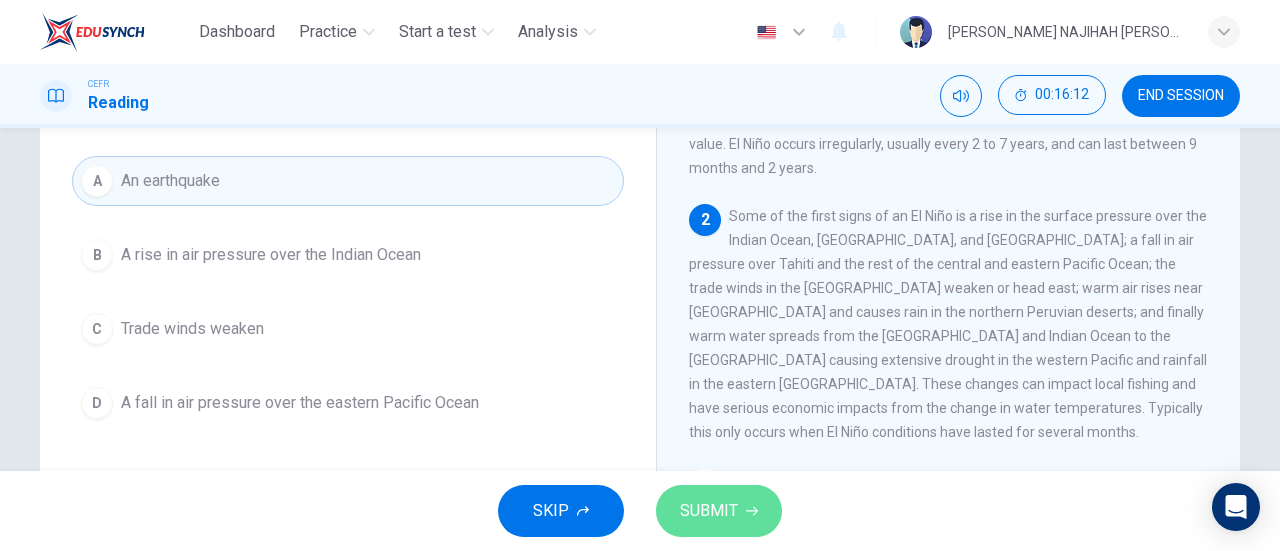 click on "SUBMIT" at bounding box center [719, 511] 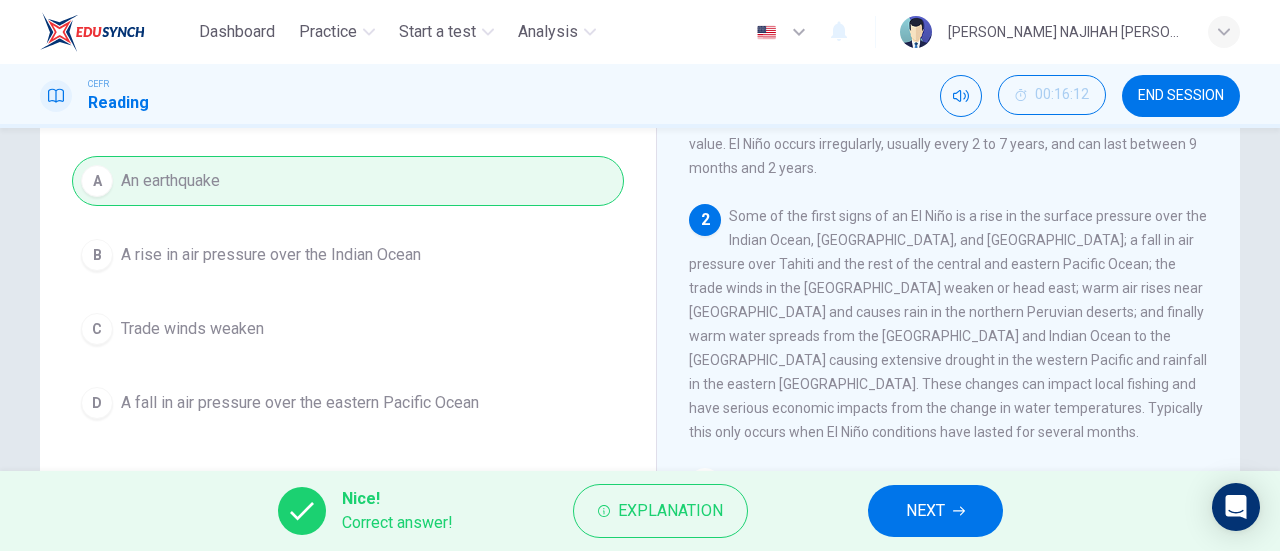 click on "NEXT" at bounding box center (925, 511) 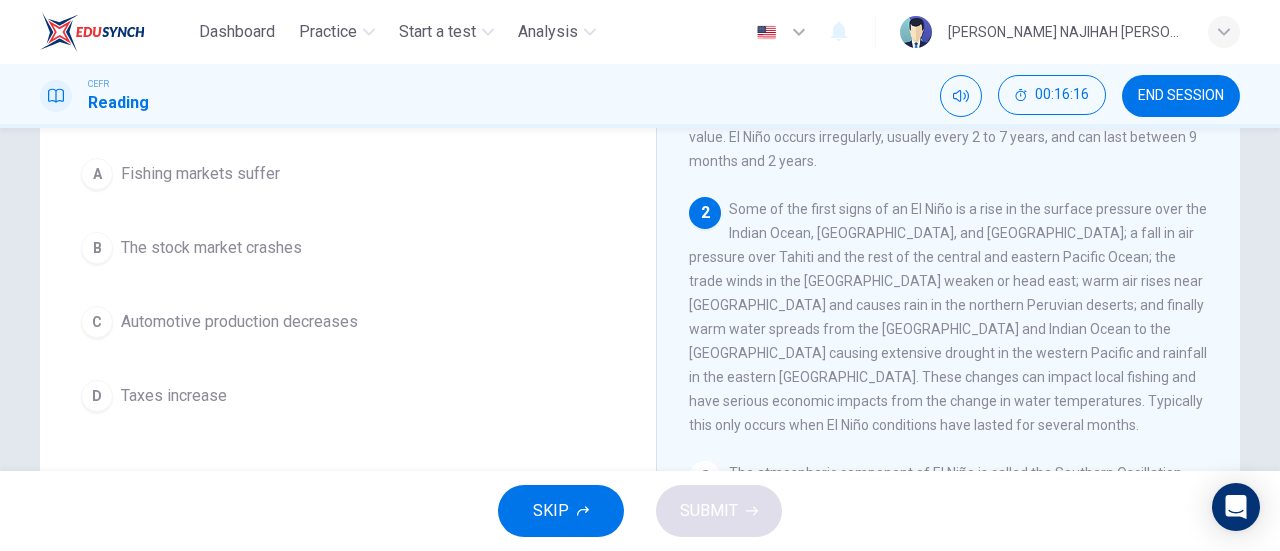 scroll, scrollTop: 209, scrollLeft: 0, axis: vertical 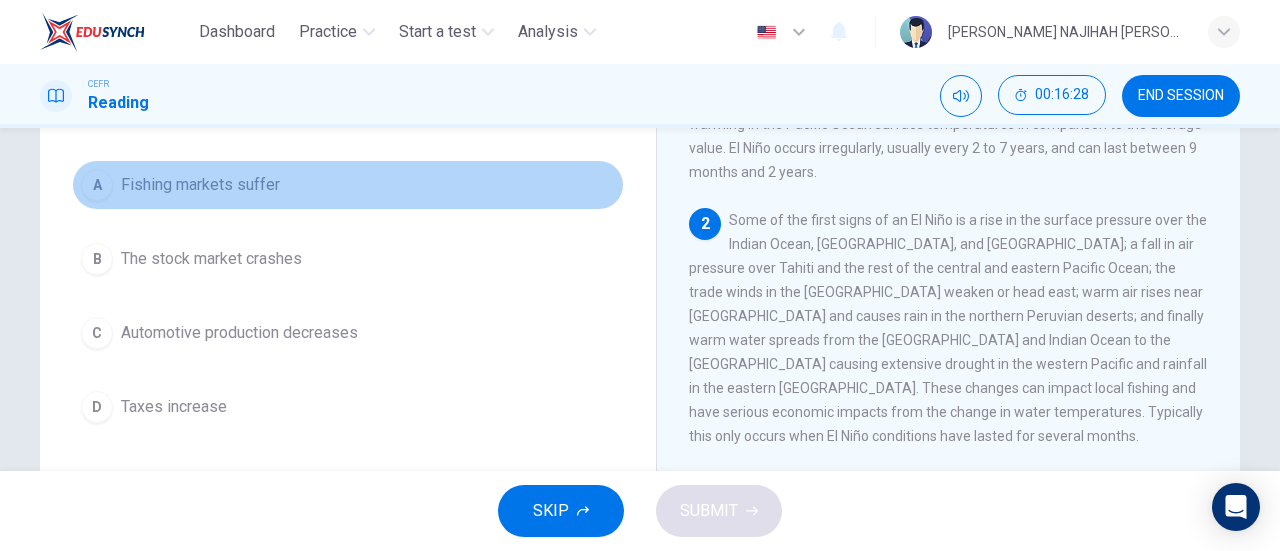 click on "A Fishing markets suffer" at bounding box center (348, 185) 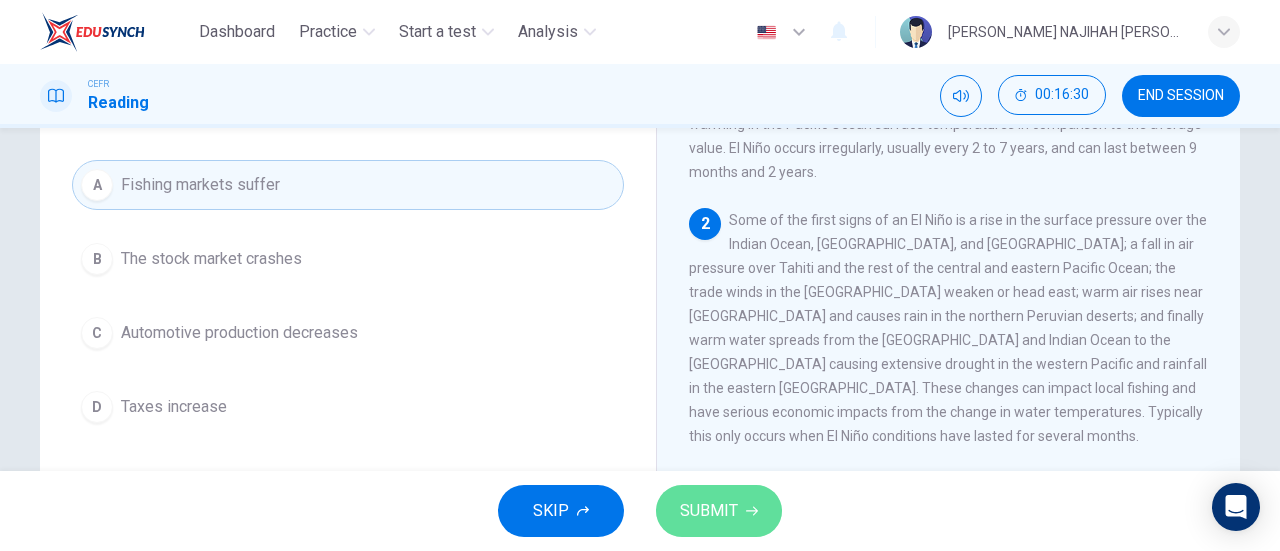 click on "SUBMIT" at bounding box center (709, 511) 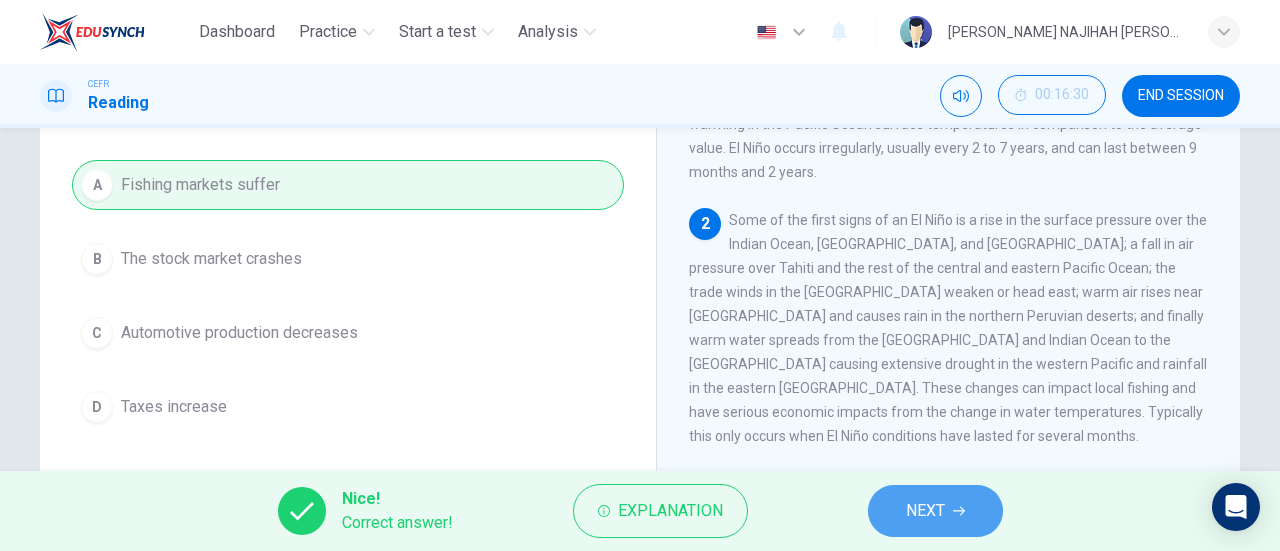 click on "NEXT" at bounding box center [925, 511] 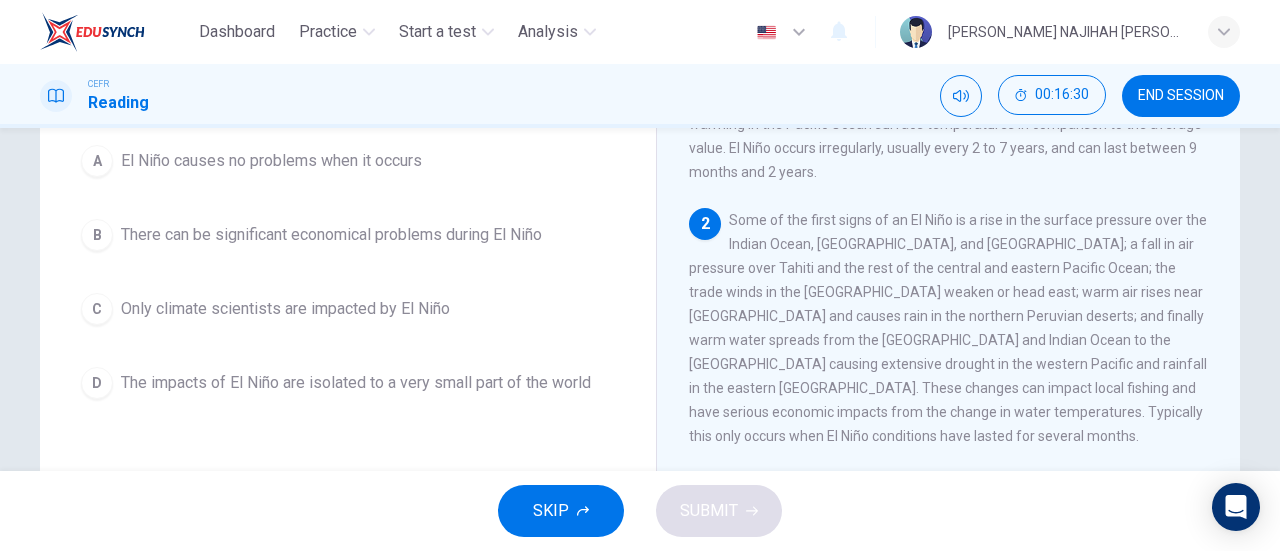 scroll, scrollTop: 168, scrollLeft: 0, axis: vertical 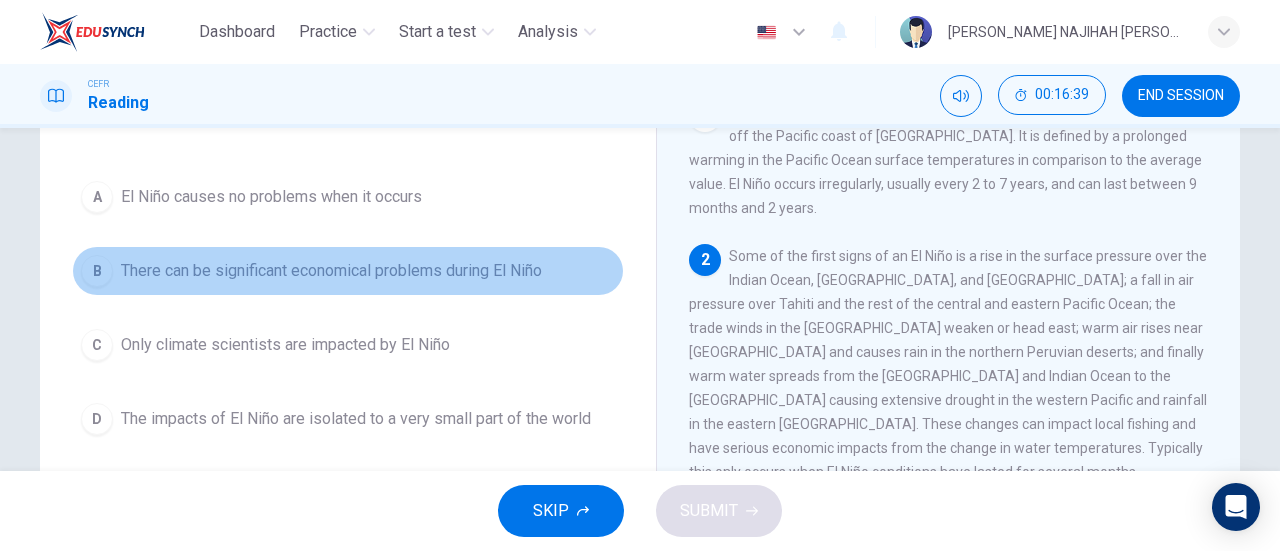 click on "B There can be significant economical problems during El Niño" at bounding box center [348, 271] 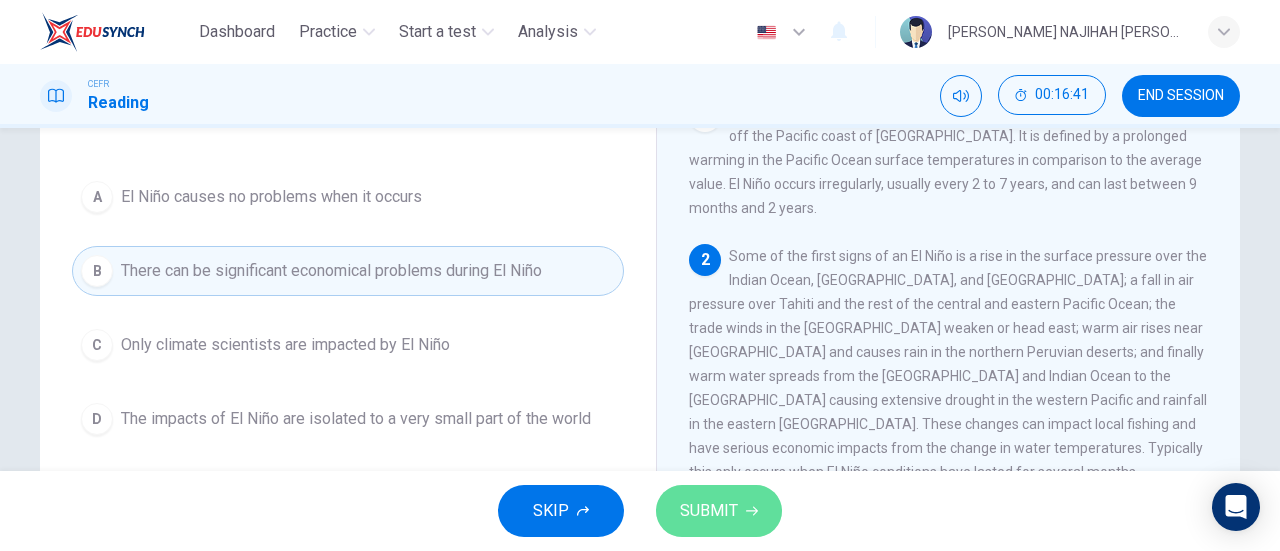click on "SUBMIT" at bounding box center (719, 511) 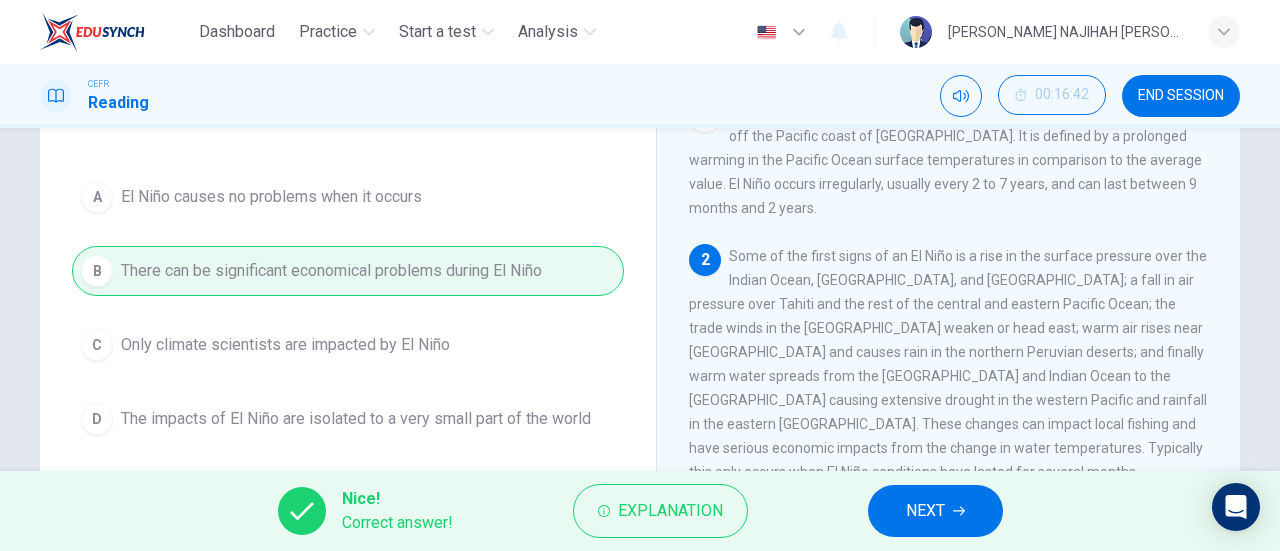 click on "NEXT" at bounding box center (935, 511) 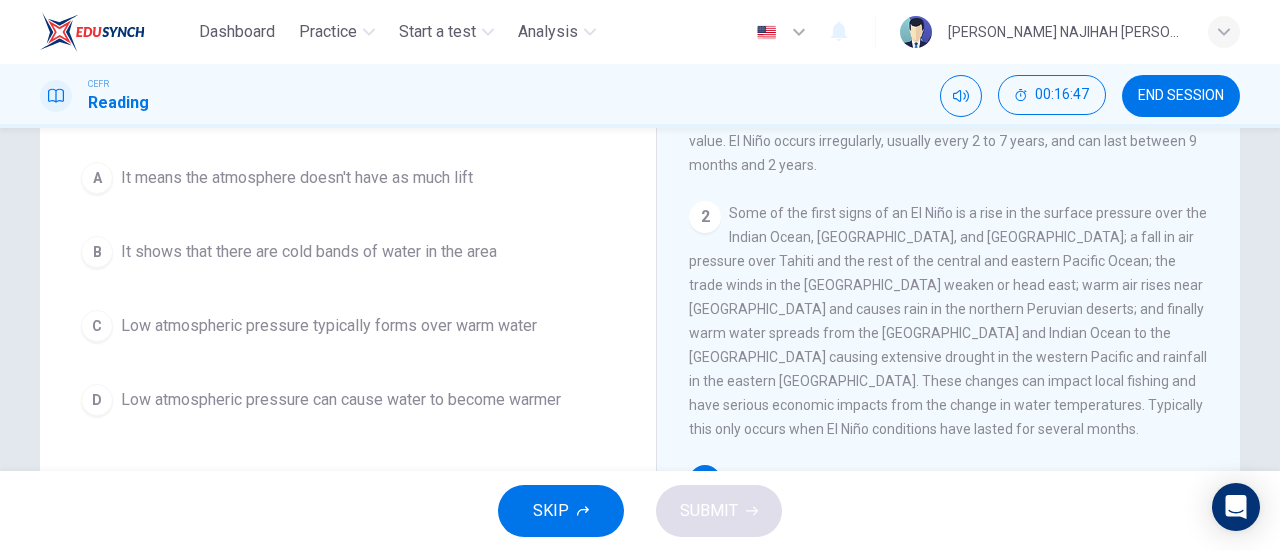 scroll, scrollTop: 204, scrollLeft: 0, axis: vertical 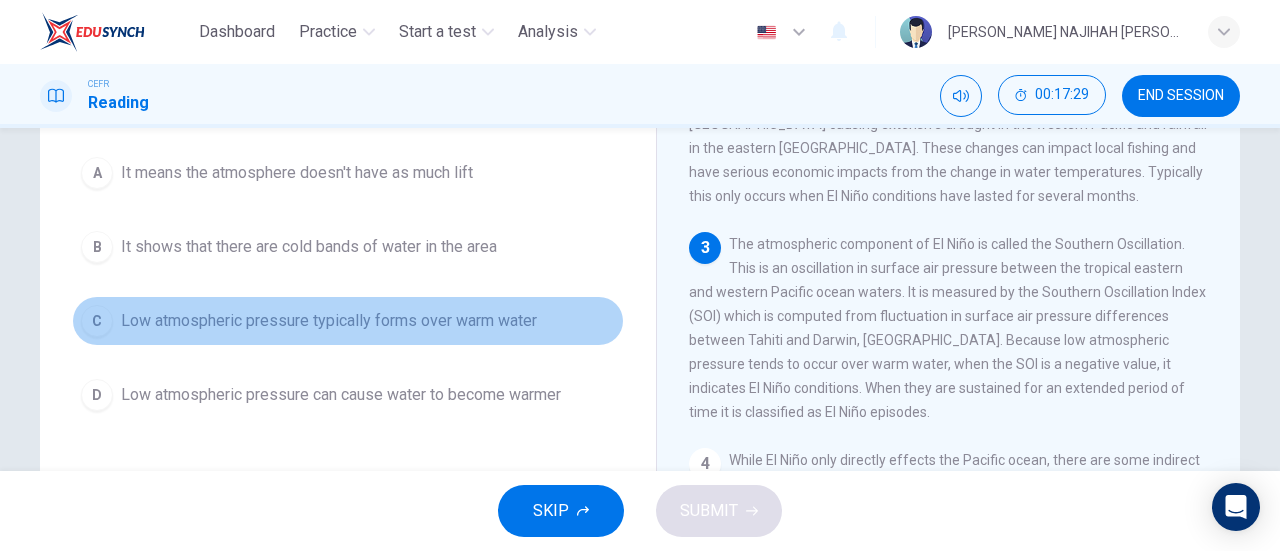 click on "C Low atmospheric pressure typically forms over warm water" at bounding box center (348, 321) 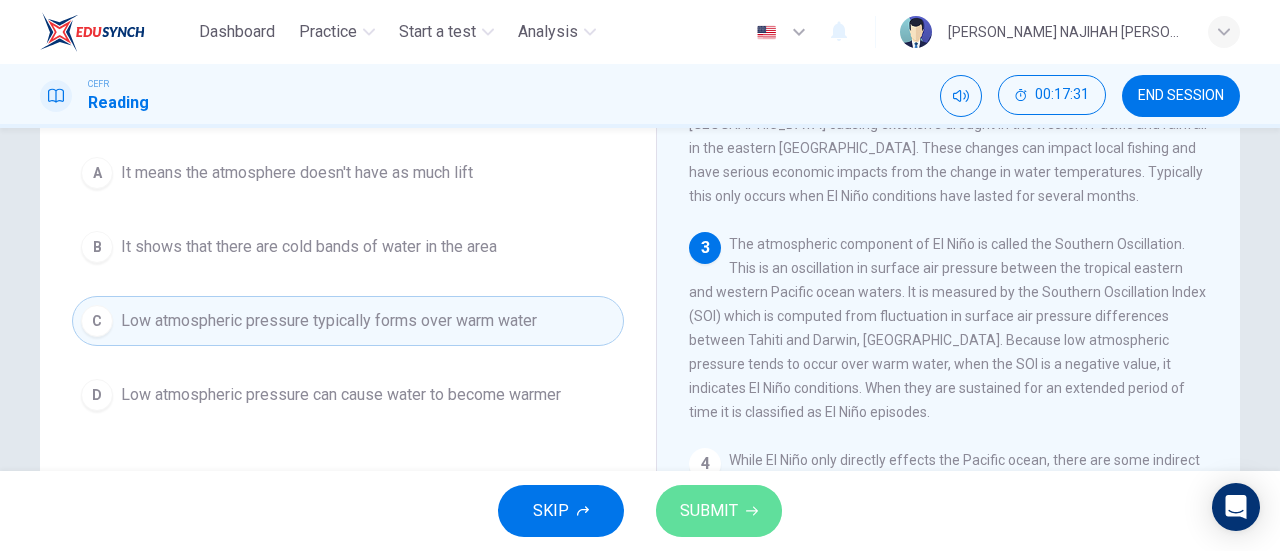 click on "SUBMIT" at bounding box center [709, 511] 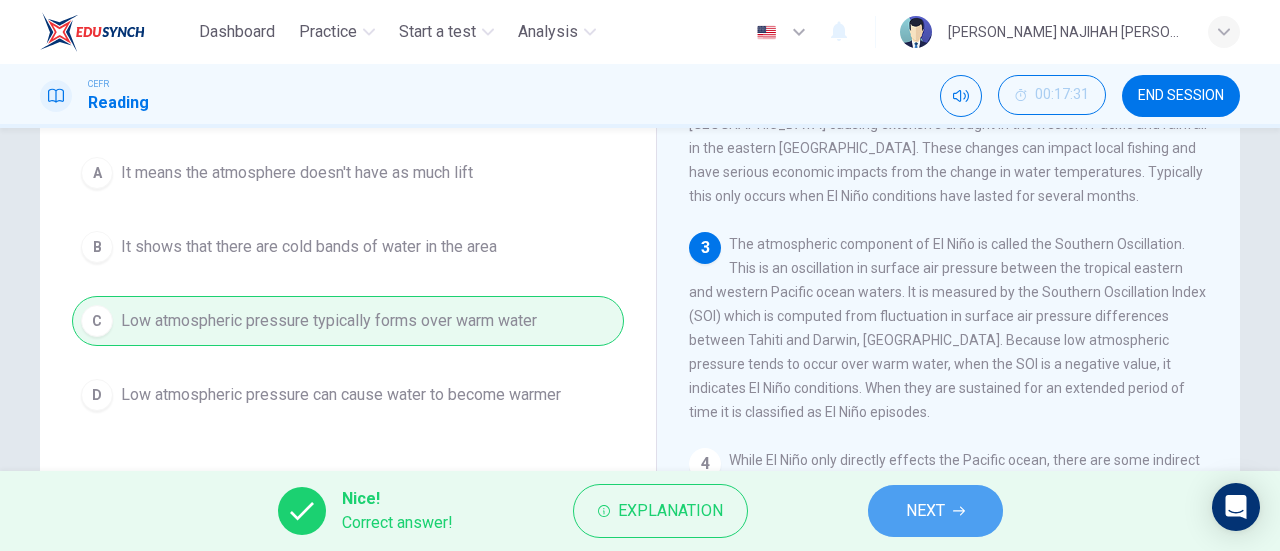 click on "NEXT" at bounding box center [925, 511] 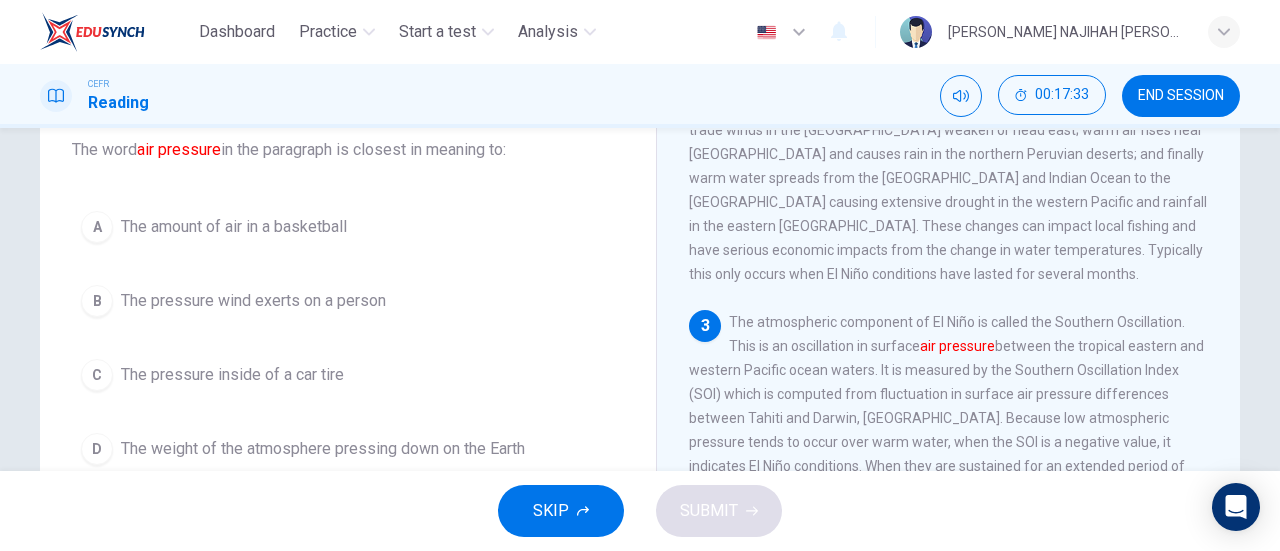 scroll, scrollTop: 127, scrollLeft: 0, axis: vertical 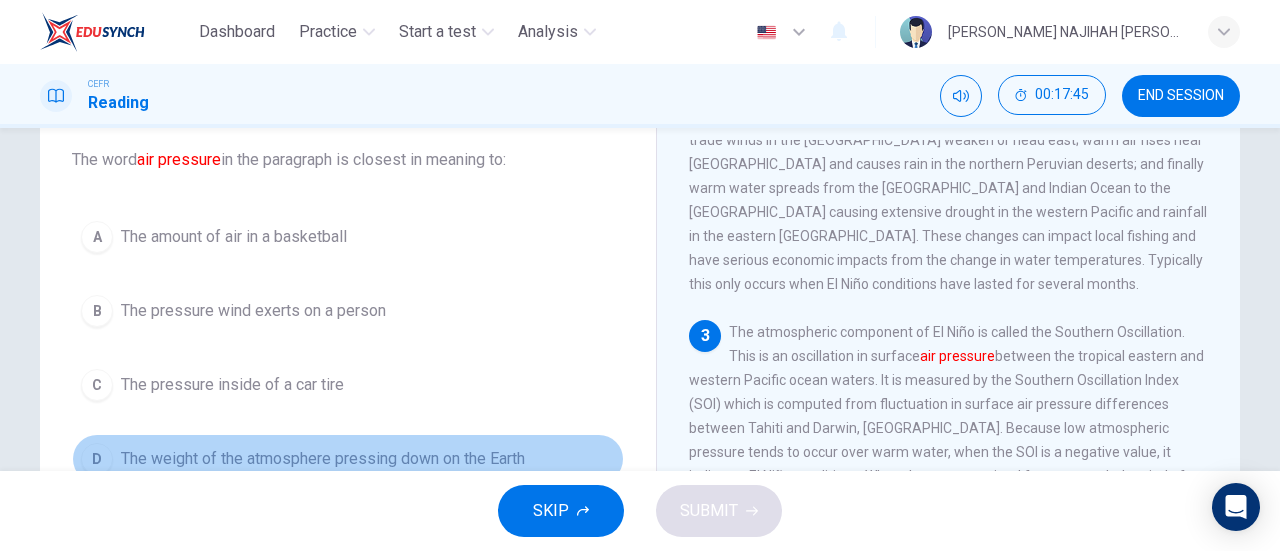 click on "D The weight of the atmosphere pressing down on the Earth" at bounding box center [348, 459] 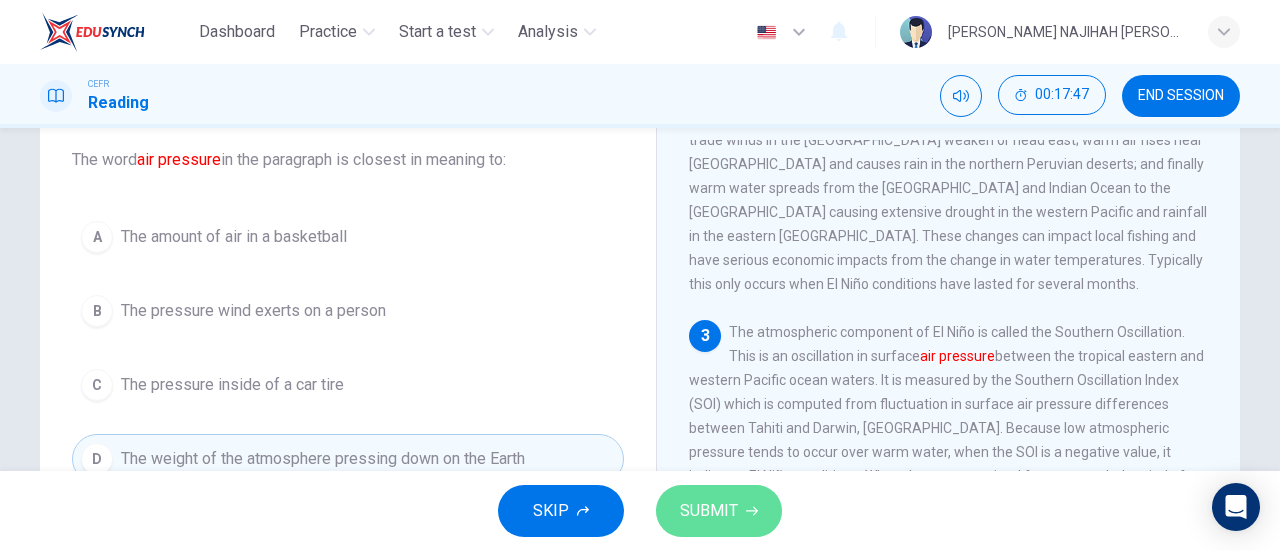click on "SUBMIT" at bounding box center (709, 511) 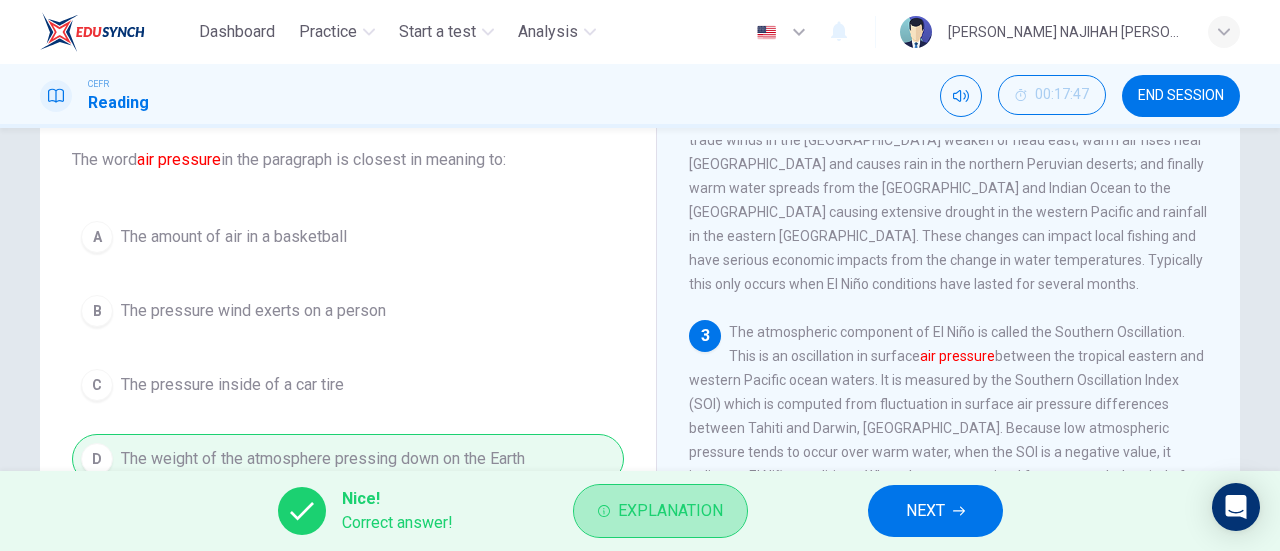 click on "Explanation" at bounding box center [660, 511] 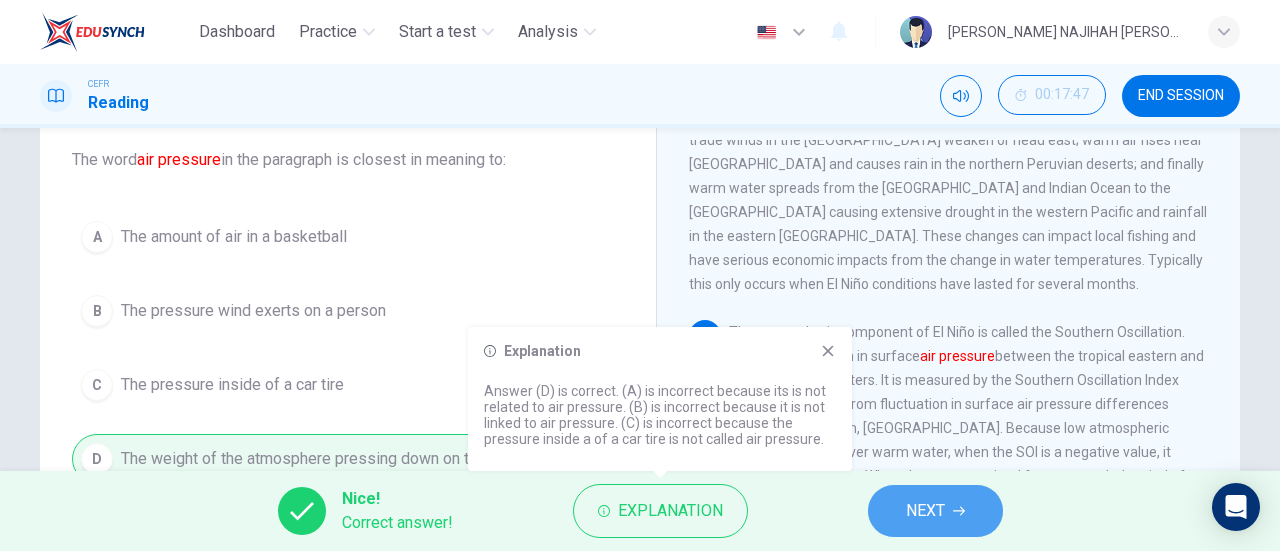 click on "NEXT" at bounding box center [935, 511] 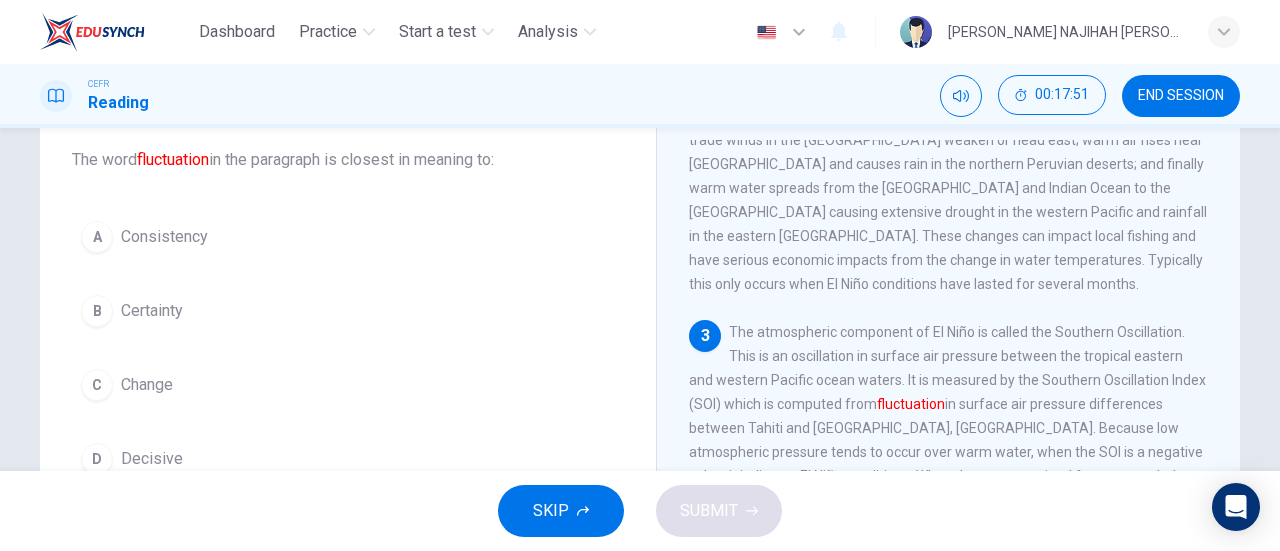 click on "Question 22 The word  fluctuation  in the paragraph is closest in meaning to: A Consistency B Certainty C Change D Decisive El Niño 1 El Niño is a band of warm ocean water temperatures periodically developing off the Pacific coast of [GEOGRAPHIC_DATA]. It is defined by a prolonged warming in the Pacific Ocean surface temperatures in comparison to the average value. El Niño occurs irregularly, usually every 2 to 7 years, and can last between 9 months and 2 years. 2 3 The atmospheric component of El Niño is called the Southern Oscillation. This is an oscillation in surface air pressure between the tropical eastern and western Pacific ocean waters. It is measured by the Southern Oscillation Index (SOI) which is computed from  fluctuation 4" at bounding box center (640, 399) 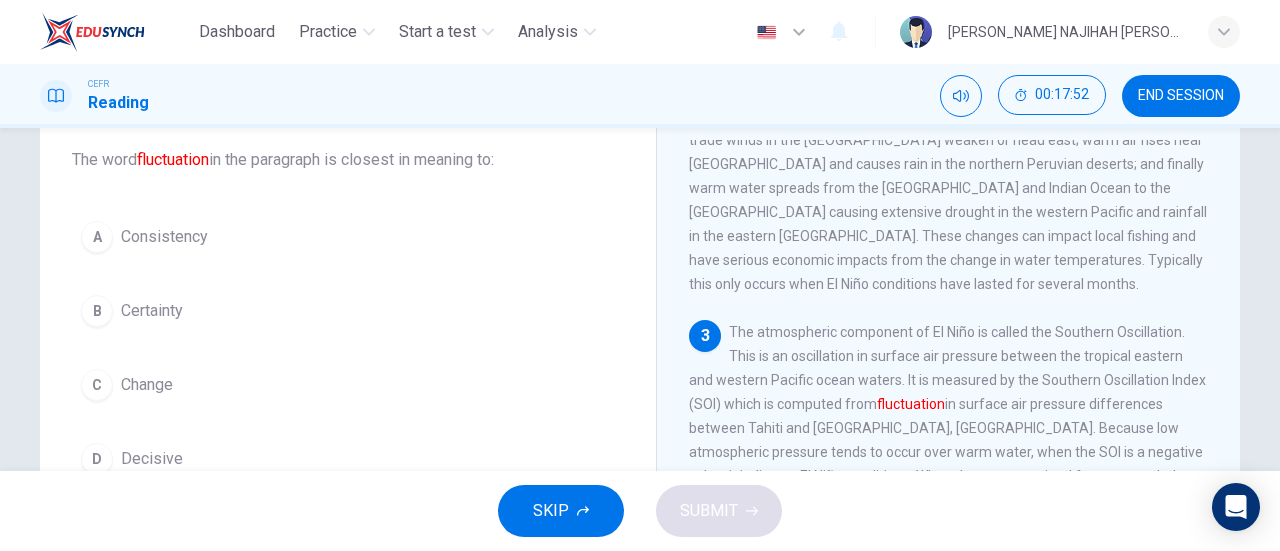 scroll, scrollTop: 228, scrollLeft: 0, axis: vertical 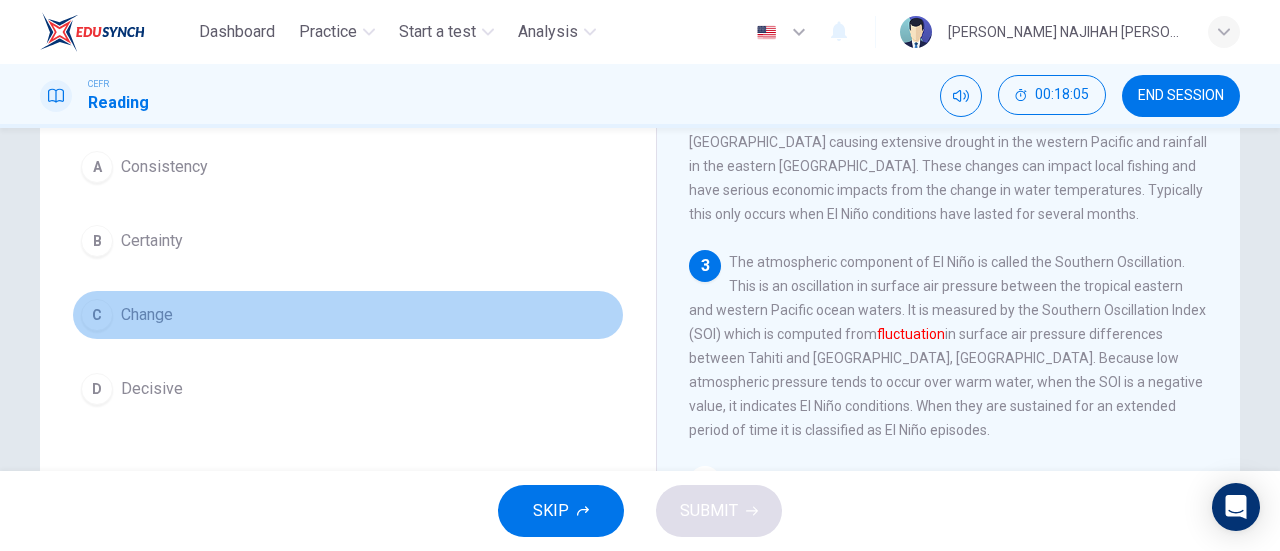 click on "C Change" at bounding box center (348, 315) 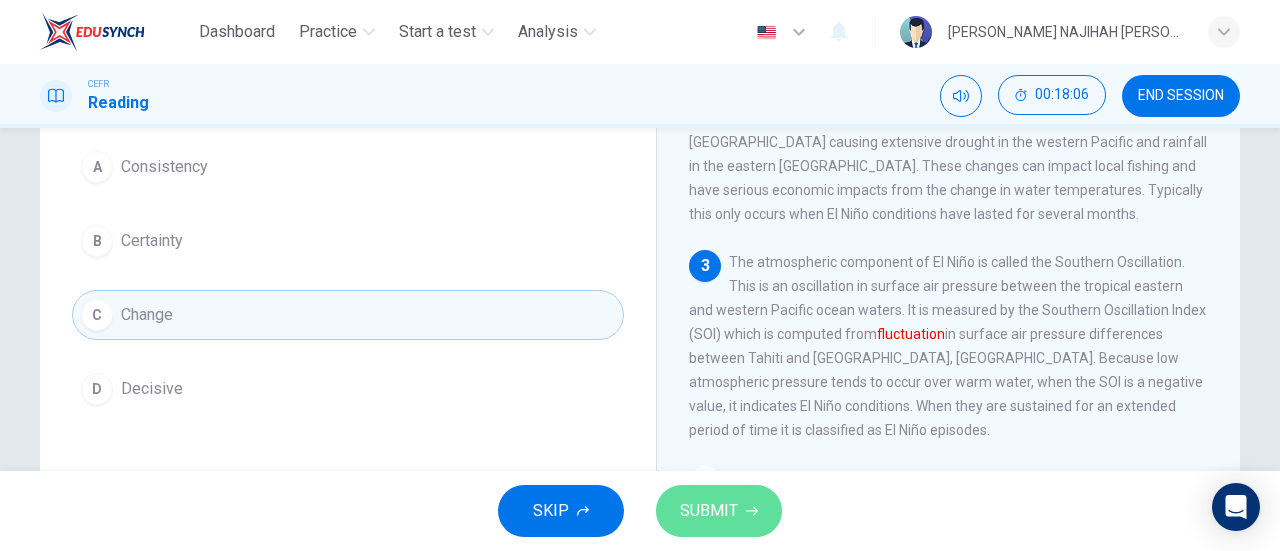 click on "SUBMIT" at bounding box center (709, 511) 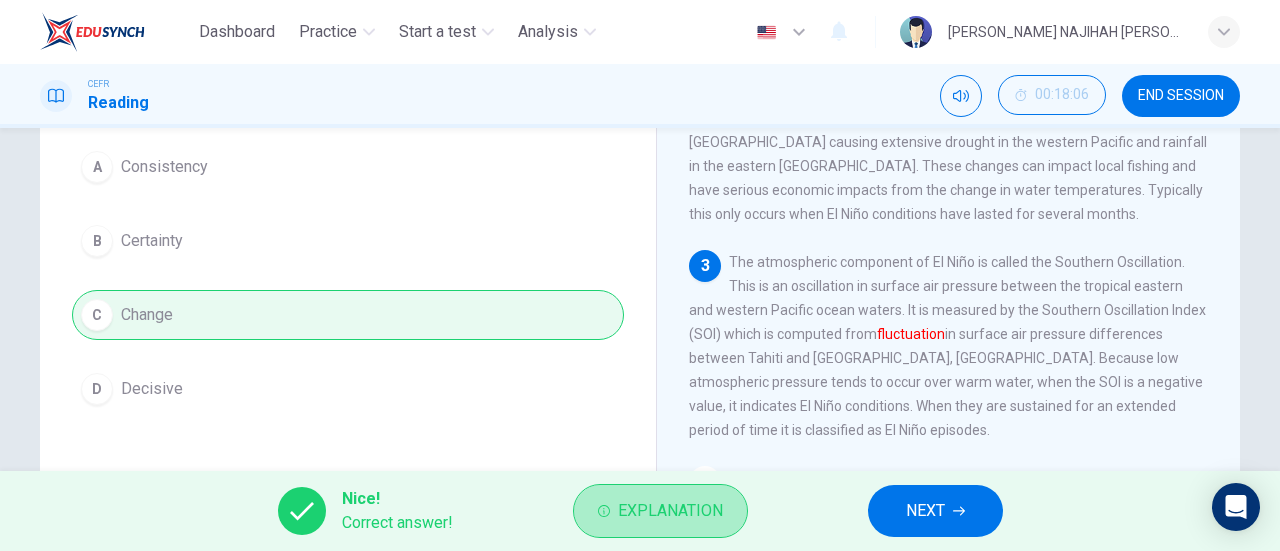 click on "Explanation" at bounding box center (670, 511) 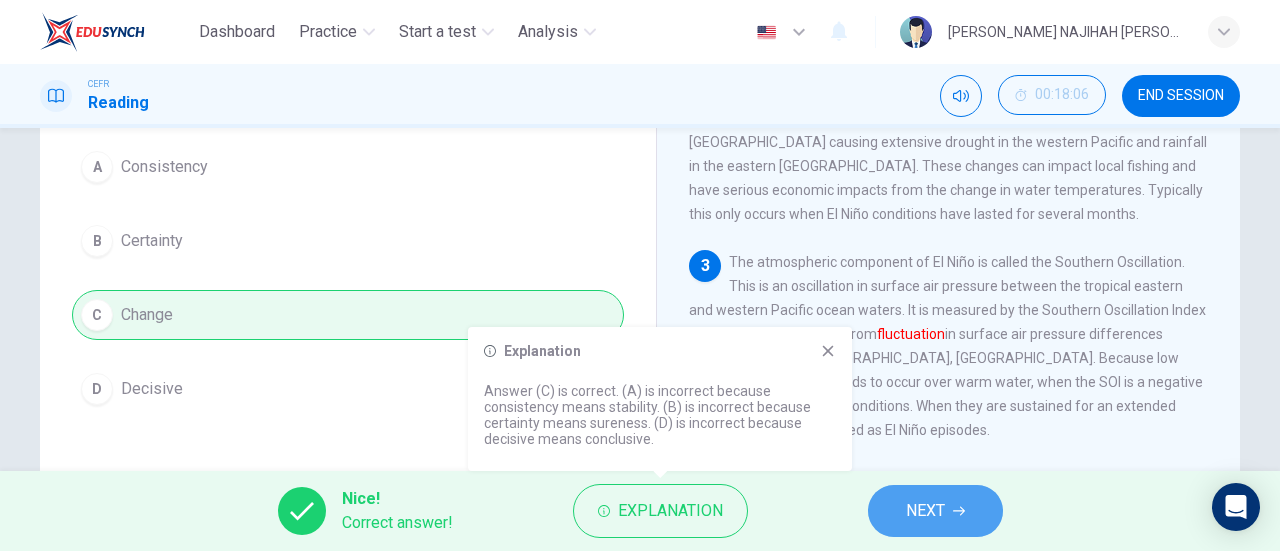 click on "NEXT" at bounding box center (925, 511) 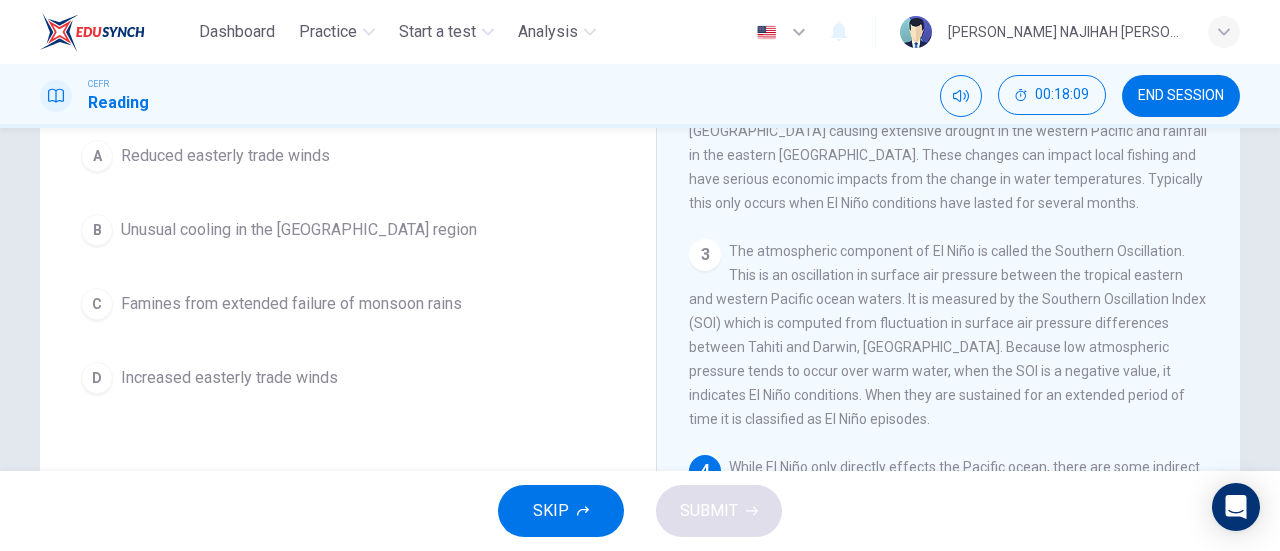 scroll, scrollTop: 221, scrollLeft: 0, axis: vertical 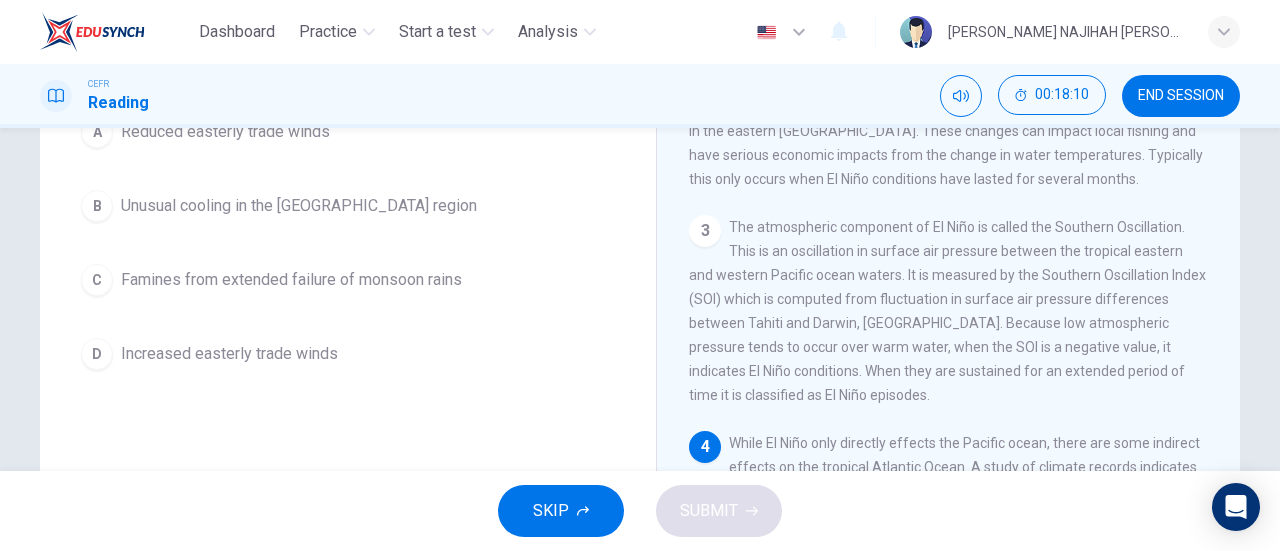 drag, startPoint x: 1217, startPoint y: 283, endPoint x: 1230, endPoint y: 427, distance: 144.58562 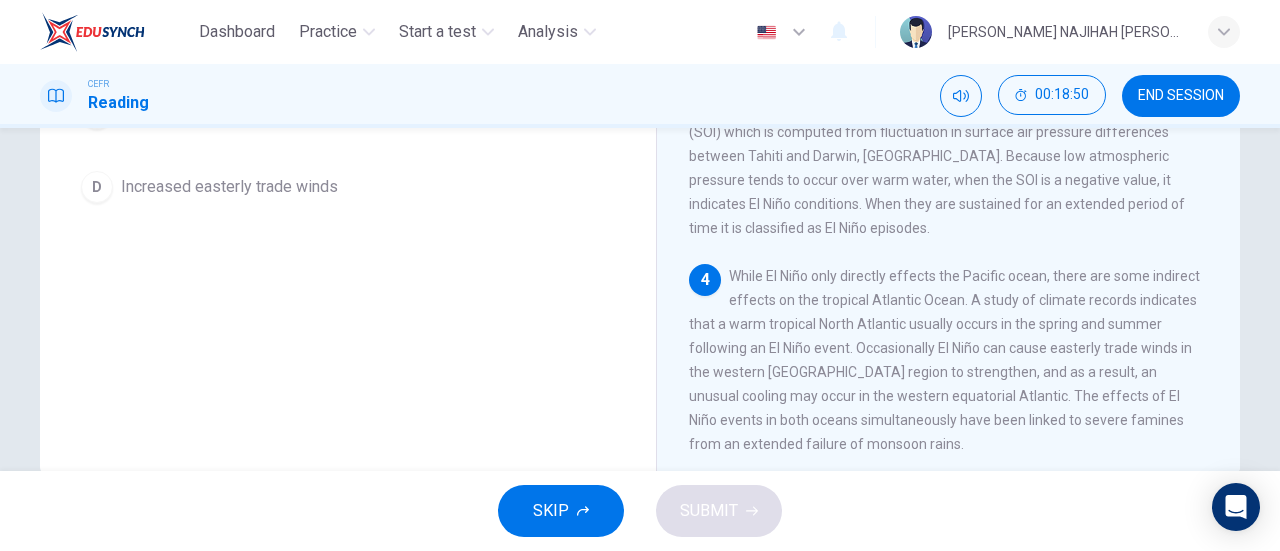 scroll, scrollTop: 384, scrollLeft: 0, axis: vertical 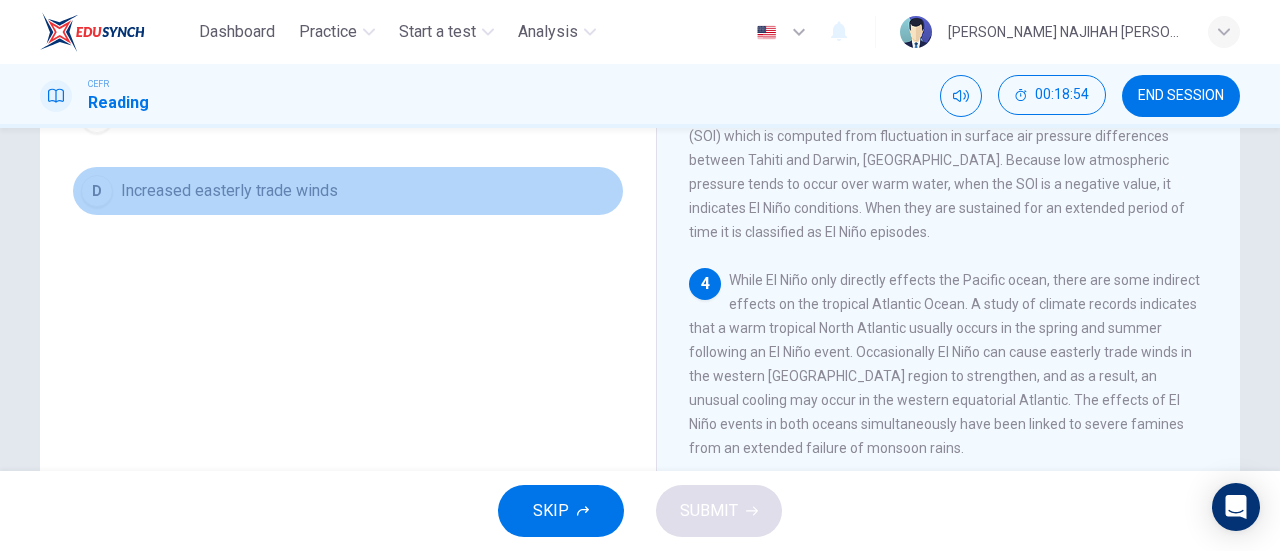 click on "D Increased easterly trade winds" at bounding box center [348, 191] 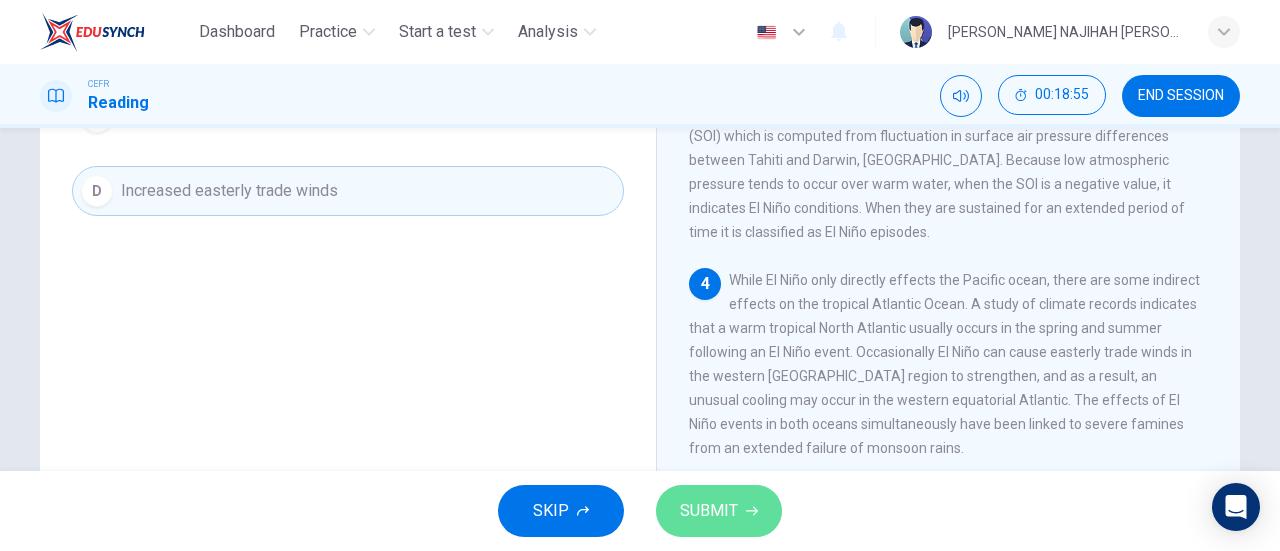 click on "SUBMIT" at bounding box center [719, 511] 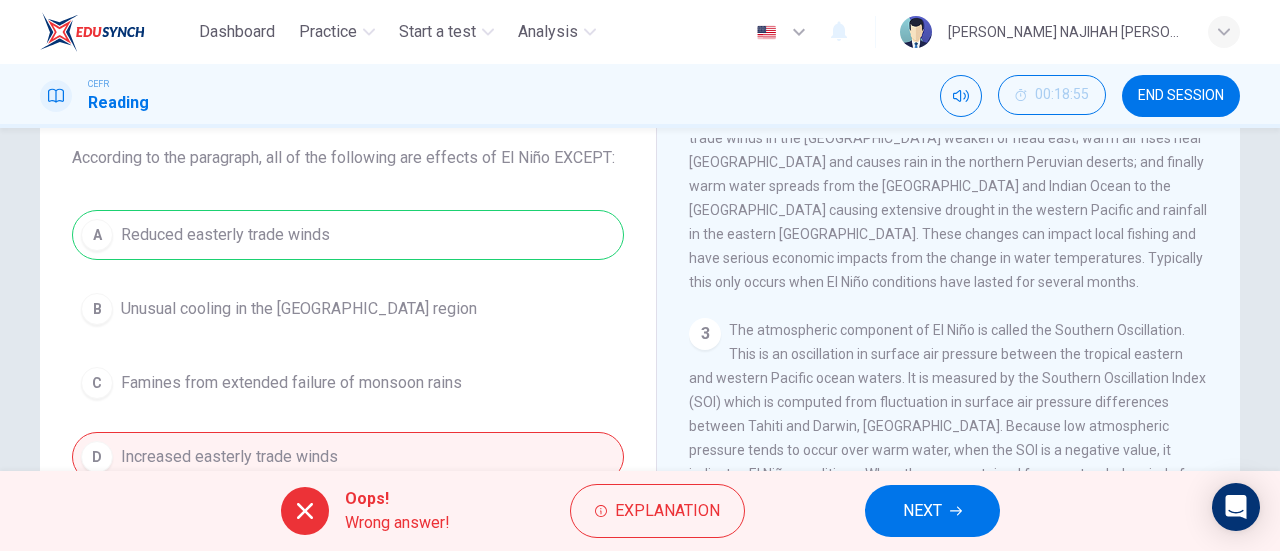 scroll, scrollTop: 106, scrollLeft: 0, axis: vertical 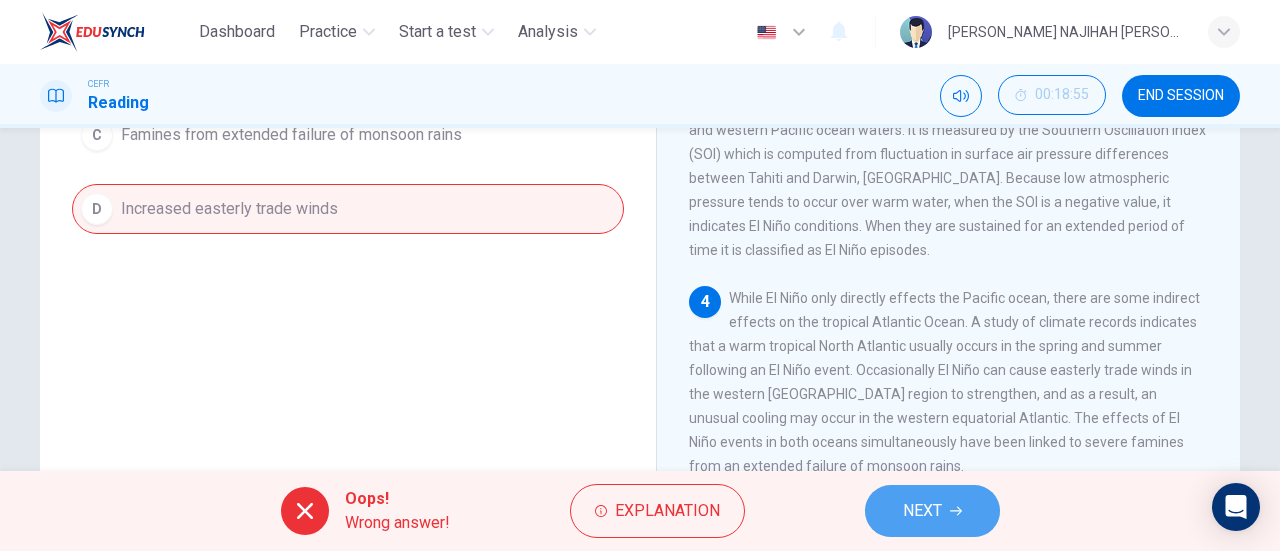 click 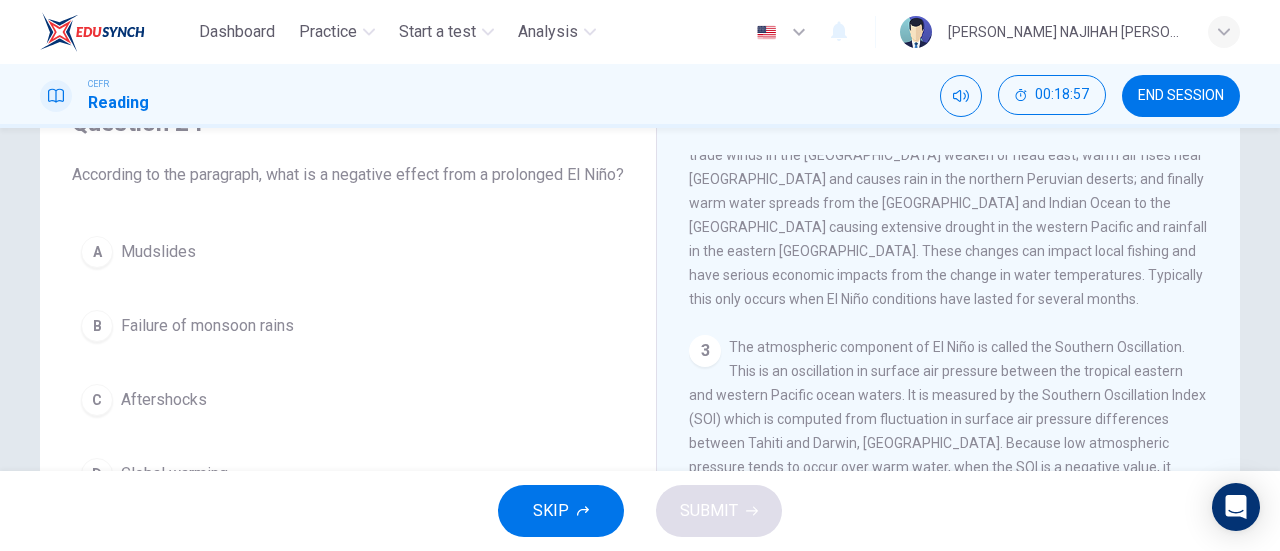 scroll, scrollTop: 78, scrollLeft: 0, axis: vertical 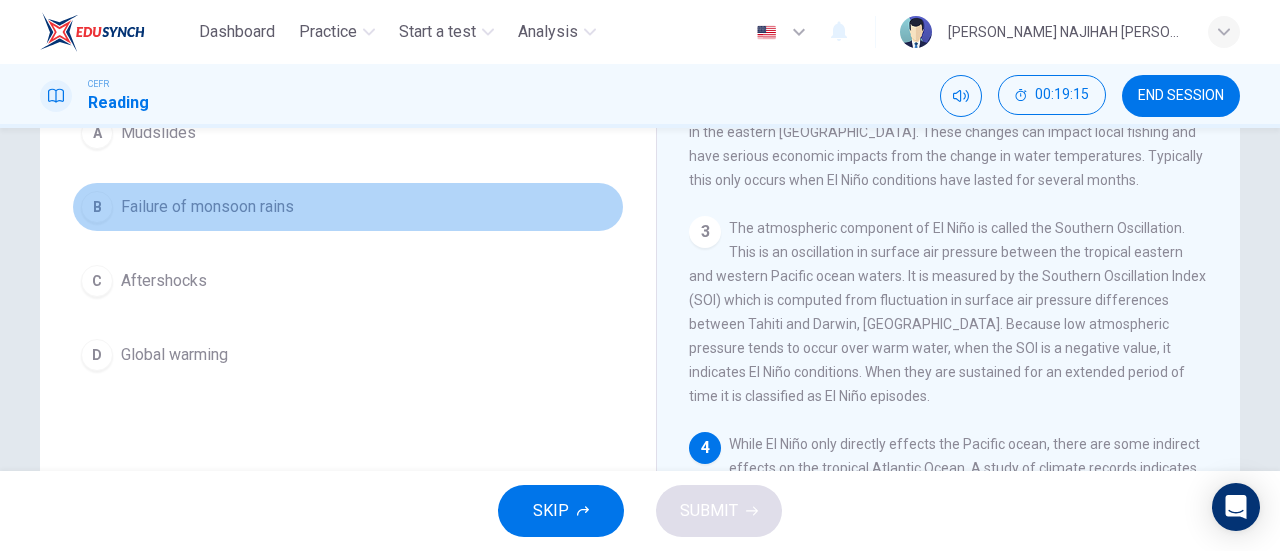 click on "Failure of monsoon rains" at bounding box center [207, 207] 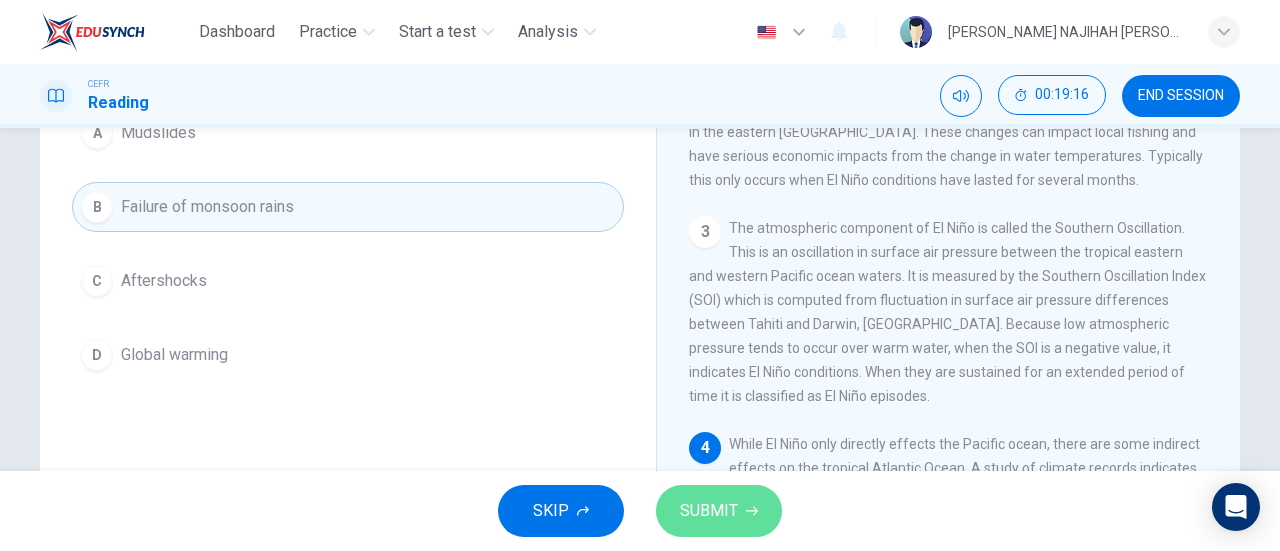 click on "SUBMIT" at bounding box center (709, 511) 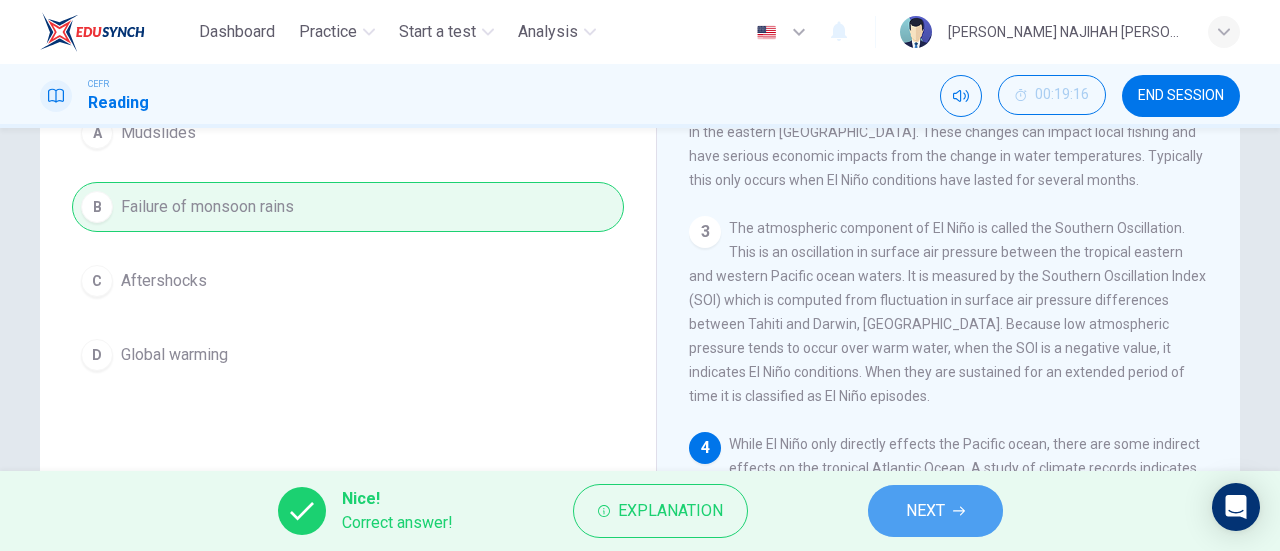 click on "NEXT" at bounding box center (935, 511) 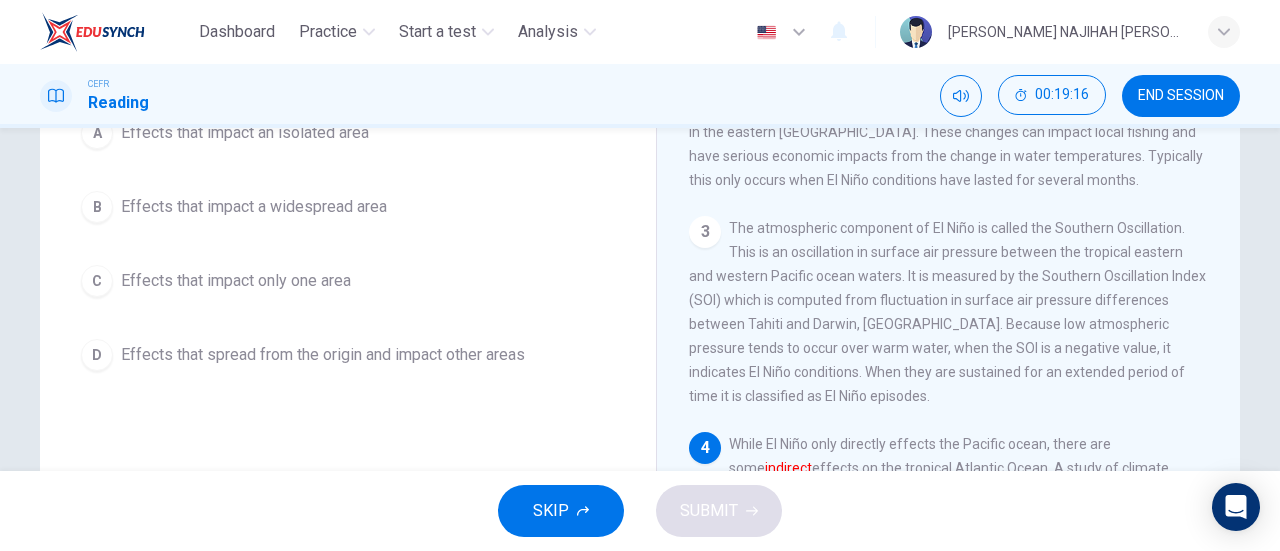 scroll, scrollTop: 196, scrollLeft: 0, axis: vertical 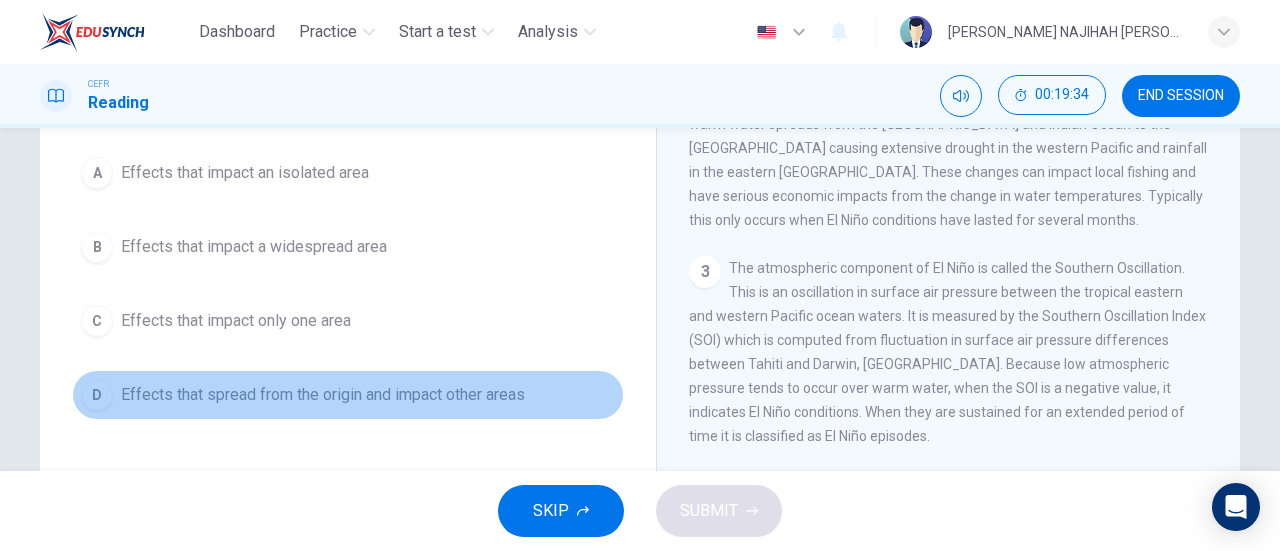 click on "D Effects that spread from the origin and impact other areas" at bounding box center [348, 395] 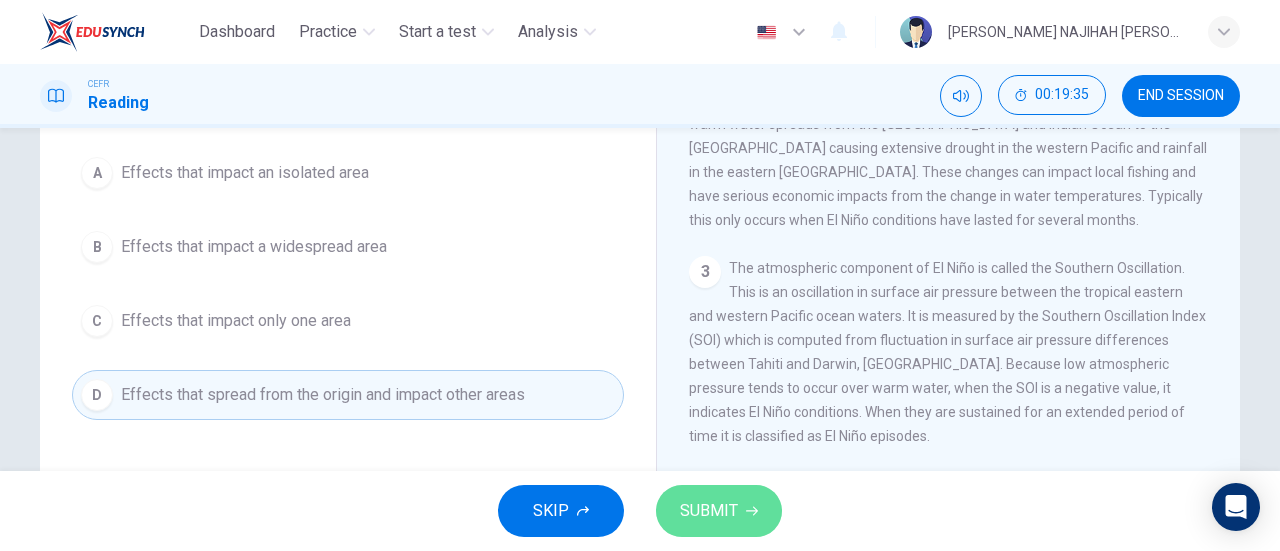 click on "SUBMIT" at bounding box center (709, 511) 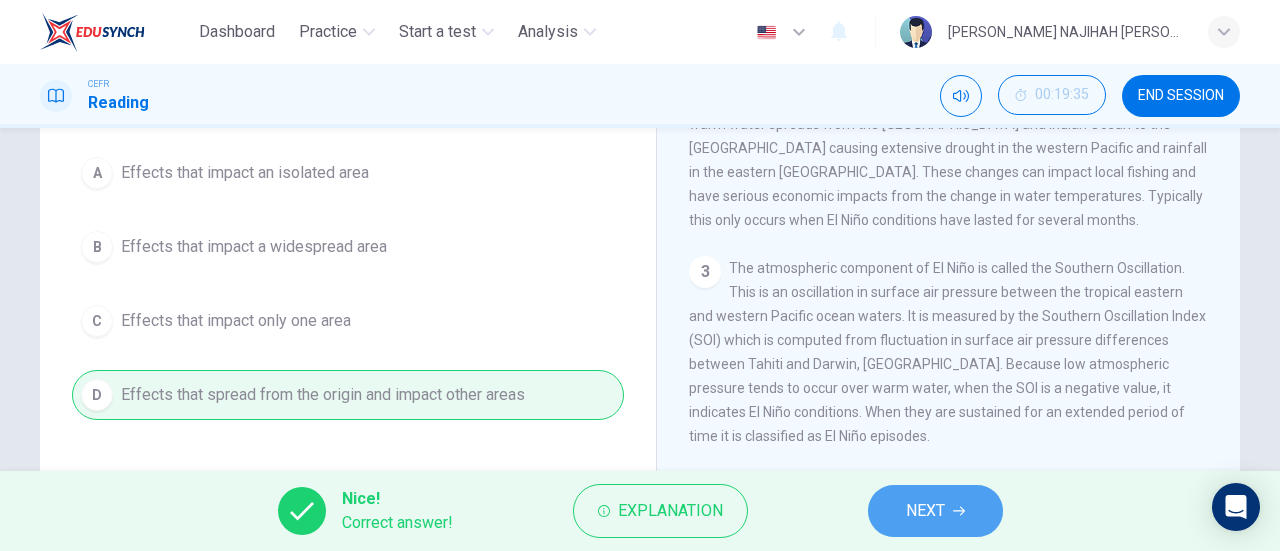 click on "NEXT" at bounding box center [935, 511] 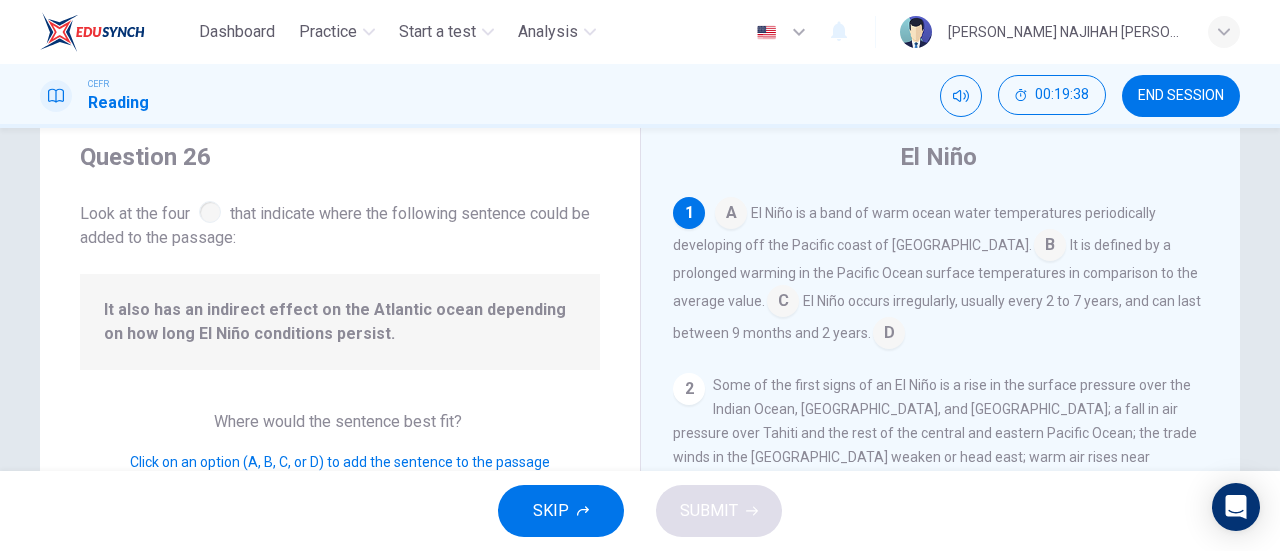 scroll, scrollTop: 50, scrollLeft: 0, axis: vertical 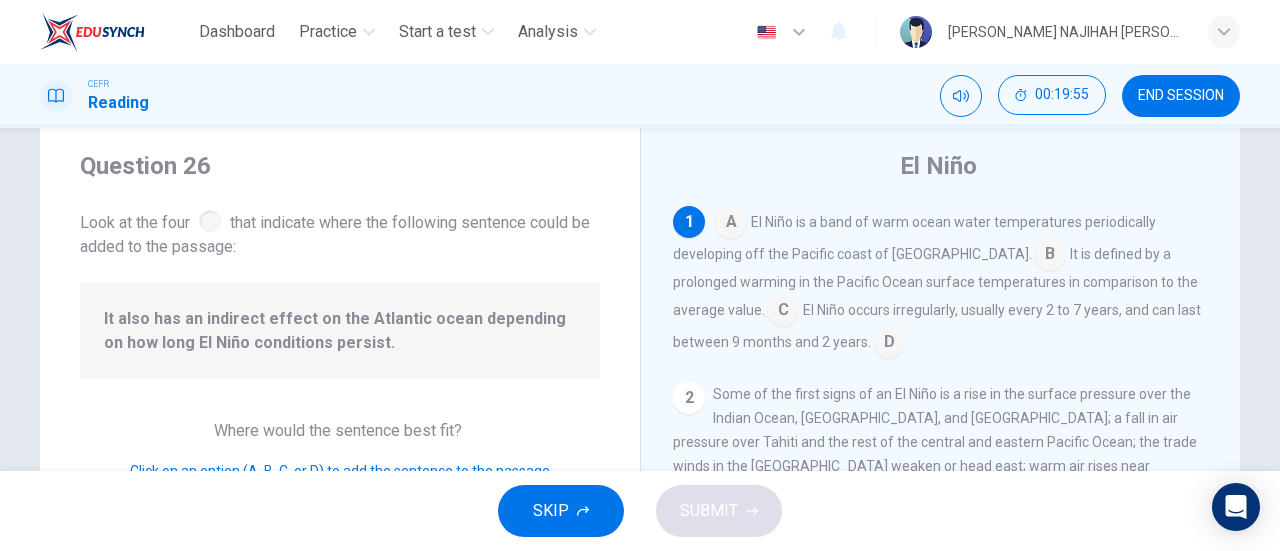 click at bounding box center (783, 312) 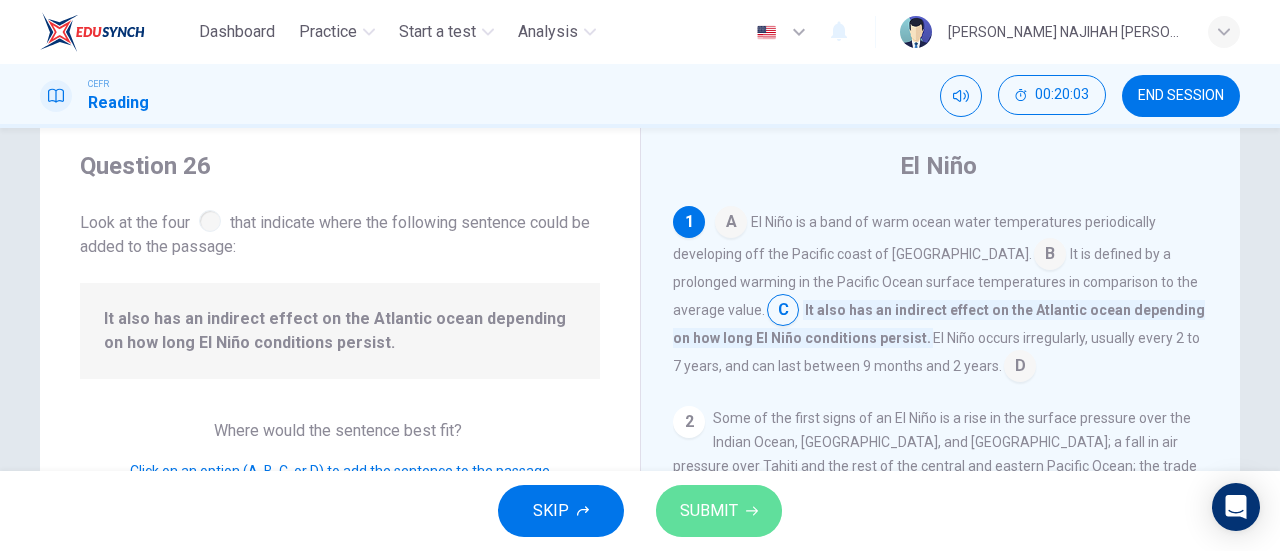 click on "SUBMIT" at bounding box center (709, 511) 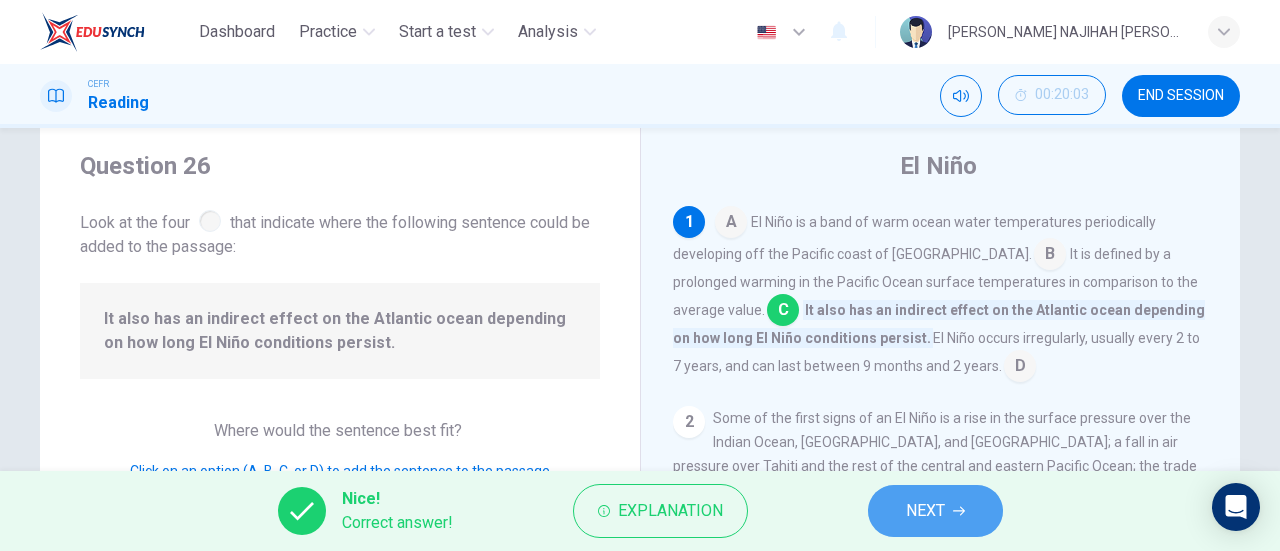 click on "NEXT" at bounding box center (925, 511) 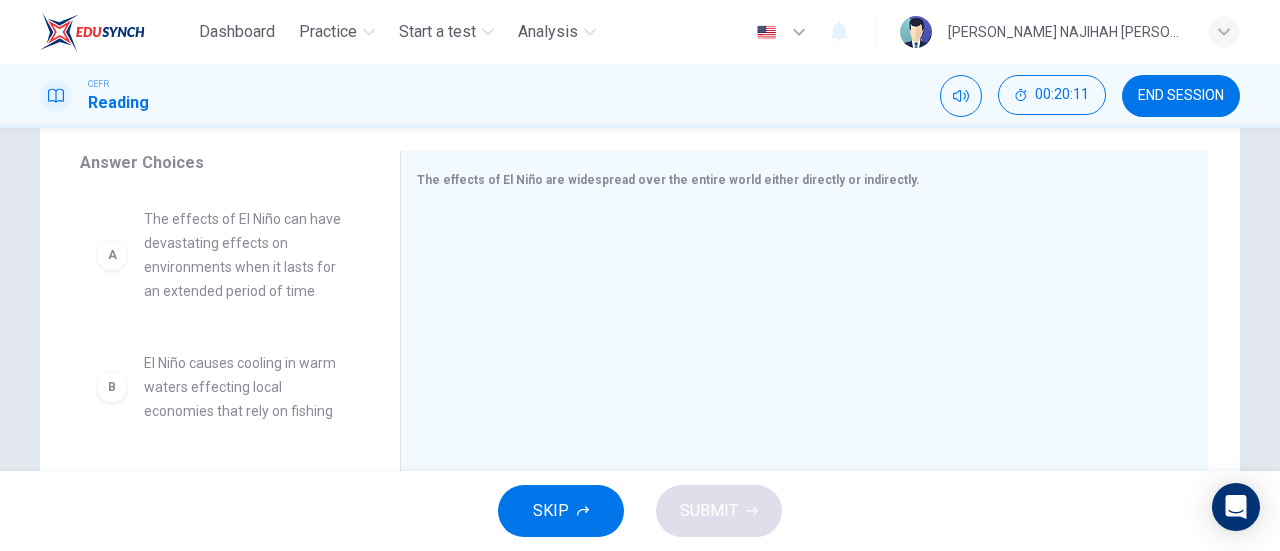scroll, scrollTop: 312, scrollLeft: 0, axis: vertical 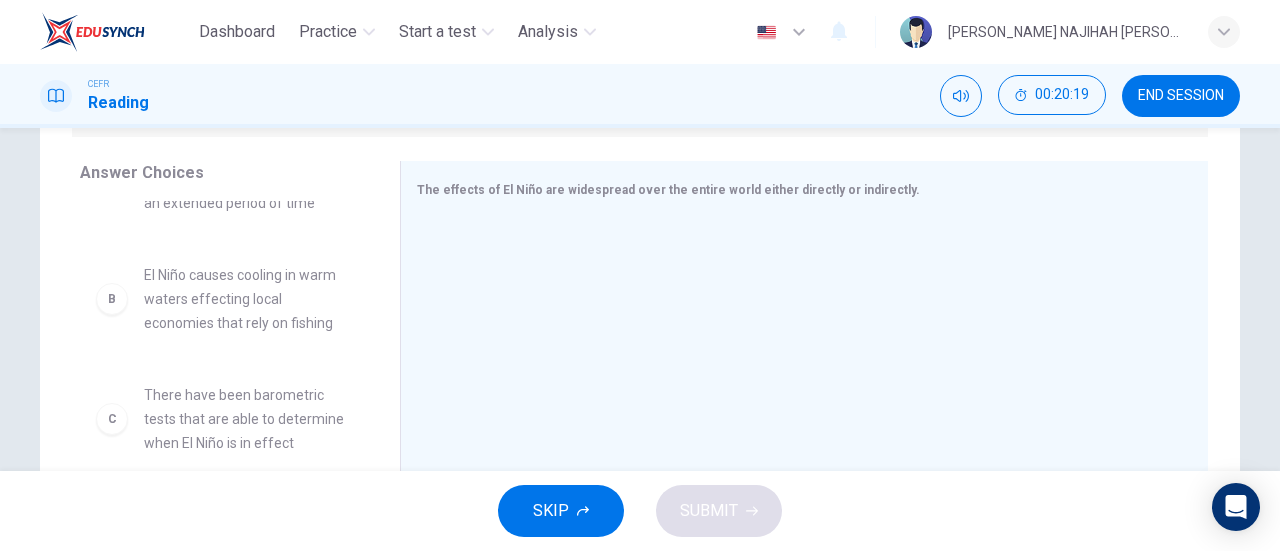 drag, startPoint x: 270, startPoint y: 238, endPoint x: 338, endPoint y: 233, distance: 68.18358 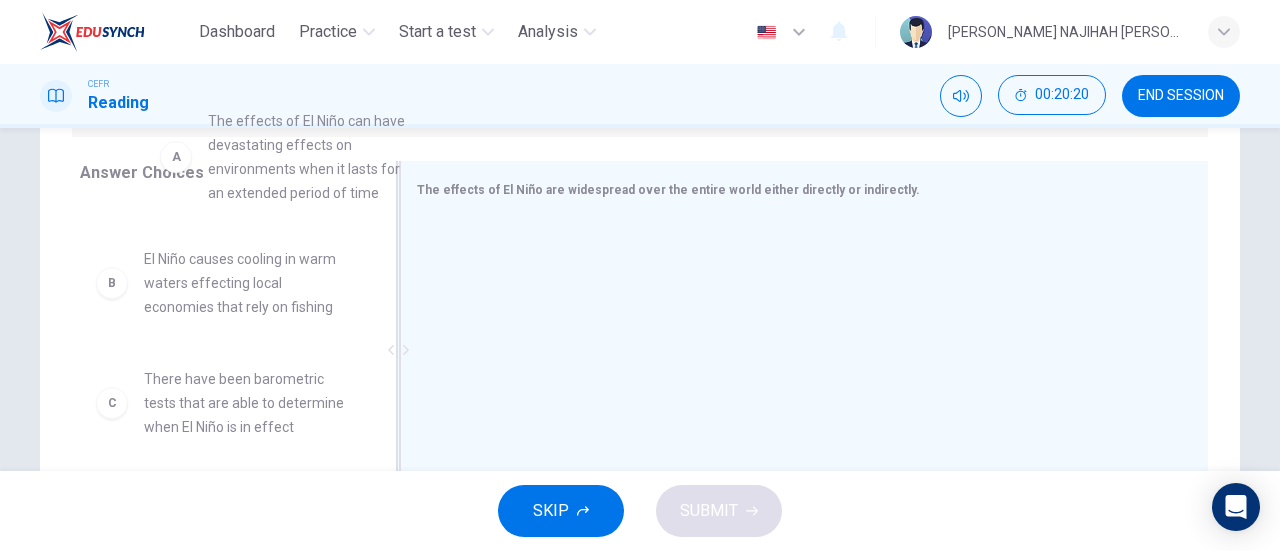 scroll, scrollTop: 97, scrollLeft: 0, axis: vertical 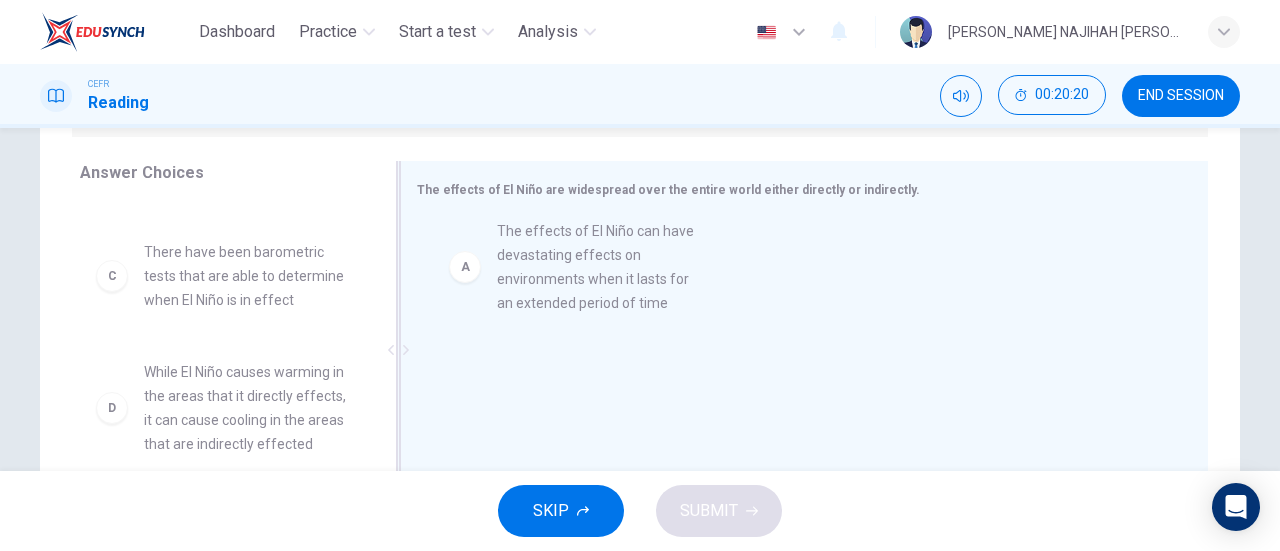 drag, startPoint x: 282, startPoint y: 225, endPoint x: 696, endPoint y: 358, distance: 434.83905 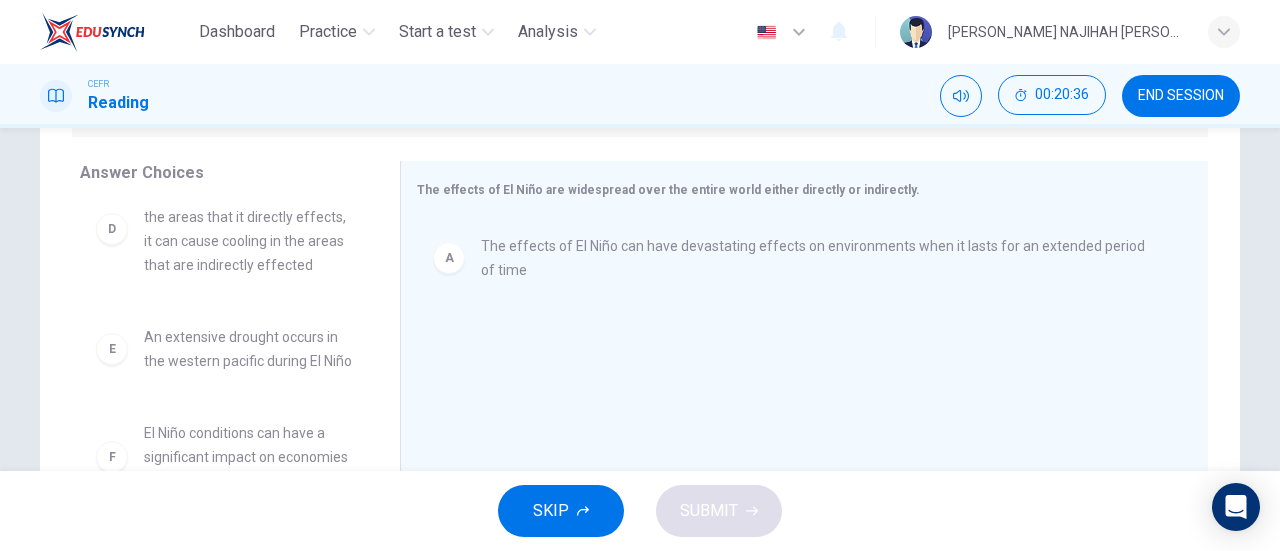scroll, scrollTop: 348, scrollLeft: 0, axis: vertical 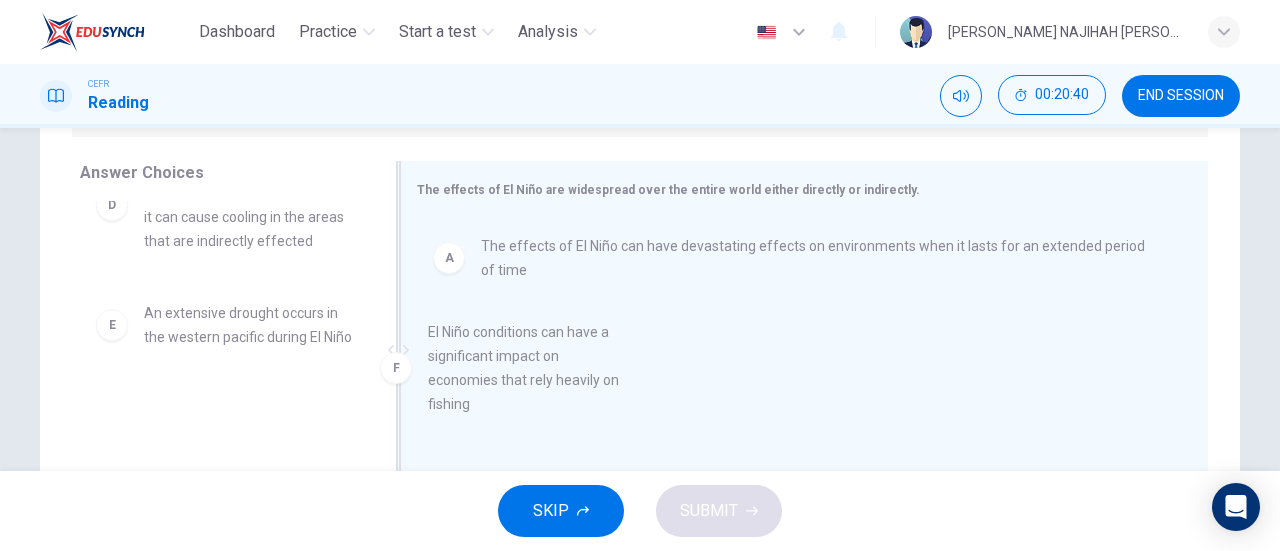 drag, startPoint x: 276, startPoint y: 446, endPoint x: 618, endPoint y: 369, distance: 350.56097 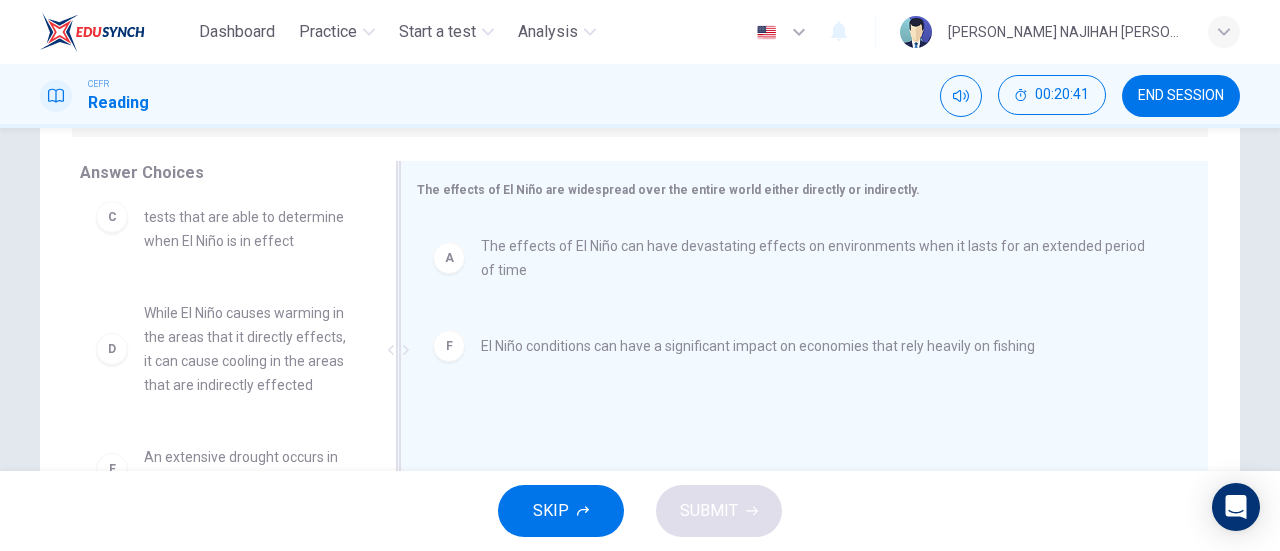 scroll, scrollTop: 204, scrollLeft: 0, axis: vertical 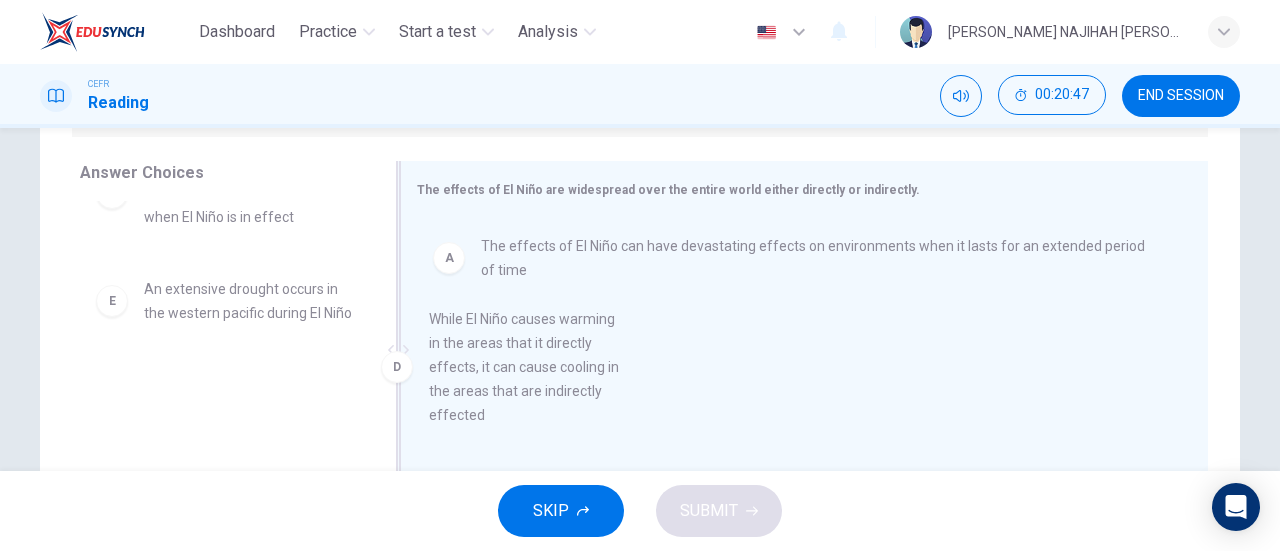 drag, startPoint x: 218, startPoint y: 337, endPoint x: 550, endPoint y: 397, distance: 337.3781 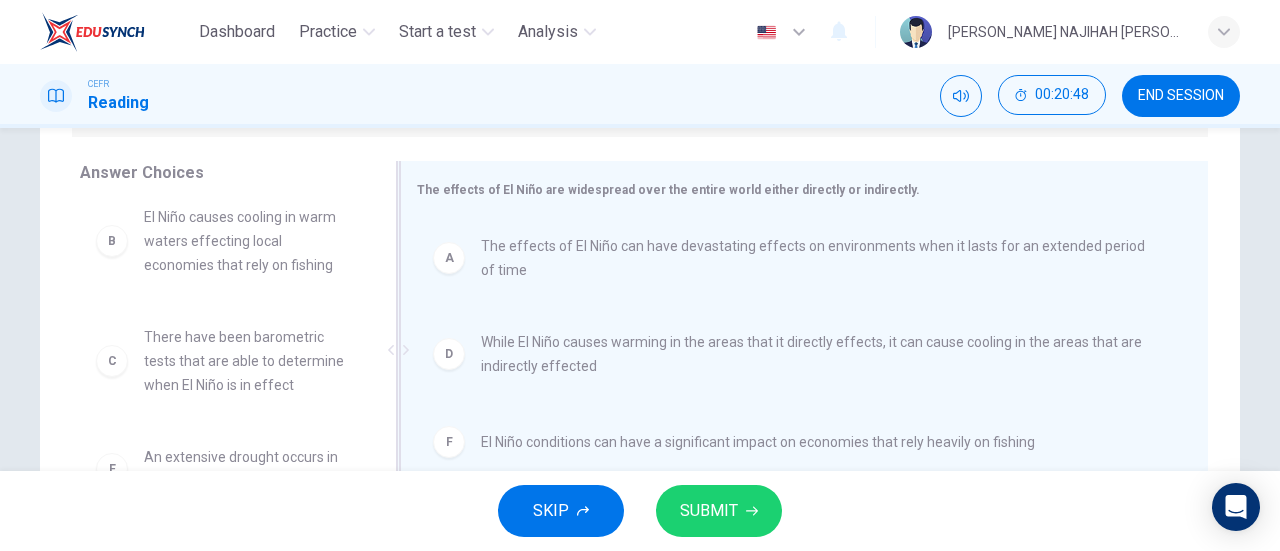 scroll, scrollTop: 36, scrollLeft: 0, axis: vertical 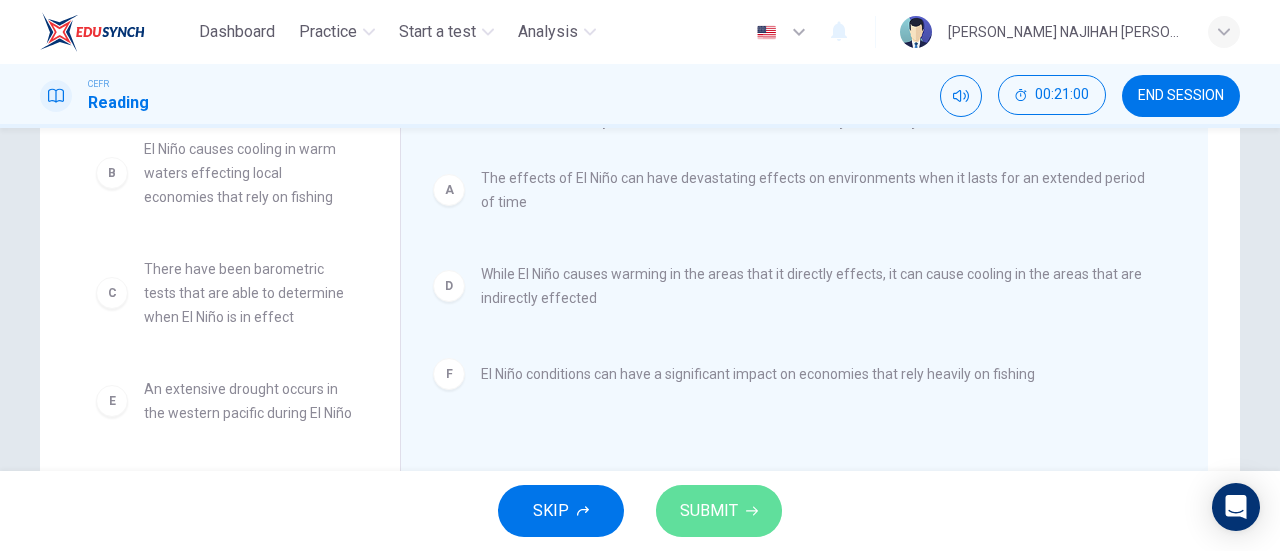 click on "SUBMIT" at bounding box center [719, 511] 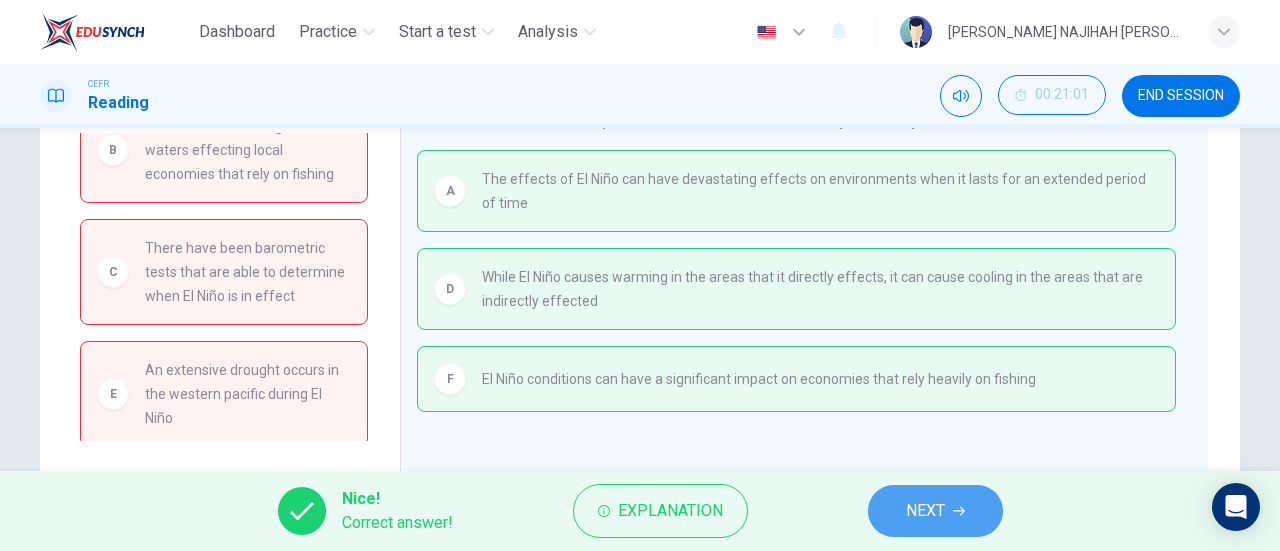 click on "NEXT" at bounding box center [935, 511] 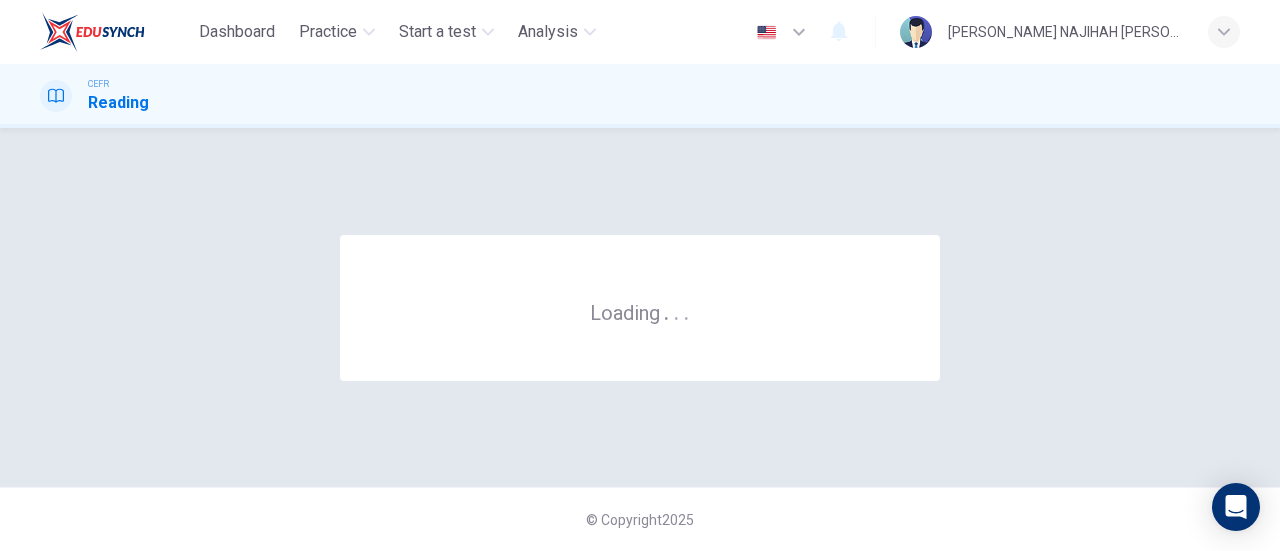 scroll, scrollTop: 0, scrollLeft: 0, axis: both 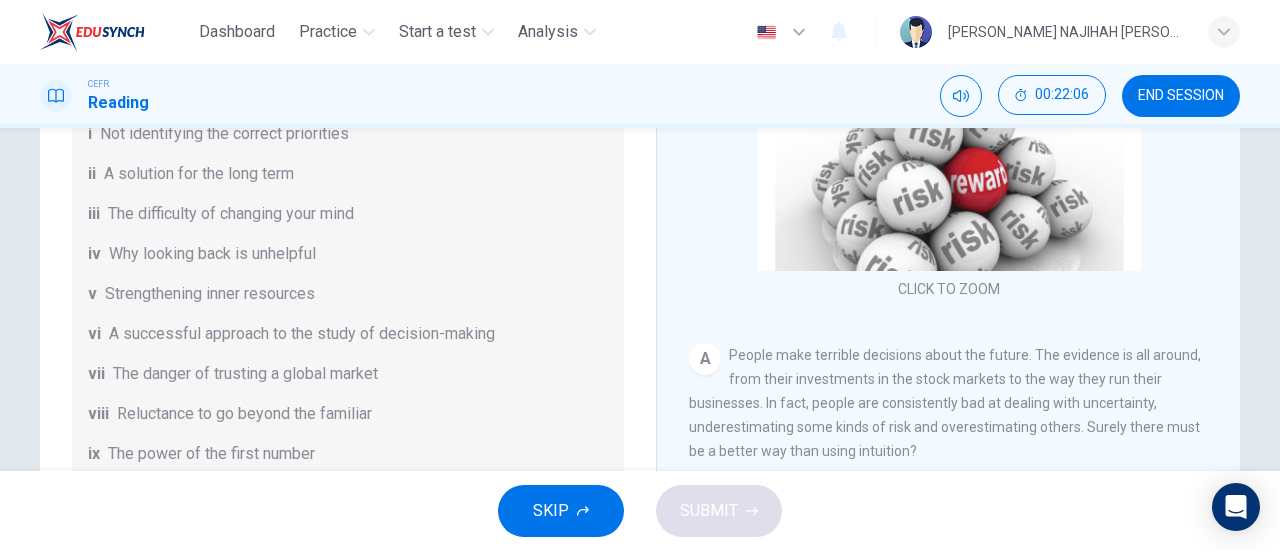 drag, startPoint x: 622, startPoint y: 237, endPoint x: 622, endPoint y: 267, distance: 30 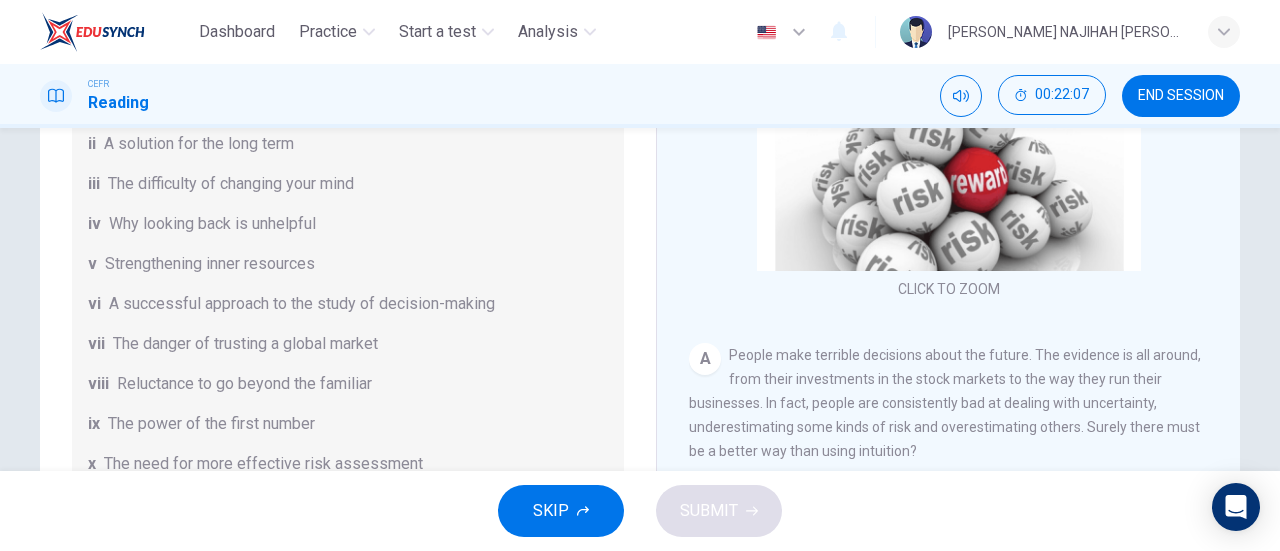 scroll, scrollTop: 0, scrollLeft: 0, axis: both 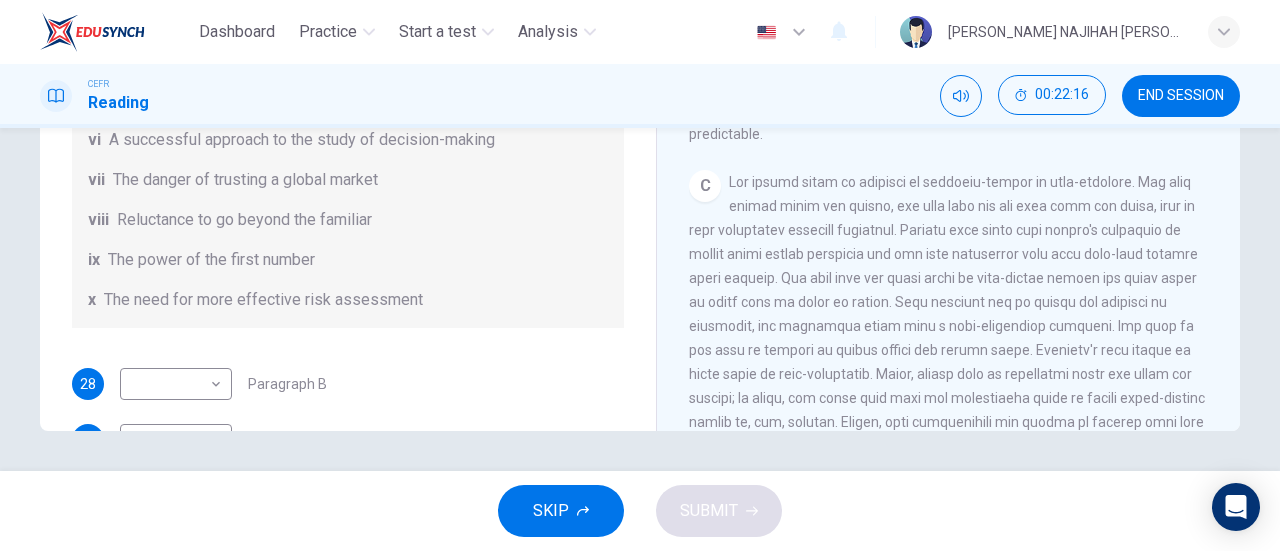 drag, startPoint x: 1268, startPoint y: 401, endPoint x: 1272, endPoint y: 369, distance: 32.24903 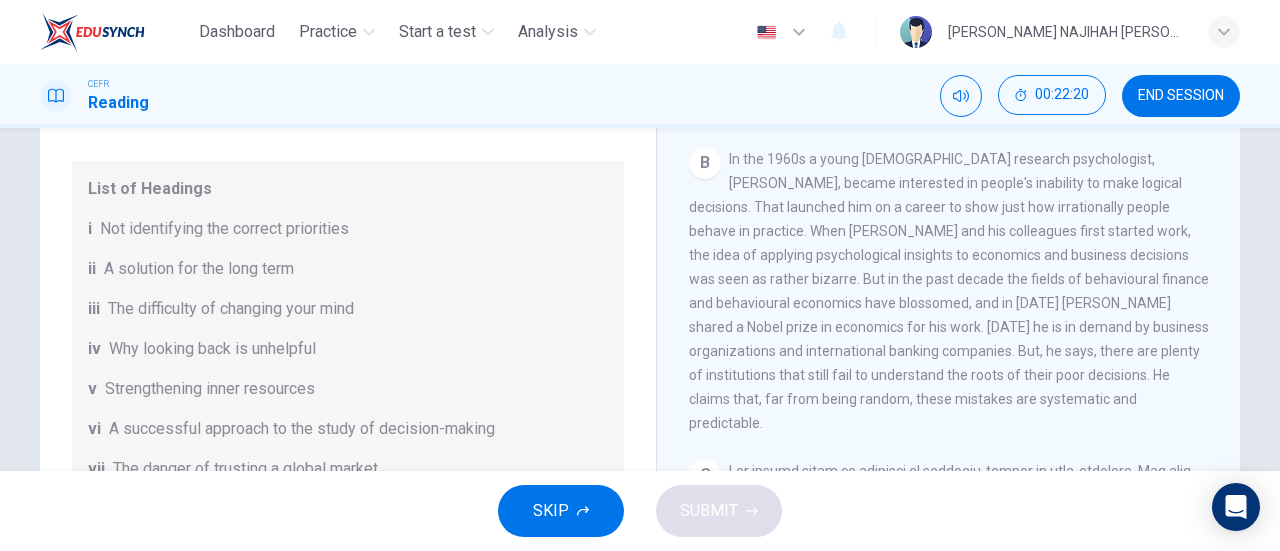 scroll, scrollTop: 144, scrollLeft: 0, axis: vertical 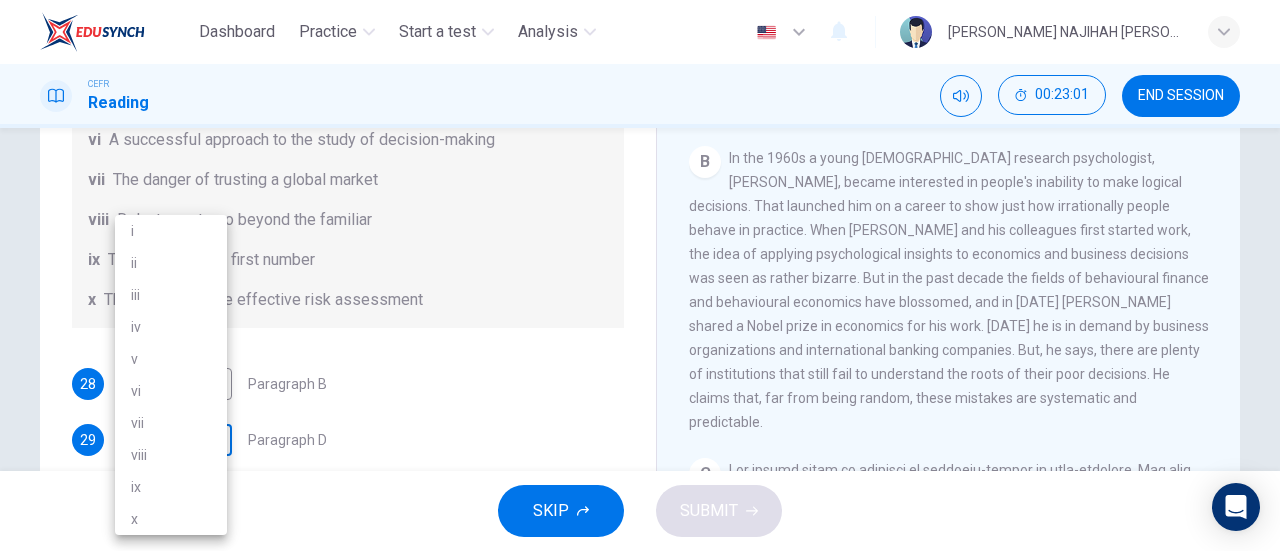 click on "Dashboard Practice Start a test Analysis English en ​ [PERSON_NAME] NAJIHAH [PERSON_NAME] CEFR Reading 00:23:01 END SESSION Questions 28 - 33 Reading Passage 1 has nine paragraphs  A-I
Choose the correct heading for Paragraphs  B  and  D-H  from the list of headings below.
Write the correct number  (i-xi)  in the boxes below. List of Headings i Not identifying the correct priorities ii A solution for the long term iii The difficulty of changing your mind iv Why looking back is unhelpful v Strengthening inner resources vi A successful approach to the study of decision-making vii The danger of trusting a global market viii Reluctance to go beyond the familiar ix The power of the first number x The need for more effective risk assessment 28 ​ ​ Paragraph B 29 ​ ​ Paragraph D 30 ​ ​ Paragraph E 31 ​ ​ Paragraph F 32 ​ ​ Paragraph G 33 ​ ​ Paragraph H Why Risks Can Go Wrong CLICK TO ZOOM Click to Zoom A B C D E F G H I SKIP SUBMIT EduSynch - Online Language Proficiency Testing
Dashboard" at bounding box center [640, 275] 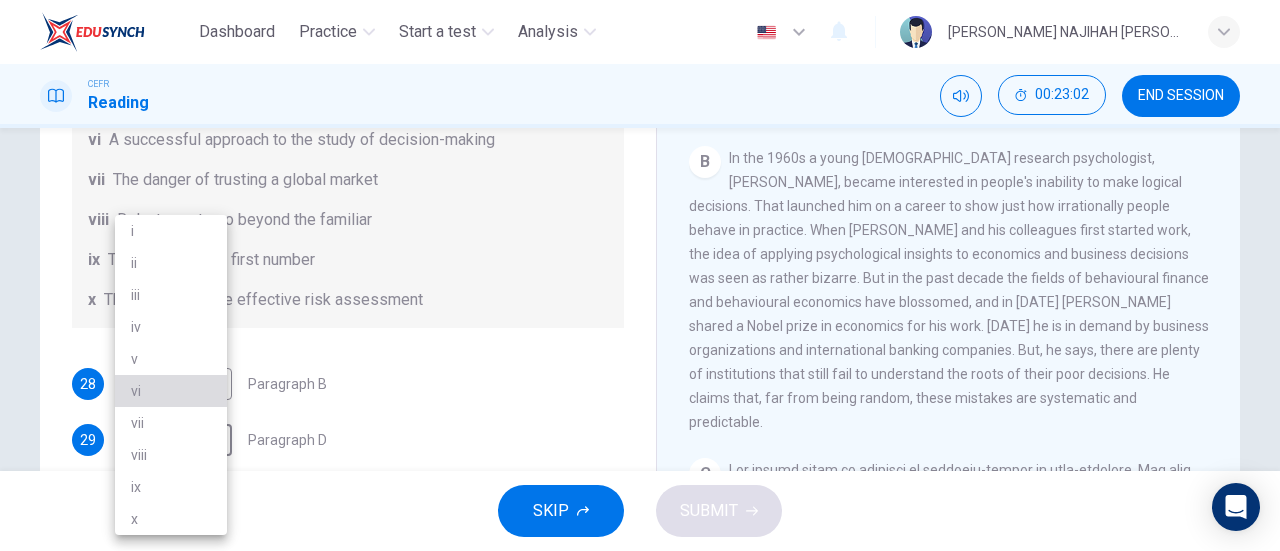 click on "vi" at bounding box center [171, 391] 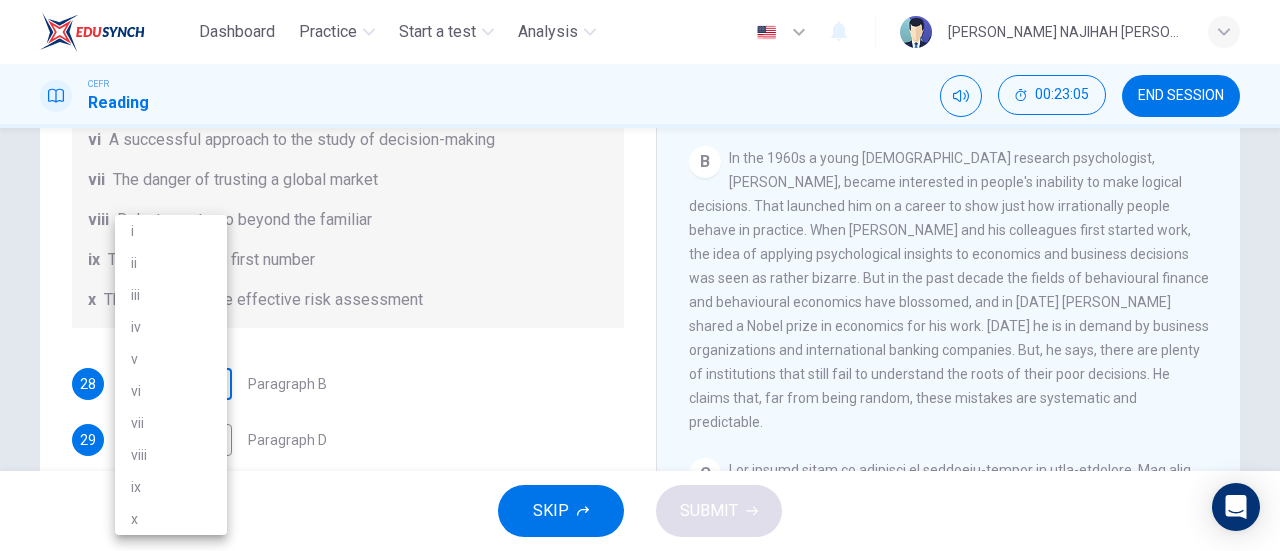 click on "Dashboard Practice Start a test Analysis English en ​ [PERSON_NAME] NAJIHAH [PERSON_NAME] CEFR Reading 00:23:05 END SESSION Questions 28 - 33 Reading Passage 1 has nine paragraphs  A-I
Choose the correct heading for Paragraphs  B  and  D-H  from the list of headings below.
Write the correct number  (i-xi)  in the boxes below. List of Headings i Not identifying the correct priorities ii A solution for the long term iii The difficulty of changing your mind iv Why looking back is unhelpful v Strengthening inner resources vi A successful approach to the study of decision-making vii The danger of trusting a global market viii Reluctance to go beyond the familiar ix The power of the first number x The need for more effective risk assessment 28 ​ ​ Paragraph B 29 vi vi ​ Paragraph D 30 ​ ​ Paragraph E 31 ​ ​ Paragraph F 32 ​ ​ Paragraph G 33 ​ ​ Paragraph H Why Risks Can Go Wrong CLICK TO ZOOM Click to Zoom A B C D E F G H I SKIP SUBMIT EduSynch - Online Language Proficiency Testing
Practice" at bounding box center (640, 275) 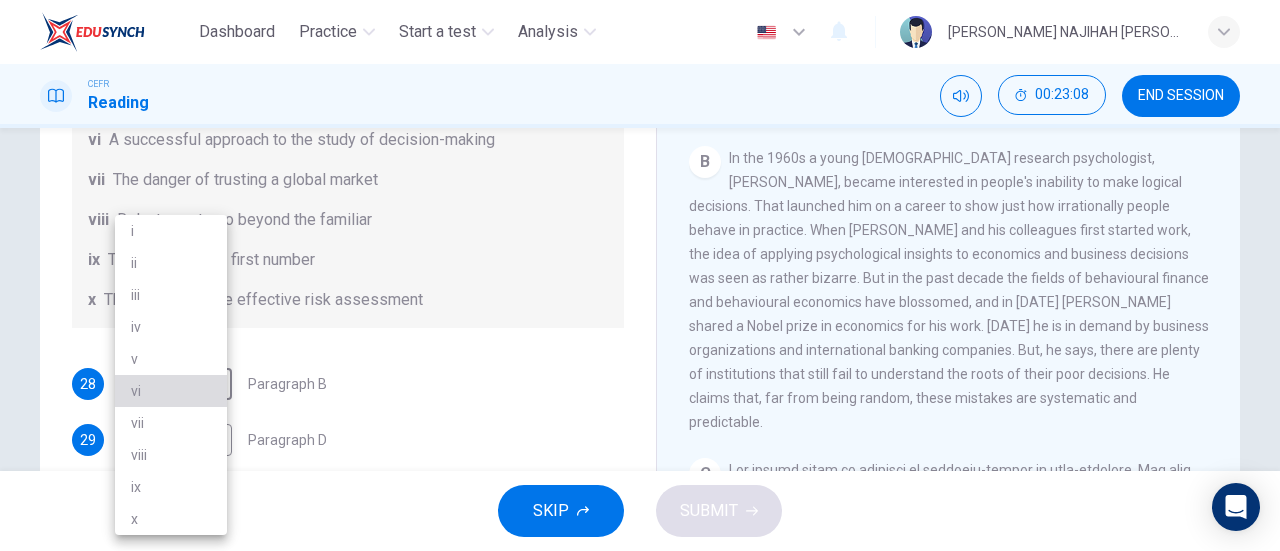click on "vi" at bounding box center (171, 391) 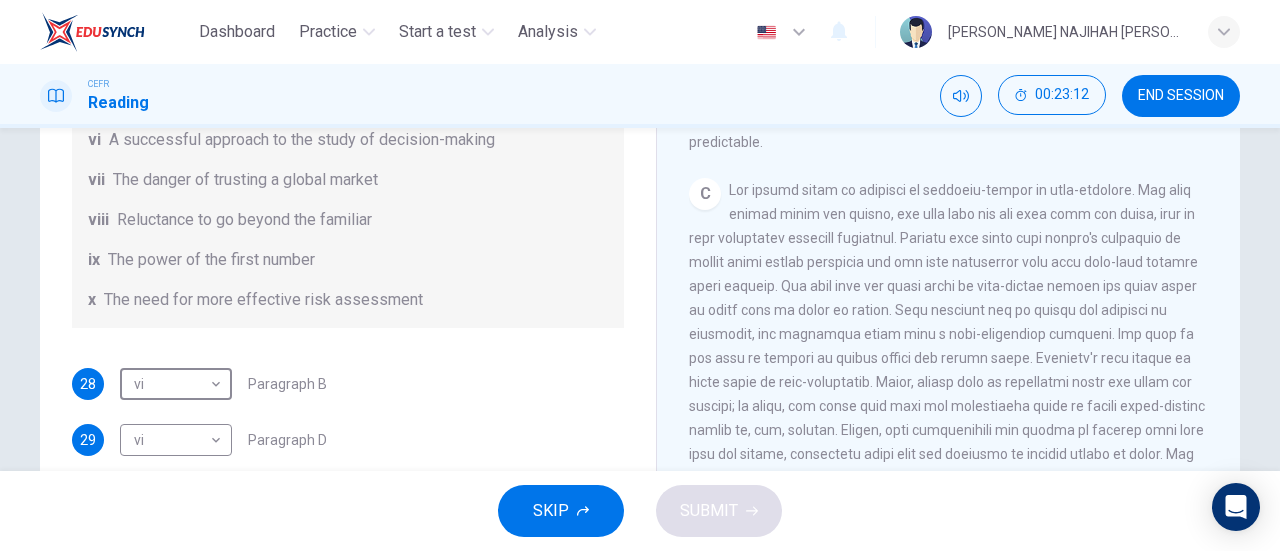 scroll, scrollTop: 830, scrollLeft: 0, axis: vertical 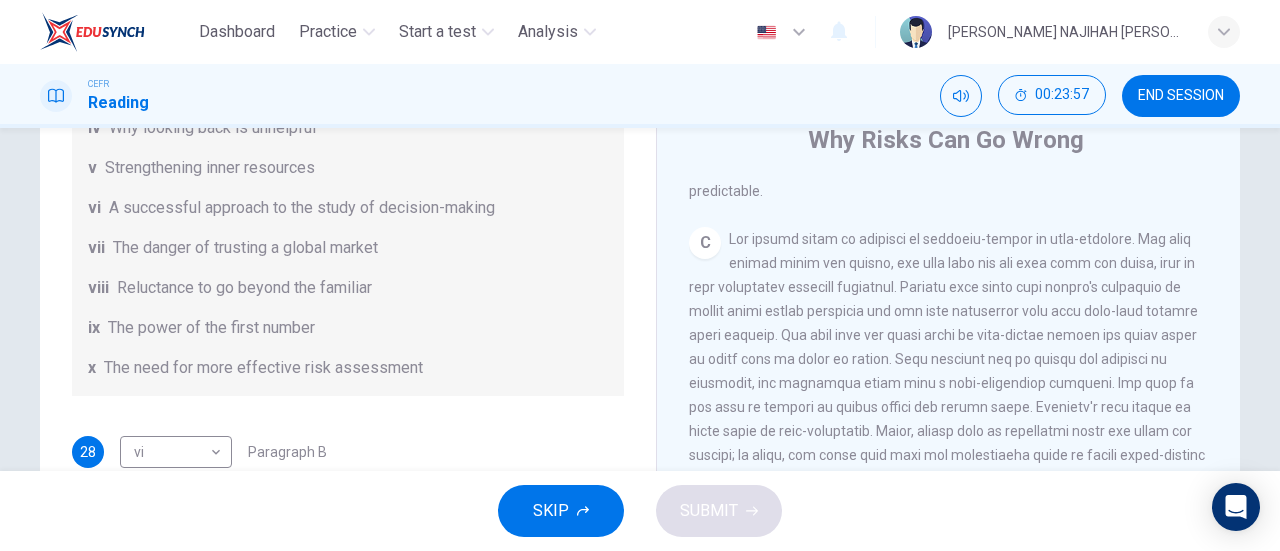 click on "Questions 28 - 33 Reading Passage 1 has nine paragraphs  A-I
Choose the correct heading for Paragraphs  B  and  D-H  from the list of headings below.
Write the correct number  (i-xi)  in the boxes below. List of Headings i Not identifying the correct priorities ii A solution for the long term iii The difficulty of changing your mind iv Why looking back is unhelpful v Strengthening inner resources vi A successful approach to the study of decision-making vii The danger of trusting a global market viii Reluctance to go beyond the familiar ix The power of the first number x The need for more effective risk assessment 28 vi vi ​ Paragraph B 29 vi vi ​ Paragraph D 30 ​ ​ Paragraph E 31 ​ ​ Paragraph F 32 ​ ​ Paragraph G 33 ​ ​ Paragraph H Why Risks Can Go Wrong CLICK TO ZOOM Click to Zoom A B C D E F G H I" at bounding box center [640, 439] 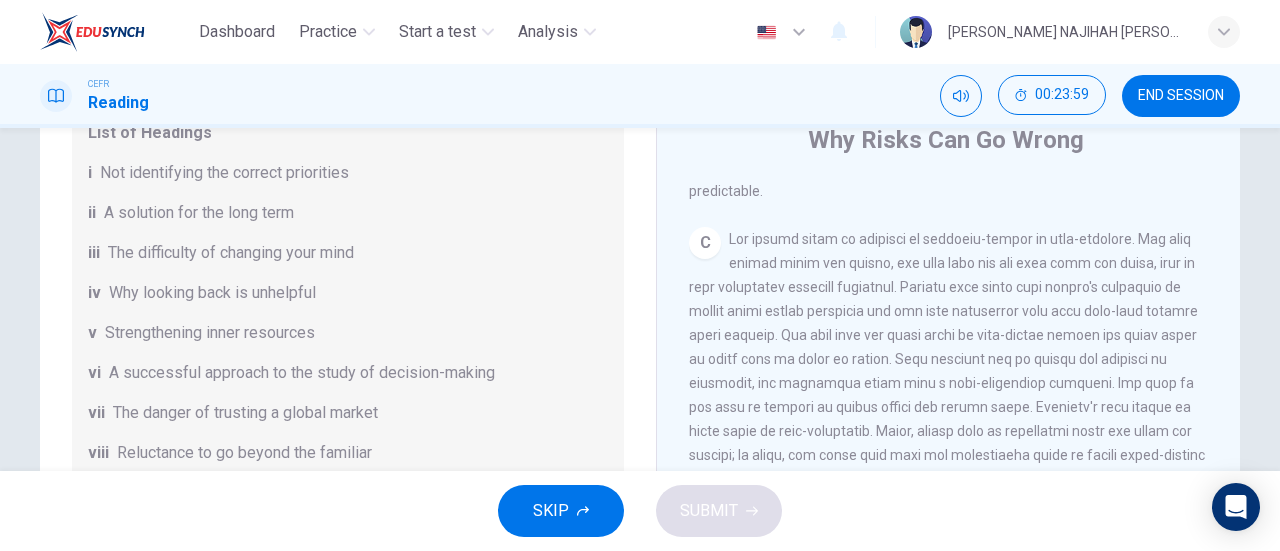 scroll, scrollTop: 214, scrollLeft: 0, axis: vertical 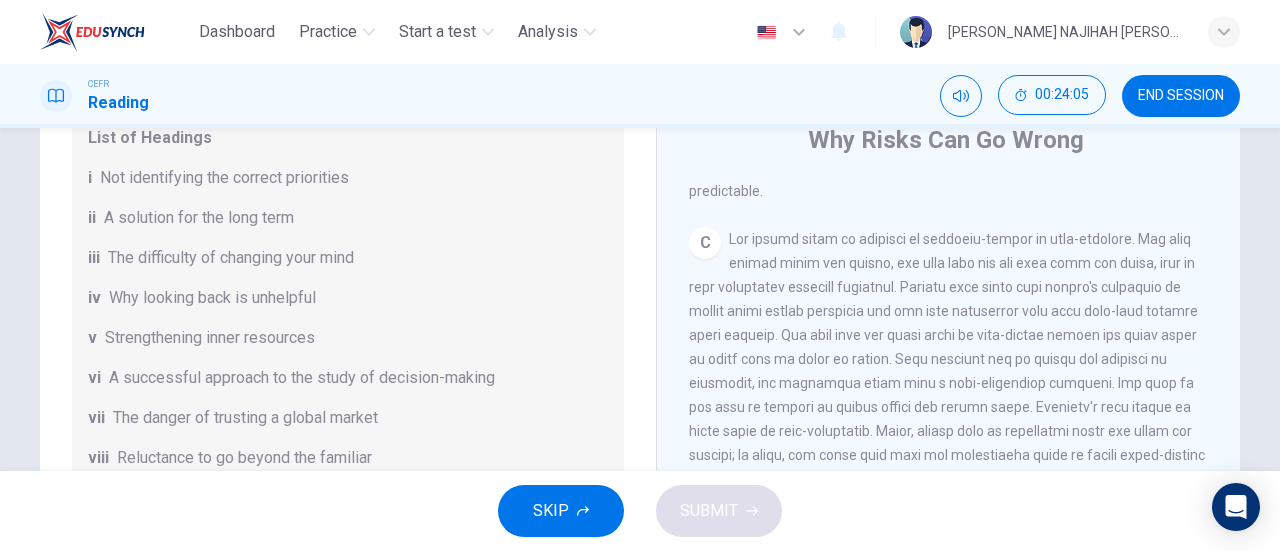 drag, startPoint x: 642, startPoint y: 344, endPoint x: 648, endPoint y: 315, distance: 29.614185 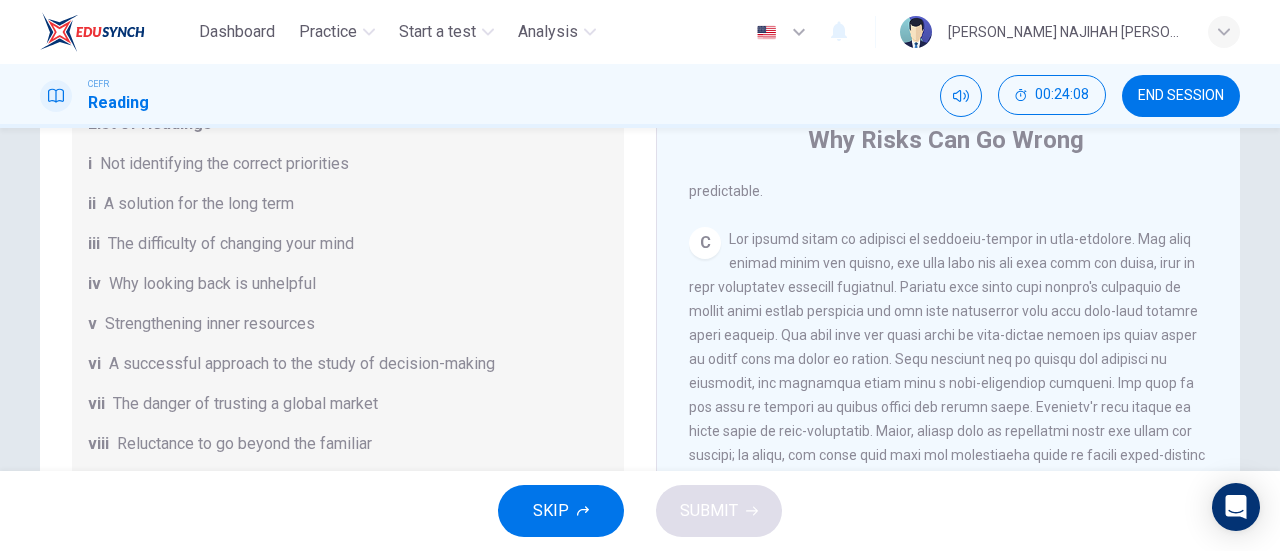 scroll, scrollTop: 230, scrollLeft: 0, axis: vertical 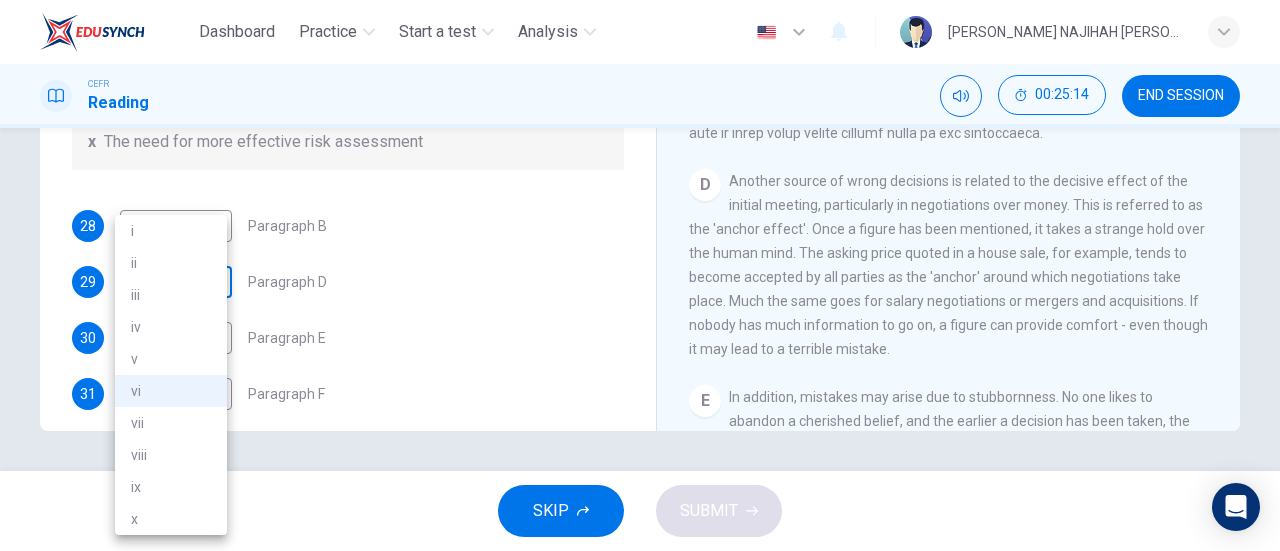click on "Dashboard Practice Start a test Analysis English en ​ [PERSON_NAME] NAJIHAH [PERSON_NAME] CEFR Reading 00:25:14 END SESSION Questions 28 - 33 Reading Passage 1 has nine paragraphs  A-I
Choose the correct heading for Paragraphs  B  and  D-H  from the list of headings below.
Write the correct number  (i-xi)  in the boxes below. List of Headings i Not identifying the correct priorities ii A solution for the long term iii The difficulty of changing your mind iv Why looking back is unhelpful v Strengthening inner resources vi A successful approach to the study of decision-making vii The danger of trusting a global market viii Reluctance to go beyond the familiar ix The power of the first number x The need for more effective risk assessment 28 vi vi ​ Paragraph B 29 vi vi ​ Paragraph D 30 ​ ​ Paragraph E 31 ​ ​ Paragraph F 32 ​ ​ Paragraph G 33 ​ ​ Paragraph H Why Risks Can Go Wrong CLICK TO ZOOM Click to Zoom A B C D E F G H I SKIP SUBMIT EduSynch - Online Language Proficiency Testing
2025 i" at bounding box center [640, 275] 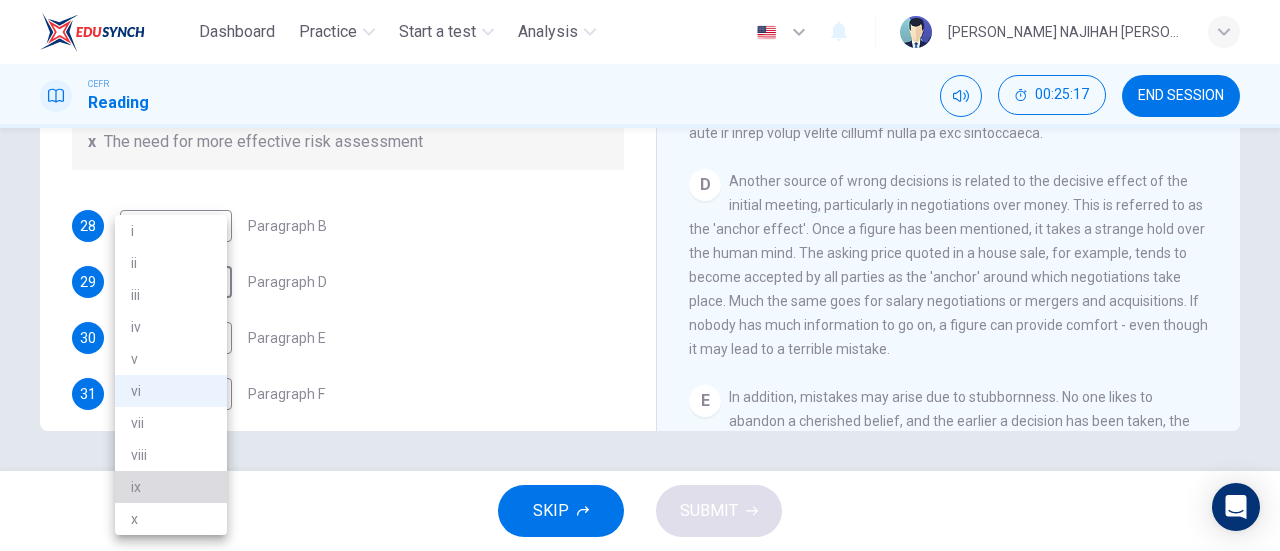 click on "ix" at bounding box center [171, 487] 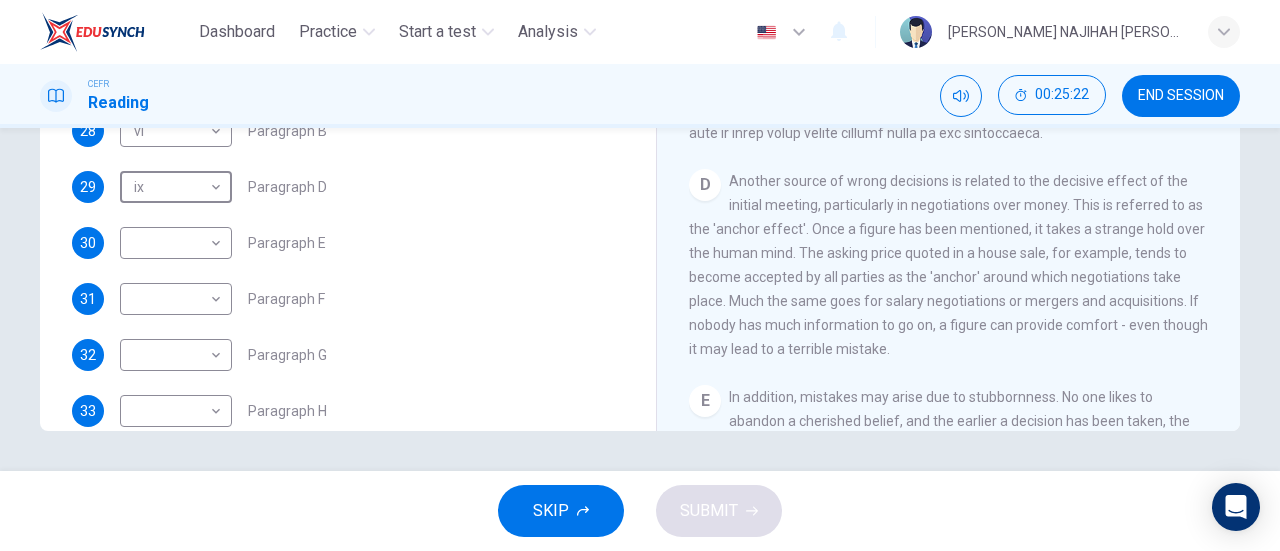 scroll, scrollTop: 352, scrollLeft: 0, axis: vertical 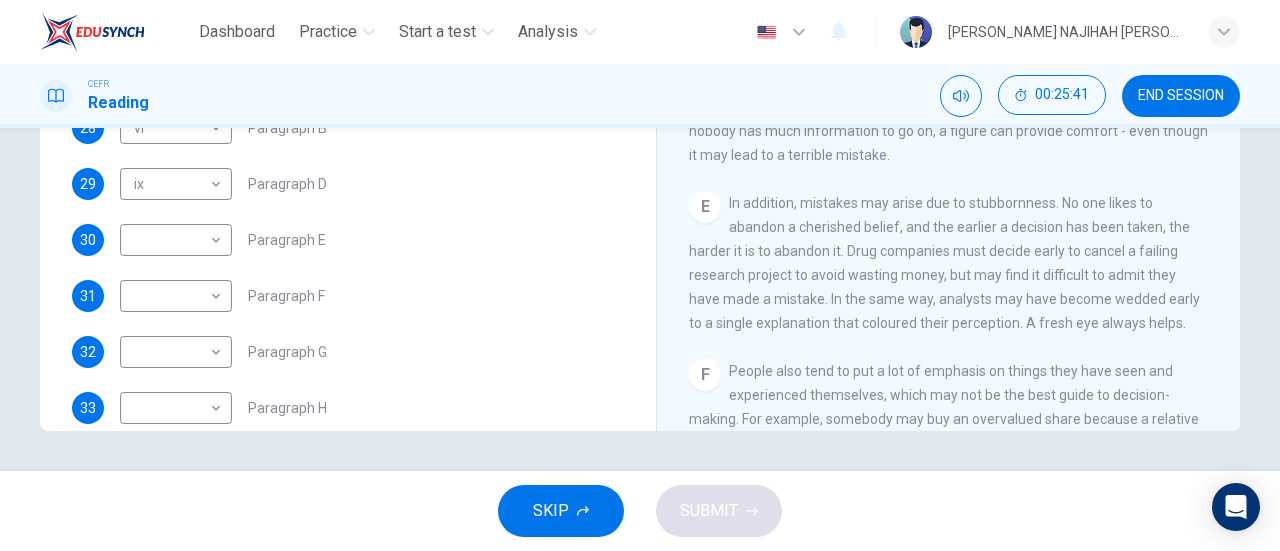 drag, startPoint x: 639, startPoint y: 345, endPoint x: 641, endPoint y: 319, distance: 26.076809 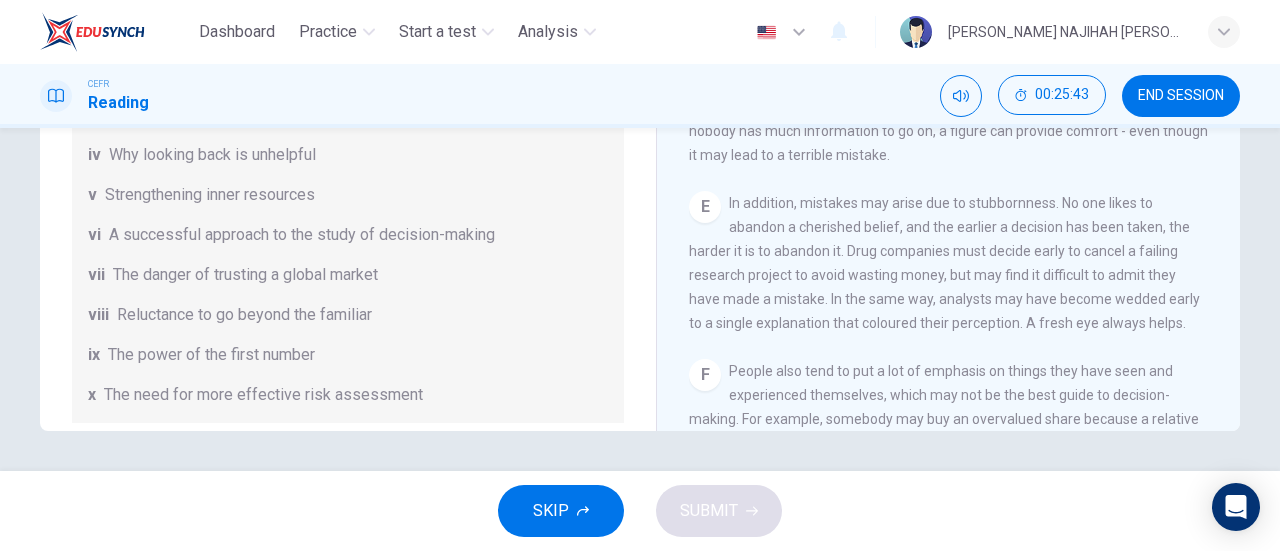 scroll, scrollTop: 0, scrollLeft: 0, axis: both 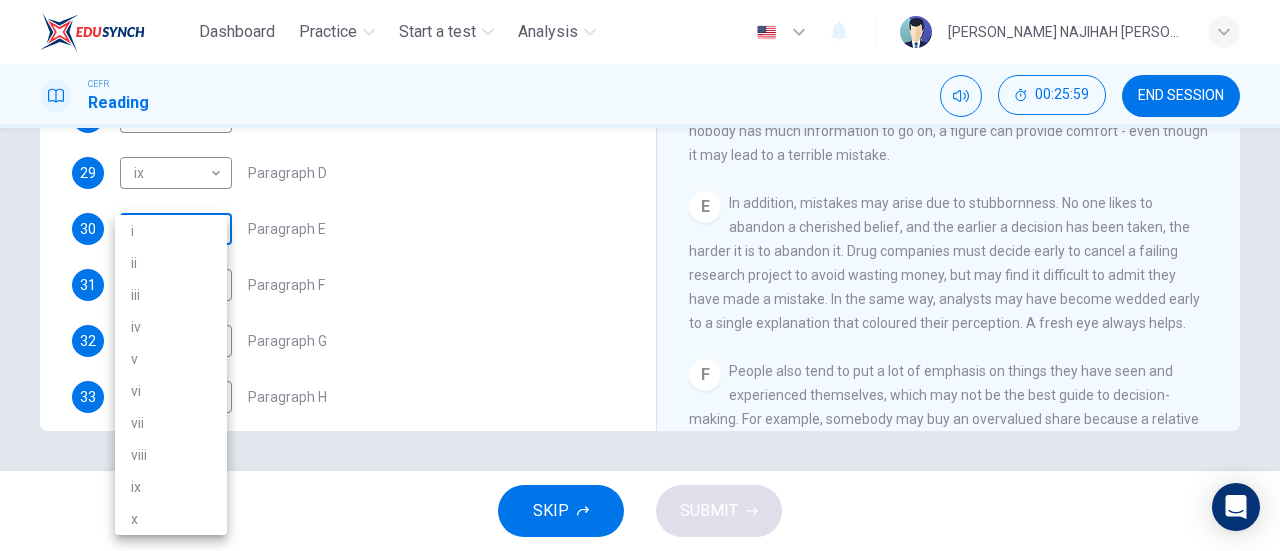 click on "Dashboard Practice Start a test Analysis English en ​ [PERSON_NAME] NAJIHAH [PERSON_NAME] CEFR Reading 00:25:59 END SESSION Questions 28 - 33 Reading Passage 1 has nine paragraphs  A-I
Choose the correct heading for Paragraphs  B  and  D-H  from the list of headings below.
Write the correct number  (i-xi)  in the boxes below. List of Headings i Not identifying the correct priorities ii A solution for the long term iii The difficulty of changing your mind iv Why looking back is unhelpful v Strengthening inner resources vi A successful approach to the study of decision-making vii The danger of trusting a global market viii Reluctance to go beyond the familiar ix The power of the first number x The need for more effective risk assessment 28 vi vi ​ Paragraph B 29 ix ix ​ Paragraph D 30 ​ ​ Paragraph E 31 ​ ​ Paragraph F 32 ​ ​ Paragraph G 33 ​ ​ Paragraph H Why Risks Can Go Wrong CLICK TO ZOOM Click to Zoom A B C D E F G H I SKIP SUBMIT EduSynch - Online Language Proficiency Testing
2025 i" at bounding box center [640, 275] 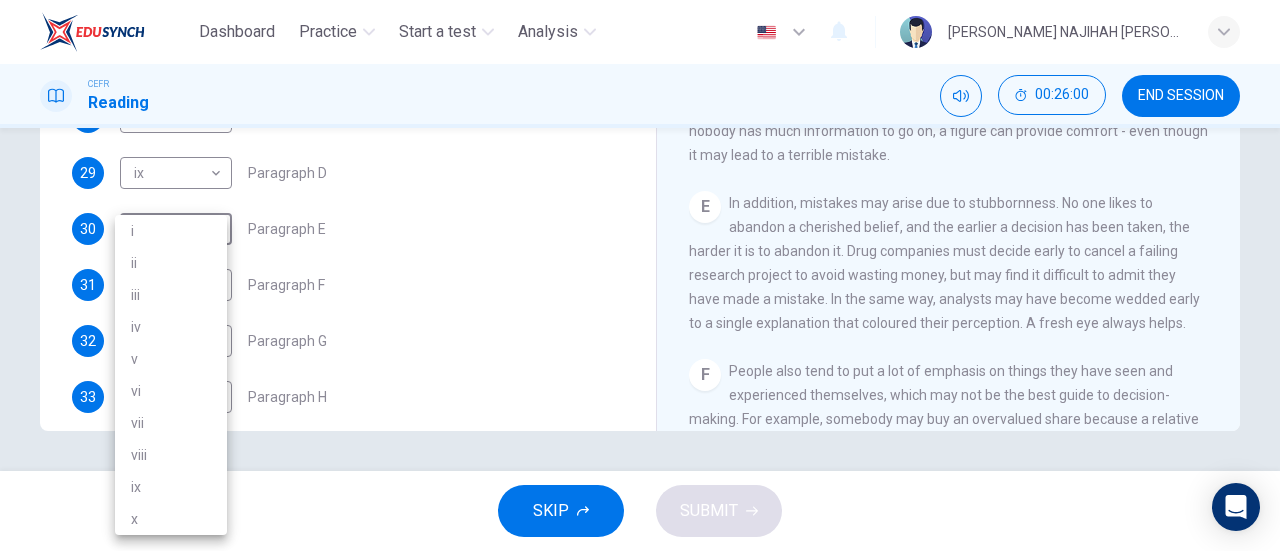 click on "viii" at bounding box center (171, 455) 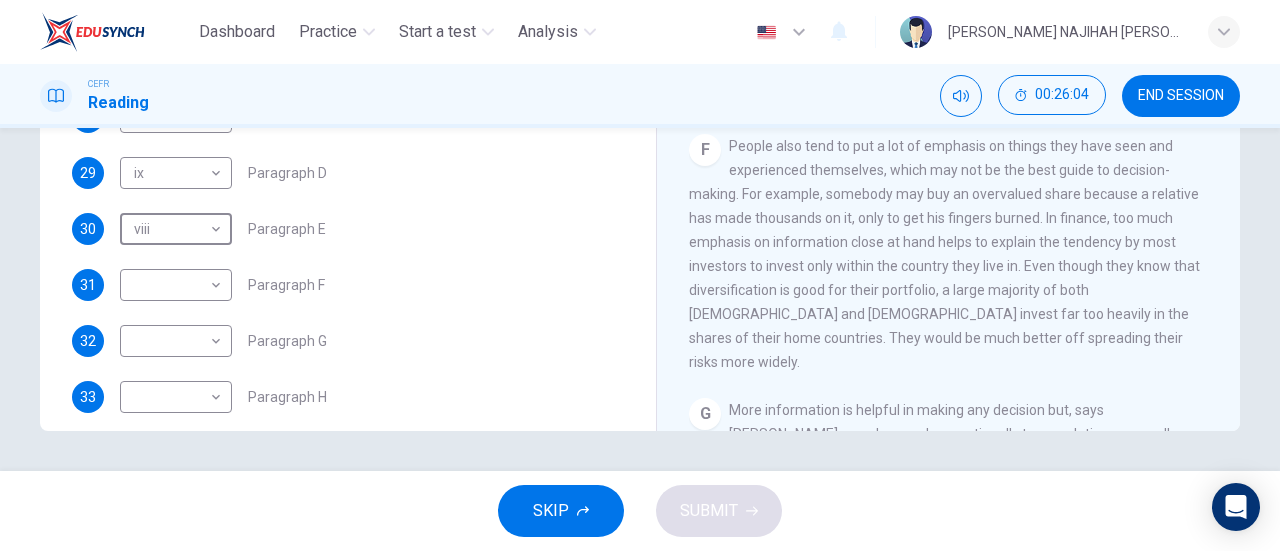 scroll, scrollTop: 1295, scrollLeft: 0, axis: vertical 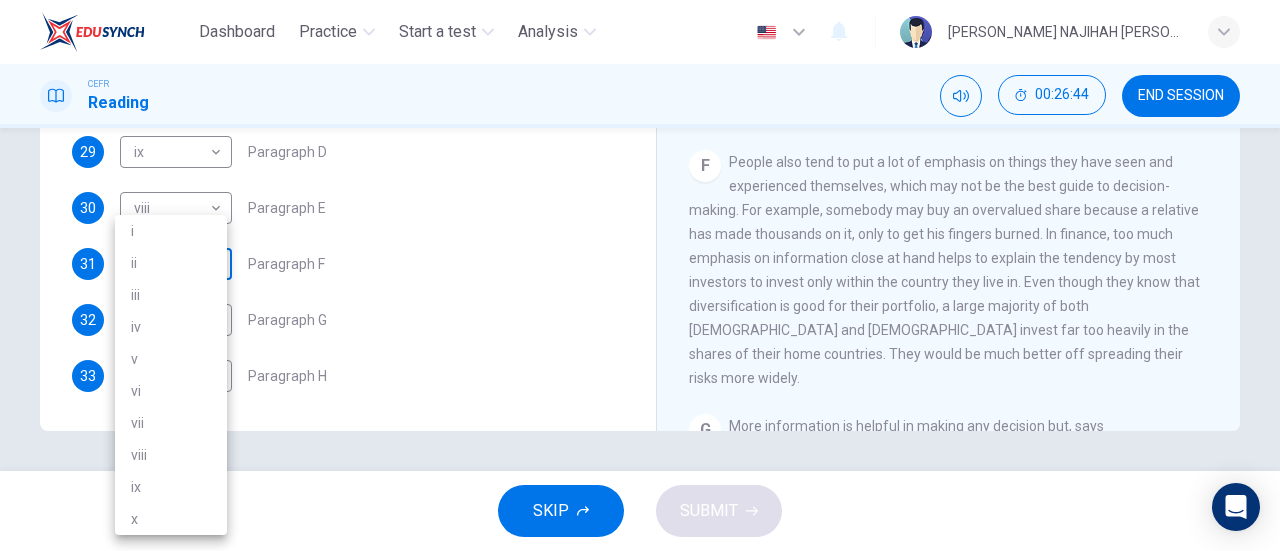 click on "Dashboard Practice Start a test Analysis English en ​ [PERSON_NAME] NAJIHAH [PERSON_NAME] CEFR Reading 00:26:44 END SESSION Questions 28 - 33 Reading Passage 1 has nine paragraphs  A-I
Choose the correct heading for Paragraphs  B  and  D-H  from the list of headings below.
Write the correct number  (i-xi)  in the boxes below. List of Headings i Not identifying the correct priorities ii A solution for the long term iii The difficulty of changing your mind iv Why looking back is unhelpful v Strengthening inner resources vi A successful approach to the study of decision-making vii The danger of trusting a global market viii Reluctance to go beyond the familiar ix The power of the first number x The need for more effective risk assessment 28 vi vi ​ Paragraph B 29 ix ix ​ Paragraph D 30 viii viii ​ Paragraph E 31 ​ ​ Paragraph F 32 ​ ​ Paragraph G 33 ​ ​ Paragraph H Why Risks Can Go Wrong CLICK TO ZOOM Click to Zoom A B C D E F G H I SKIP SUBMIT EduSynch - Online Language Proficiency Testing" at bounding box center [640, 275] 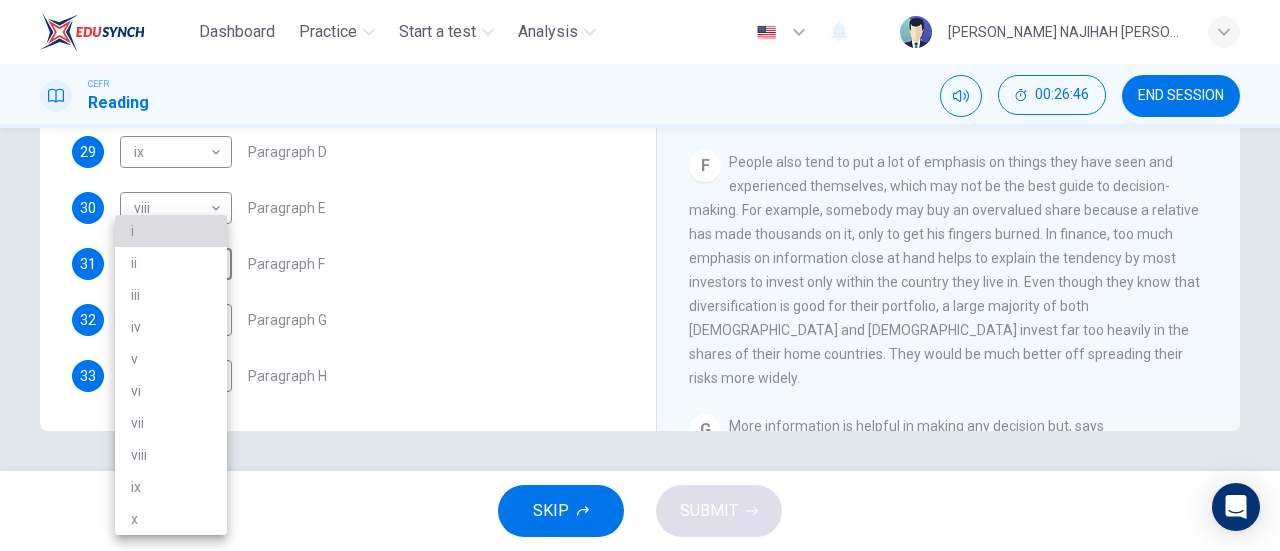 click on "i" at bounding box center (171, 231) 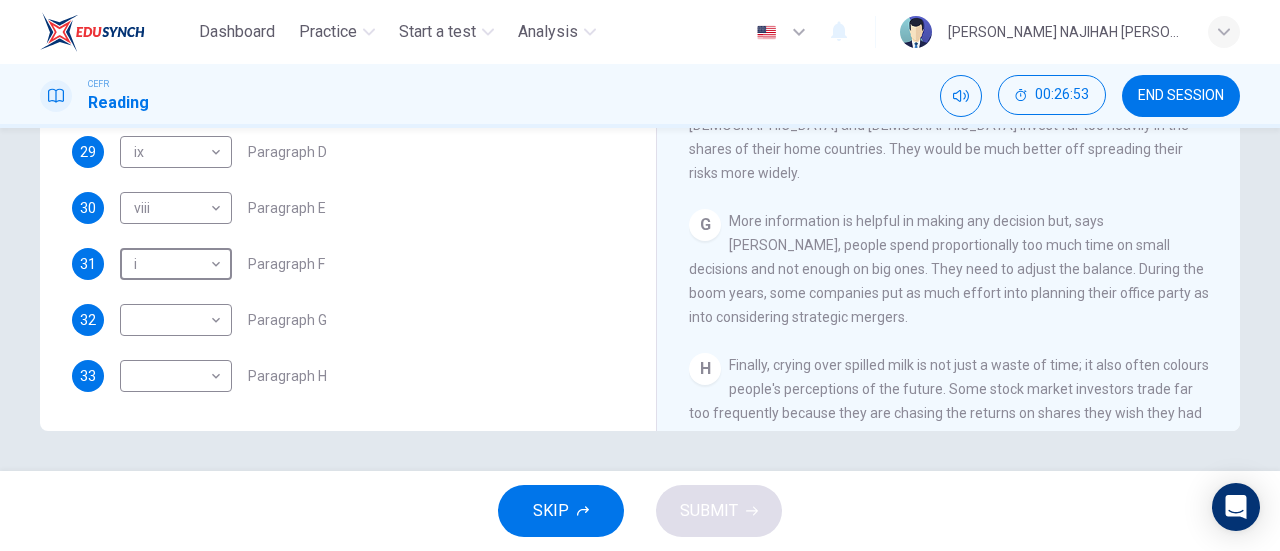 scroll, scrollTop: 1492, scrollLeft: 0, axis: vertical 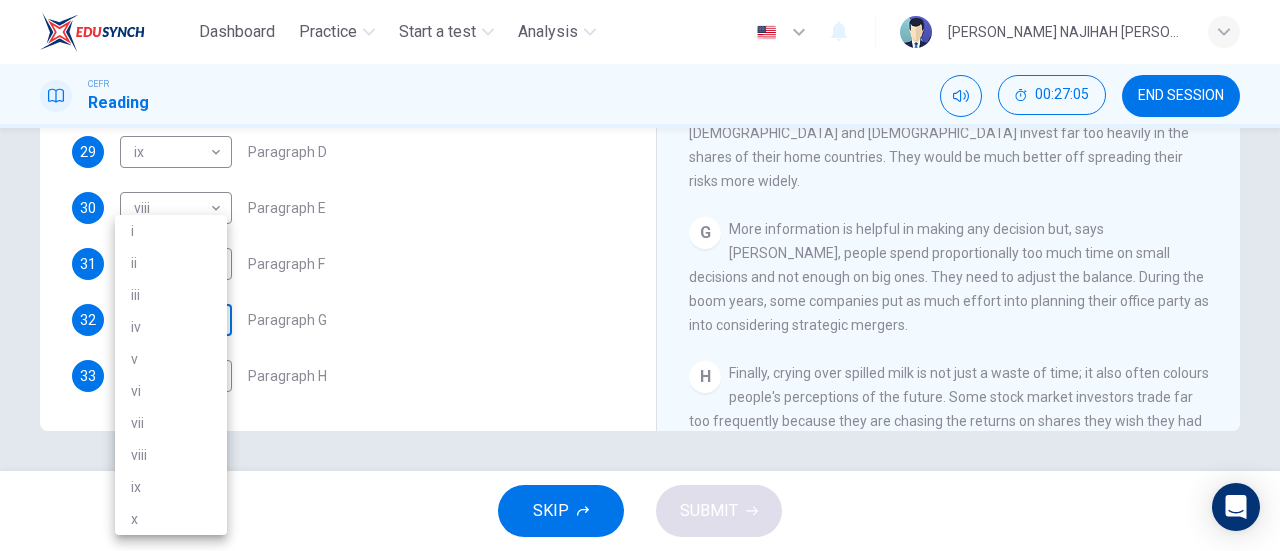 click on "Dashboard Practice Start a test Analysis English en ​ [PERSON_NAME] NAJIHAH [PERSON_NAME] CEFR Reading 00:27:05 END SESSION Questions 28 - 33 Reading Passage 1 has nine paragraphs  A-I
Choose the correct heading for Paragraphs  B  and  D-H  from the list of headings below.
Write the correct number  (i-xi)  in the boxes below. List of Headings i Not identifying the correct priorities ii A solution for the long term iii The difficulty of changing your mind iv Why looking back is unhelpful v Strengthening inner resources vi A successful approach to the study of decision-making vii The danger of trusting a global market viii Reluctance to go beyond the familiar ix The power of the first number x The need for more effective risk assessment 28 vi vi ​ Paragraph B 29 ix ix ​ Paragraph D 30 viii viii ​ Paragraph E 31 i i ​ Paragraph F 32 ​ ​ Paragraph G 33 ​ ​ Paragraph H Why Risks Can Go Wrong CLICK TO ZOOM Click to Zoom A B C D E F G H I SKIP SUBMIT EduSynch - Online Language Proficiency Testing" at bounding box center (640, 275) 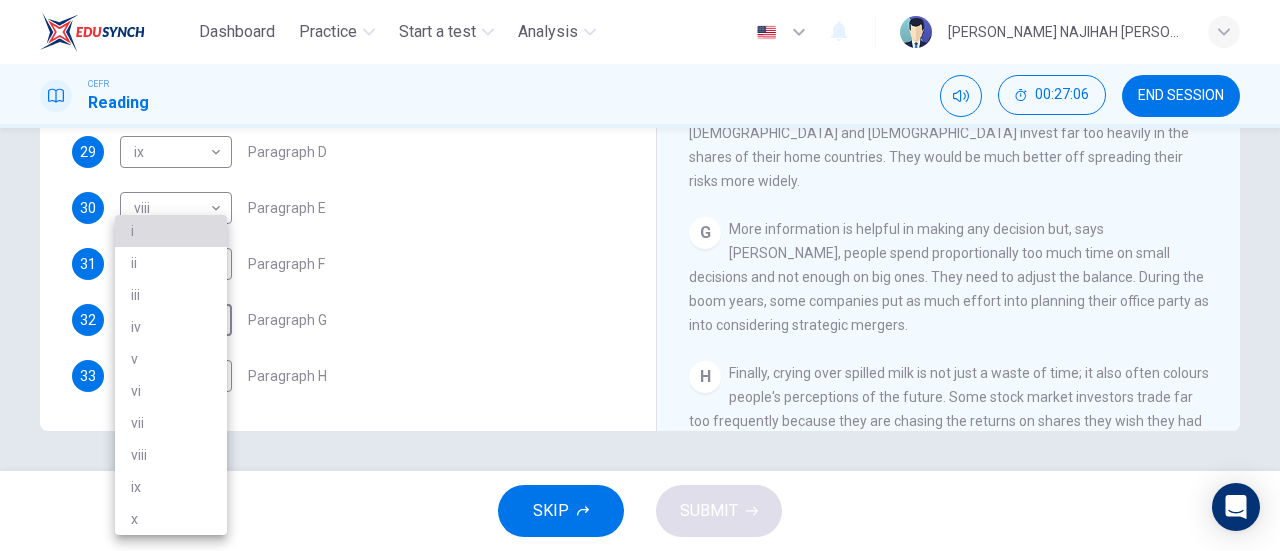 click on "i" at bounding box center [171, 231] 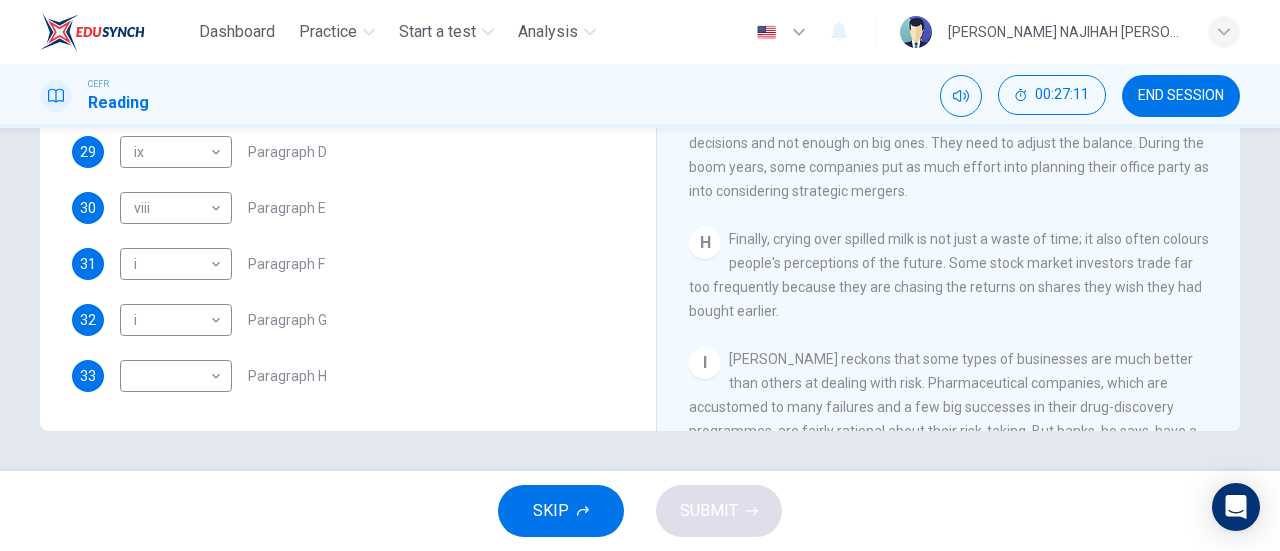 scroll, scrollTop: 1612, scrollLeft: 0, axis: vertical 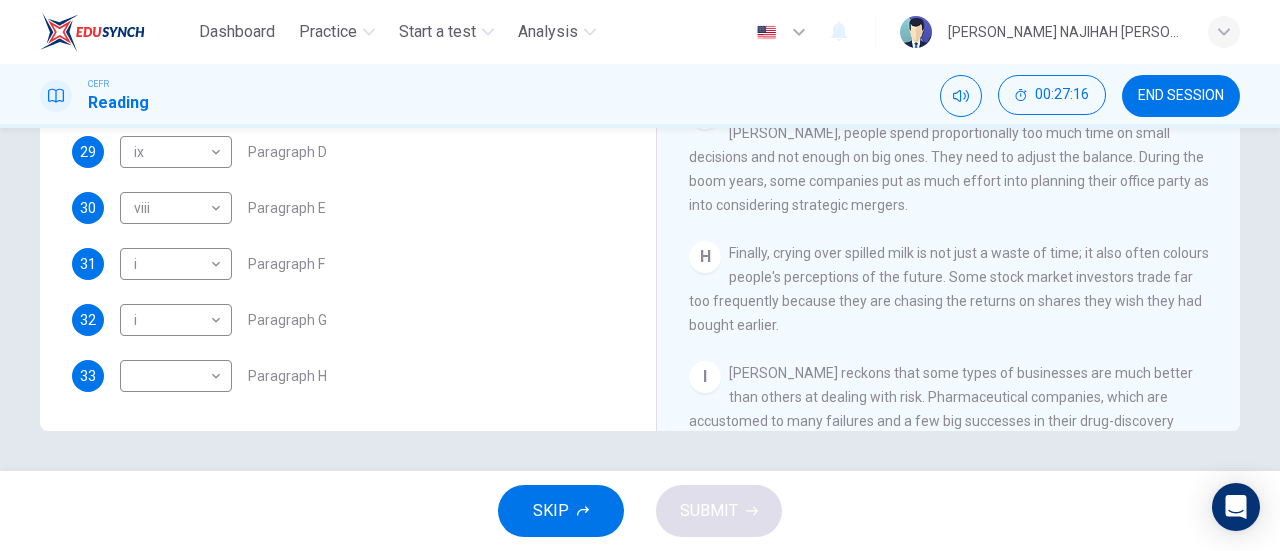 drag, startPoint x: 1229, startPoint y: 287, endPoint x: 1216, endPoint y: 317, distance: 32.695564 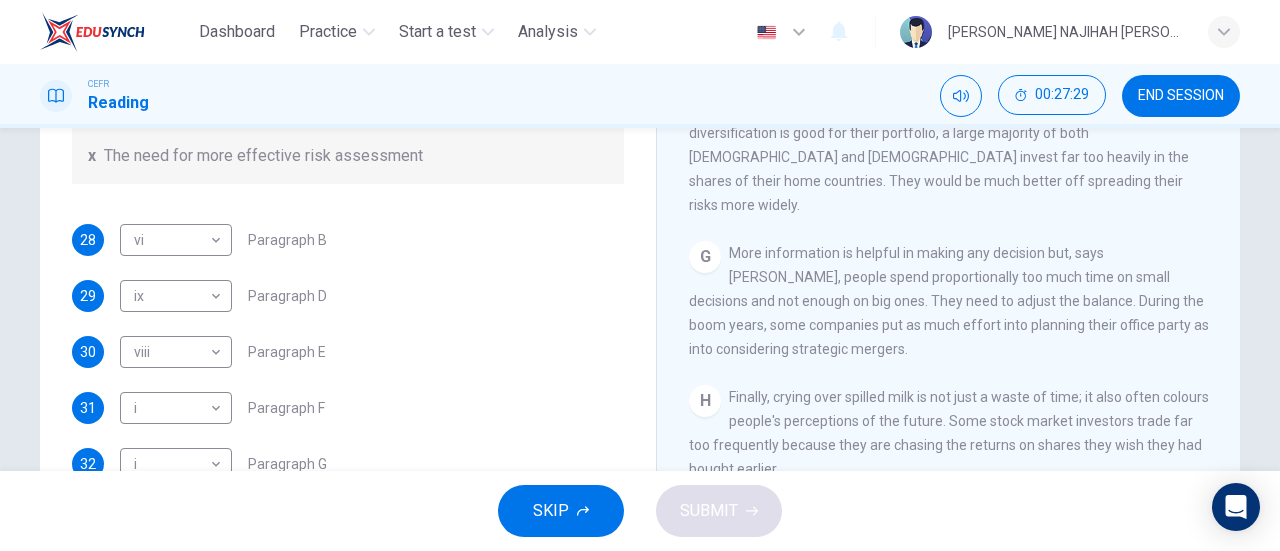 scroll, scrollTop: 432, scrollLeft: 0, axis: vertical 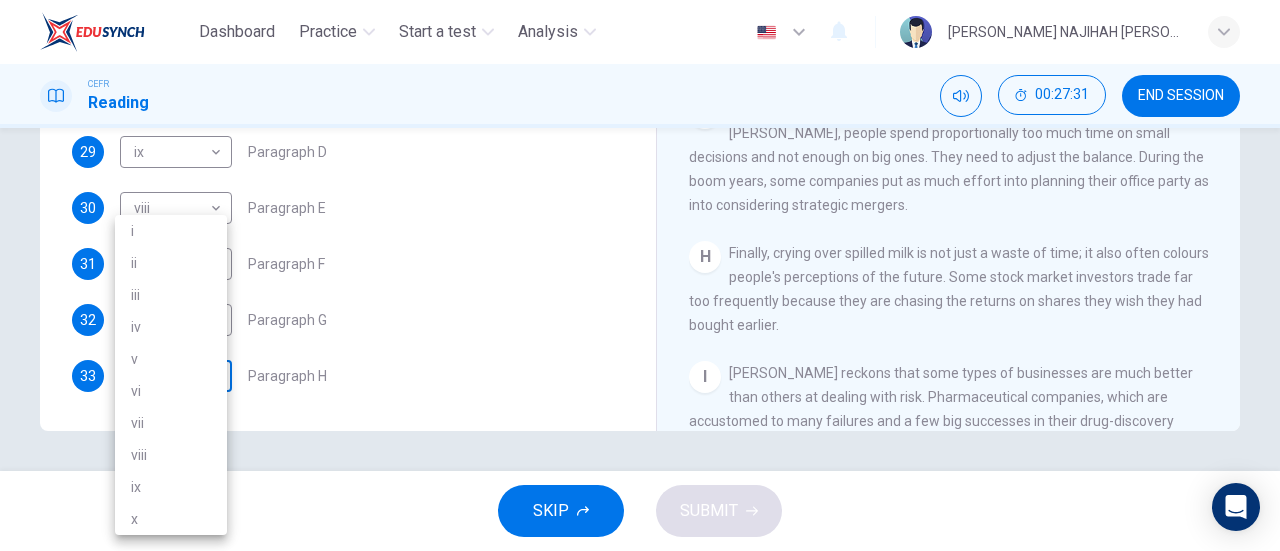 click on "Dashboard Practice Start a test Analysis English en ​ [PERSON_NAME] NAJIHAH [PERSON_NAME] CEFR Reading 00:27:31 END SESSION Questions 28 - 33 Reading Passage 1 has nine paragraphs  A-I
Choose the correct heading for Paragraphs  B  and  D-H  from the list of headings below.
Write the correct number  (i-xi)  in the boxes below. List of Headings i Not identifying the correct priorities ii A solution for the long term iii The difficulty of changing your mind iv Why looking back is unhelpful v Strengthening inner resources vi A successful approach to the study of decision-making vii The danger of trusting a global market viii Reluctance to go beyond the familiar ix The power of the first number x The need for more effective risk assessment 28 vi vi ​ Paragraph B 29 ix ix ​ Paragraph D 30 viii viii ​ Paragraph E 31 i i ​ Paragraph F 32 i i ​ Paragraph G 33 ​ ​ Paragraph H Why Risks Can Go Wrong CLICK TO ZOOM Click to Zoom A B C D E F G H I SKIP SUBMIT EduSynch - Online Language Proficiency Testing" at bounding box center (640, 275) 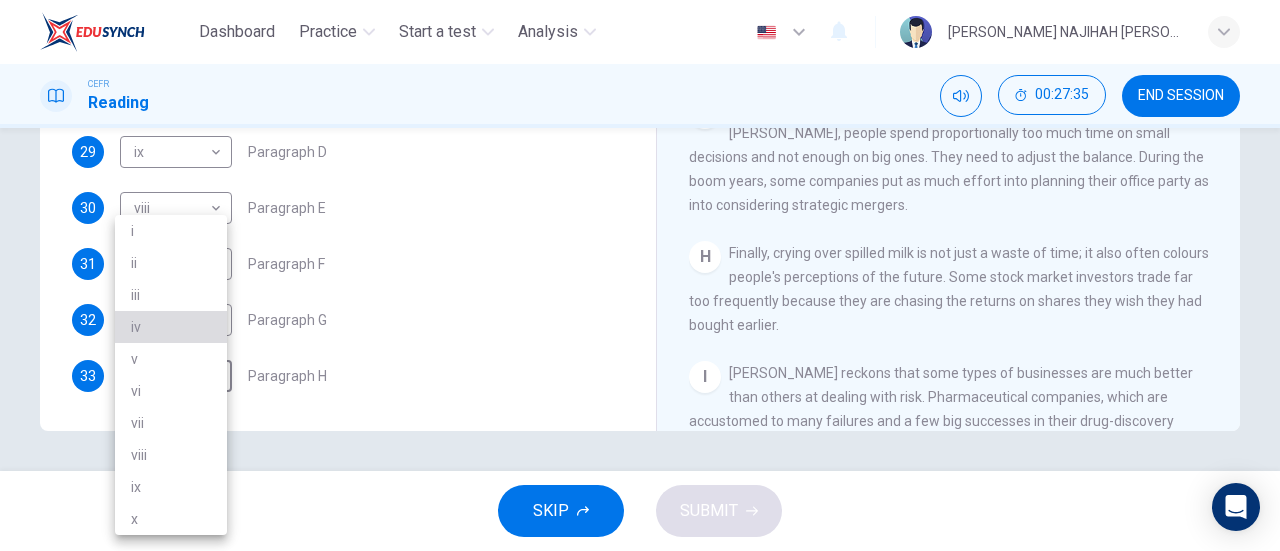 click on "iv" at bounding box center [171, 327] 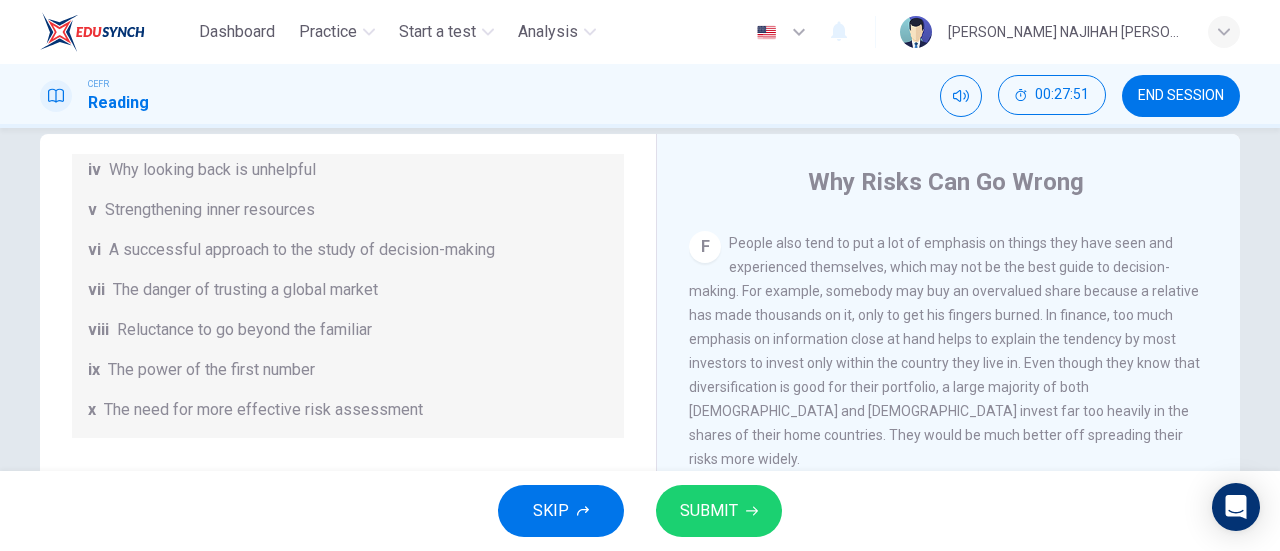 scroll, scrollTop: 46, scrollLeft: 0, axis: vertical 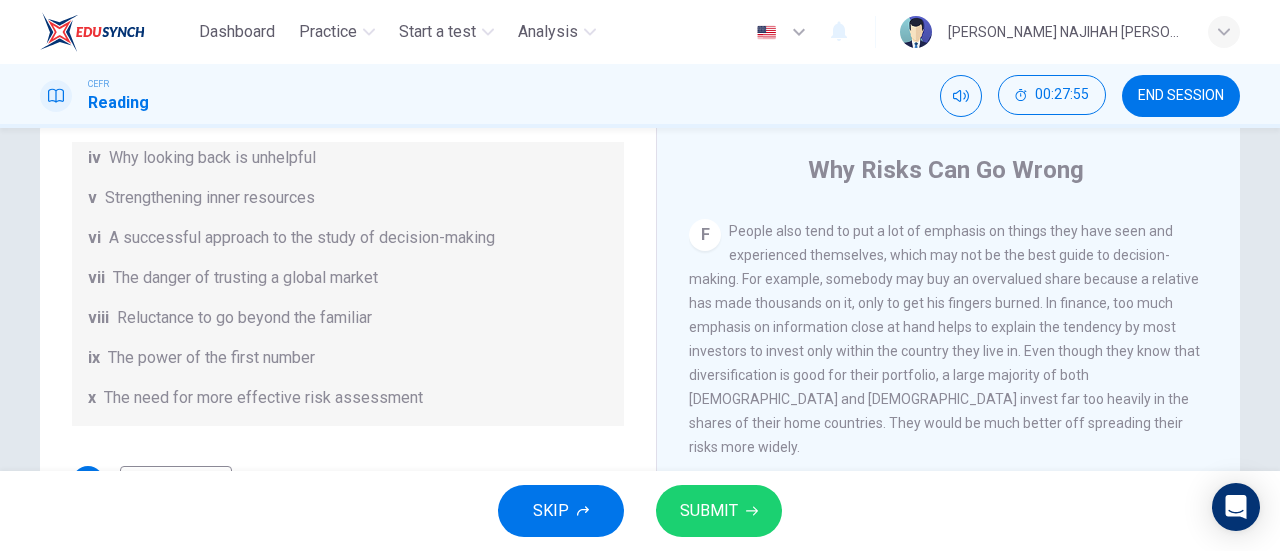 drag, startPoint x: 642, startPoint y: 429, endPoint x: 644, endPoint y: 407, distance: 22.090721 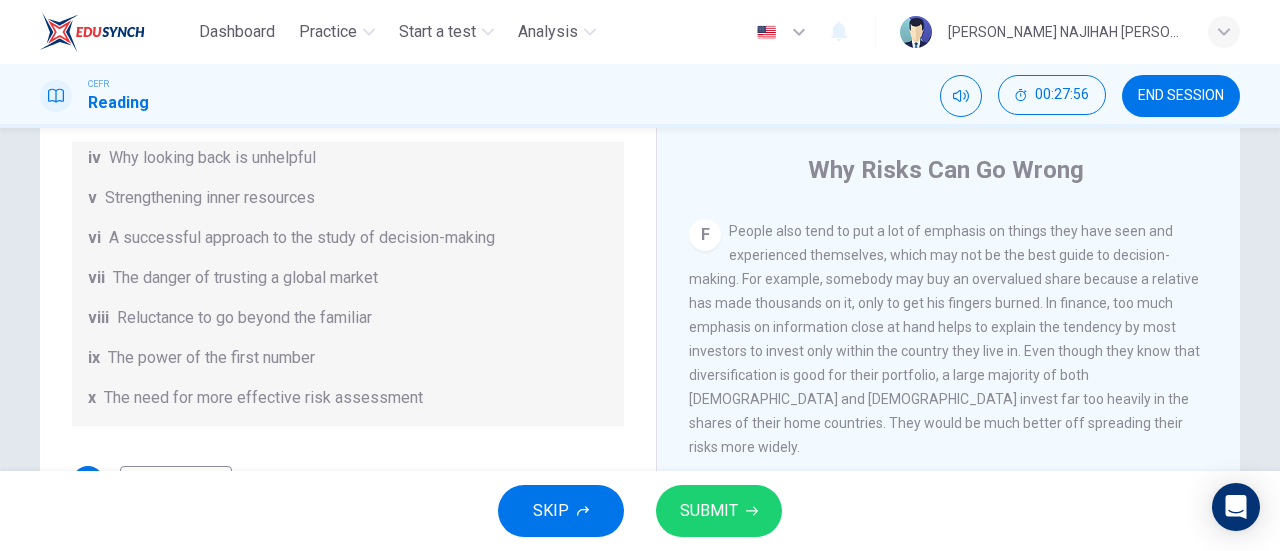 drag, startPoint x: 635, startPoint y: 419, endPoint x: 632, endPoint y: 391, distance: 28.160255 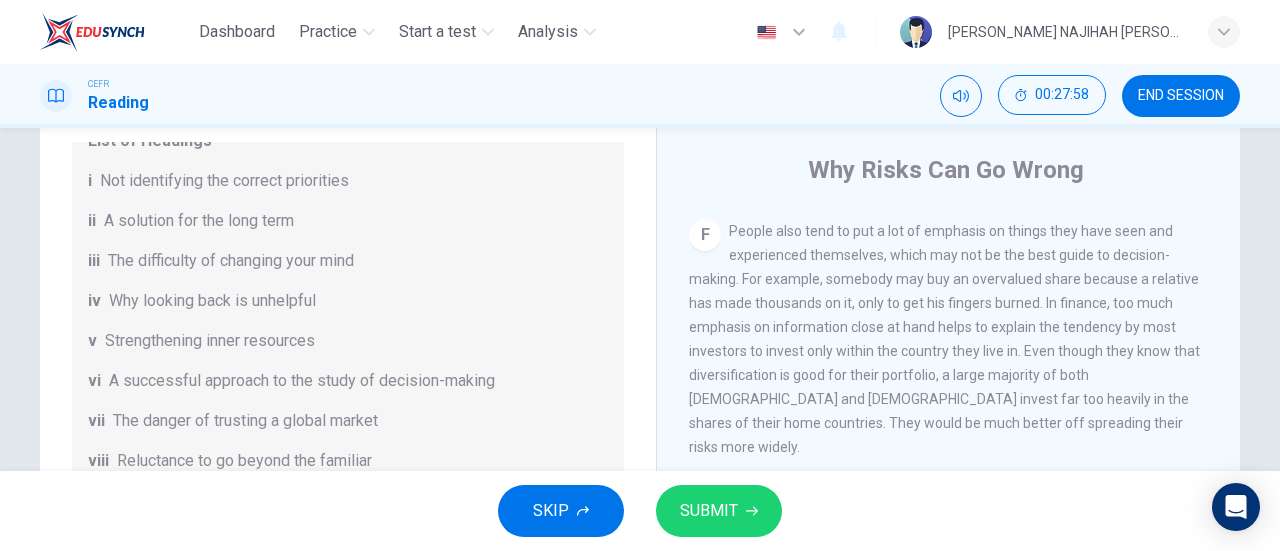 scroll, scrollTop: 242, scrollLeft: 0, axis: vertical 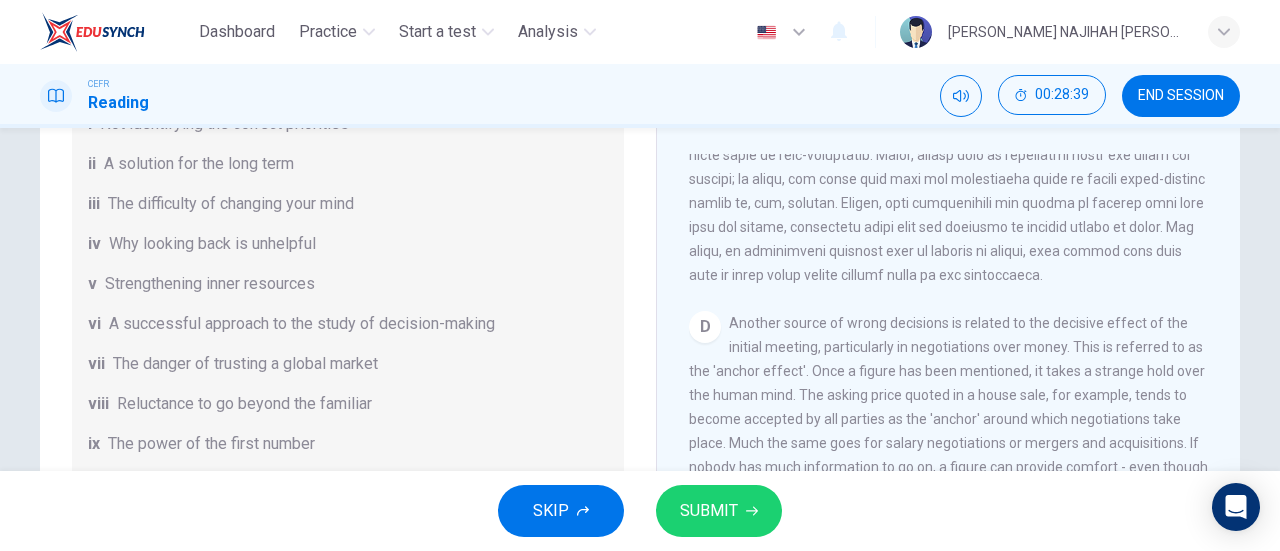 drag, startPoint x: 635, startPoint y: 324, endPoint x: 638, endPoint y: 357, distance: 33.13608 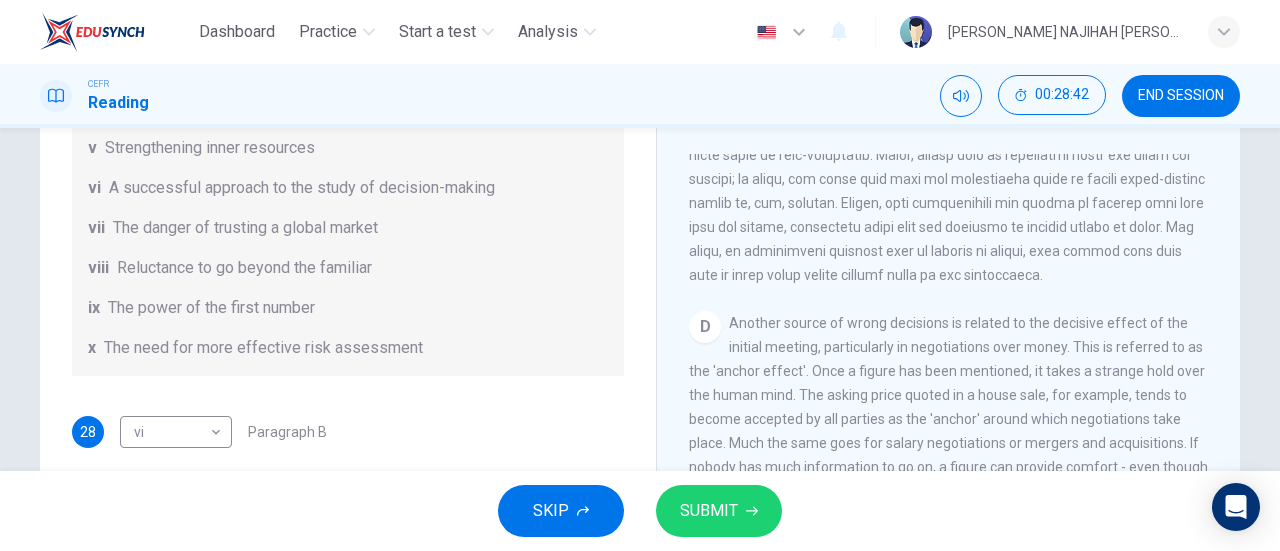scroll, scrollTop: 384, scrollLeft: 0, axis: vertical 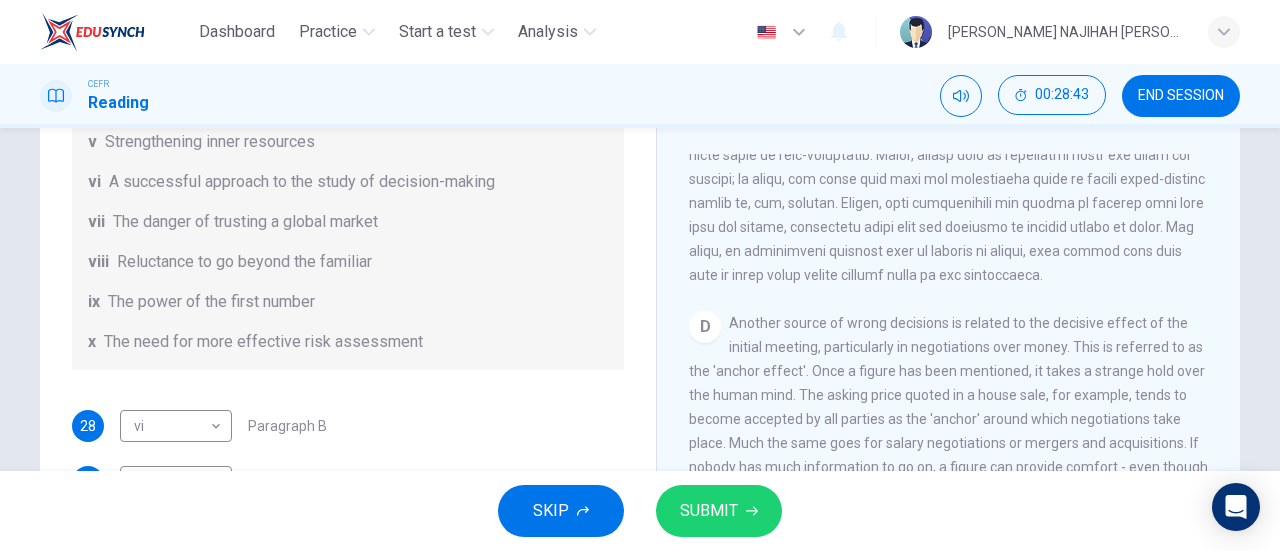 drag, startPoint x: 634, startPoint y: 341, endPoint x: 654, endPoint y: 555, distance: 214.93254 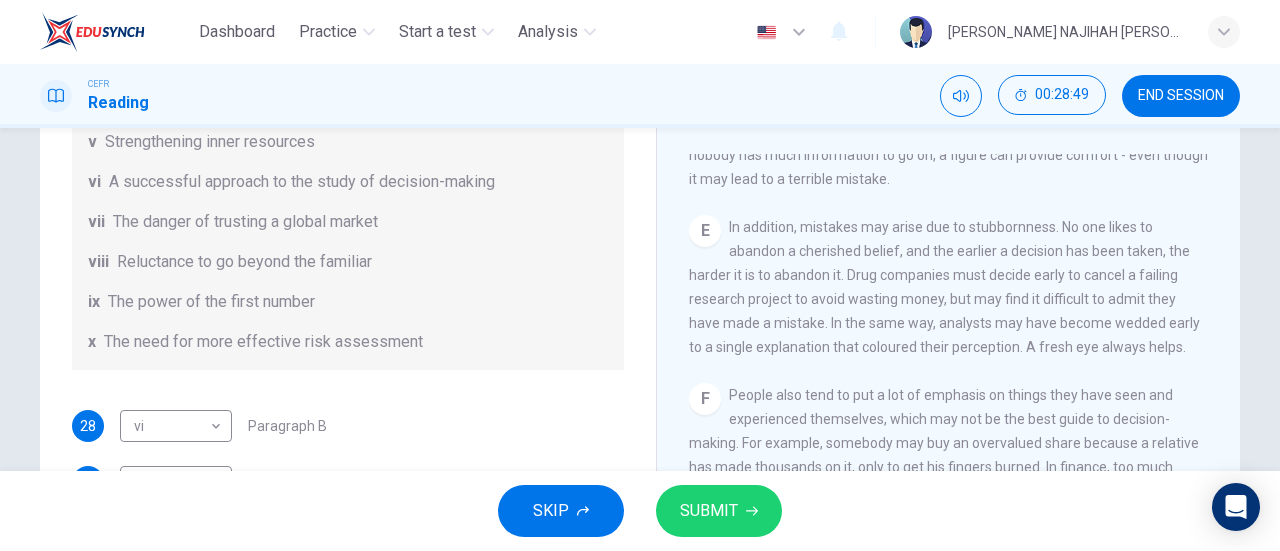 scroll, scrollTop: 1392, scrollLeft: 0, axis: vertical 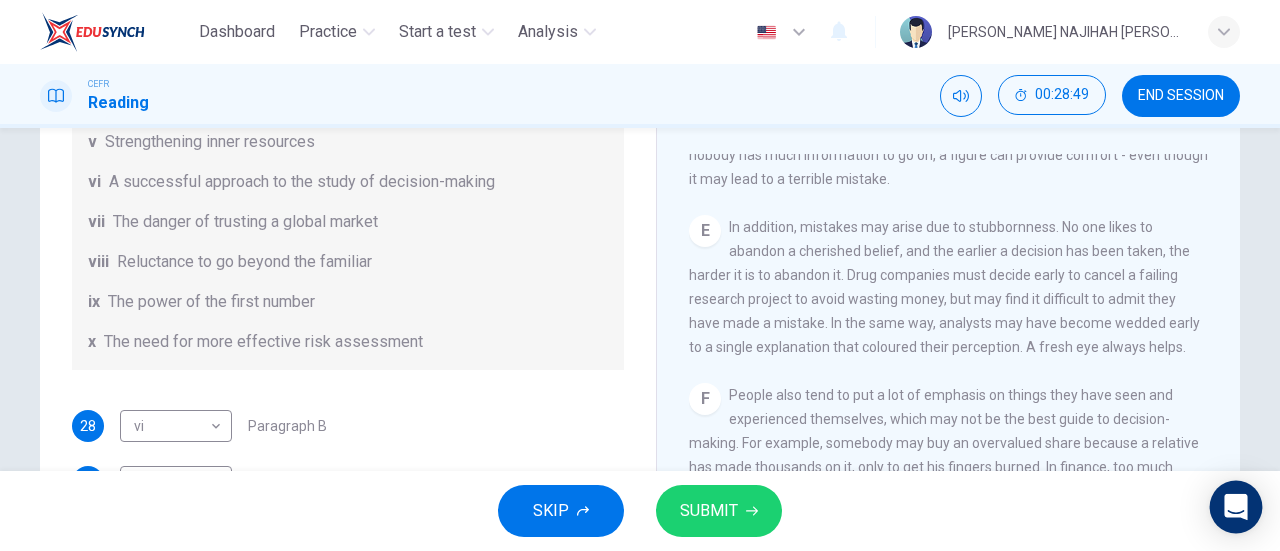 click at bounding box center (1236, 507) 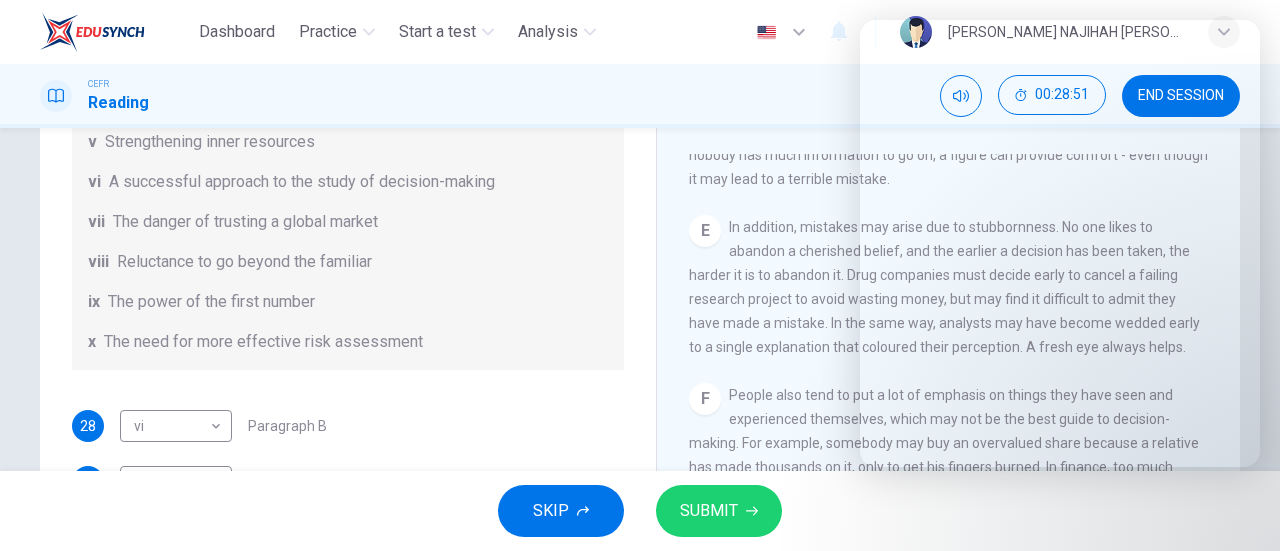click on "In addition, mistakes may arise due to stubbornness. No one likes to abandon a cherished belief, and the earlier a decision has been taken, the harder it is to abandon it. Drug companies must decide early to cancel a failing research project to avoid wasting money, but may find it difficult to admit they have made a mistake. In the same way, analysts may have become wedded early to a single explanation that coloured their perception. A fresh eye always helps." at bounding box center [944, 287] 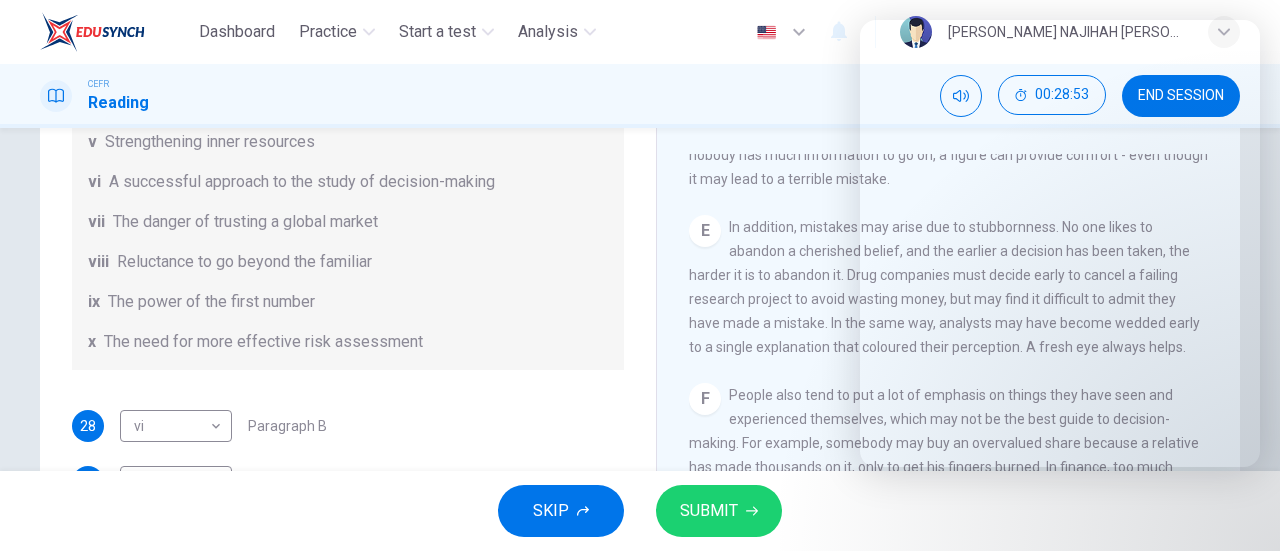 click on "In addition, mistakes may arise due to stubbornness. No one likes to abandon a cherished belief, and the earlier a decision has been taken, the harder it is to abandon it. Drug companies must decide early to cancel a failing research project to avoid wasting money, but may find it difficult to admit they have made a mistake. In the same way, analysts may have become wedded early to a single explanation that coloured their perception. A fresh eye always helps." at bounding box center [944, 287] 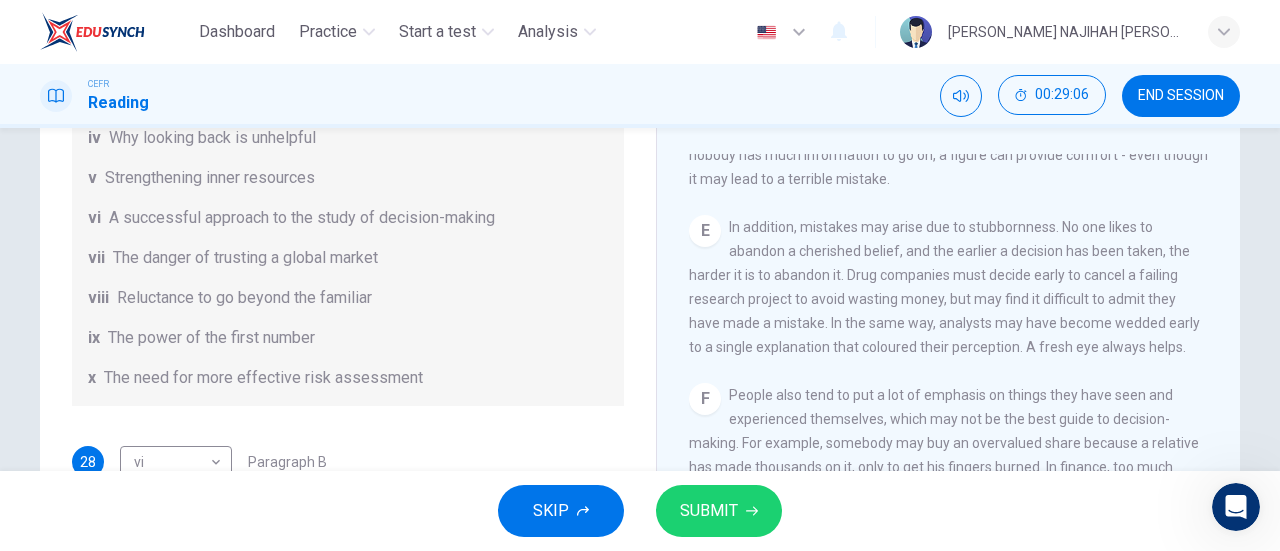 scroll, scrollTop: 384, scrollLeft: 0, axis: vertical 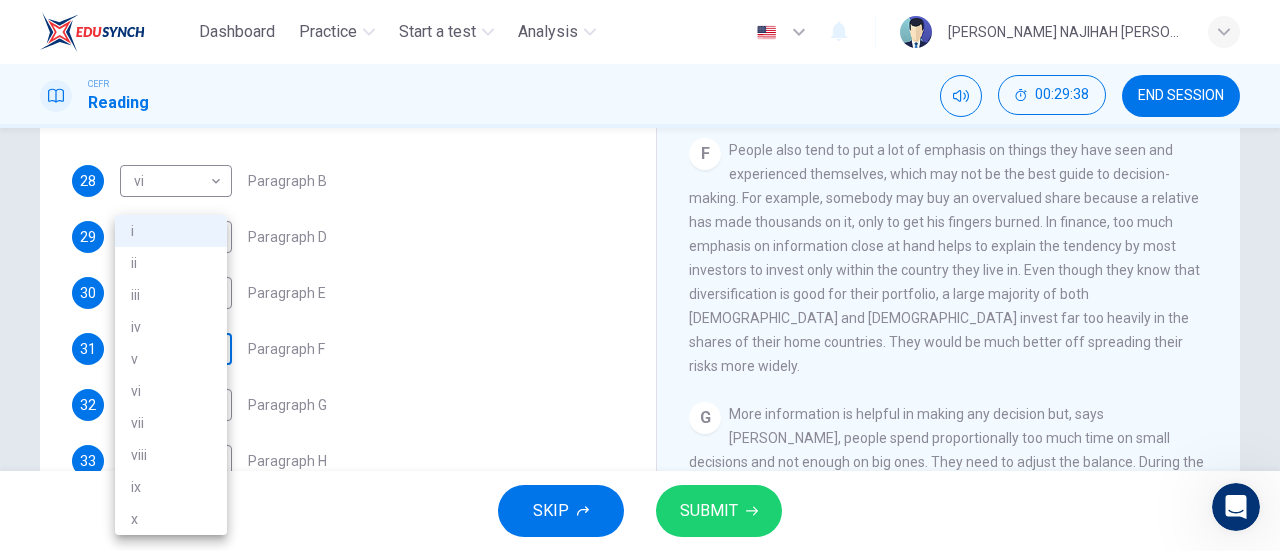 click on "Dashboard Practice Start a test Analysis English en ​ [PERSON_NAME] NAJIHAH [PERSON_NAME] CEFR Reading 00:29:38 END SESSION Questions 28 - 33 Reading Passage 1 has nine paragraphs  A-I
Choose the correct heading for Paragraphs  B  and  D-H  from the list of headings below.
Write the correct number  (i-xi)  in the boxes below. List of Headings i Not identifying the correct priorities ii A solution for the long term iii The difficulty of changing your mind iv Why looking back is unhelpful v Strengthening inner resources vi A successful approach to the study of decision-making vii The danger of trusting a global market viii Reluctance to go beyond the familiar ix The power of the first number x The need for more effective risk assessment 28 vi vi ​ Paragraph B 29 ix ix ​ Paragraph D 30 viii viii ​ Paragraph E 31 i i ​ Paragraph F 32 i i ​ Paragraph G 33 iv iv ​ Paragraph H Why Risks Can Go Wrong CLICK TO ZOOM Click to Zoom A B C D E F G H I SKIP SUBMIT EduSynch - Online Language Proficiency Testing 2025 i" at bounding box center (640, 275) 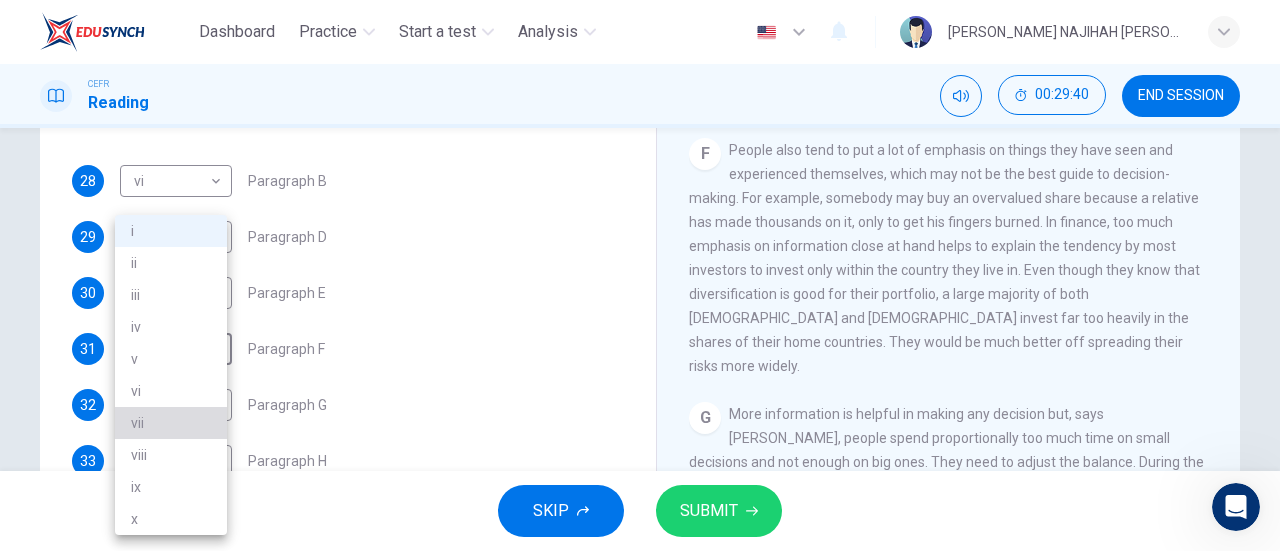 click on "vii" at bounding box center (171, 423) 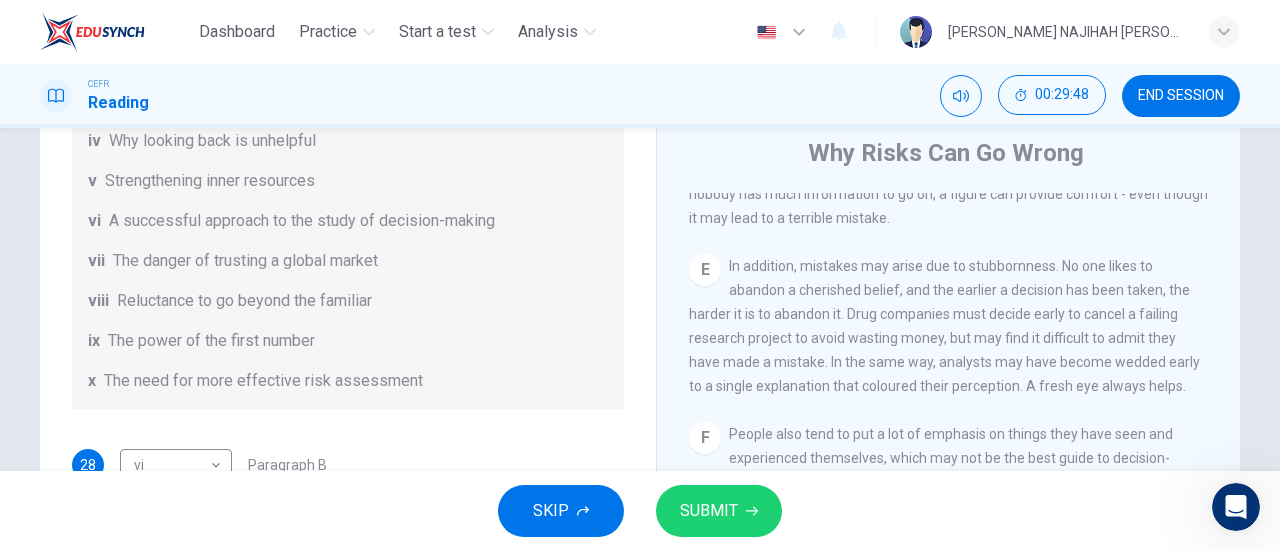 scroll, scrollTop: 52, scrollLeft: 0, axis: vertical 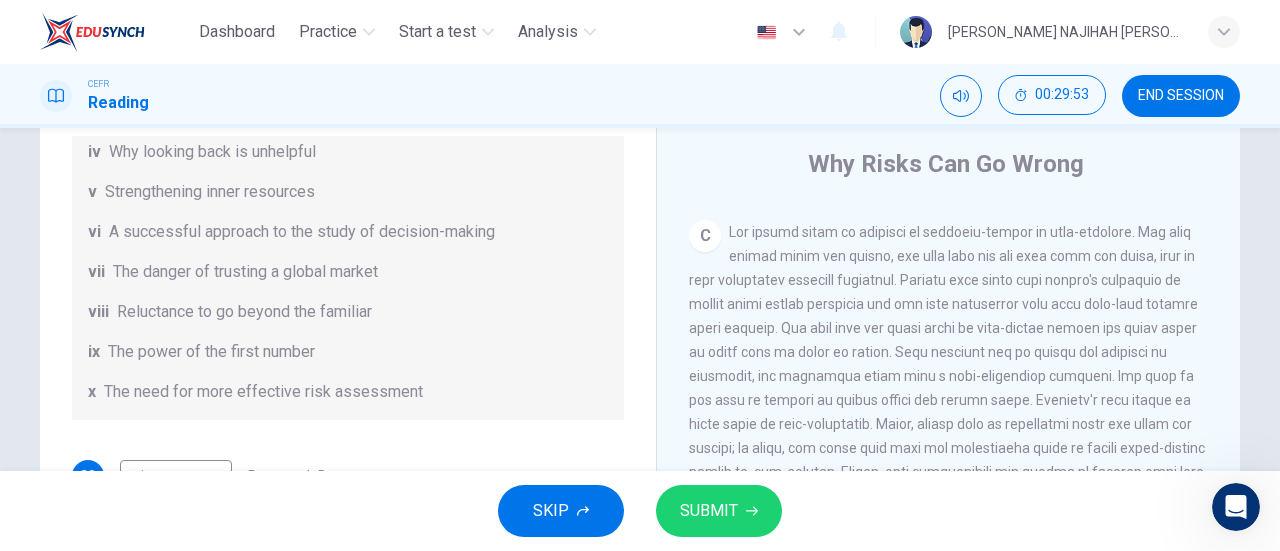 drag, startPoint x: 2443, startPoint y: 926, endPoint x: 1218, endPoint y: 506, distance: 1295 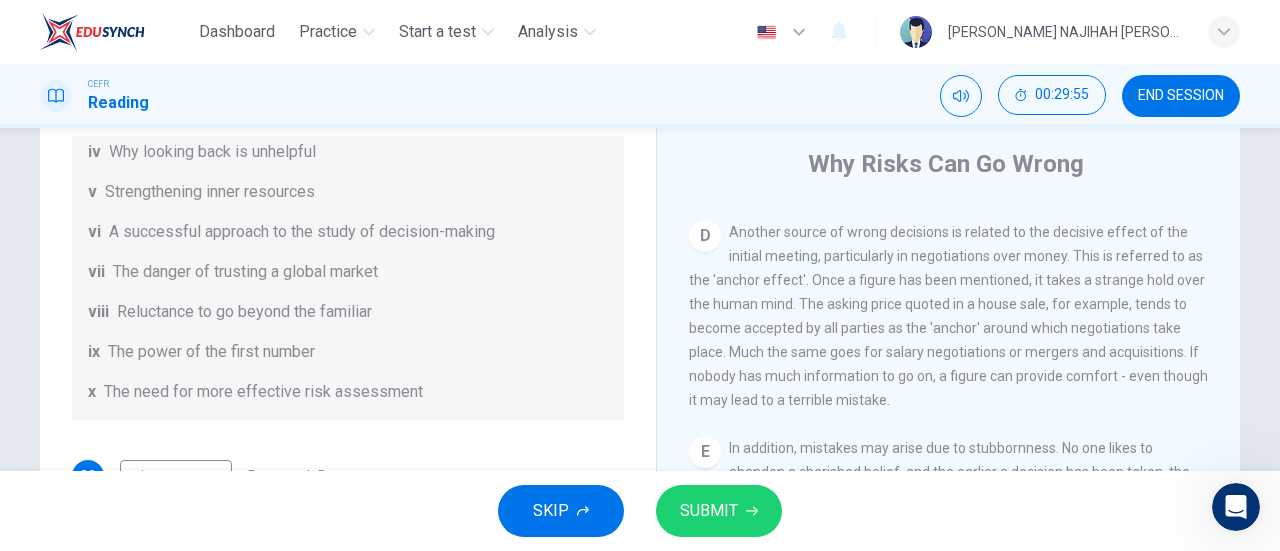 scroll, scrollTop: 1215, scrollLeft: 0, axis: vertical 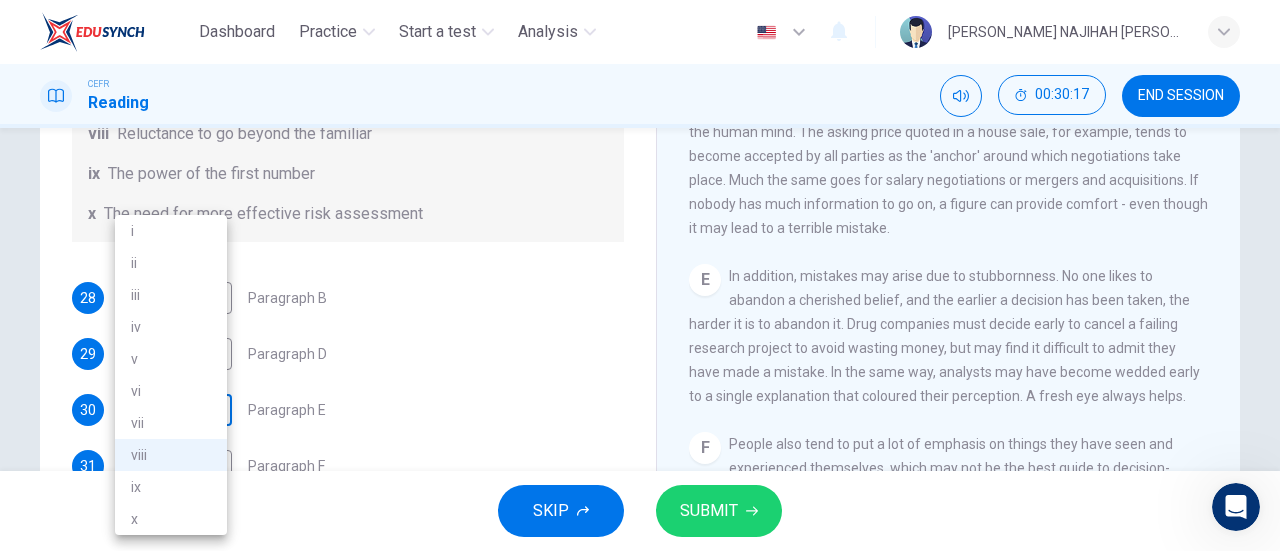 click on "Dashboard Practice Start a test Analysis English en ​ [PERSON_NAME] NAJIHAH [PERSON_NAME] CEFR Reading 00:30:17 END SESSION Questions 28 - 33 Reading Passage 1 has nine paragraphs  A-I
Choose the correct heading for Paragraphs  B  and  D-H  from the list of headings below.
Write the correct number  (i-xi)  in the boxes below. List of Headings i Not identifying the correct priorities ii A solution for the long term iii The difficulty of changing your mind iv Why looking back is unhelpful v Strengthening inner resources vi A successful approach to the study of decision-making vii The danger of trusting a global market viii Reluctance to go beyond the familiar ix The power of the first number x The need for more effective risk assessment 28 vi vi ​ Paragraph B 29 ix ix ​ Paragraph D 30 viii viii ​ Paragraph E 31 vii vii ​ Paragraph F 32 i i ​ Paragraph G 33 iv iv ​ Paragraph H Why Risks Can Go Wrong CLICK TO ZOOM Click to Zoom A B C D E F G H I SKIP SUBMIT EduSynch - Online Language Proficiency Testing i" at bounding box center [640, 275] 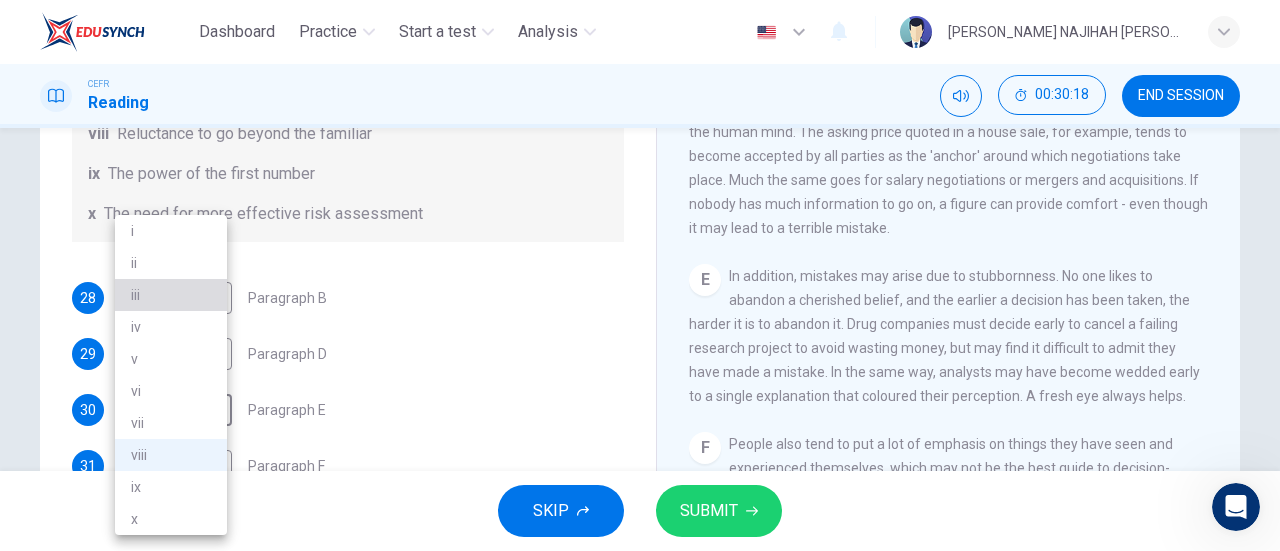 click on "iii" at bounding box center (171, 295) 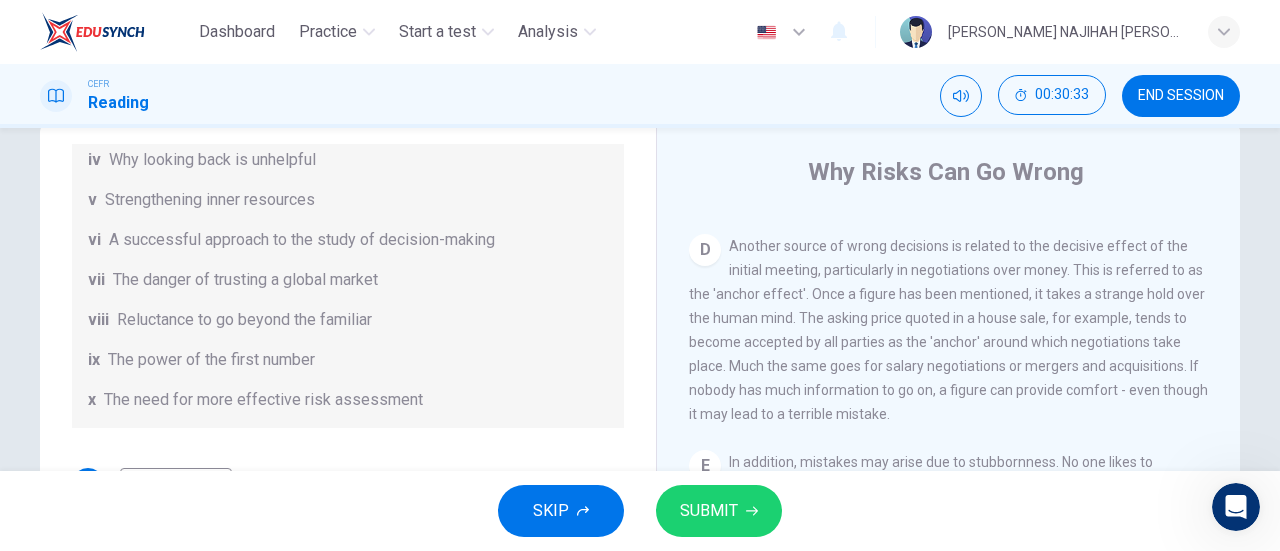 scroll, scrollTop: 48, scrollLeft: 0, axis: vertical 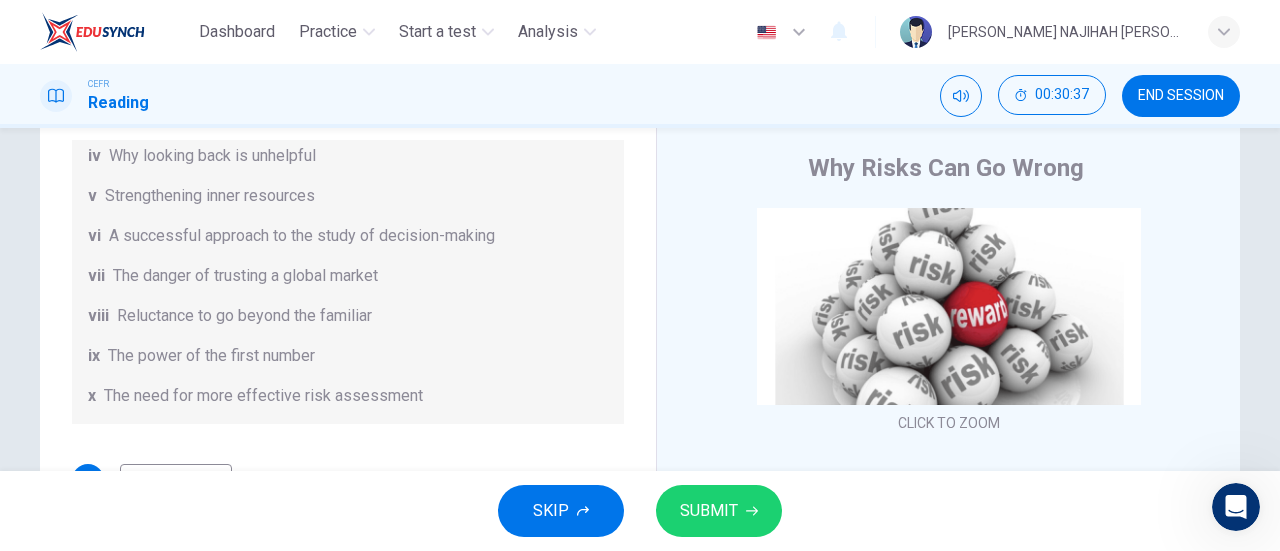 drag, startPoint x: 1215, startPoint y: 304, endPoint x: 1226, endPoint y: 396, distance: 92.65527 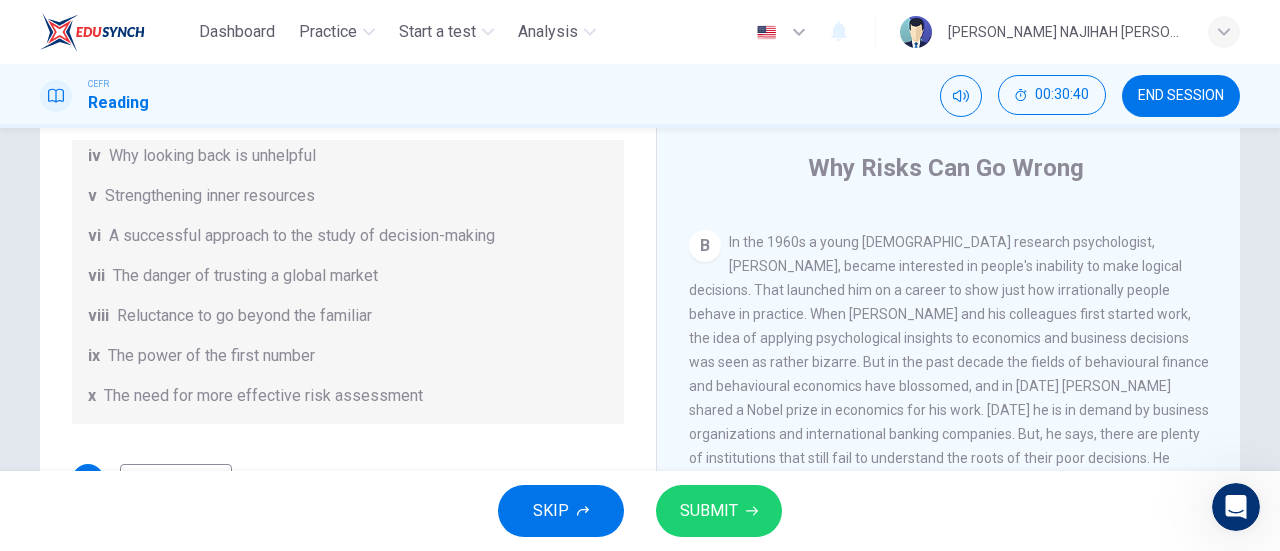 scroll, scrollTop: 562, scrollLeft: 0, axis: vertical 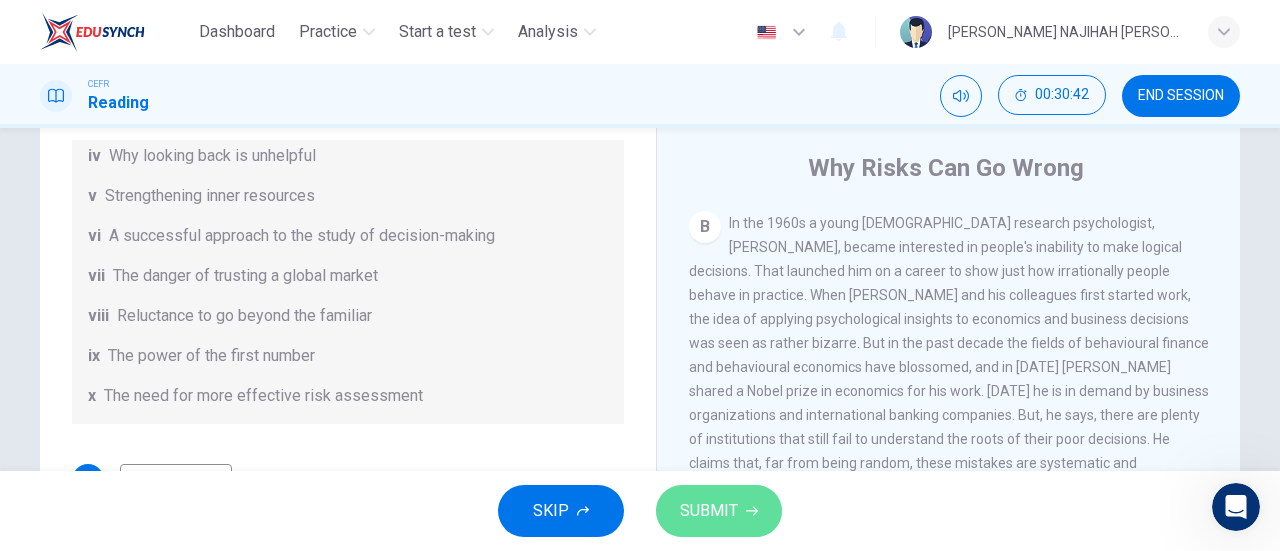 click on "SUBMIT" at bounding box center (709, 511) 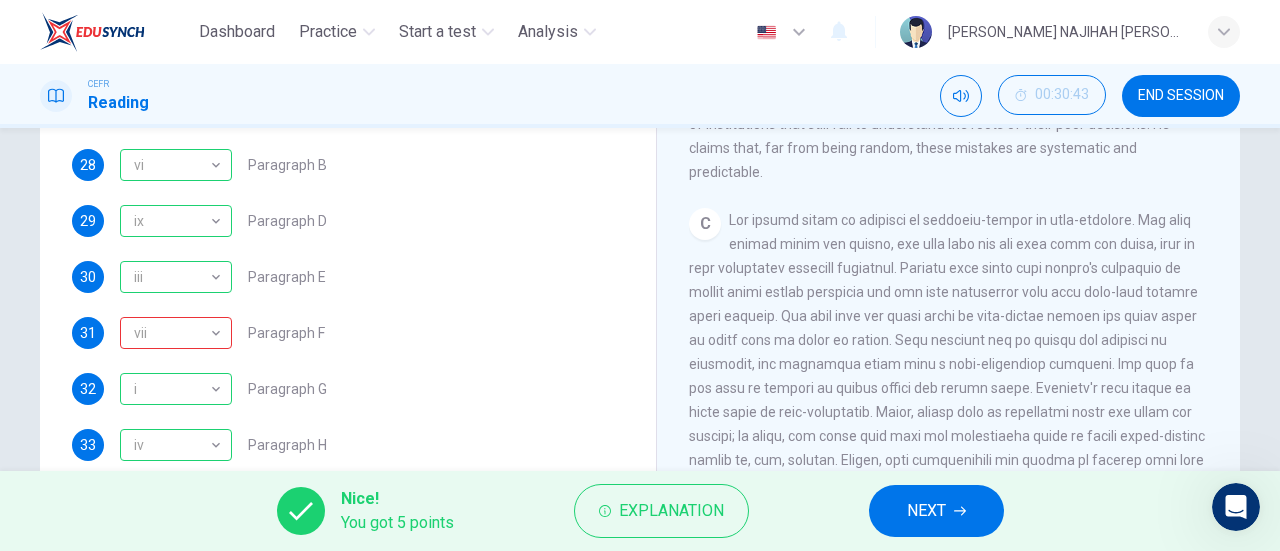 scroll, scrollTop: 432, scrollLeft: 0, axis: vertical 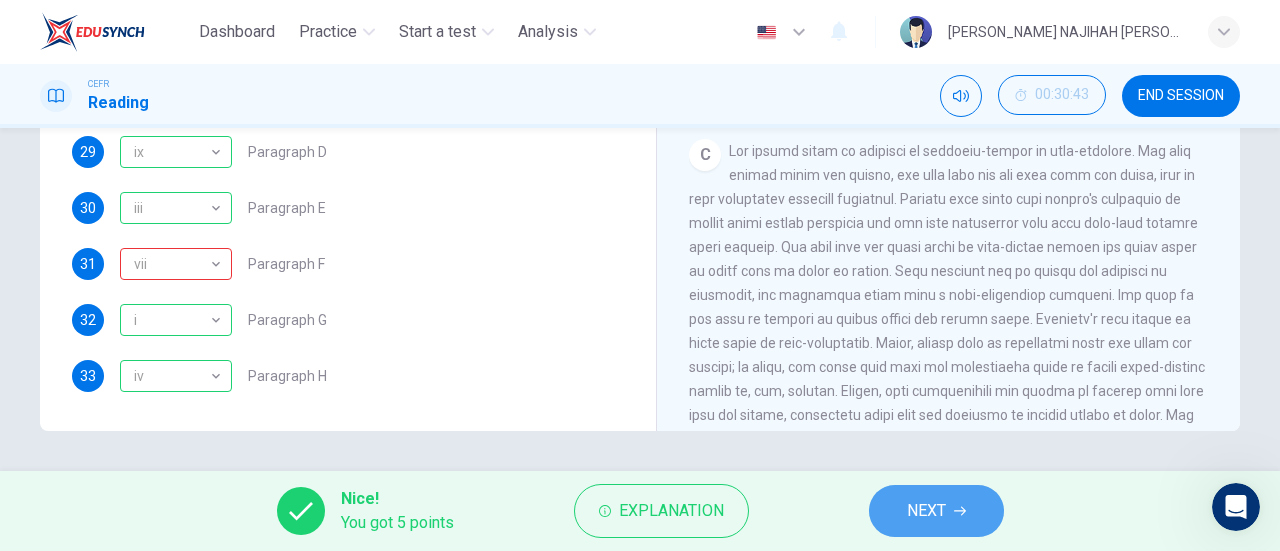 click on "NEXT" at bounding box center [926, 511] 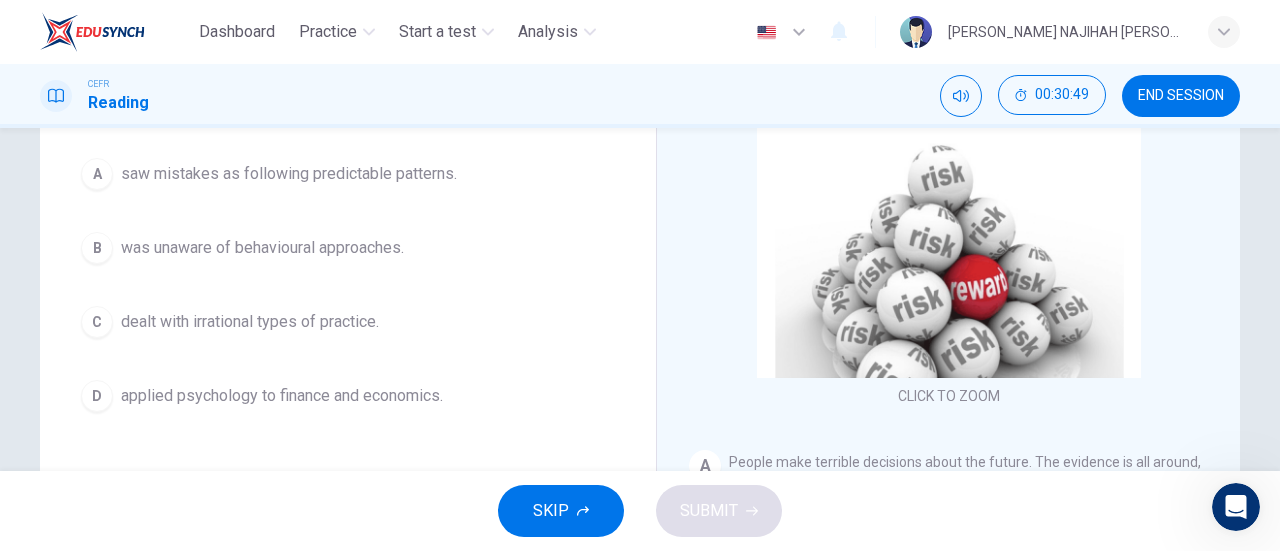 scroll, scrollTop: 228, scrollLeft: 0, axis: vertical 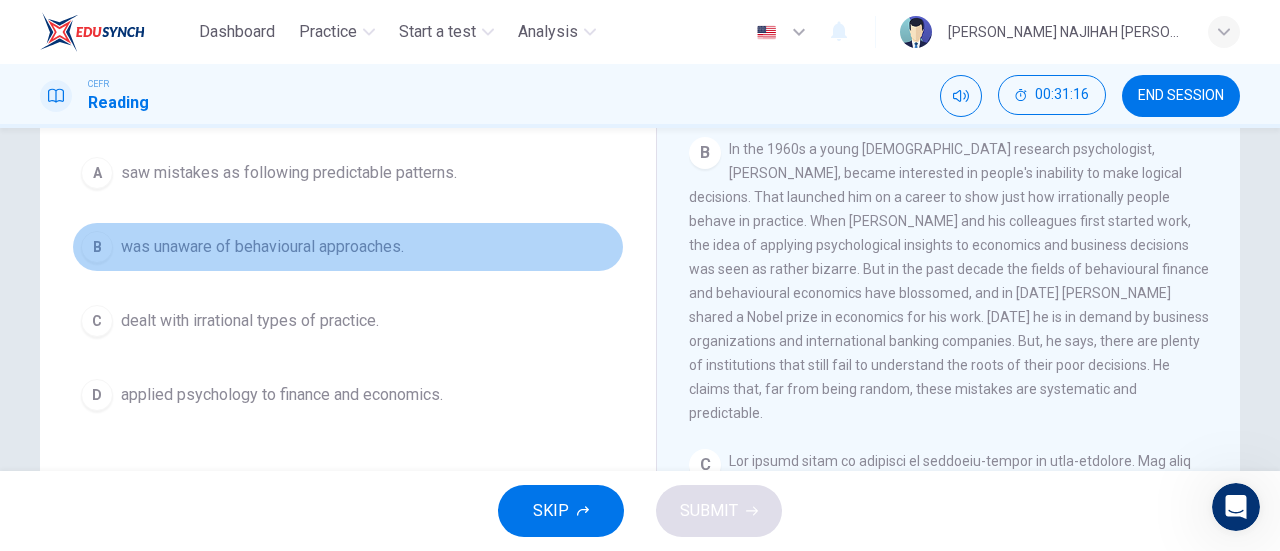click on "was unaware of behavioural approaches." at bounding box center [262, 247] 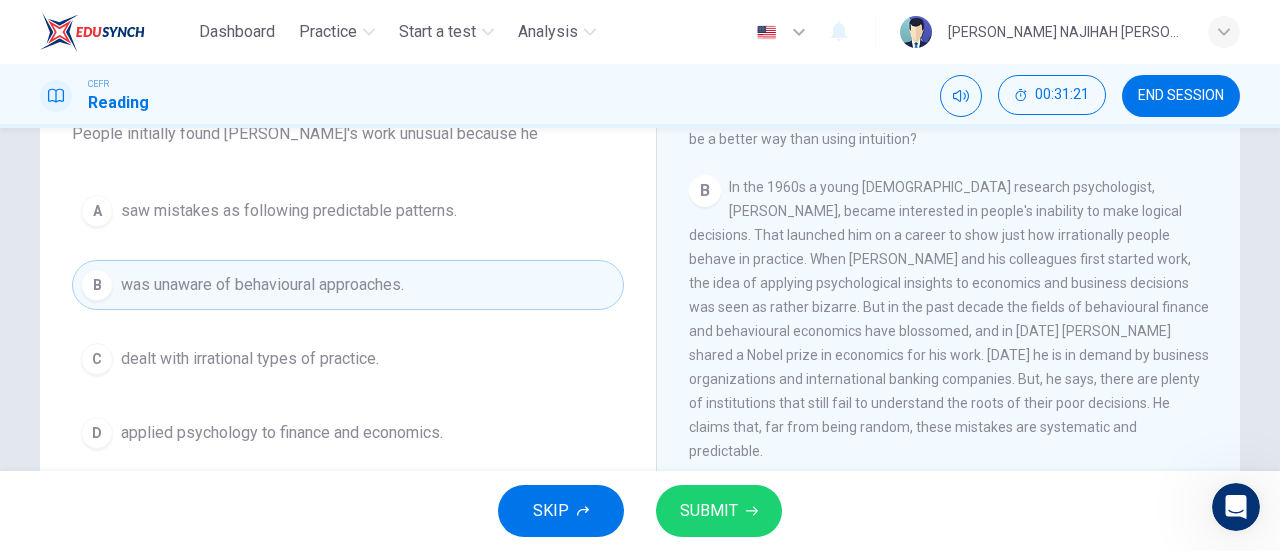 scroll, scrollTop: 188, scrollLeft: 0, axis: vertical 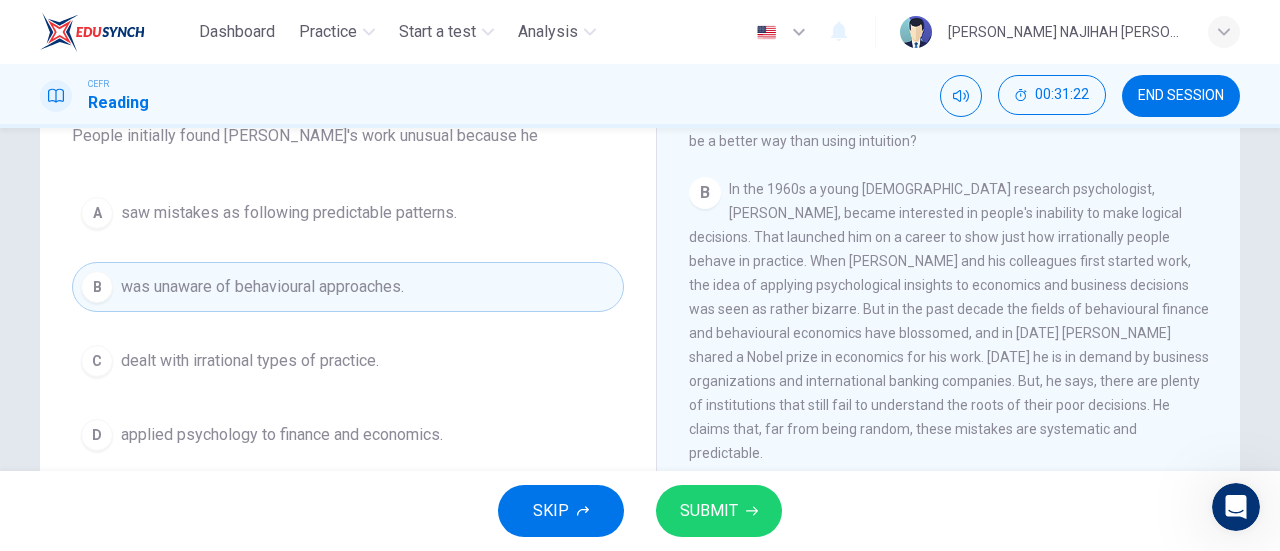 click on "applied psychology to finance and economics." at bounding box center (282, 435) 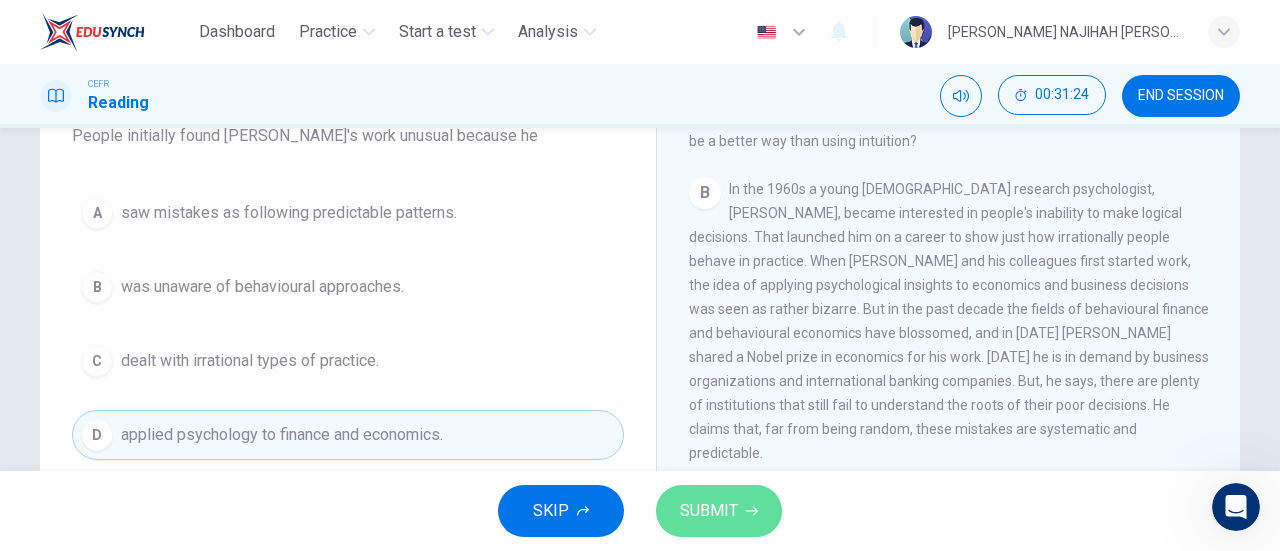 click on "SUBMIT" at bounding box center [719, 511] 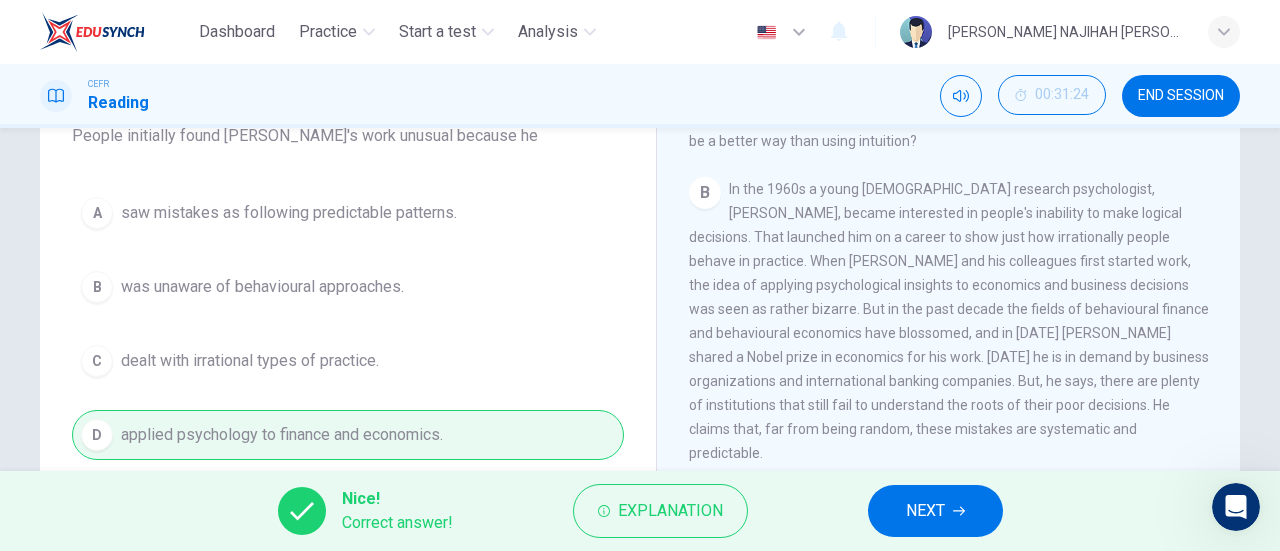 click on "NEXT" at bounding box center (935, 511) 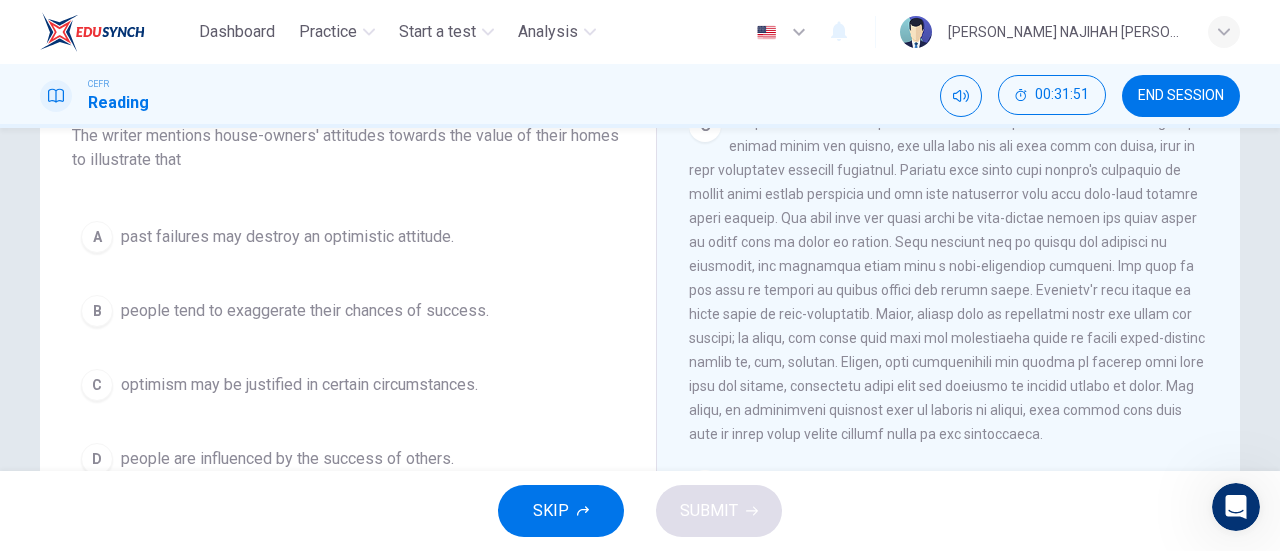 scroll, scrollTop: 838, scrollLeft: 0, axis: vertical 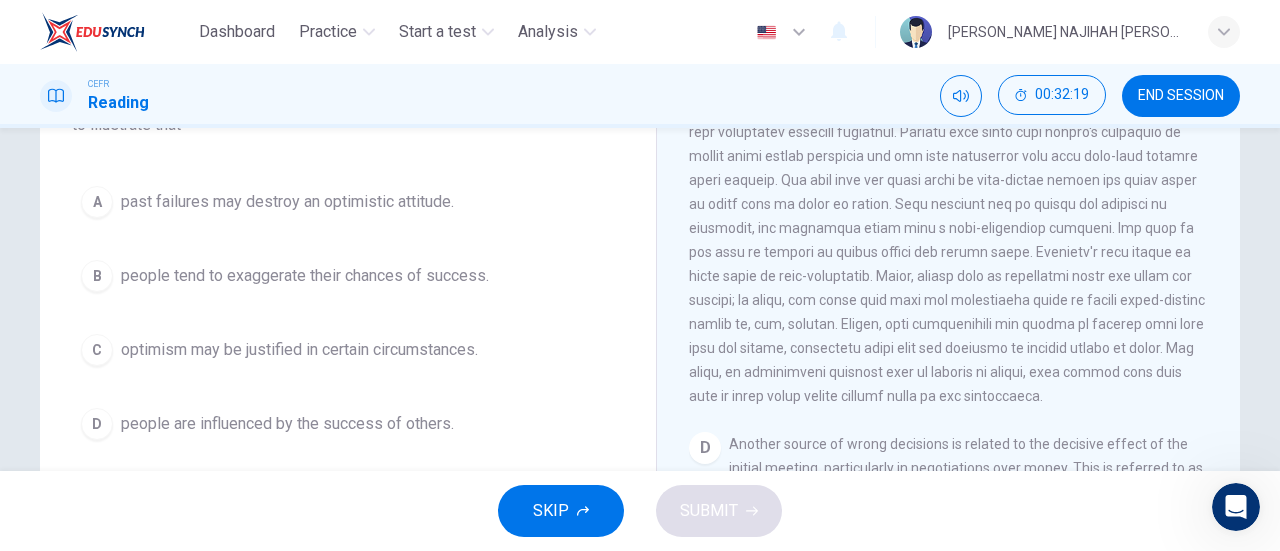 click on "people tend to exaggerate their chances of success." at bounding box center [305, 276] 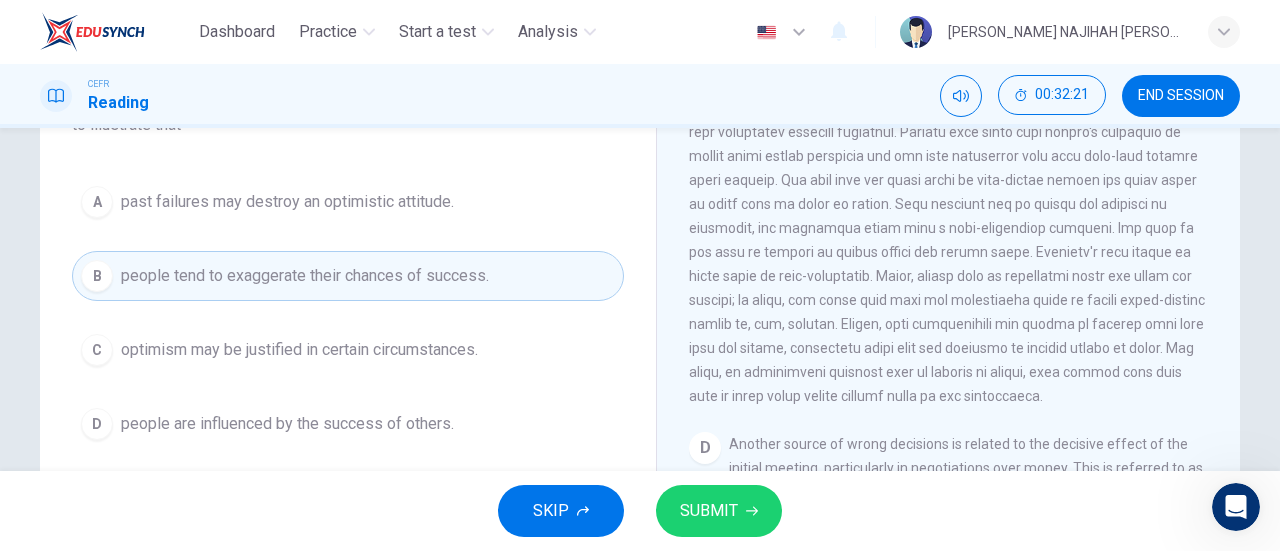 click on "SKIP SUBMIT" at bounding box center (640, 511) 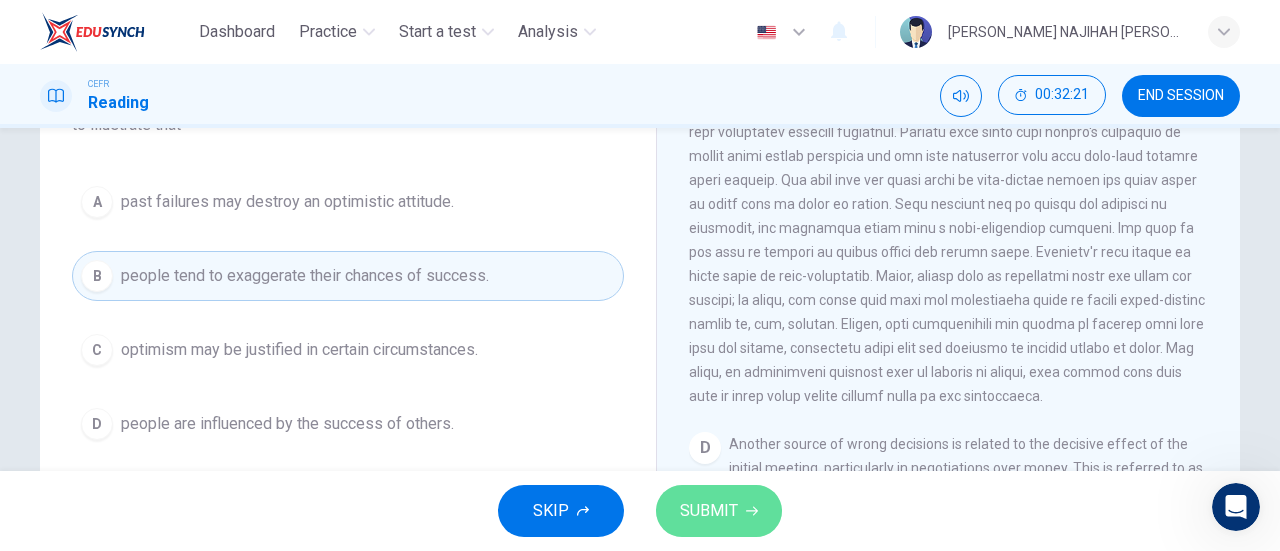 click on "SUBMIT" at bounding box center [709, 511] 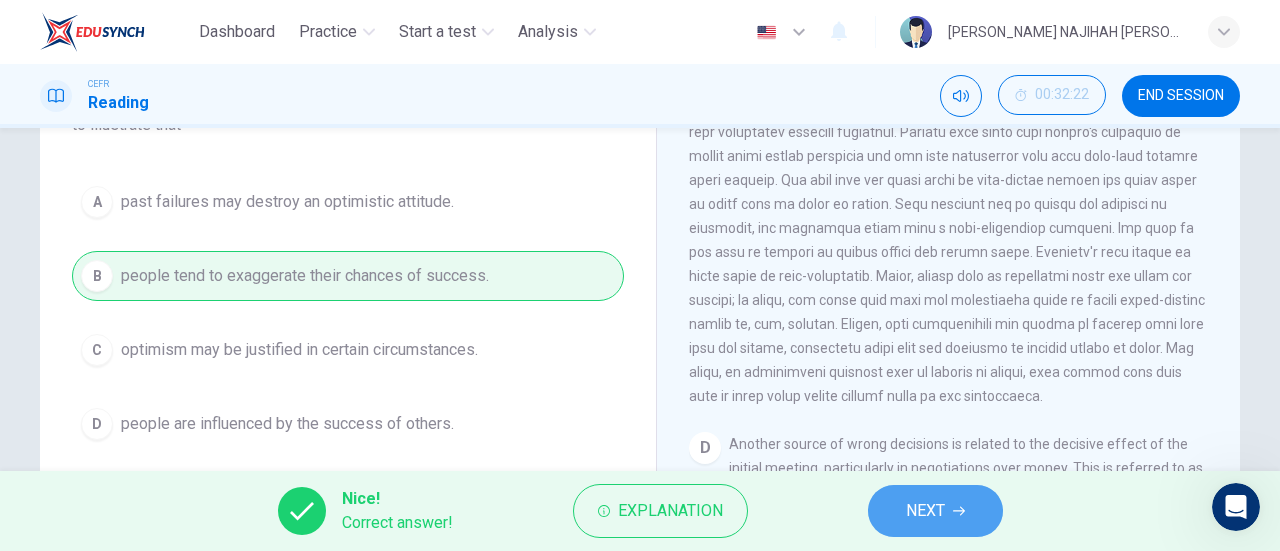 click on "NEXT" at bounding box center [925, 511] 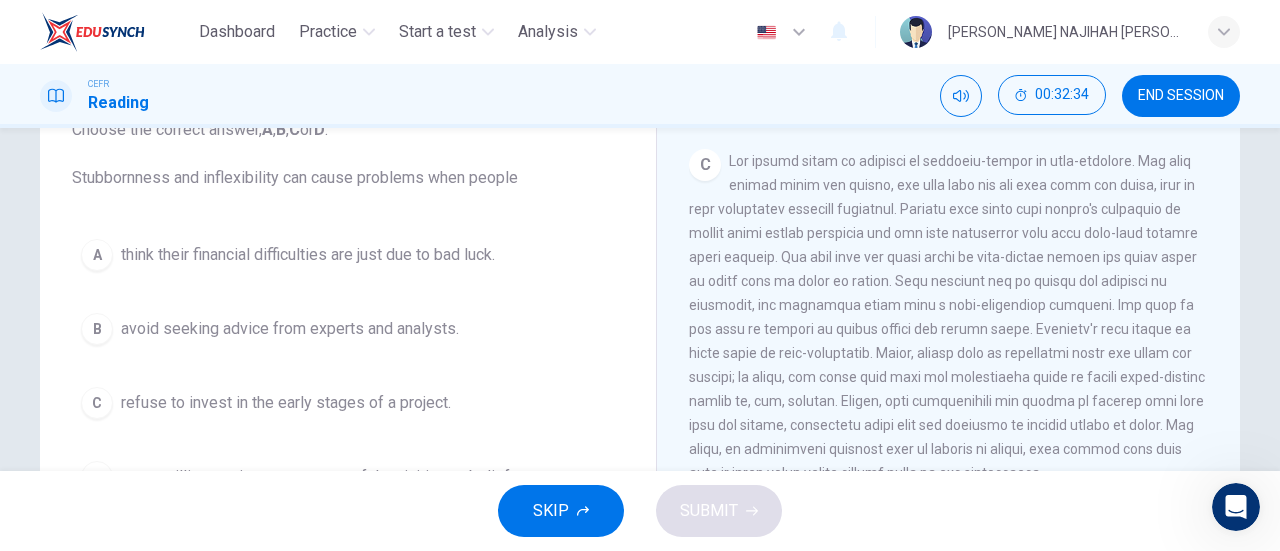 scroll, scrollTop: 209, scrollLeft: 0, axis: vertical 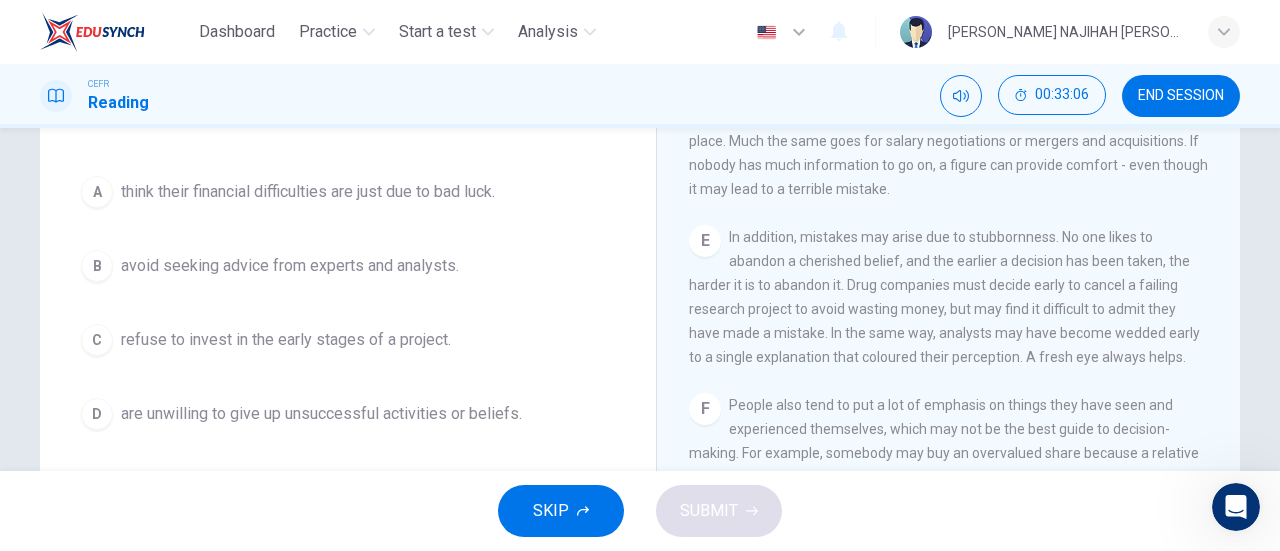 click on "refuse to invest in the early stages of a project." at bounding box center [286, 340] 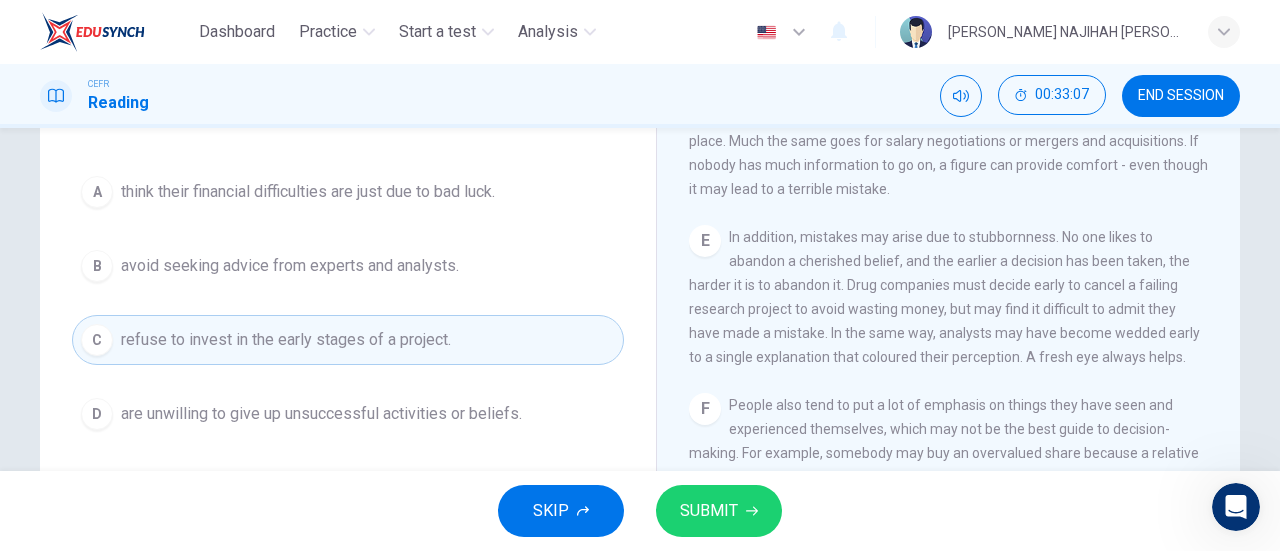 click on "SUBMIT" at bounding box center (719, 511) 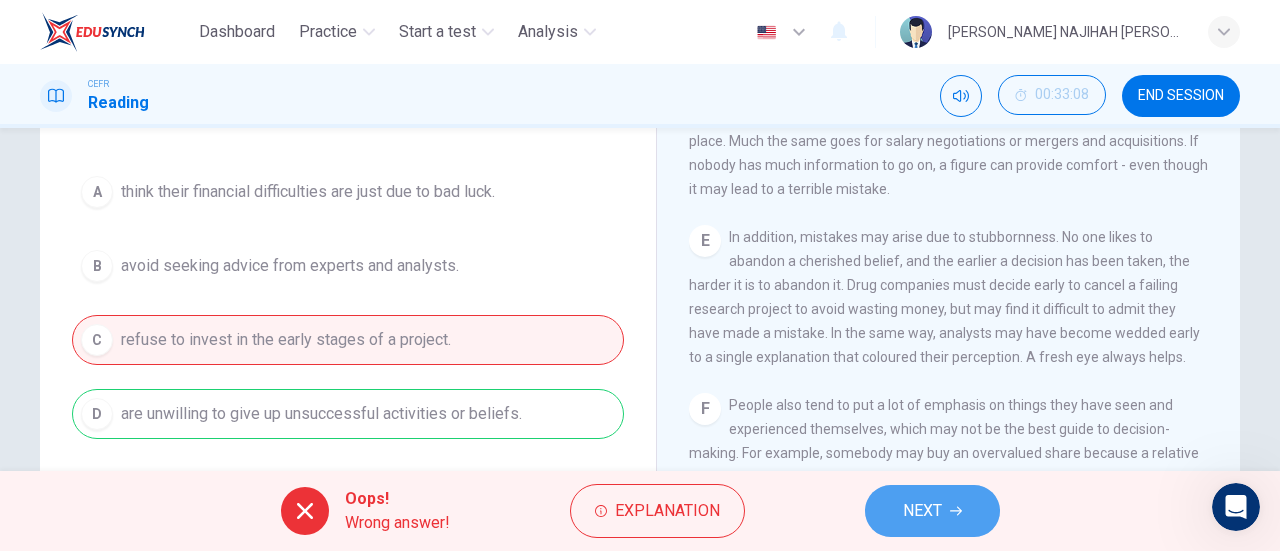 click 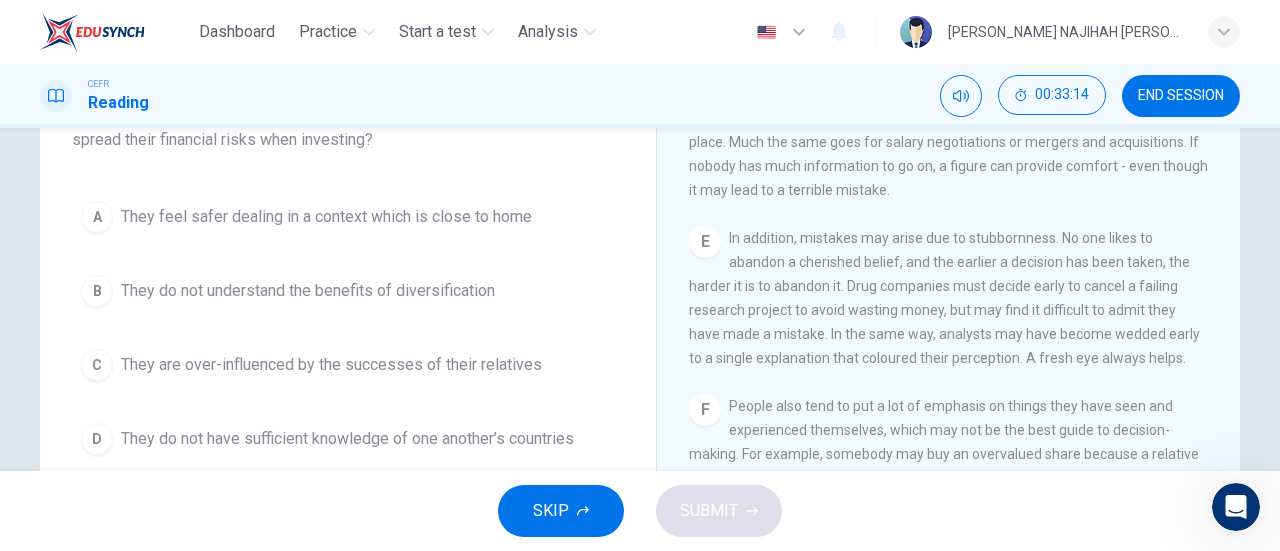 scroll, scrollTop: 213, scrollLeft: 0, axis: vertical 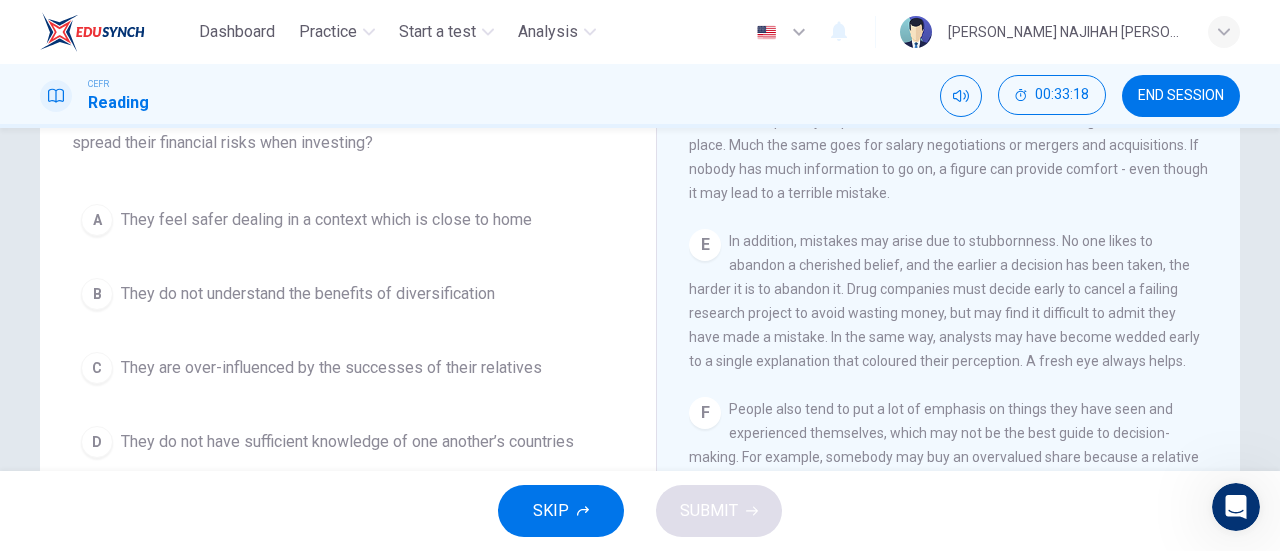drag, startPoint x: 1234, startPoint y: 398, endPoint x: 1226, endPoint y: 441, distance: 43.737854 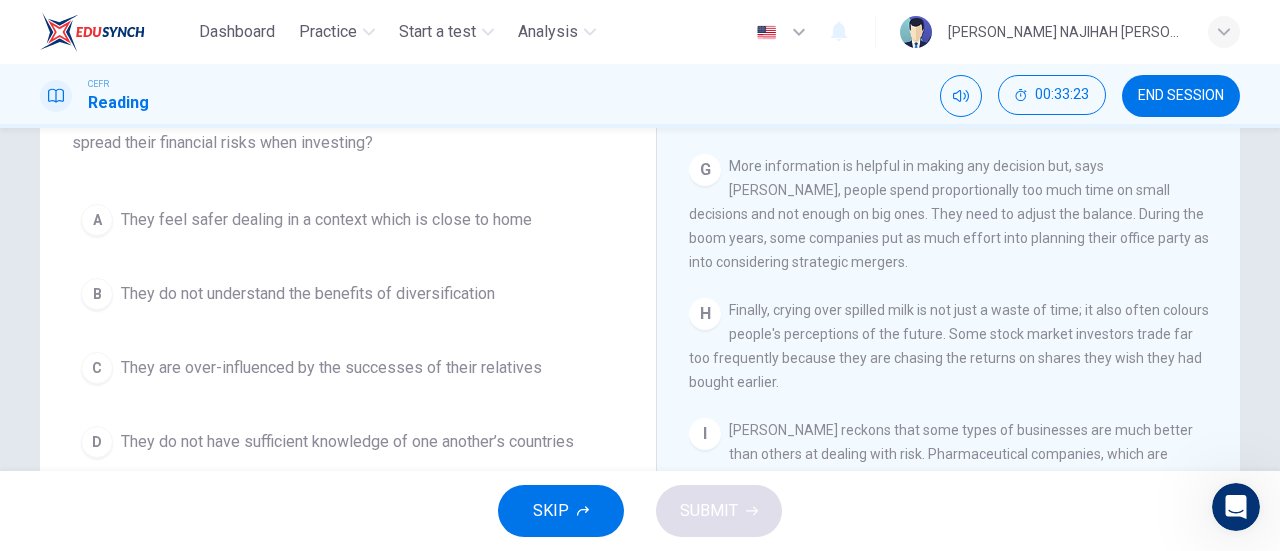scroll, scrollTop: 1806, scrollLeft: 0, axis: vertical 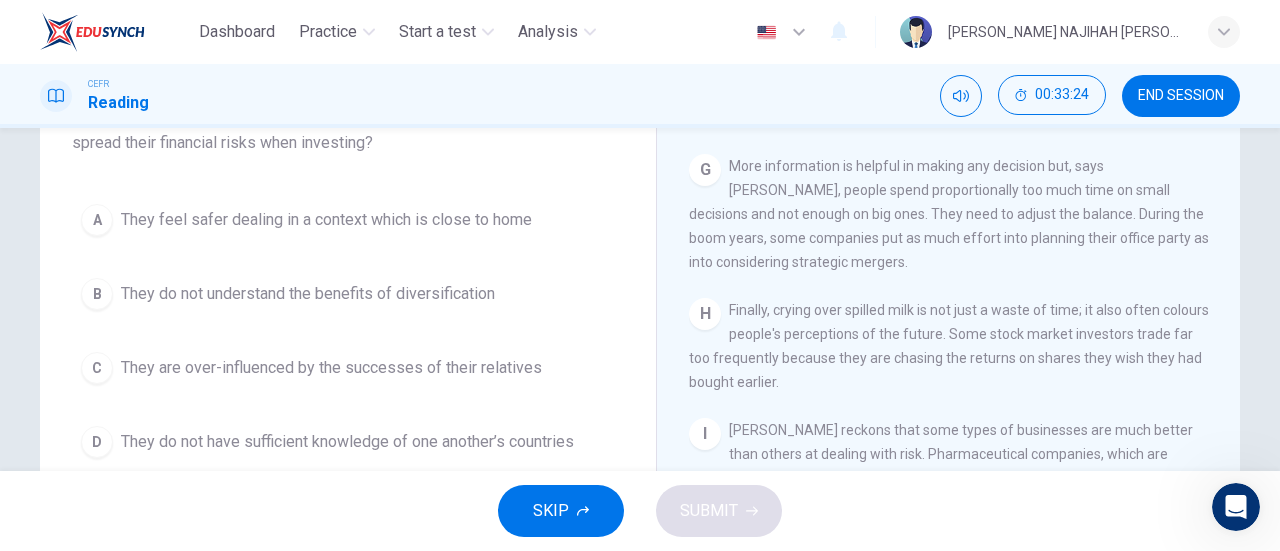 drag, startPoint x: 1229, startPoint y: 409, endPoint x: 1271, endPoint y: 527, distance: 125.25175 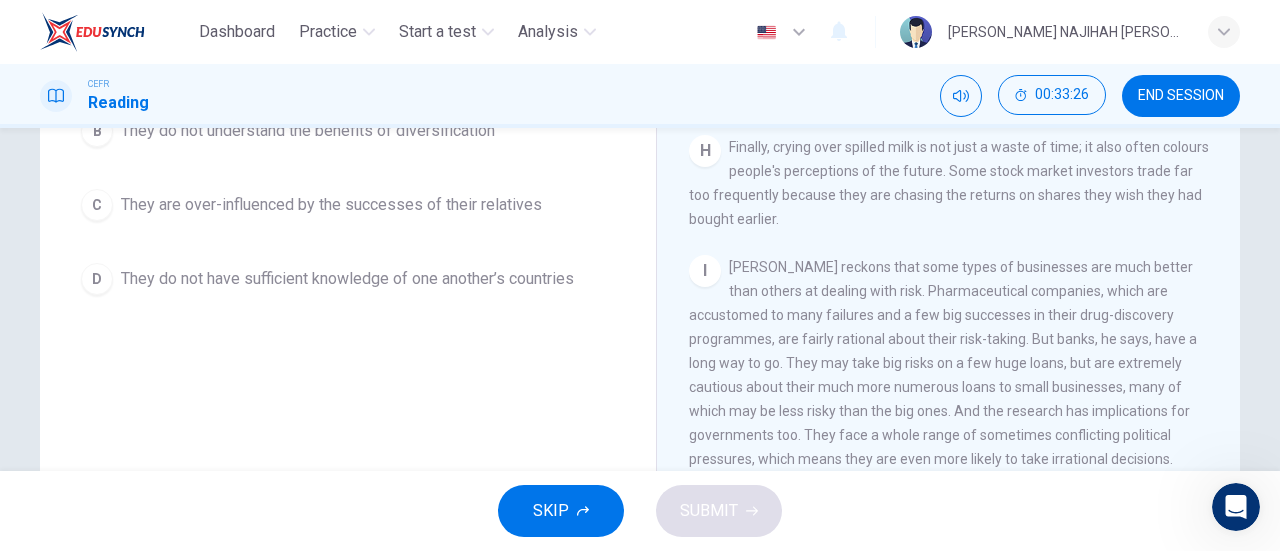 scroll, scrollTop: 372, scrollLeft: 0, axis: vertical 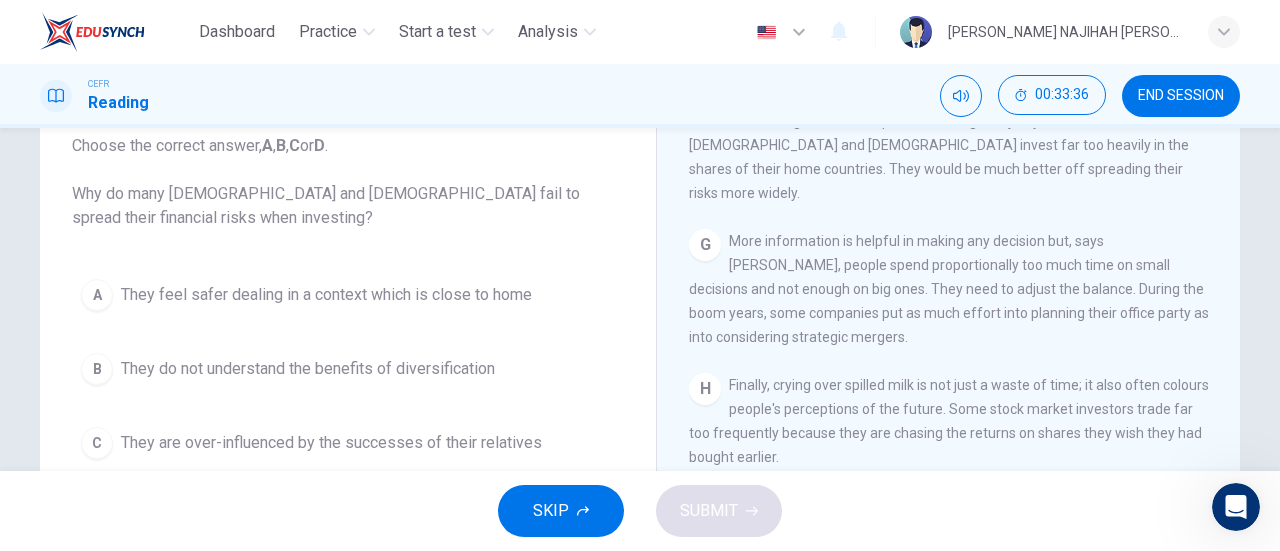 click on "CLICK TO ZOOM Click to Zoom A People make terrible decisions about the future. The evidence is all around, from their investments in the stock markets to the way they run their businesses. In fact, people are consistently bad at dealing with uncertainty, underestimating some kinds of risk and overestimating others. Surely there must be a better way than using intuition? B C D Another source of wrong decisions is related to the decisive effect of the initial meeting, particularly in negotiations over money. This is referred to as the 'anchor effect'. Once a figure has been mentioned, it takes a strange hold over the human mind. The asking price quoted in a house sale, for example, tends to become accepted by all parties as the 'anchor' around which negotiations take place. Much the same goes for salary negotiations or mergers and acquisitions. If nobody has much information to go on, a figure can provide comfort - even though it may lead to a terrible mistake. E F G H I" at bounding box center [962, 429] 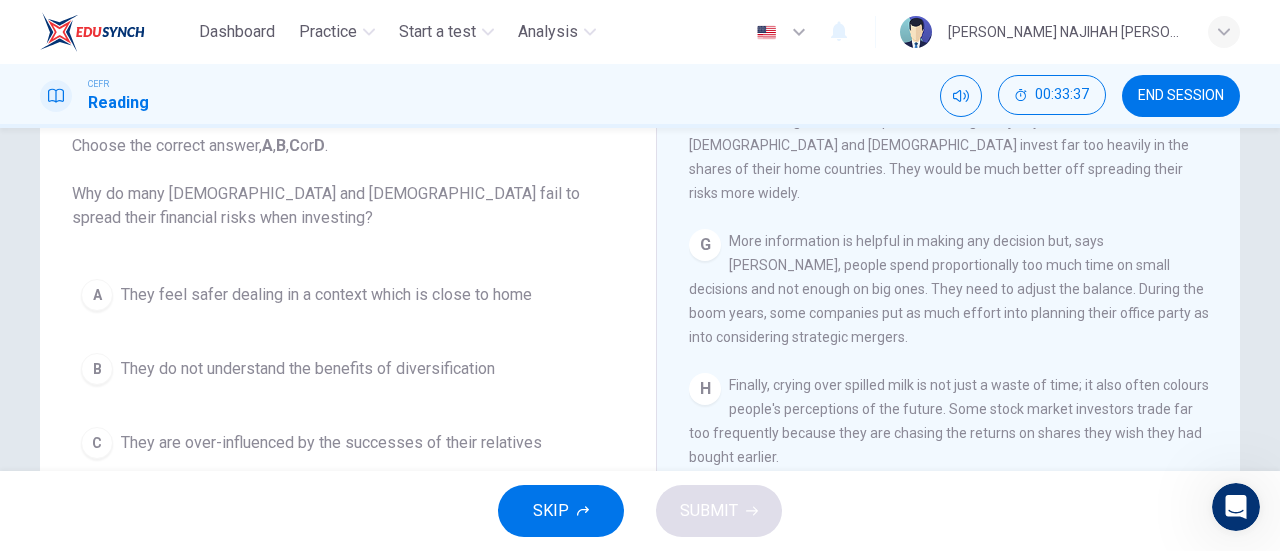 scroll, scrollTop: 1274, scrollLeft: 0, axis: vertical 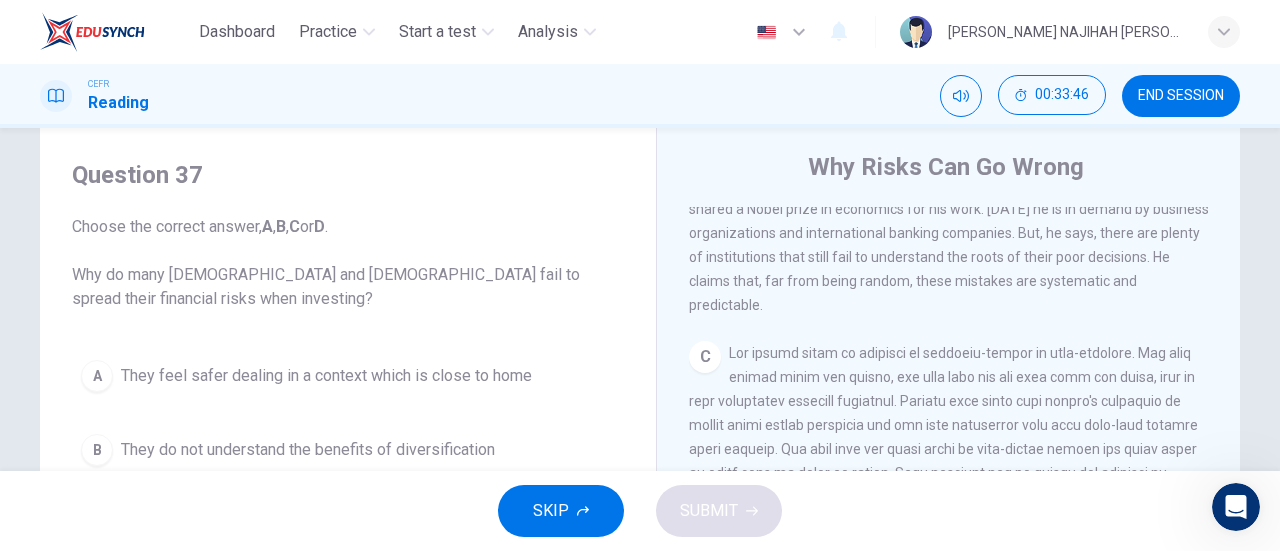 drag, startPoint x: 1231, startPoint y: 425, endPoint x: 1228, endPoint y: 387, distance: 38.118237 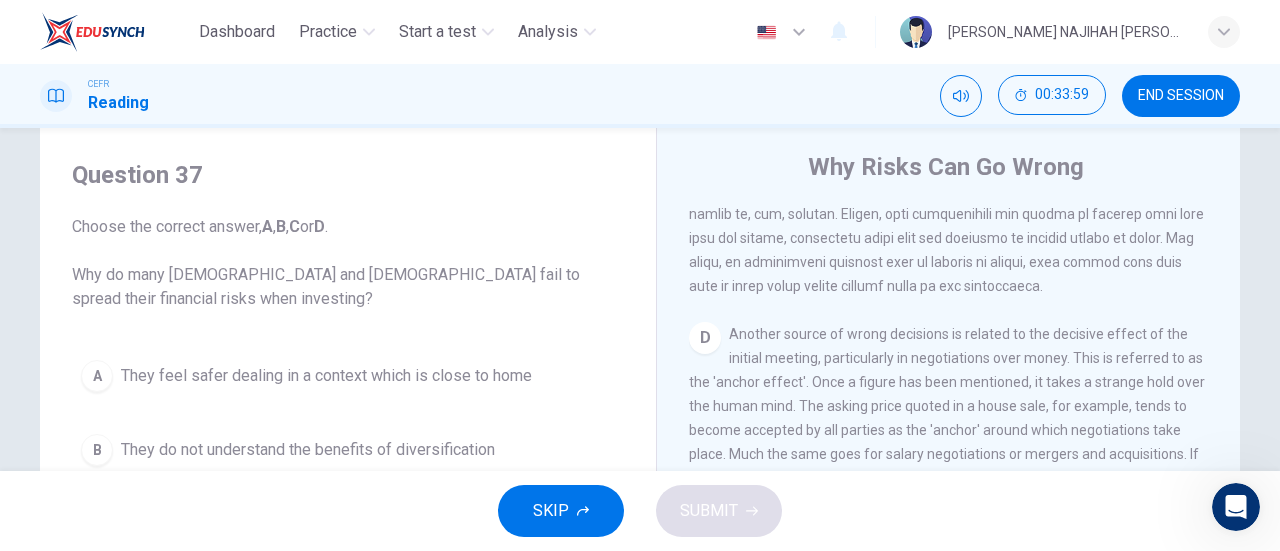 scroll, scrollTop: 1136, scrollLeft: 0, axis: vertical 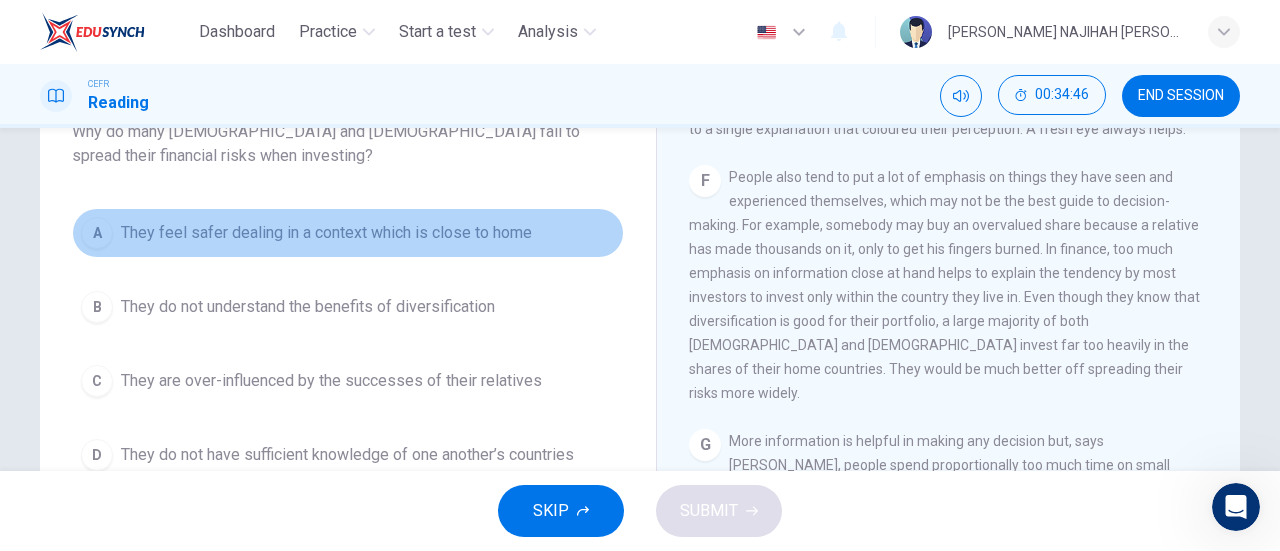 click on "A They feel safer dealing in a context which is close to home" at bounding box center (348, 233) 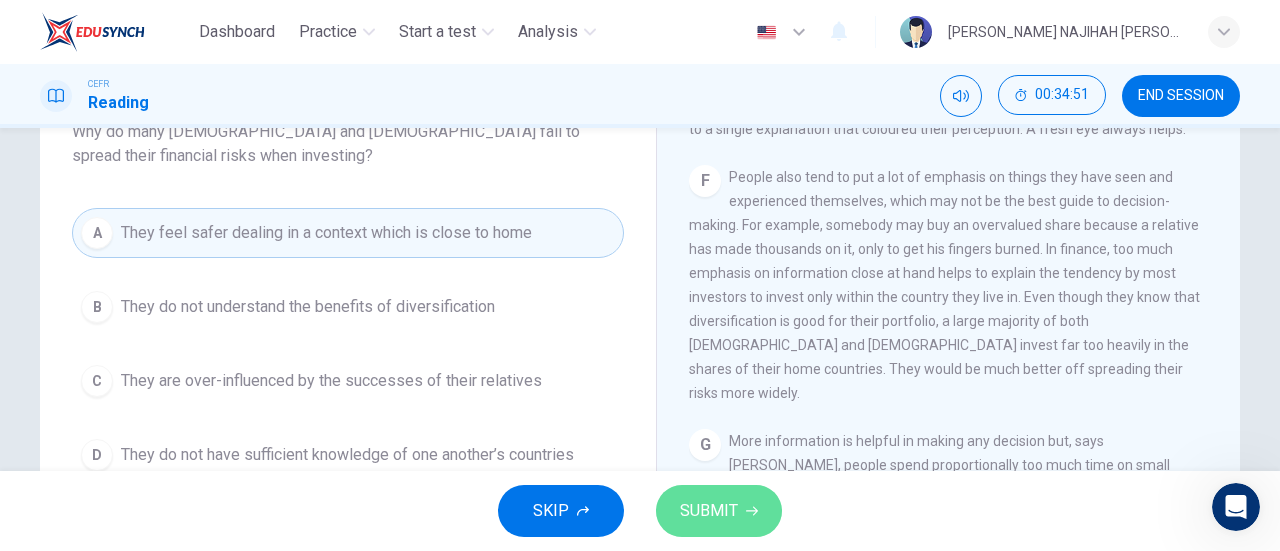 click on "SUBMIT" at bounding box center (719, 511) 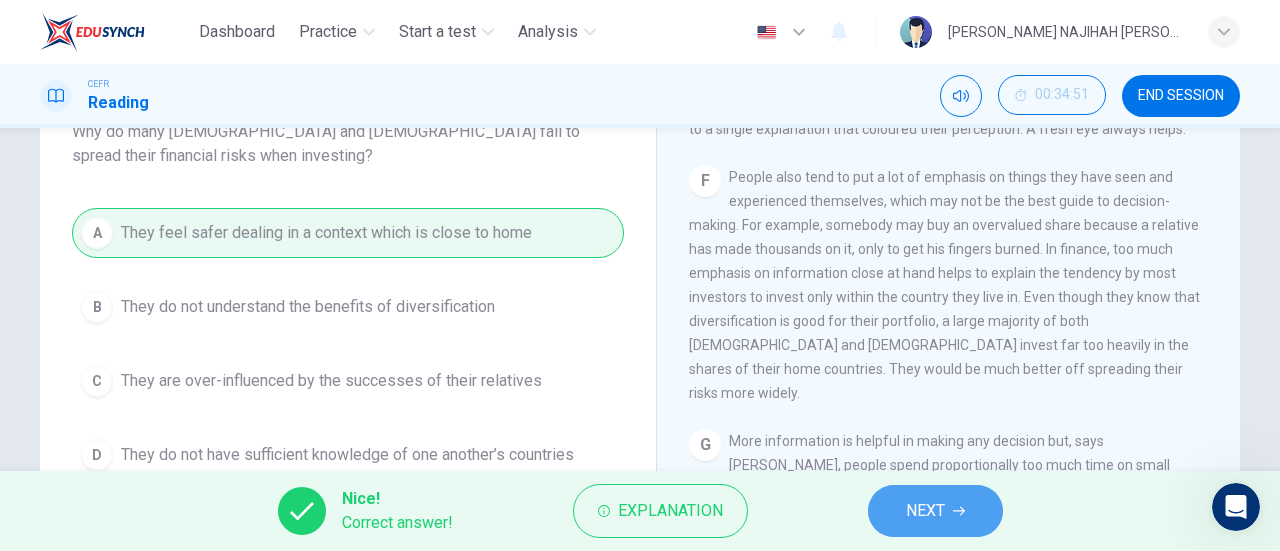 click on "NEXT" at bounding box center (925, 511) 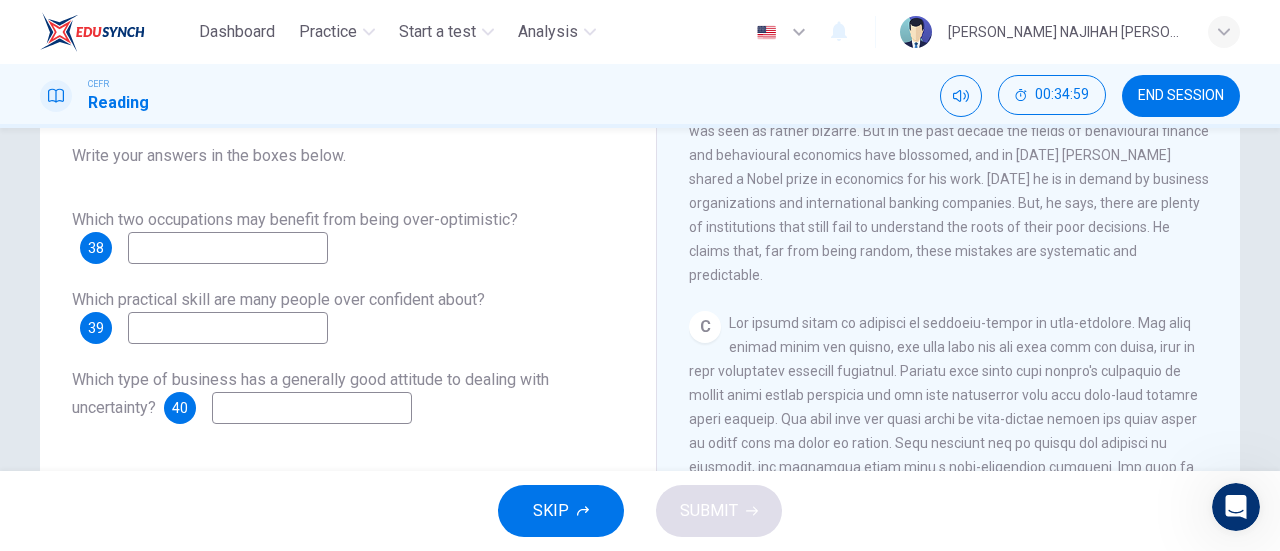 scroll, scrollTop: 668, scrollLeft: 0, axis: vertical 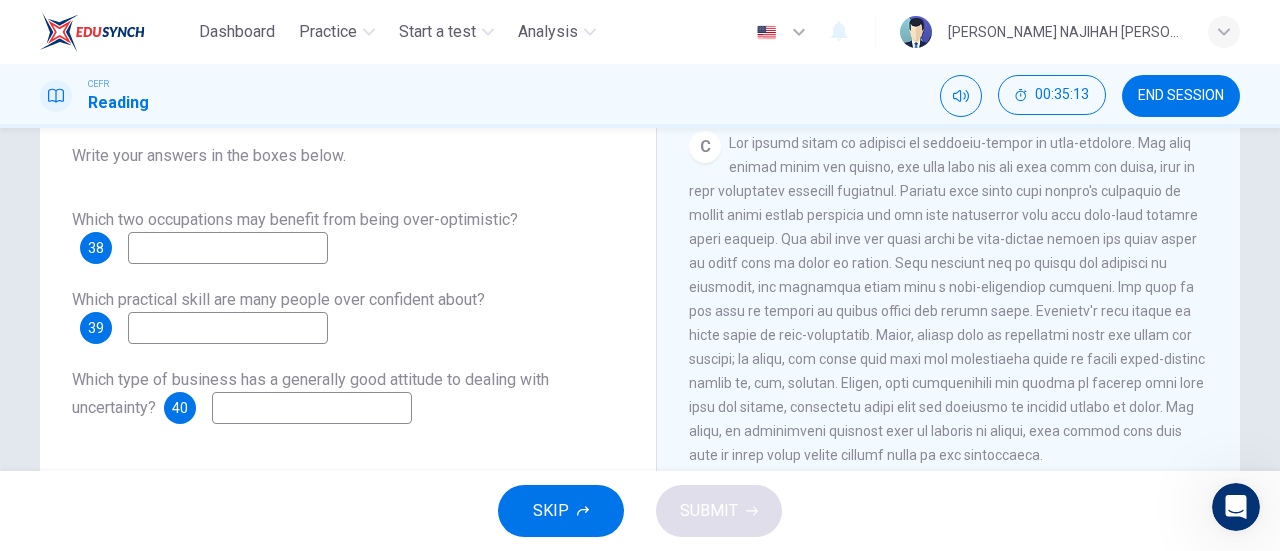 click at bounding box center (228, 248) 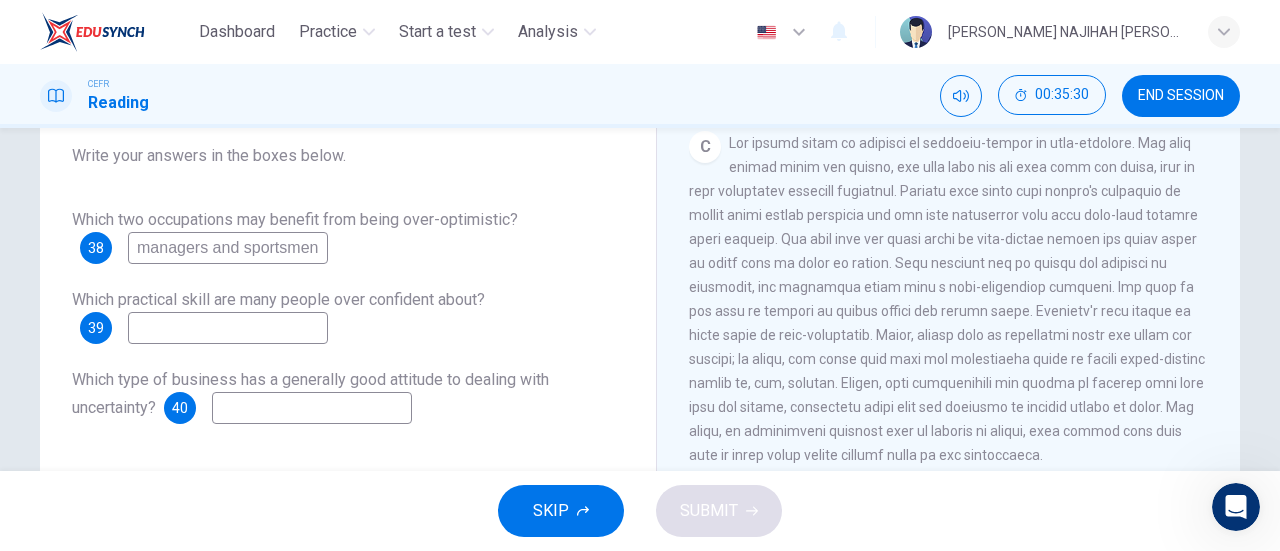 type on "managers and sportsmen" 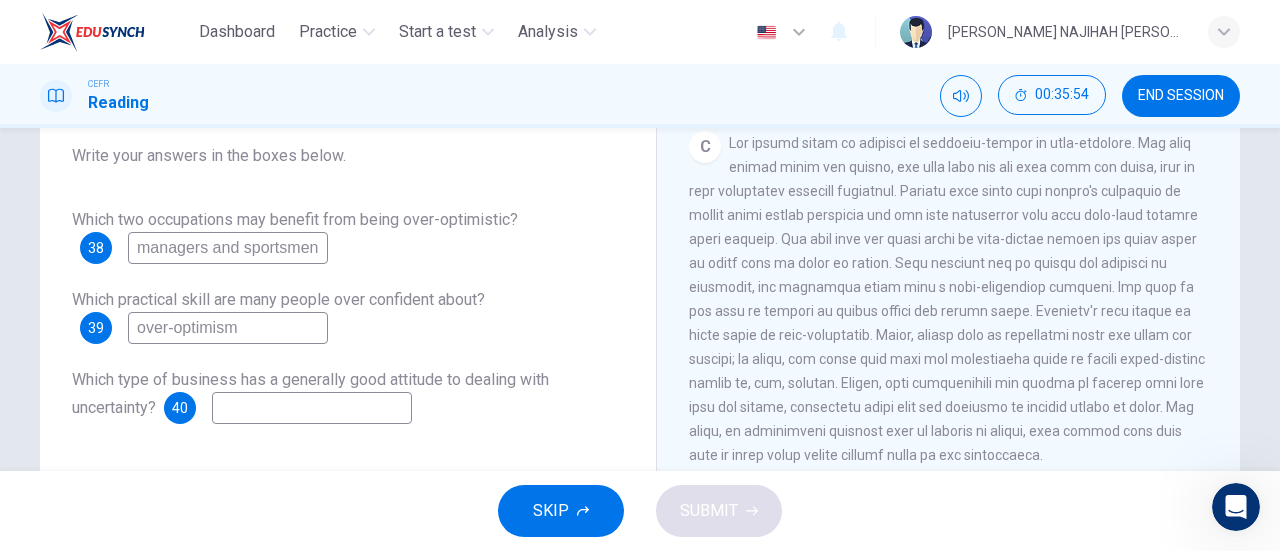 type on "over-optimism" 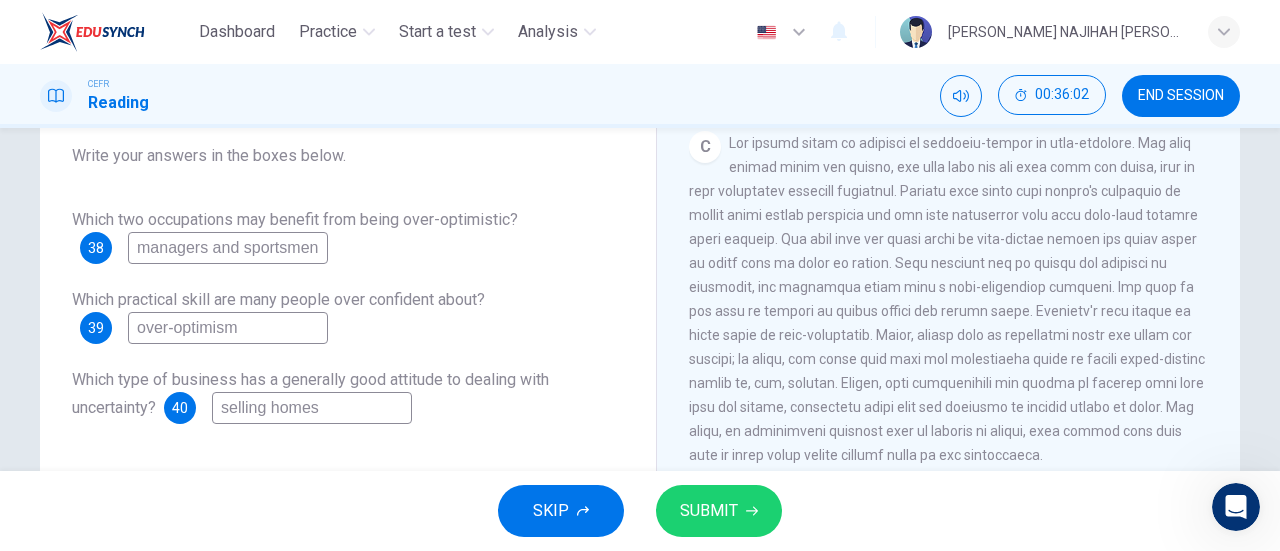 type on "selling homes" 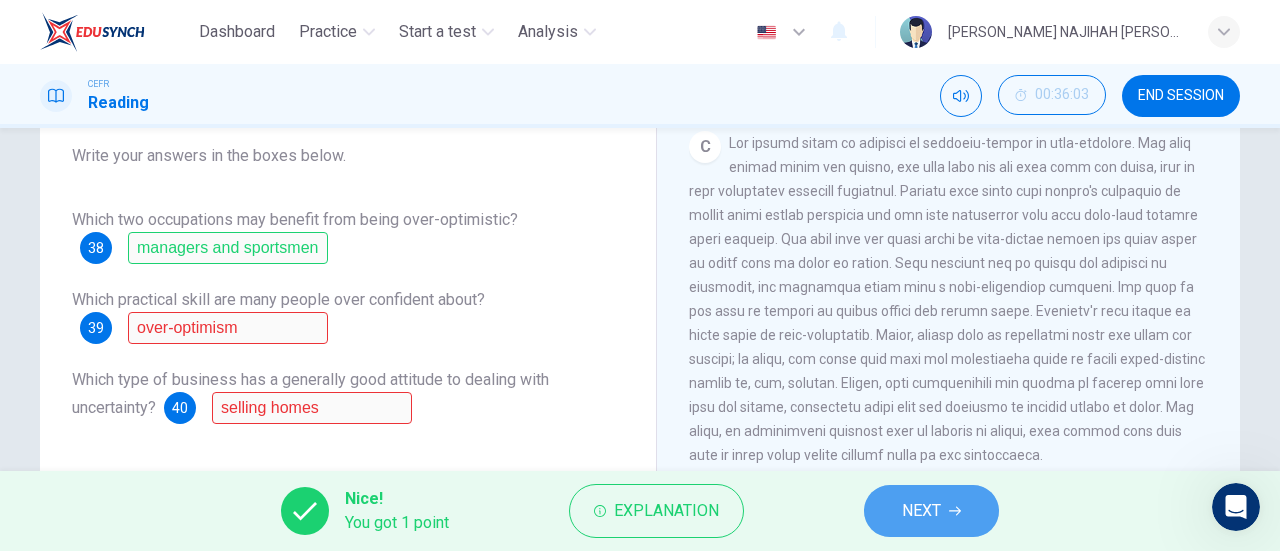 click on "NEXT" at bounding box center (931, 511) 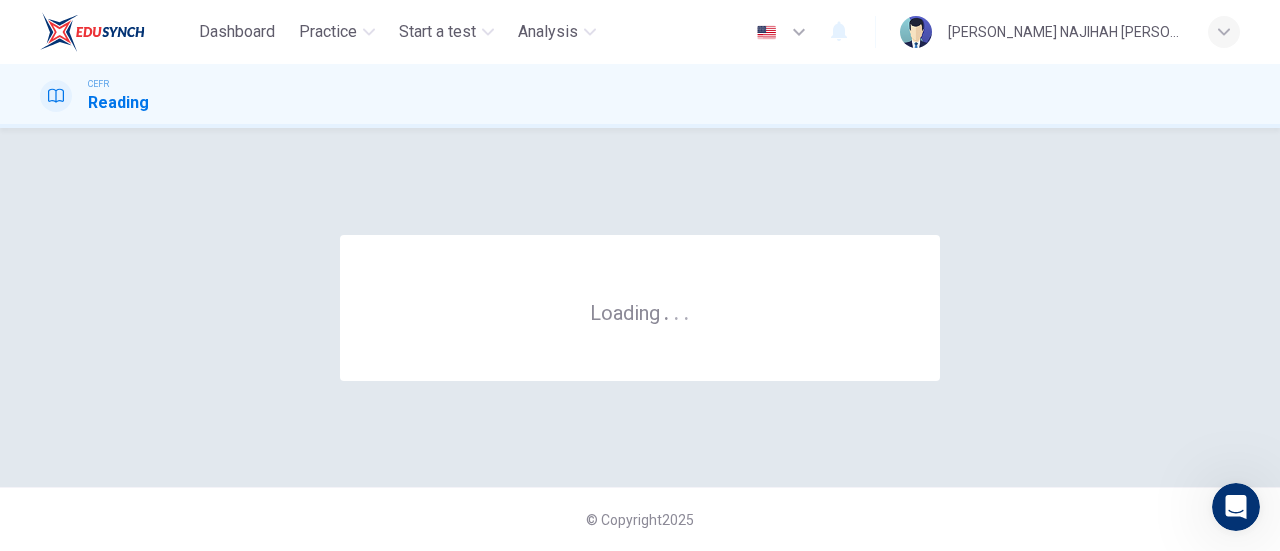 scroll, scrollTop: 0, scrollLeft: 0, axis: both 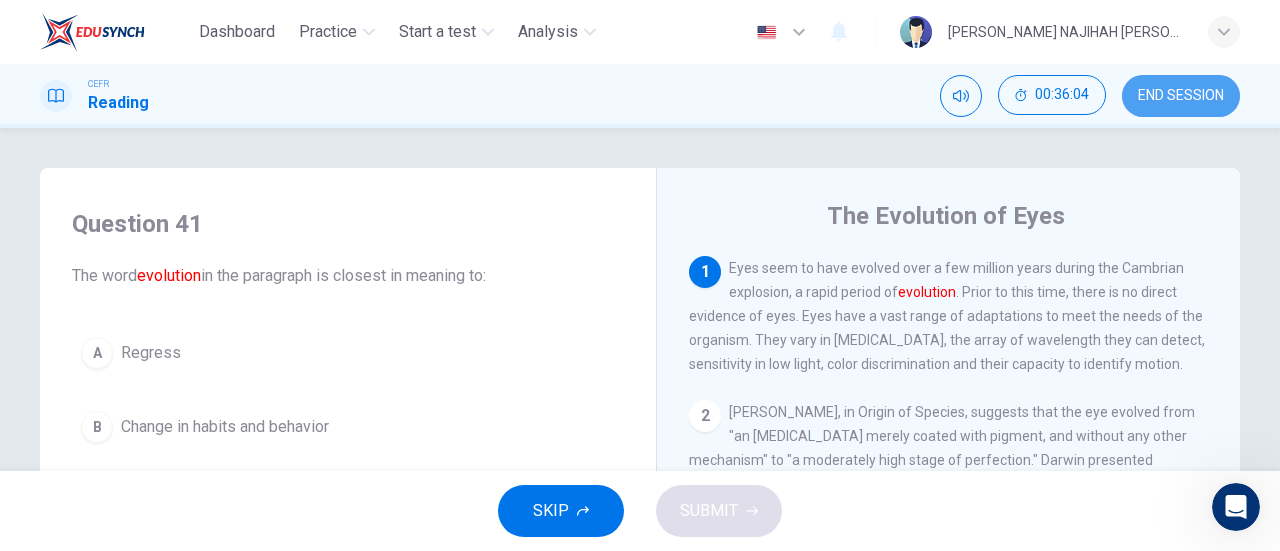 click on "END SESSION" at bounding box center [1181, 96] 